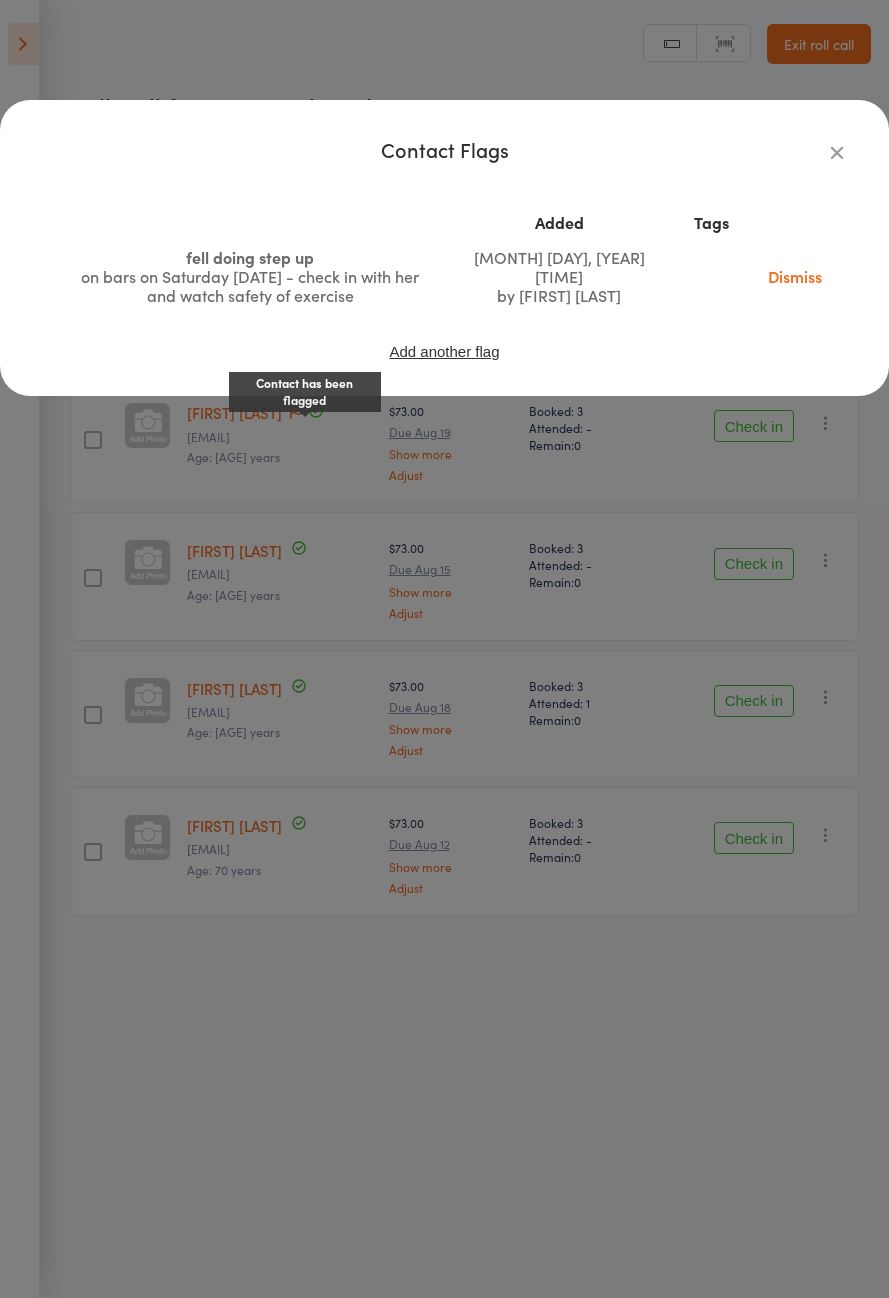 scroll, scrollTop: 0, scrollLeft: 0, axis: both 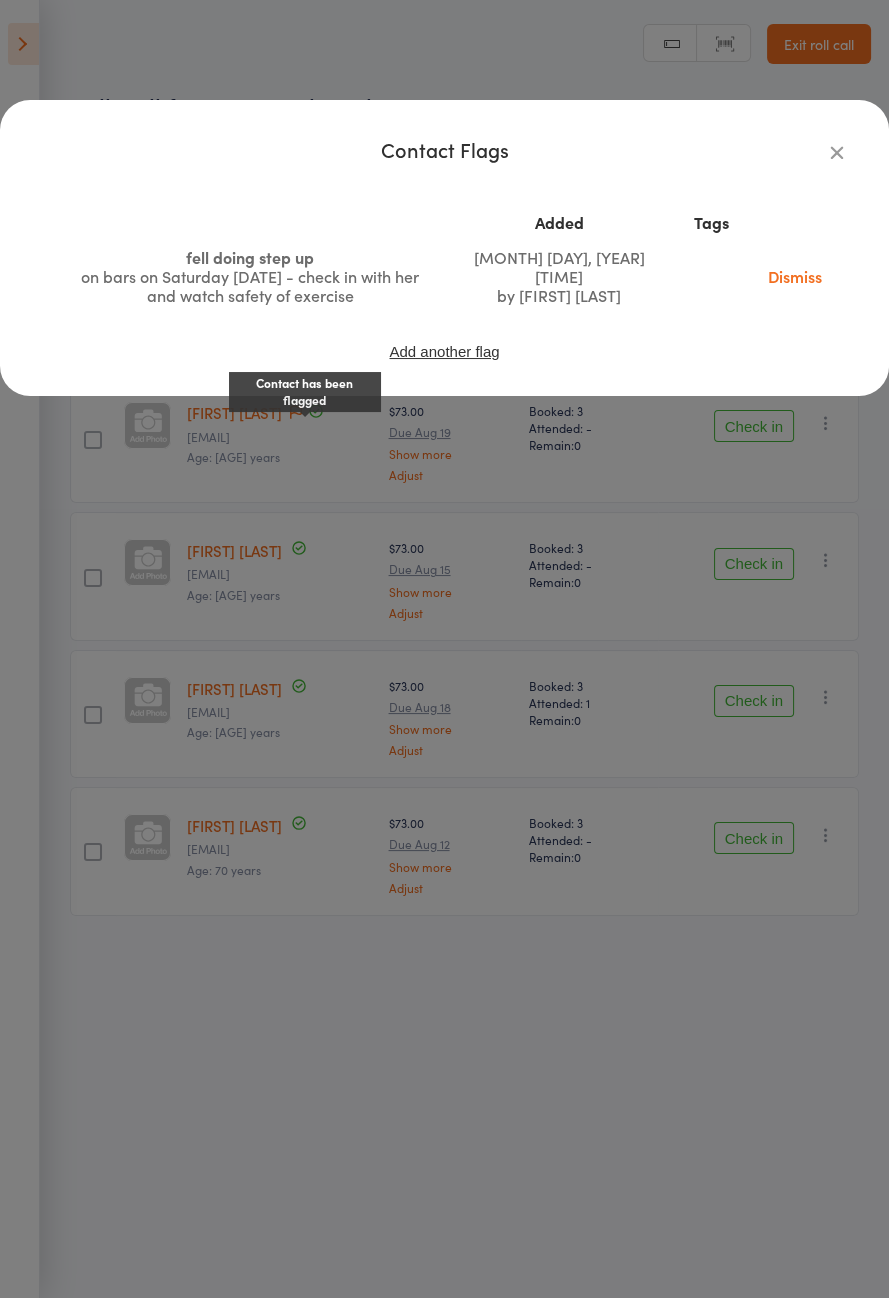 click on "Dismiss" at bounding box center (795, 276) 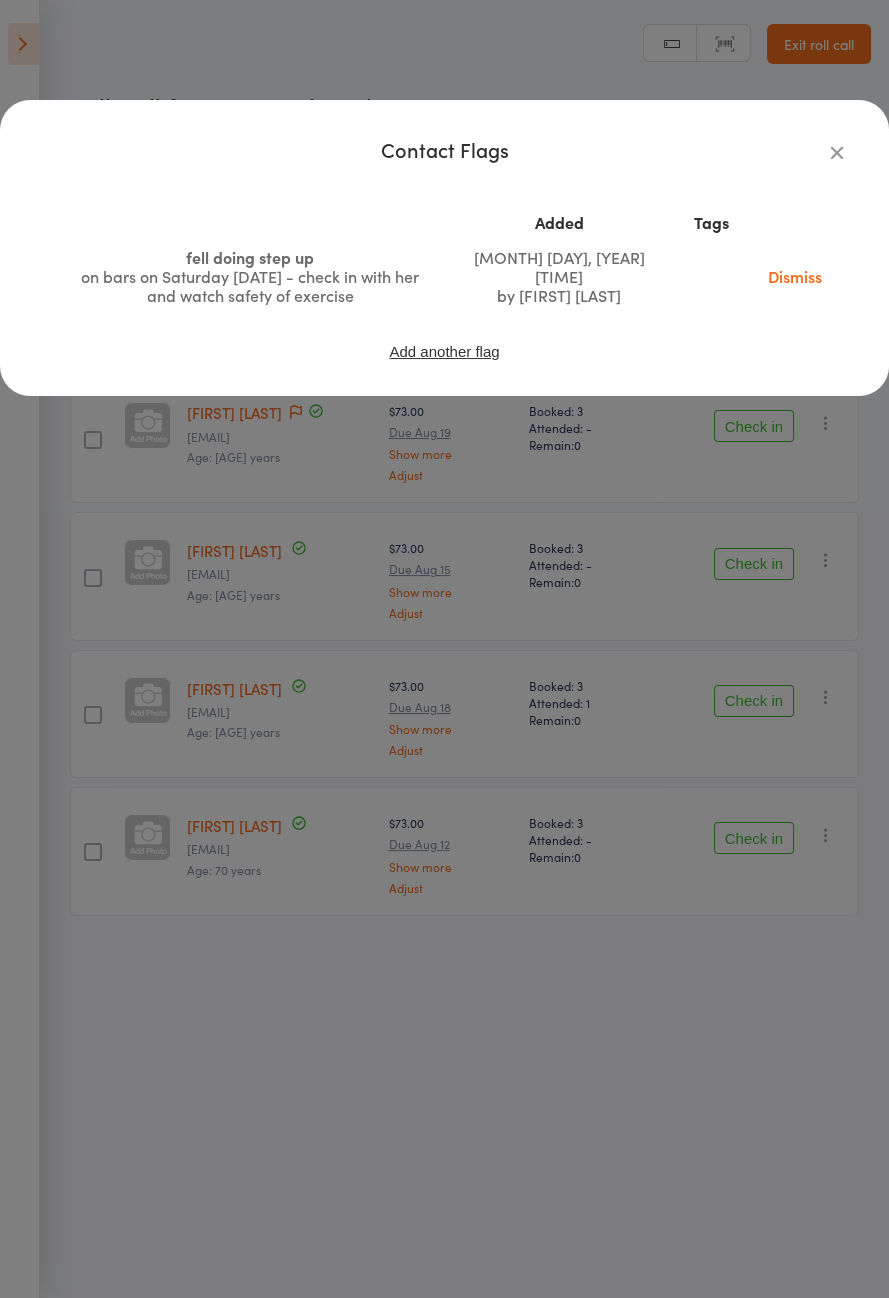 click on "Contact Flags Added Tags fell doing step up
on bars on Saturday 2/8- check in with her and watch safety of exercise
Aug 2, 2025 11:42am by Emma Cooper-Southam Dismiss Add another flag" at bounding box center [444, 649] 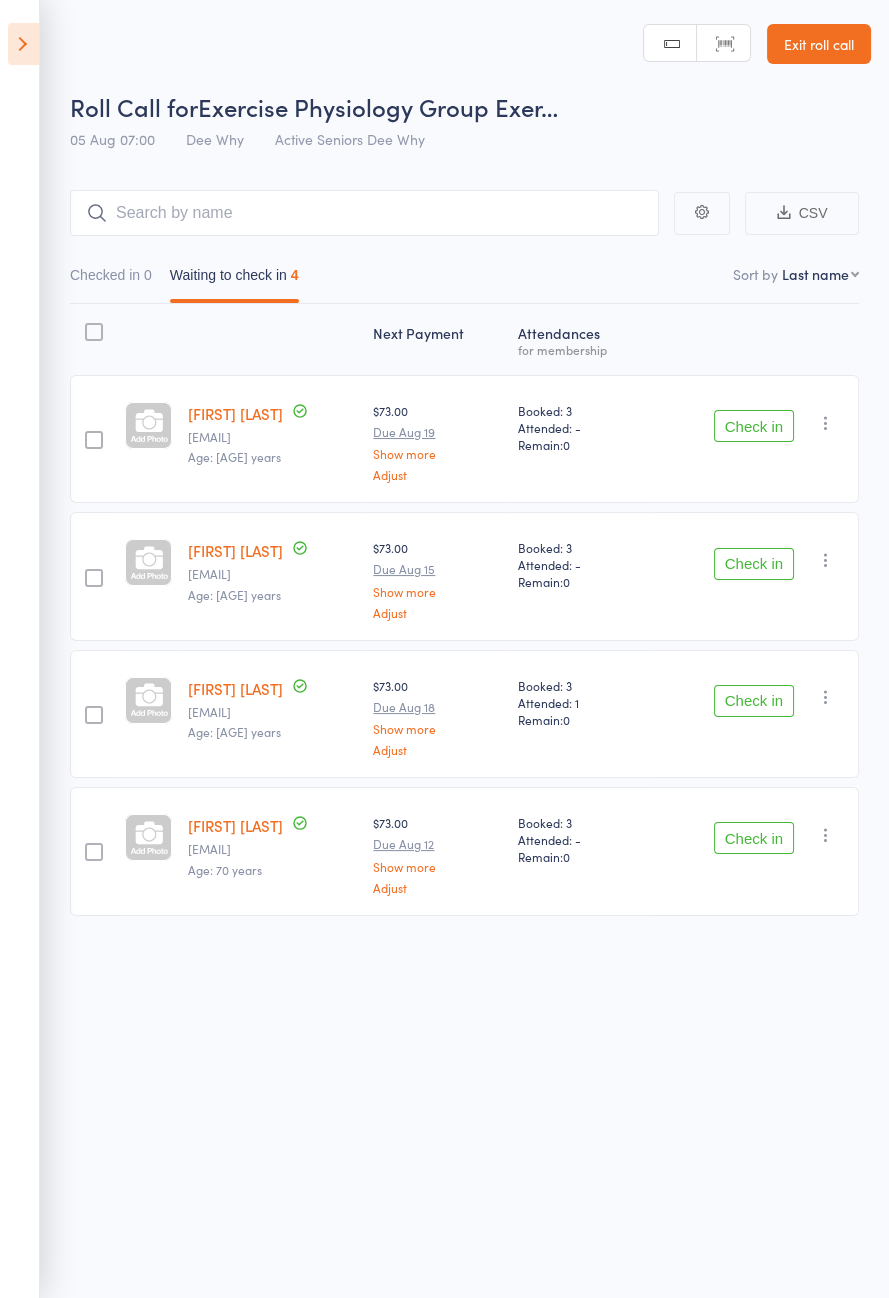 click on "Check in" at bounding box center (754, 426) 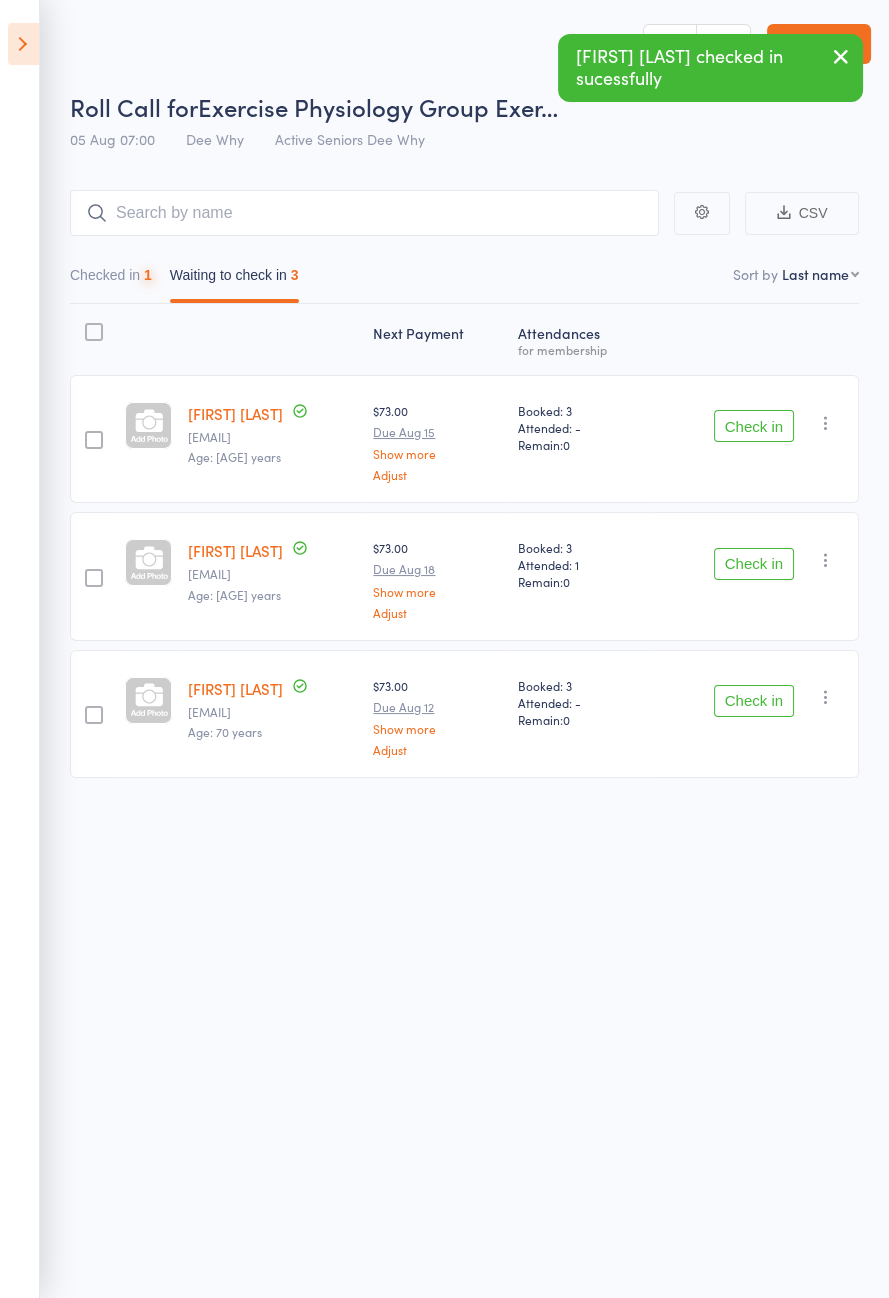 click on "Check in" at bounding box center (754, 426) 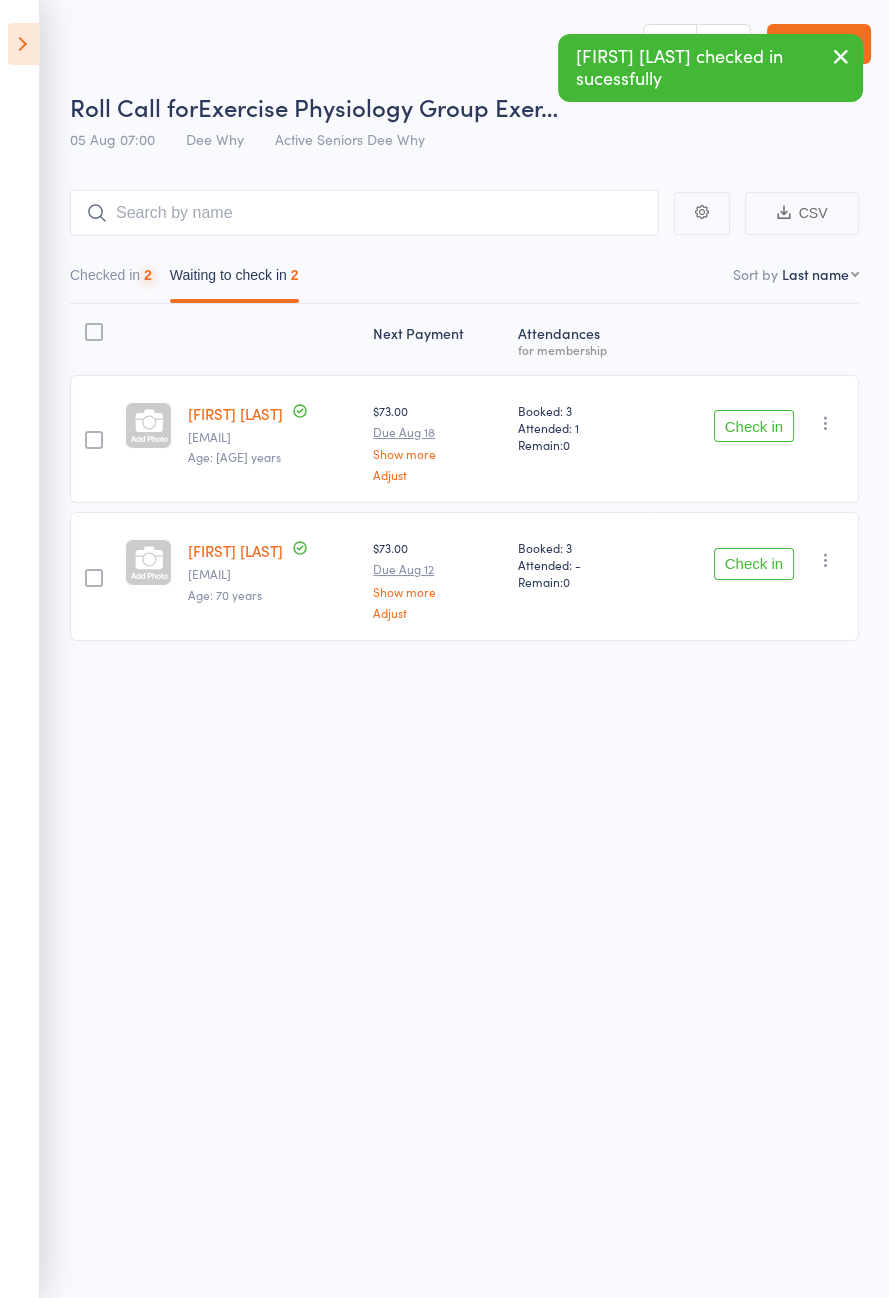 click on "Check in" at bounding box center (754, 426) 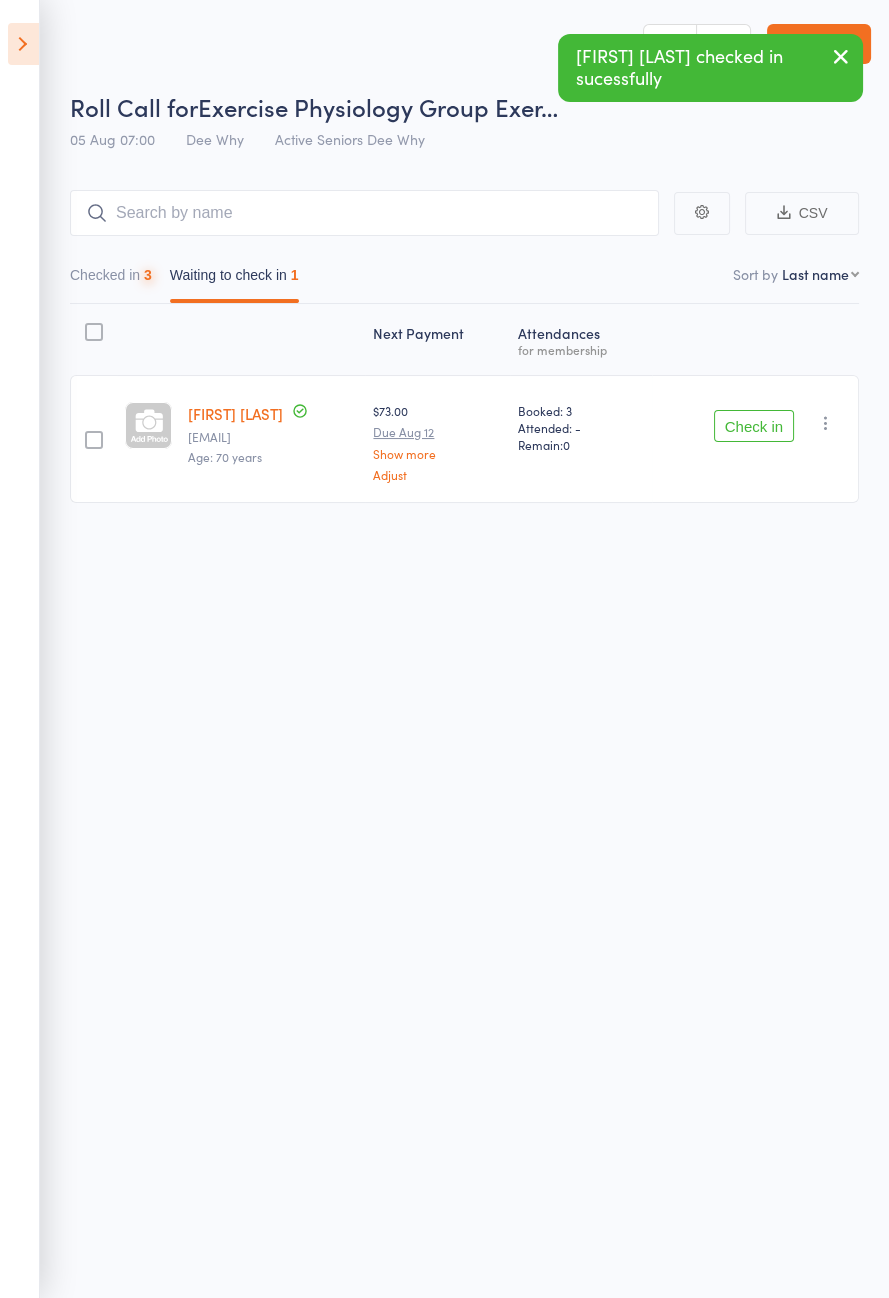 click on "Check in" at bounding box center [754, 426] 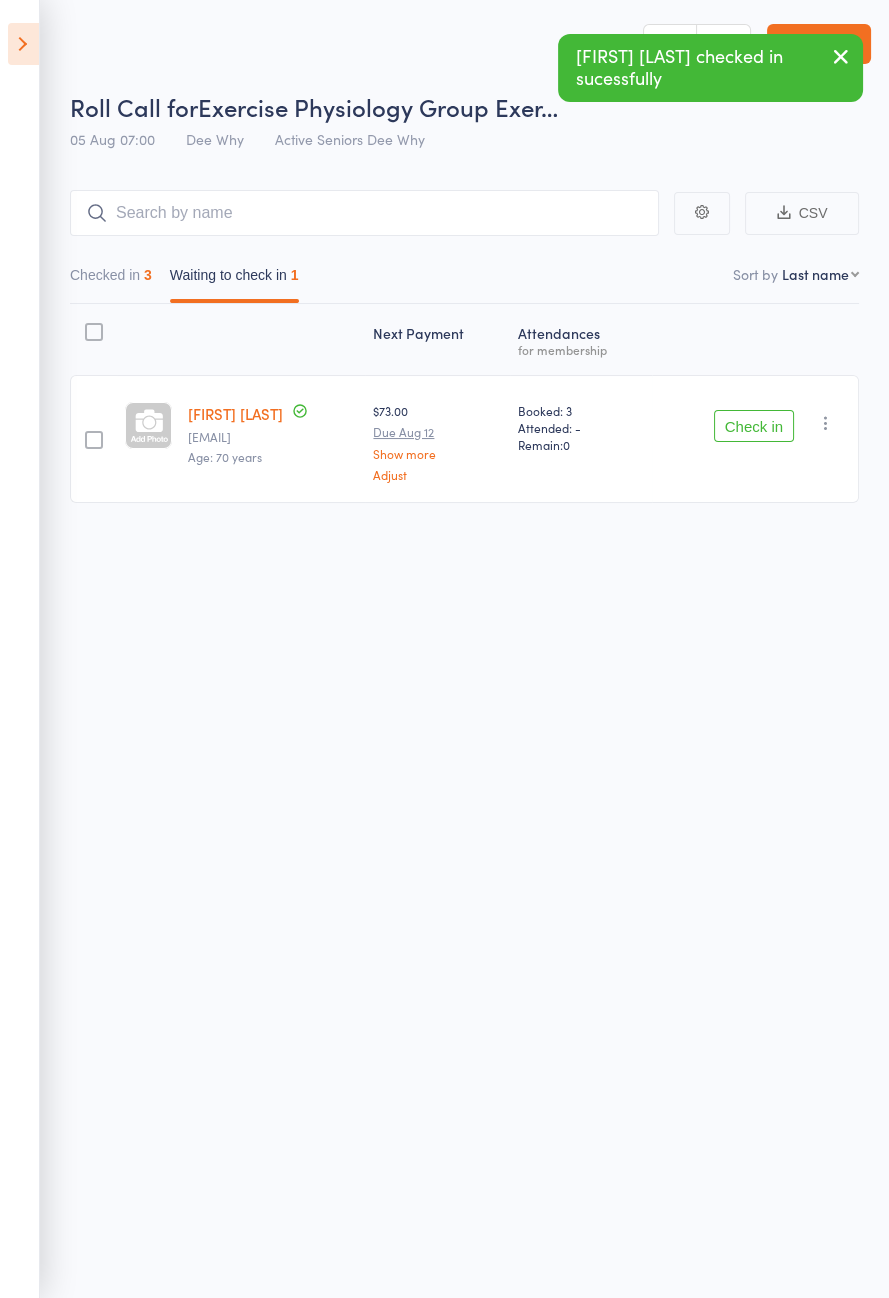 click on "Check in" at bounding box center [754, 426] 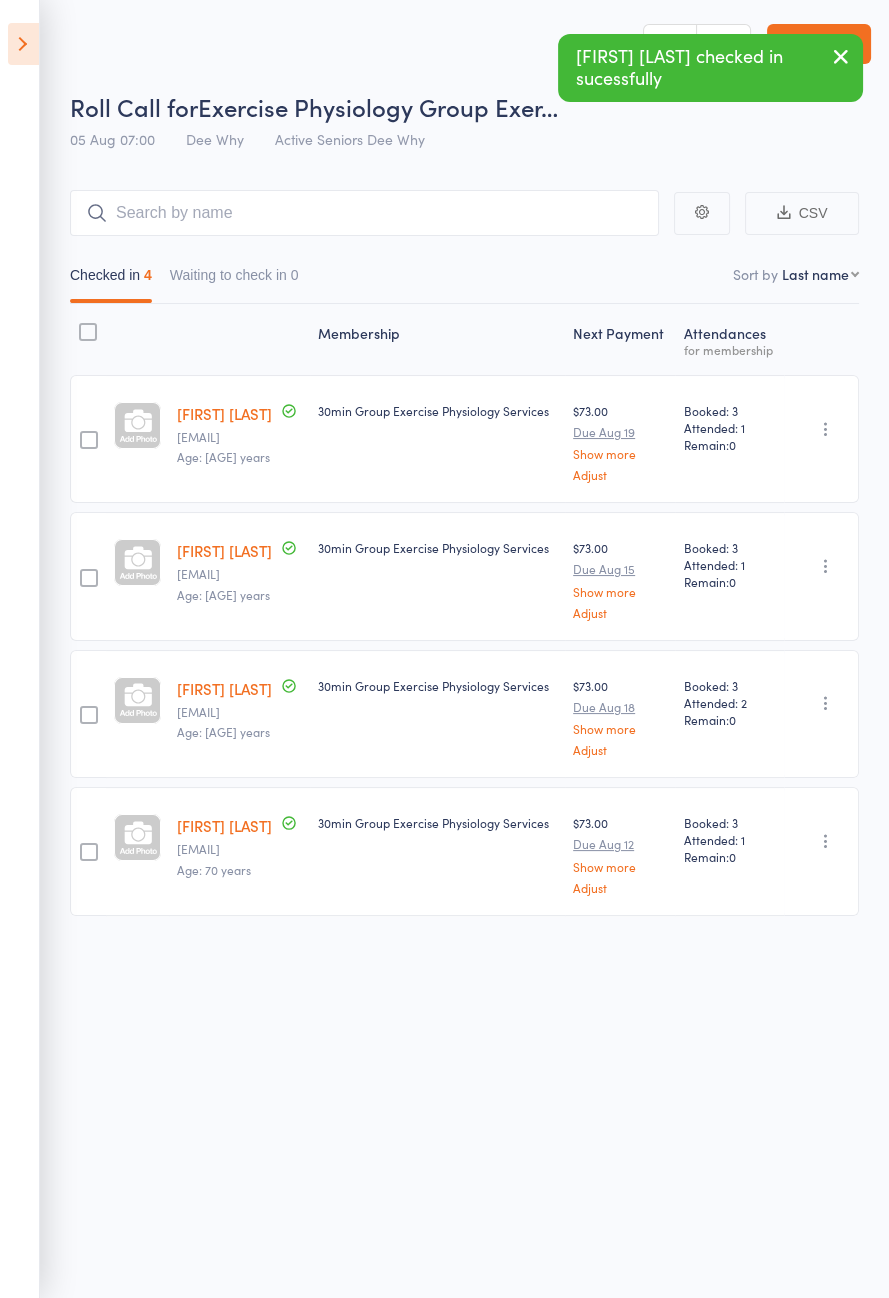 click on "Roll Call for  Exercise Physiology Group Exer… 05 Aug 07:00  Dee Why  Active Seniors Dee Why  Manual search Scanner input Exit roll call" at bounding box center [444, 80] 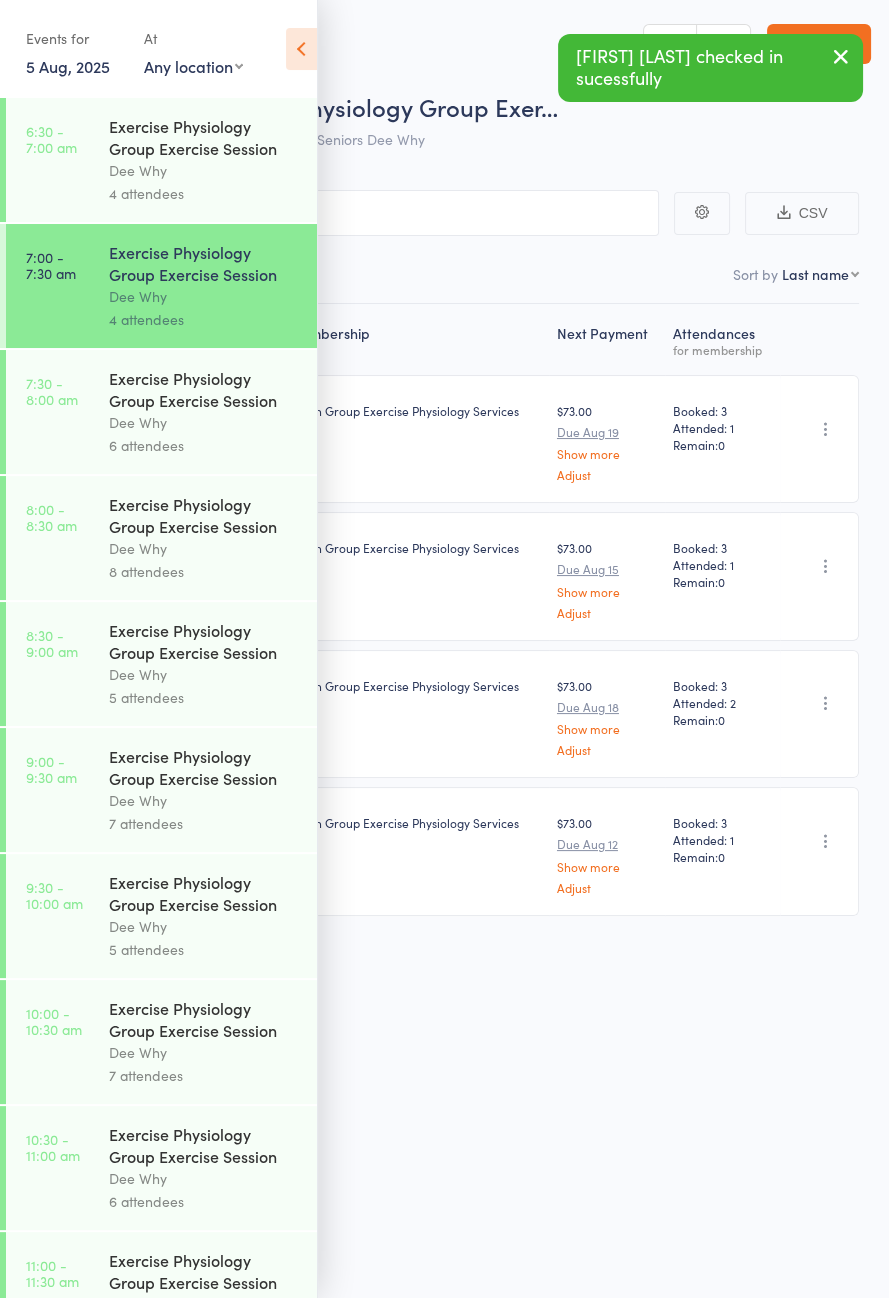 click on "Exercise Physiology Group Exercise Session Dee Why 8 attendees" at bounding box center (213, 538) 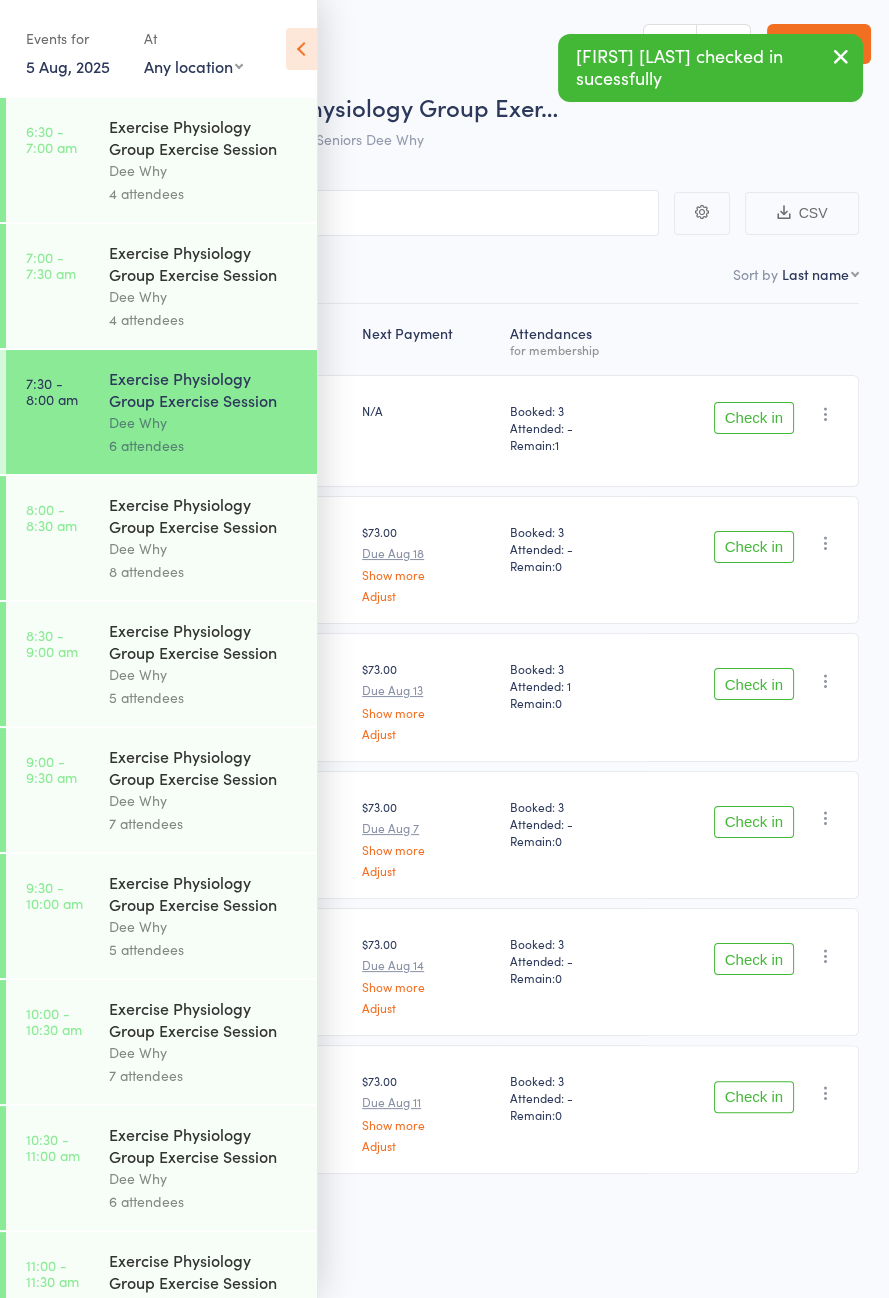 click at bounding box center (301, 49) 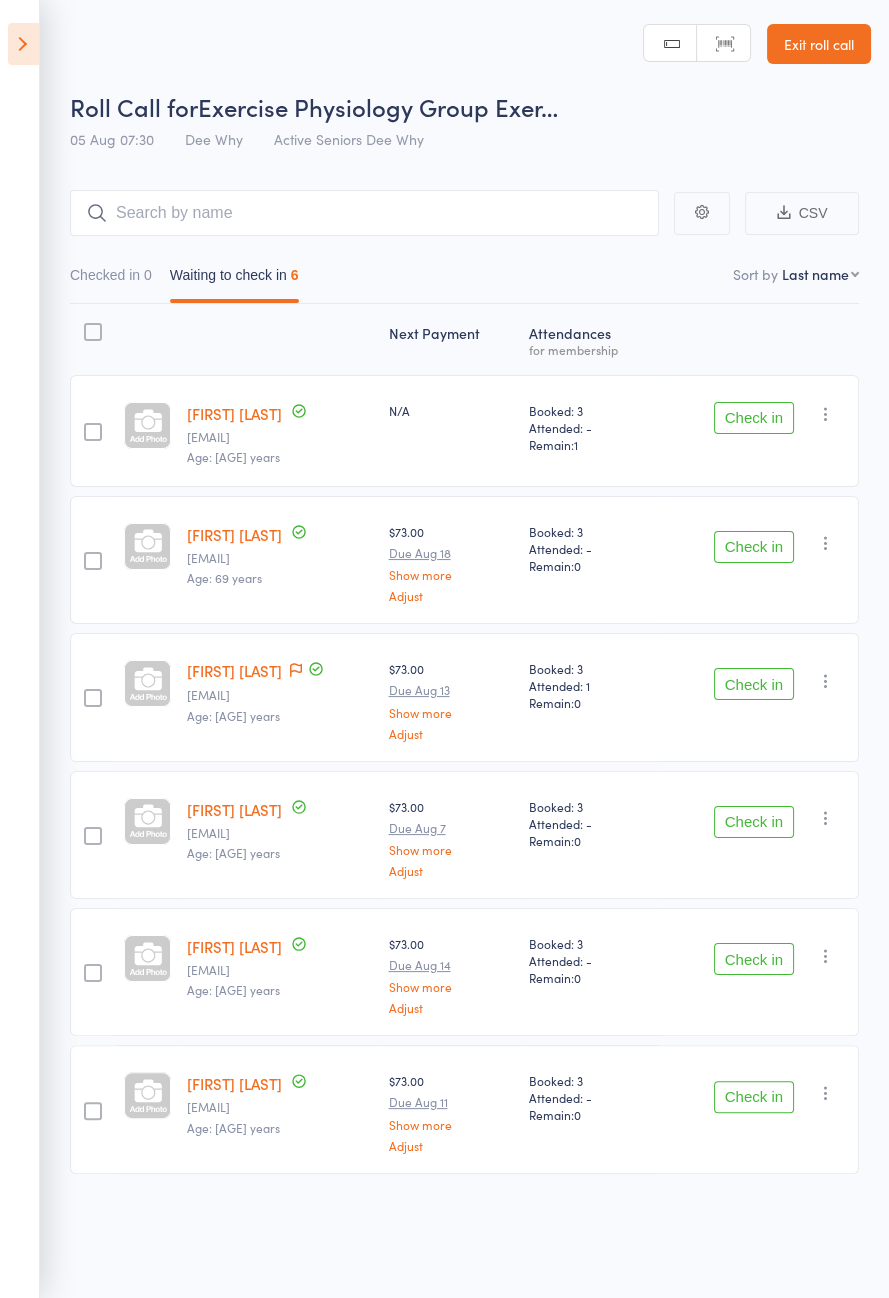 click at bounding box center (23, 44) 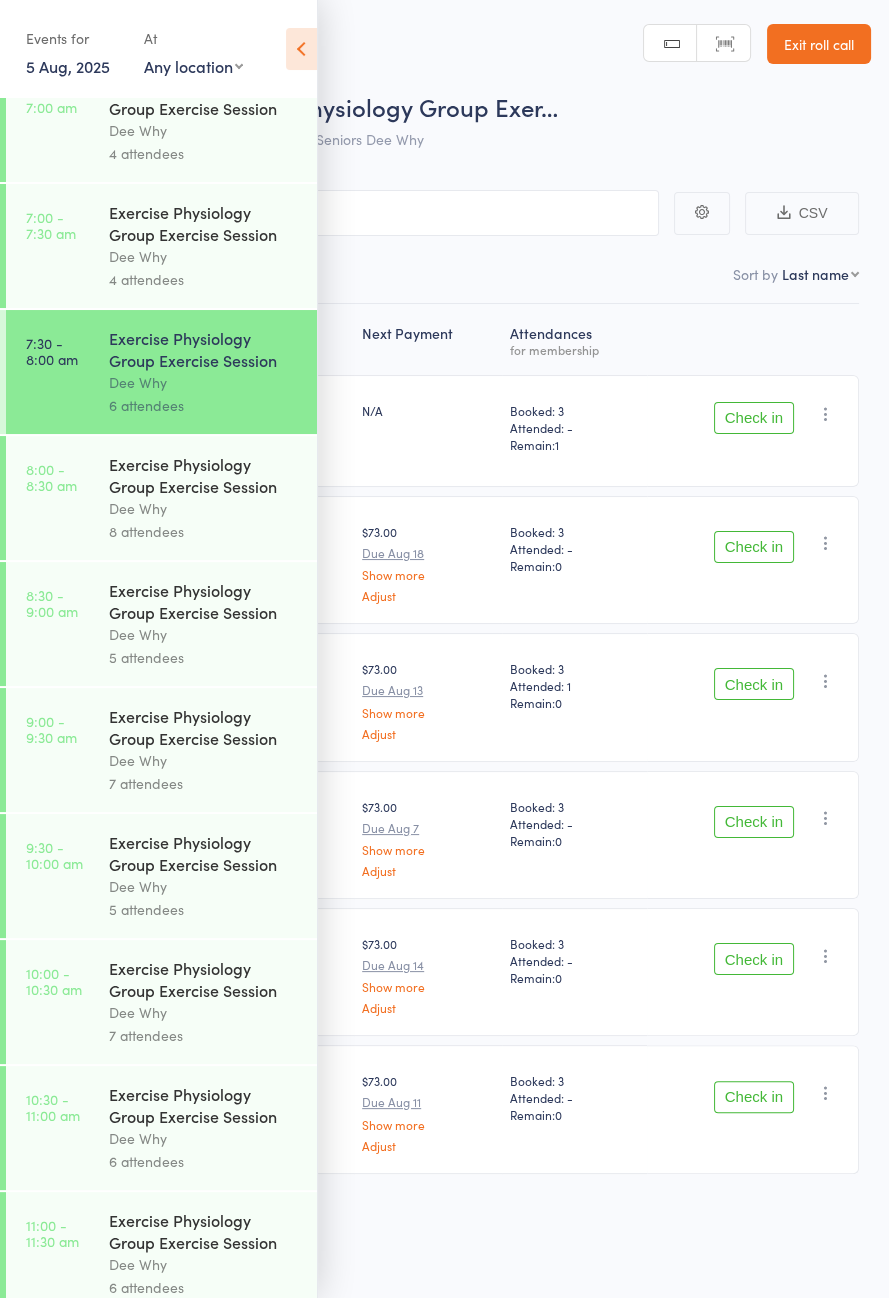 scroll, scrollTop: 0, scrollLeft: 0, axis: both 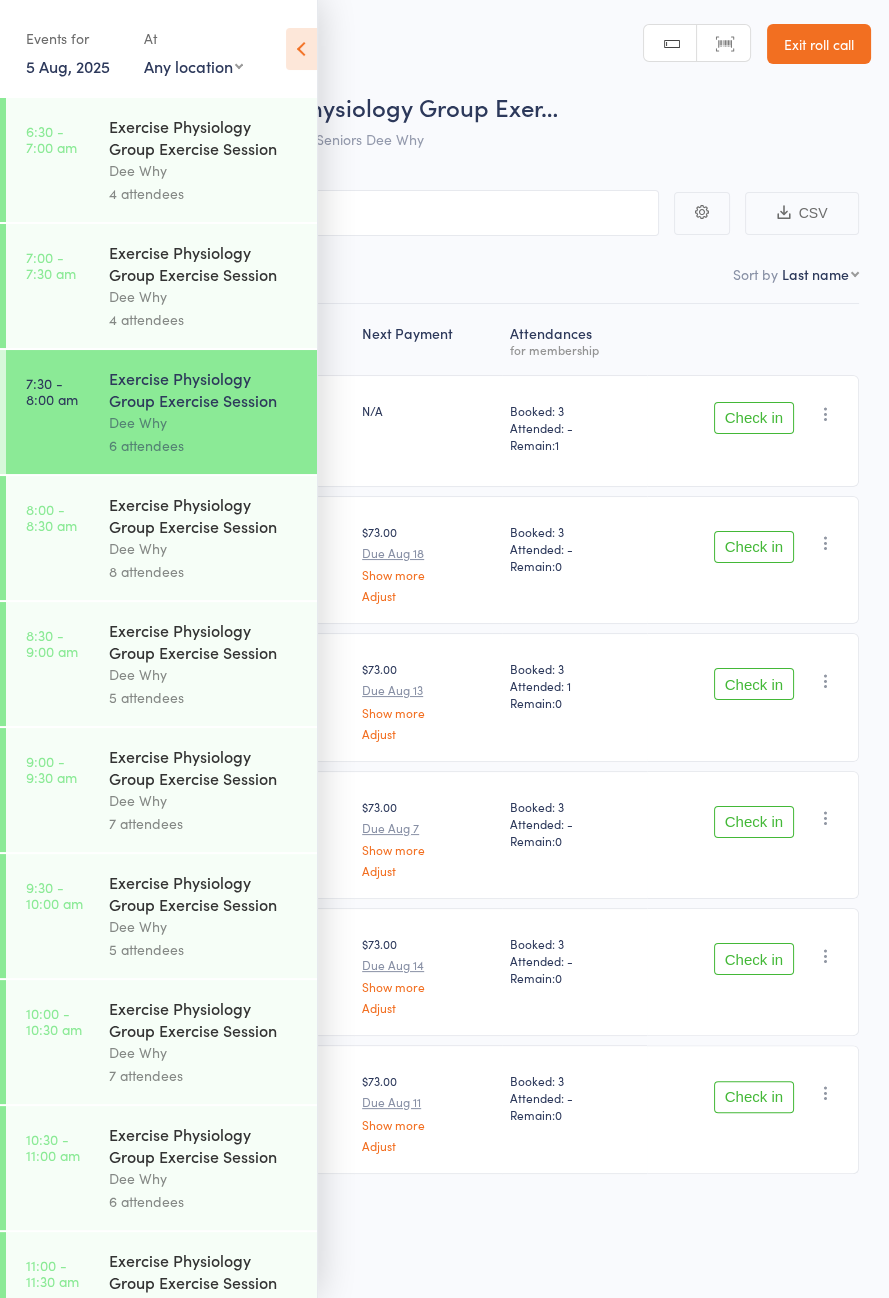click at bounding box center [301, 49] 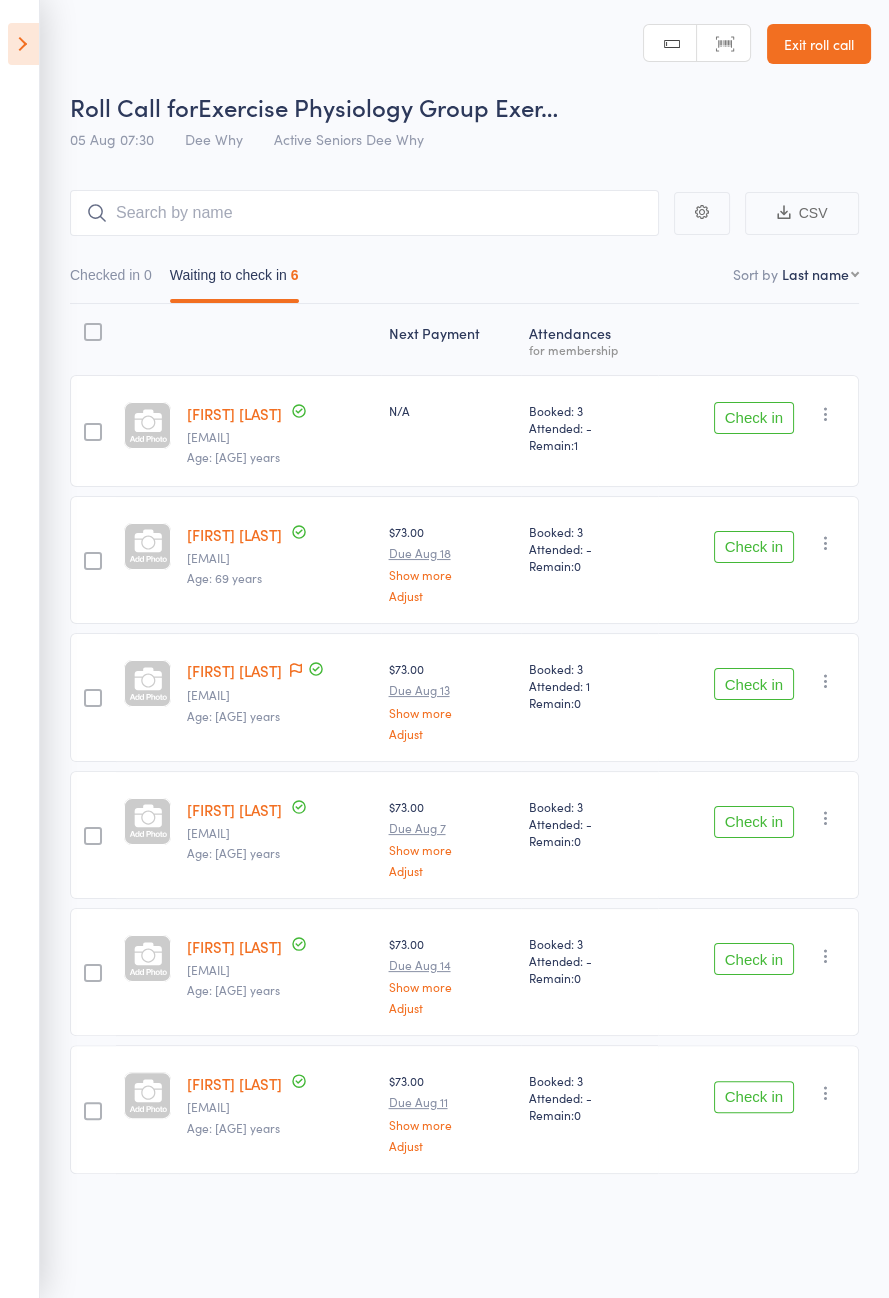 click on "Check in" at bounding box center (754, 418) 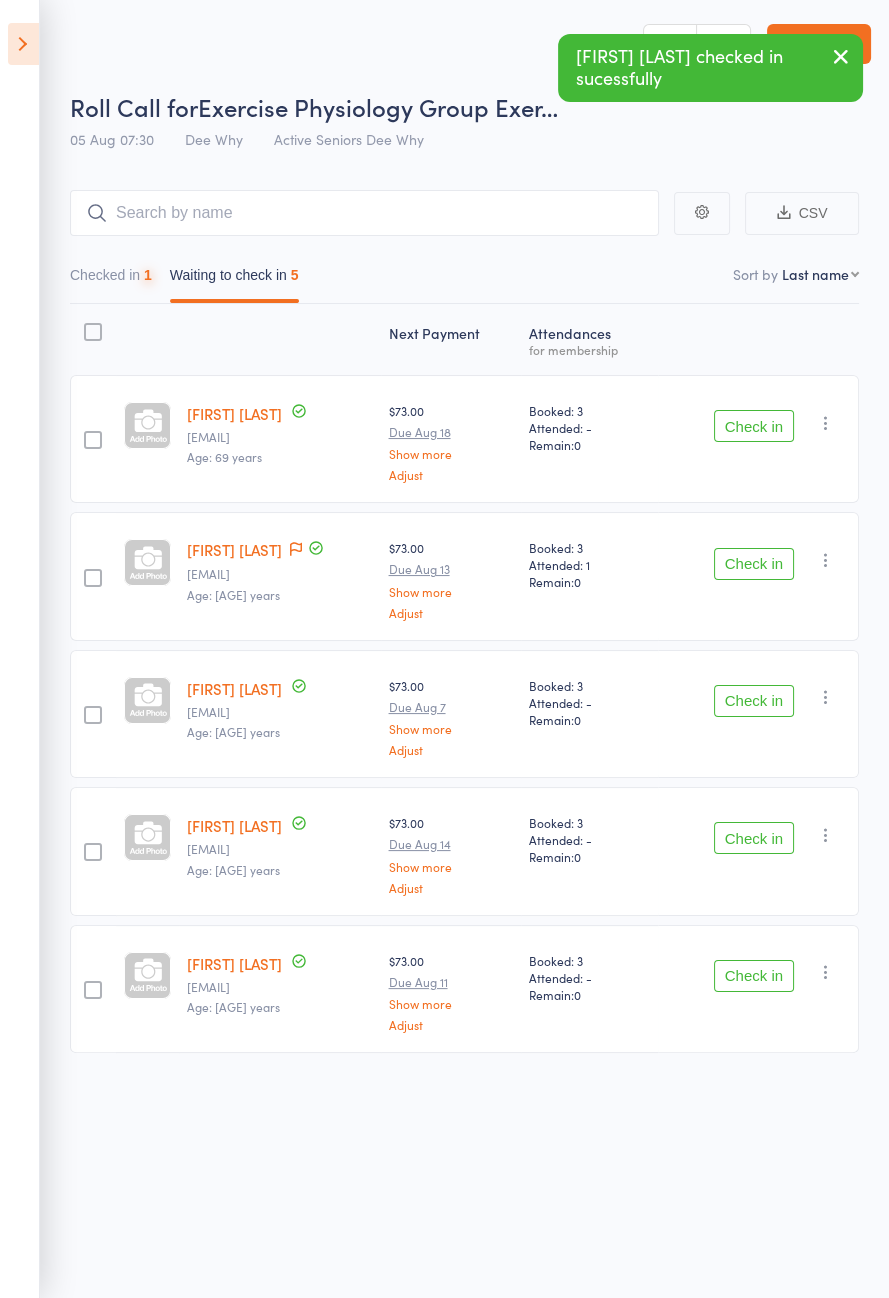 click on "Check in" at bounding box center (754, 426) 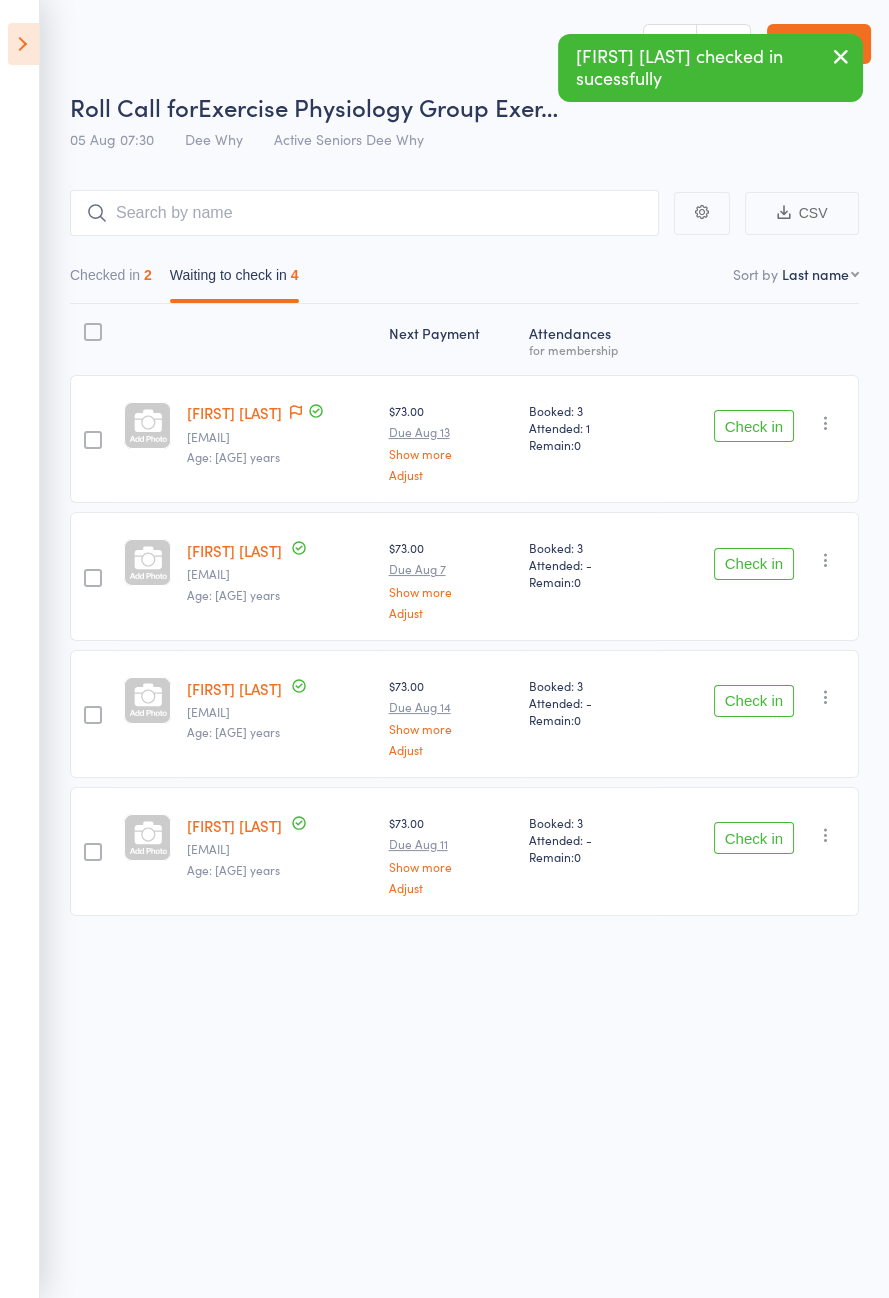 click on "Check in" at bounding box center [754, 426] 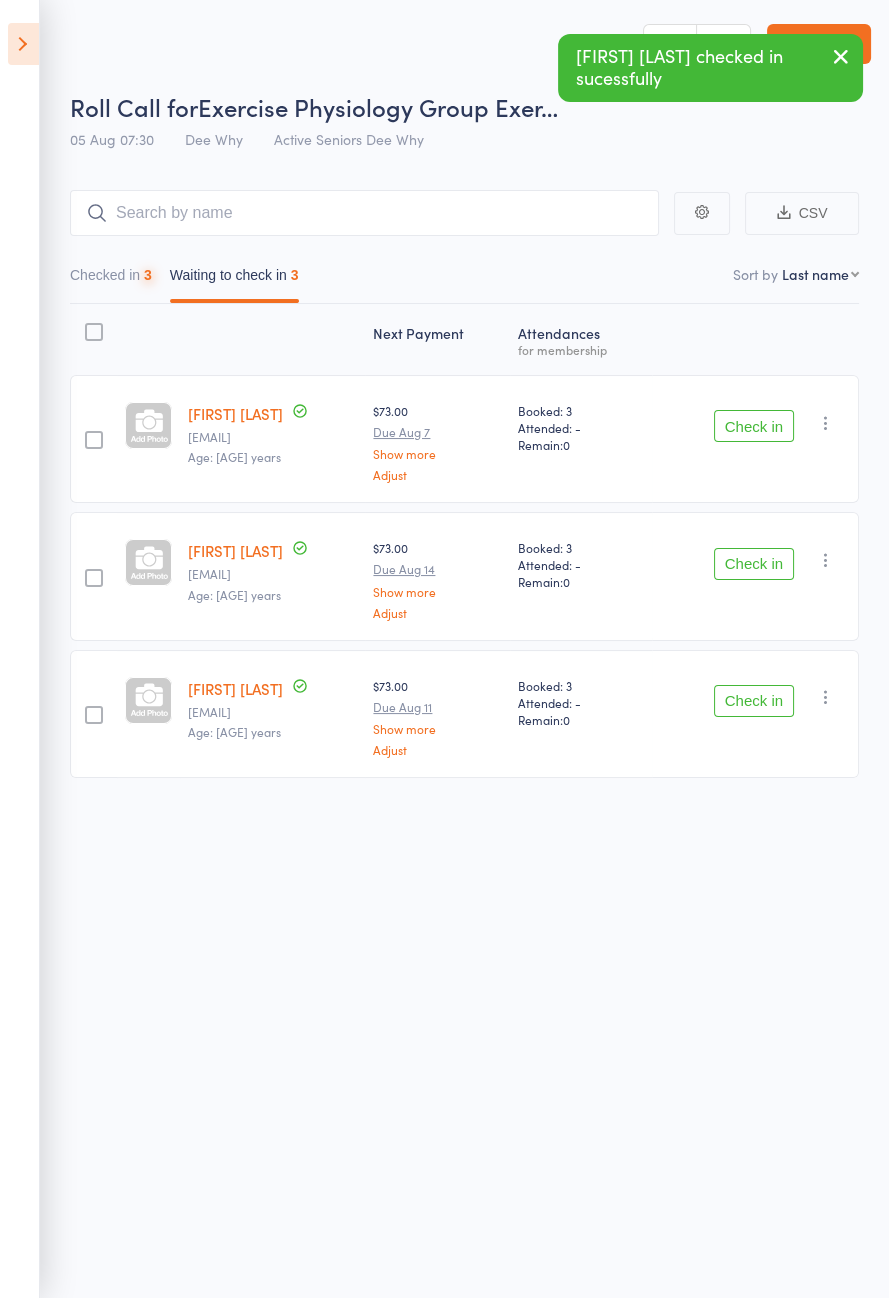 click on "Check in" at bounding box center (754, 426) 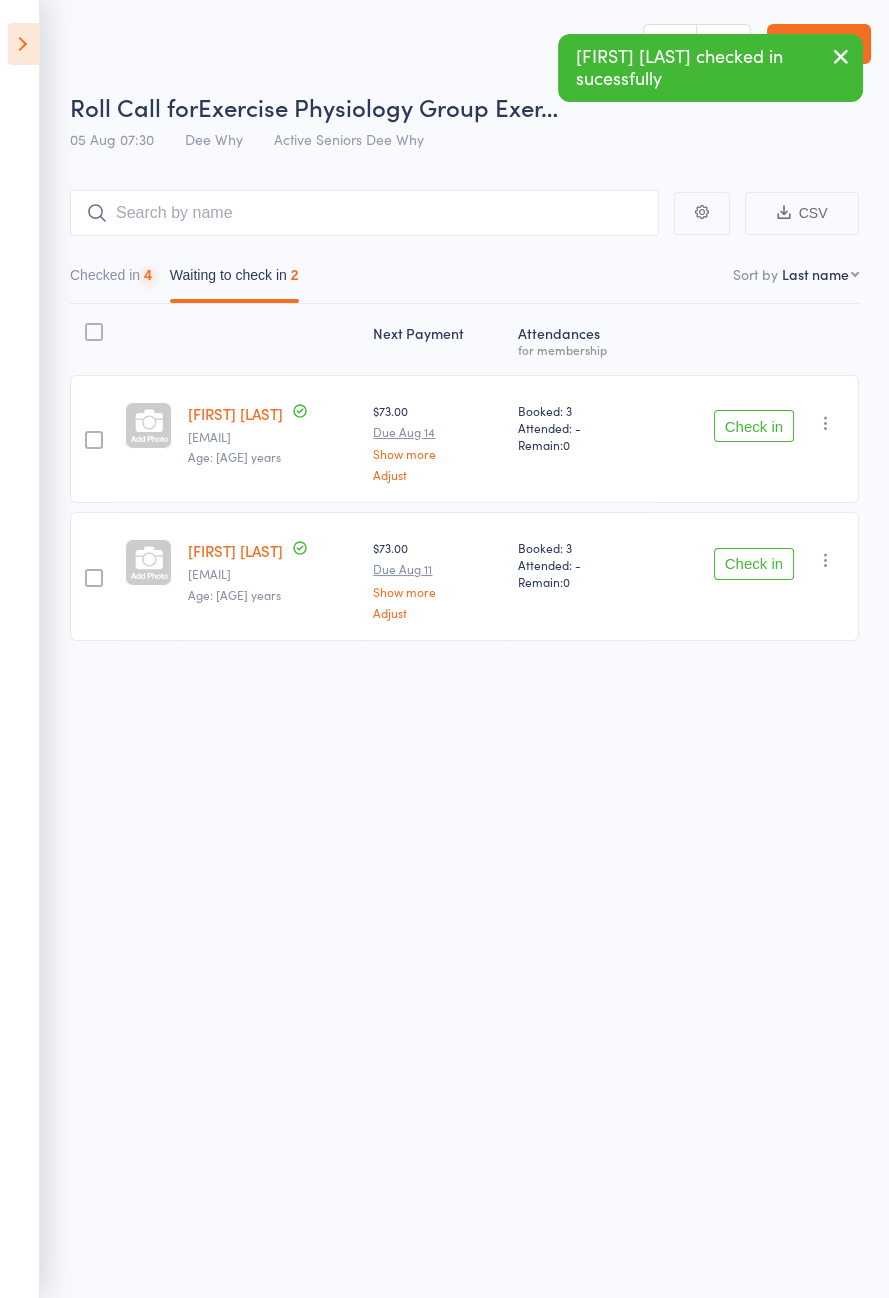 click on "Check in" at bounding box center (754, 426) 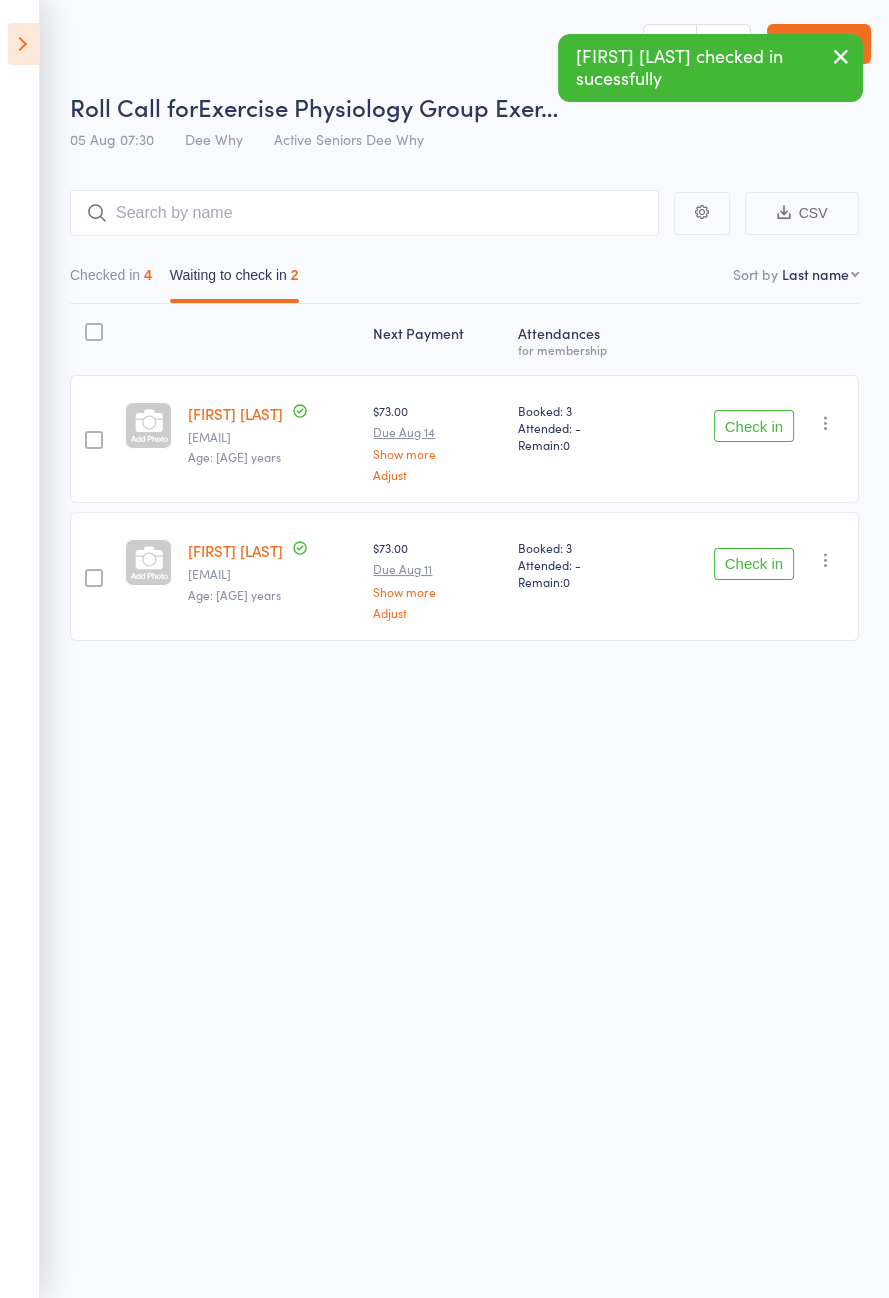 click on "Check in" at bounding box center (754, 426) 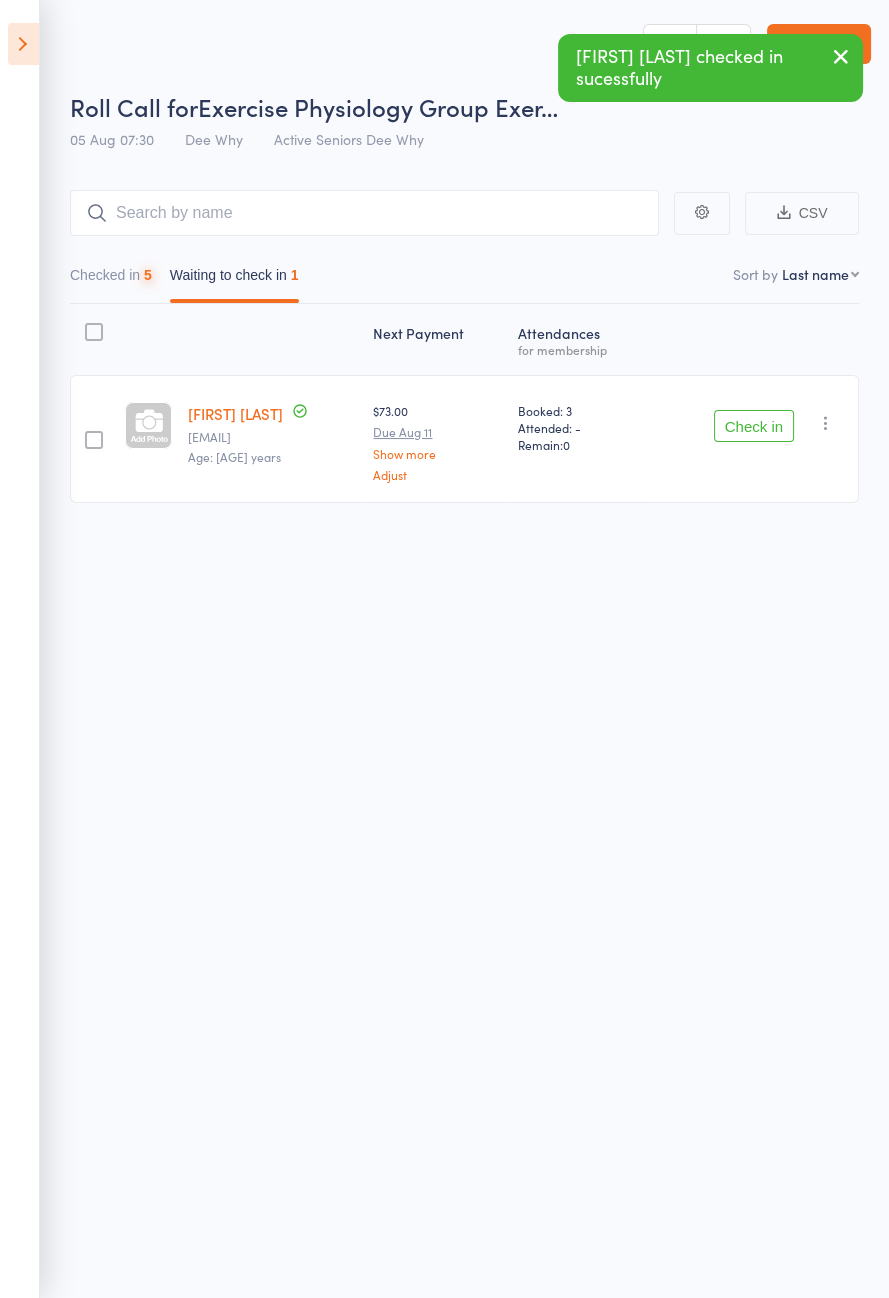 click on "Check in" at bounding box center [754, 426] 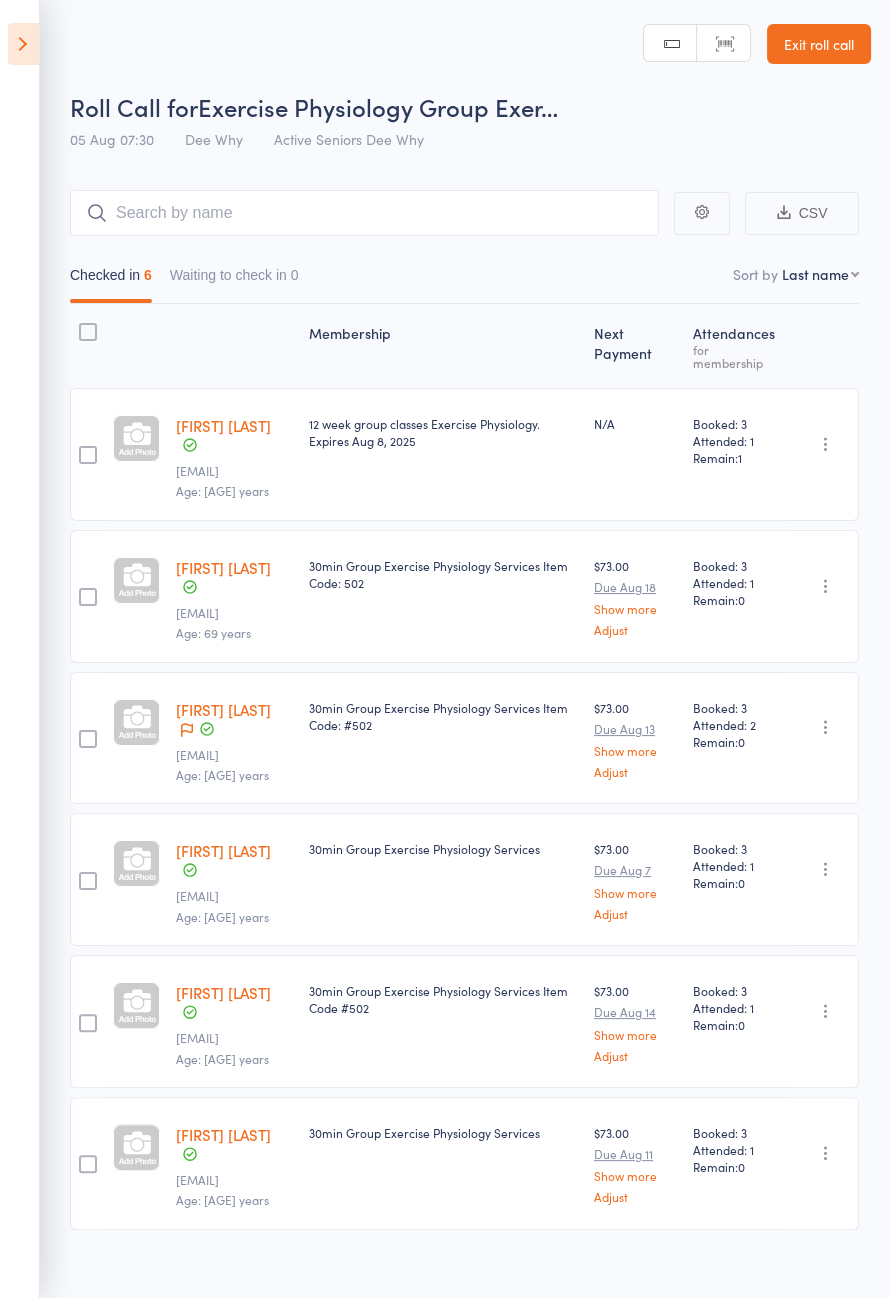 click at bounding box center (23, 44) 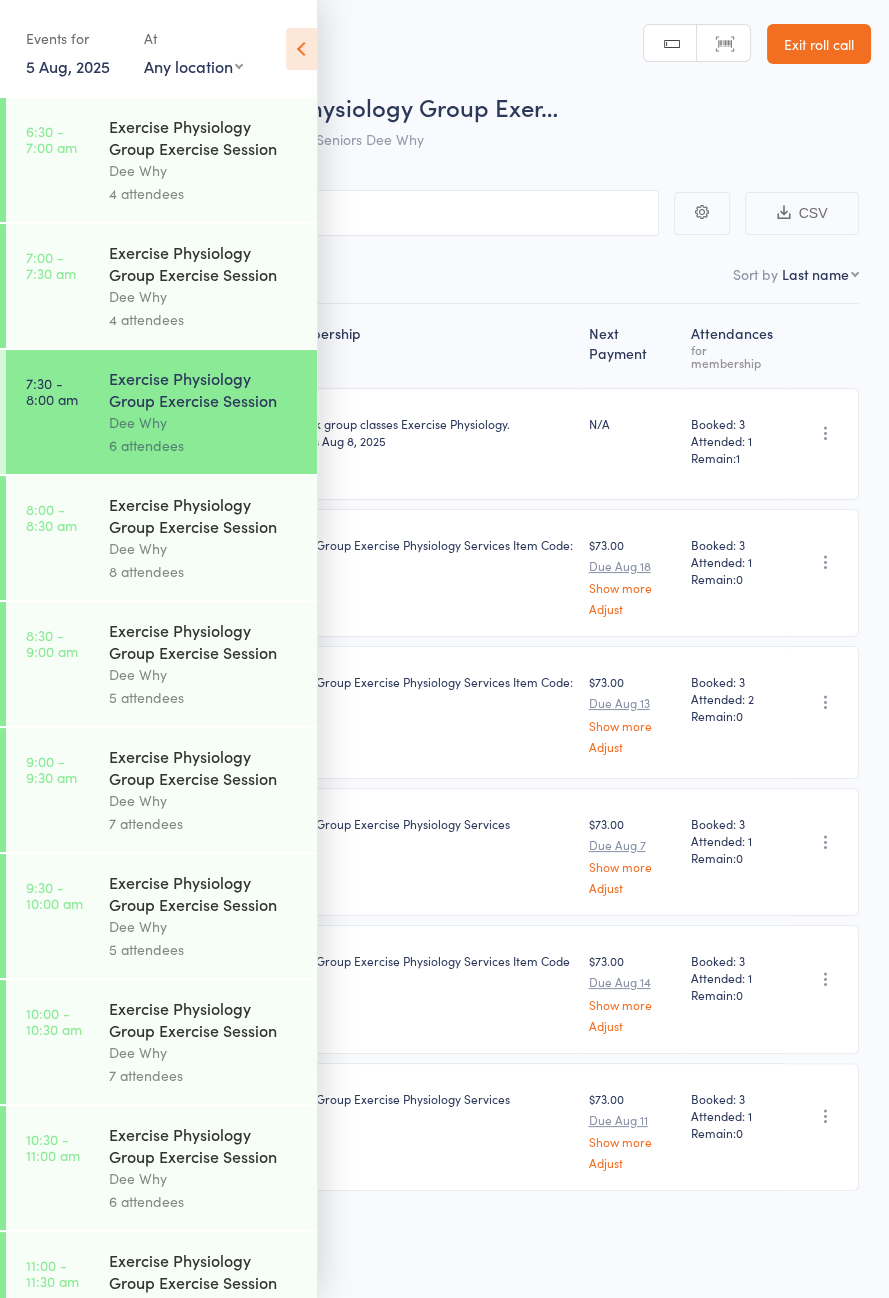 click on "Dee Why" at bounding box center [204, 548] 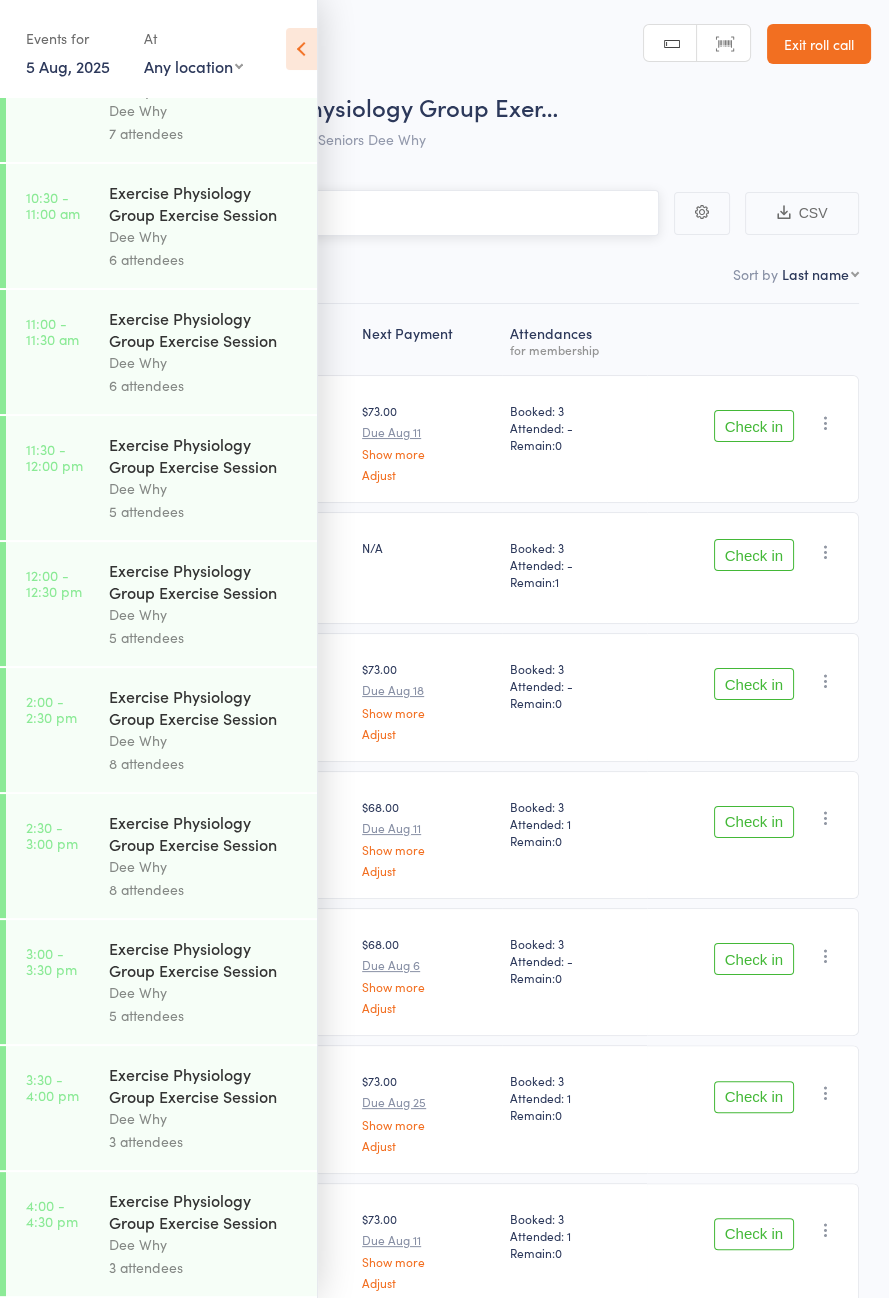 scroll, scrollTop: 1018, scrollLeft: 0, axis: vertical 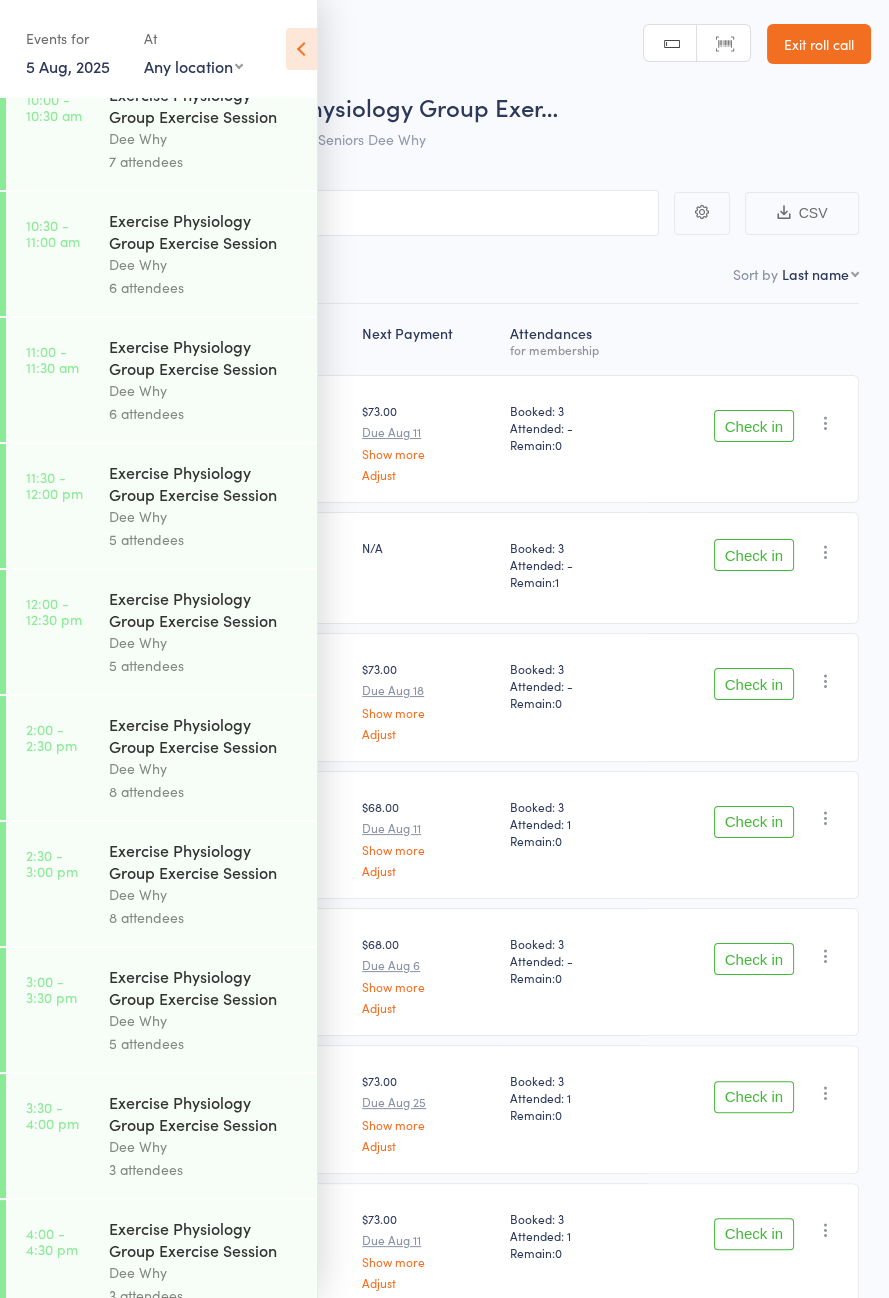 click at bounding box center [301, 49] 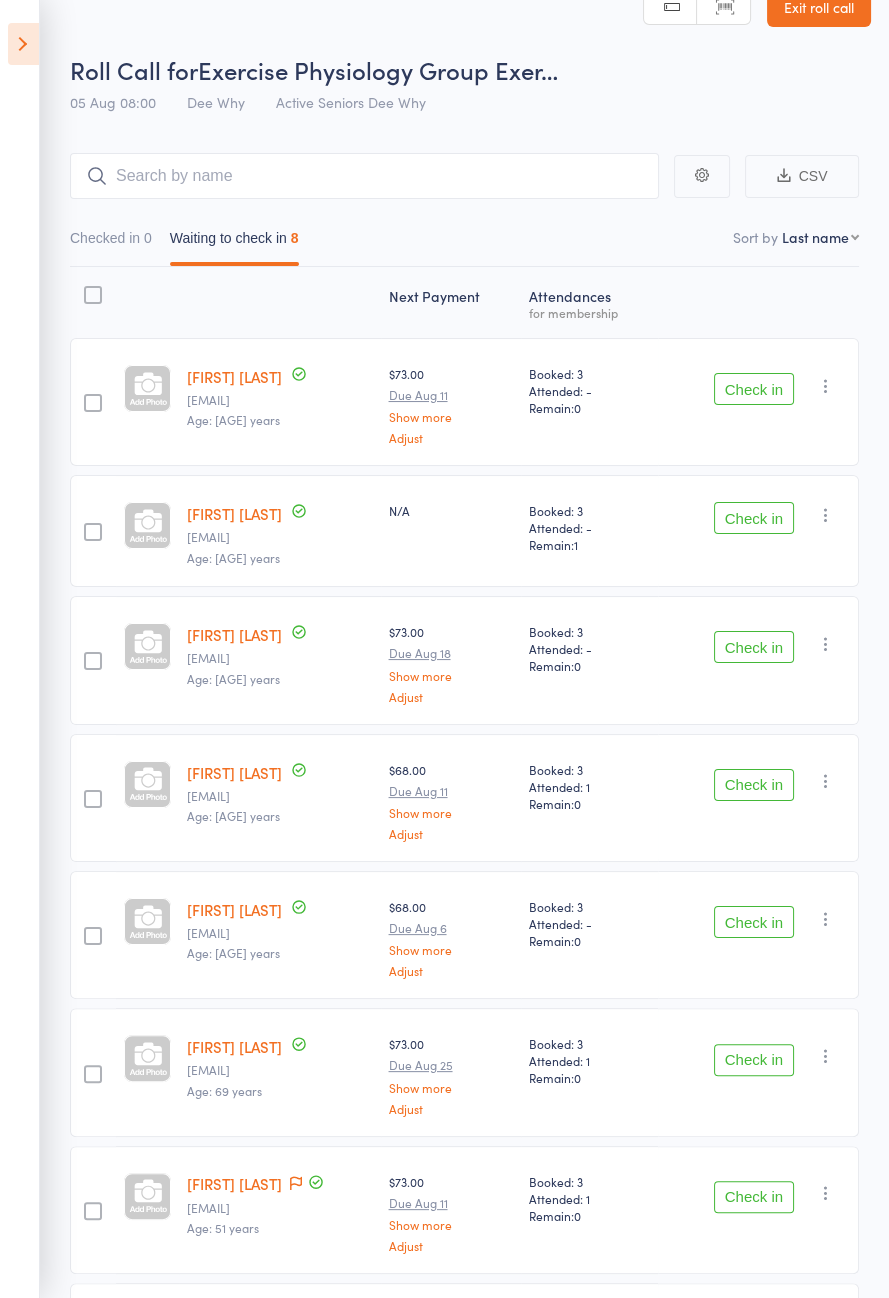 scroll, scrollTop: 125, scrollLeft: 0, axis: vertical 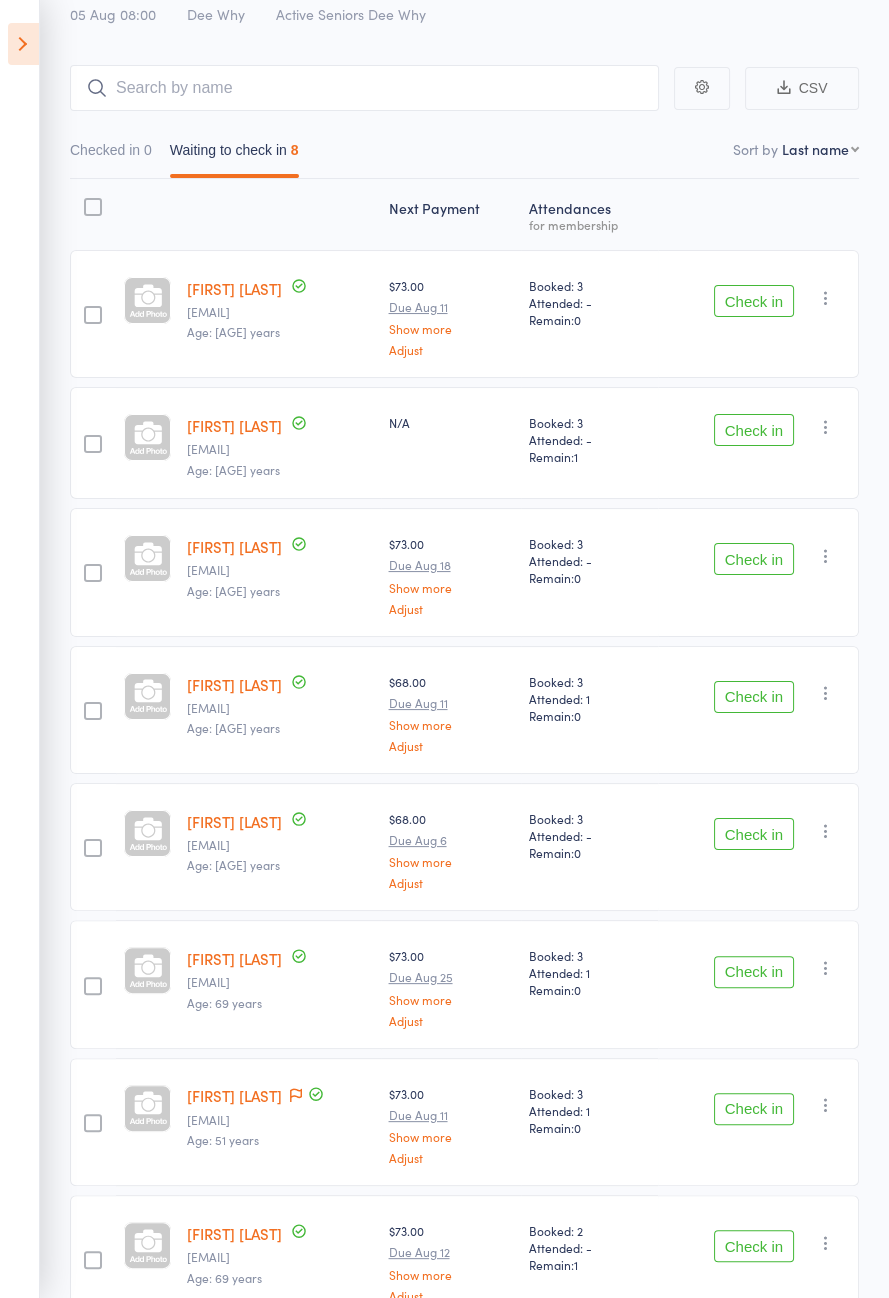 click on "Check in" at bounding box center [754, 301] 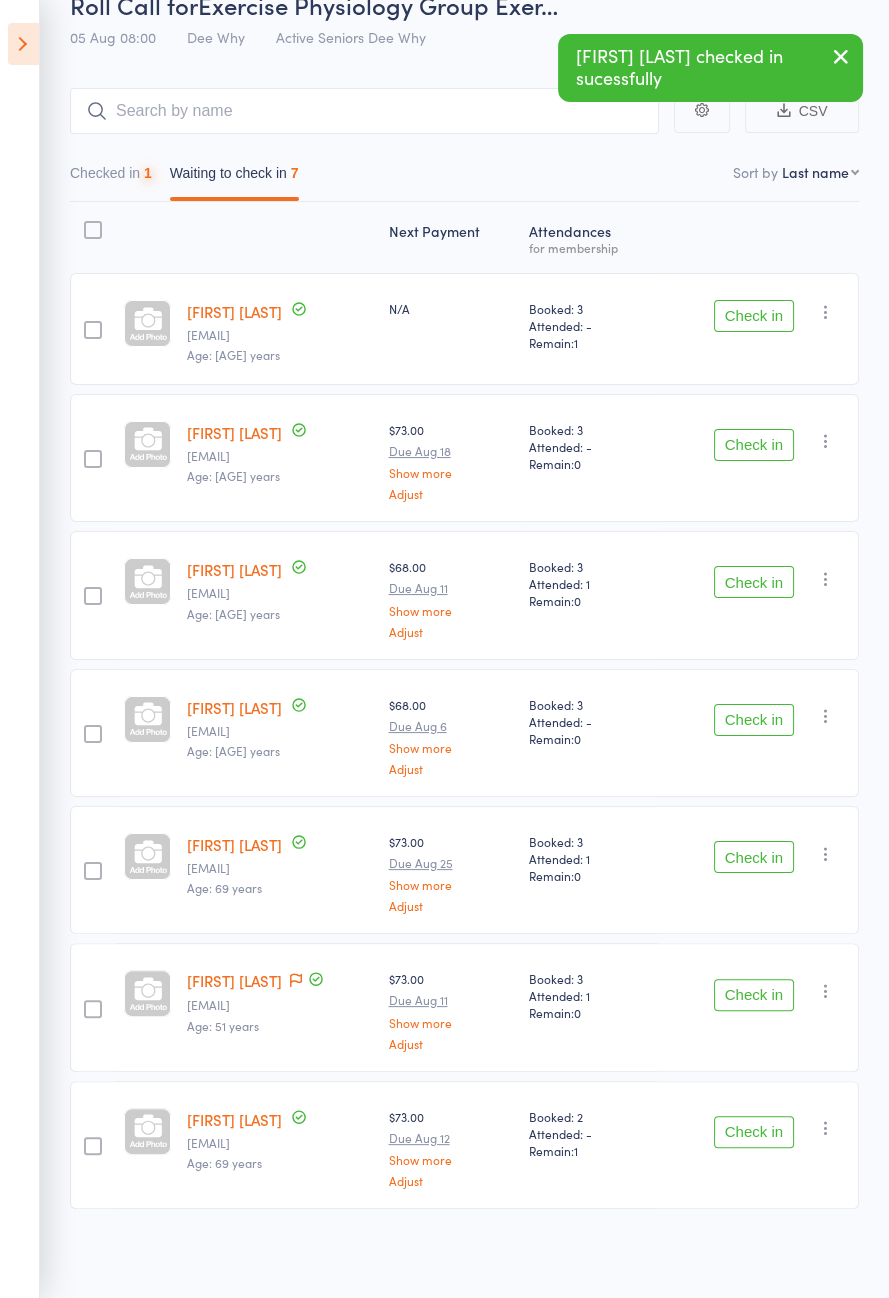 scroll, scrollTop: 0, scrollLeft: 0, axis: both 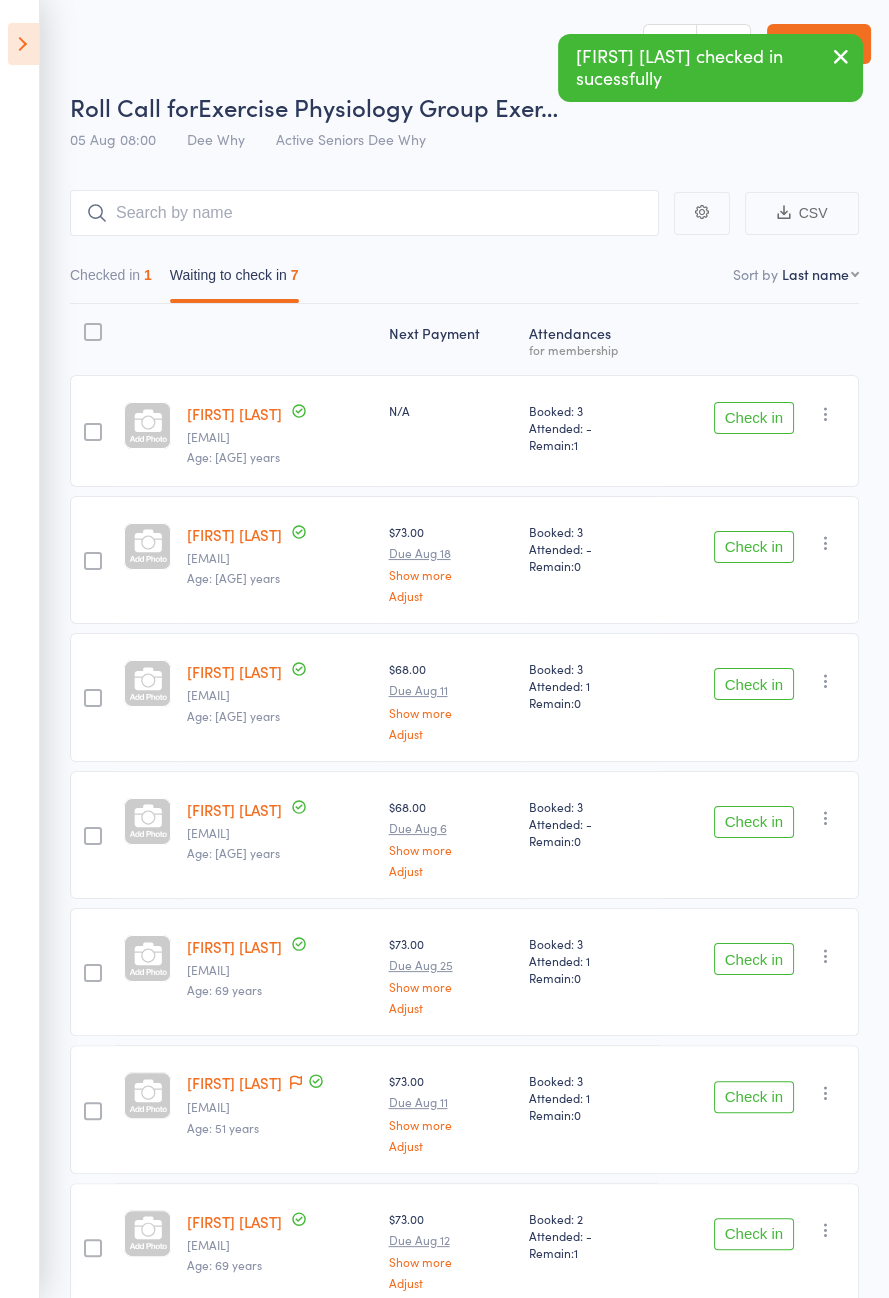 click on "Check in" at bounding box center [754, 547] 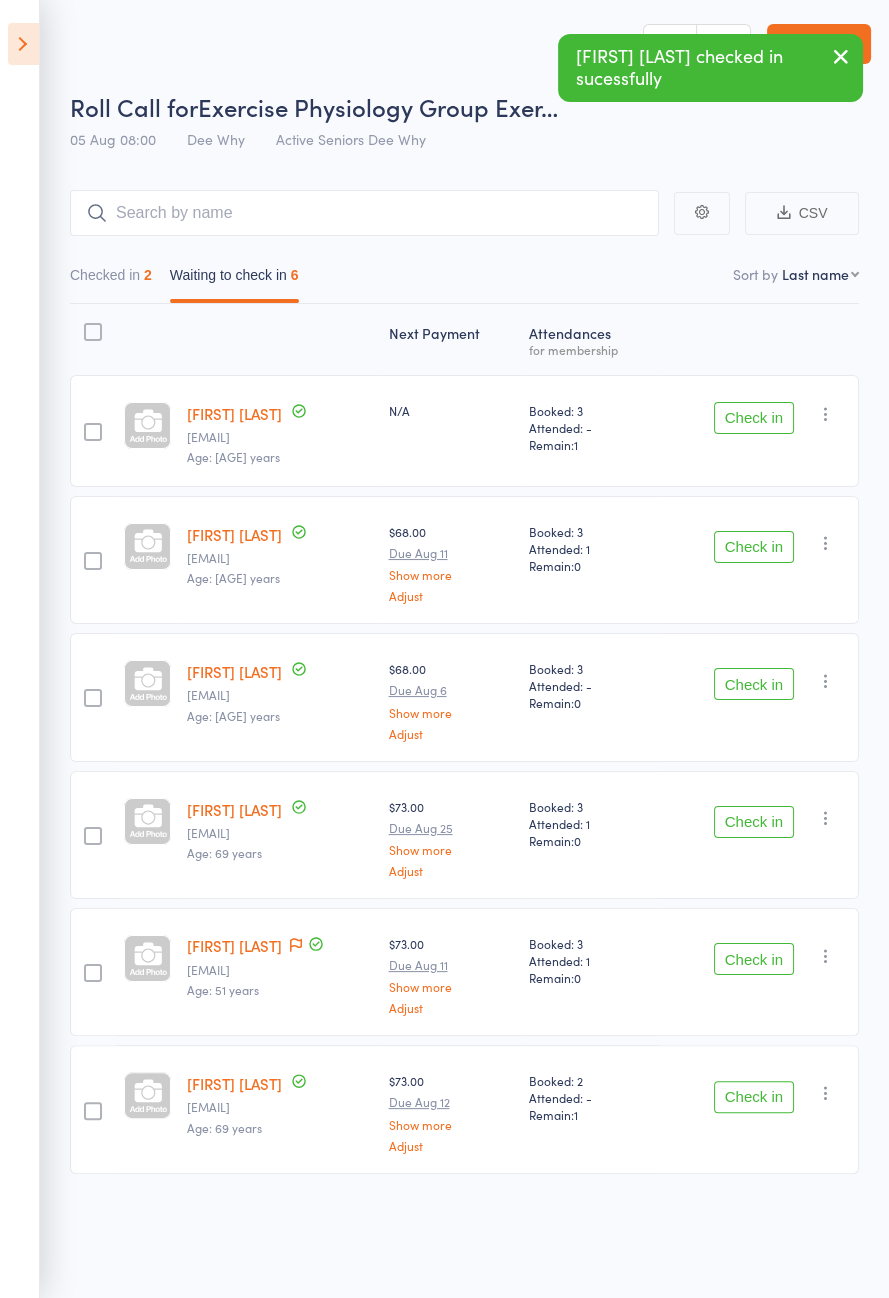 click 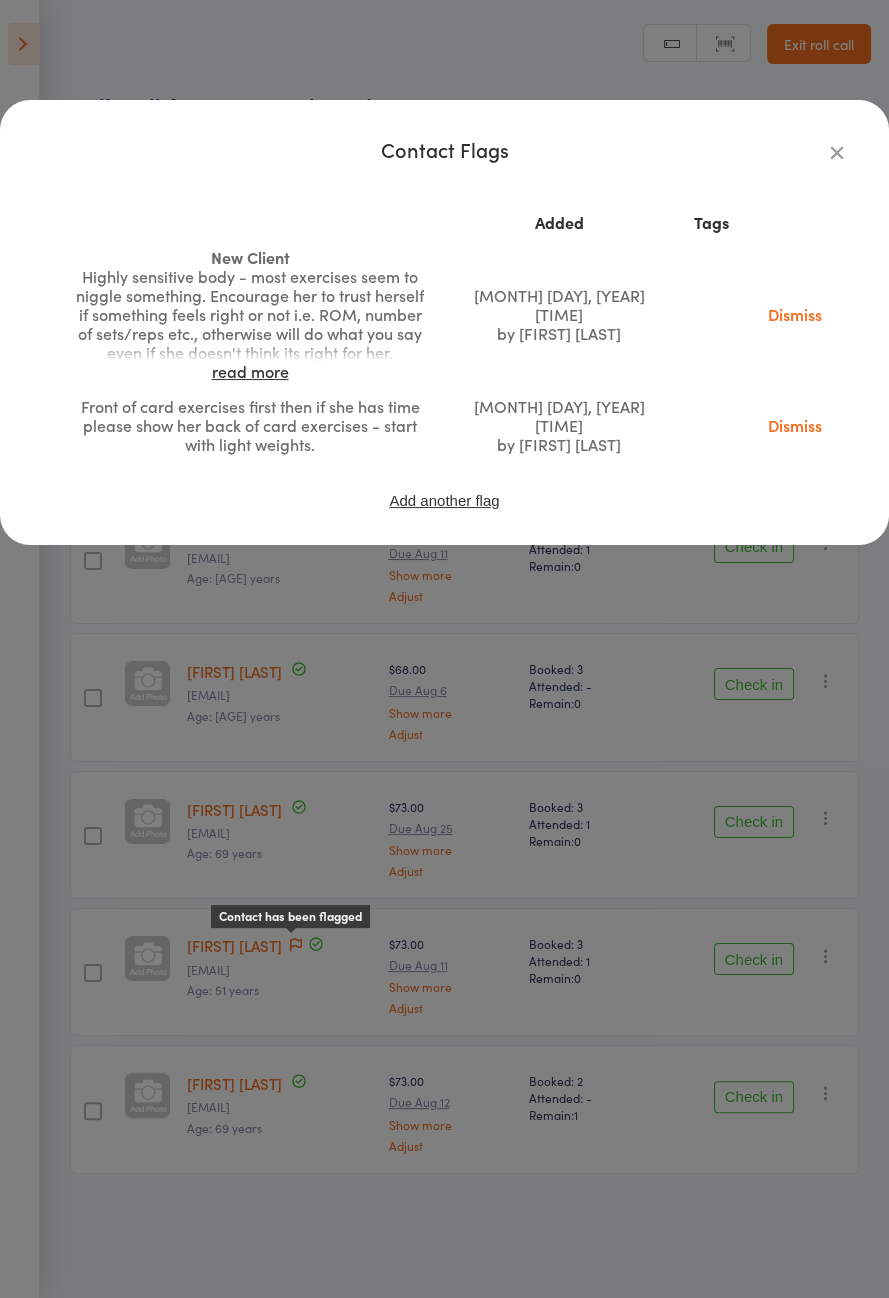 click on "read more" at bounding box center (250, 371) 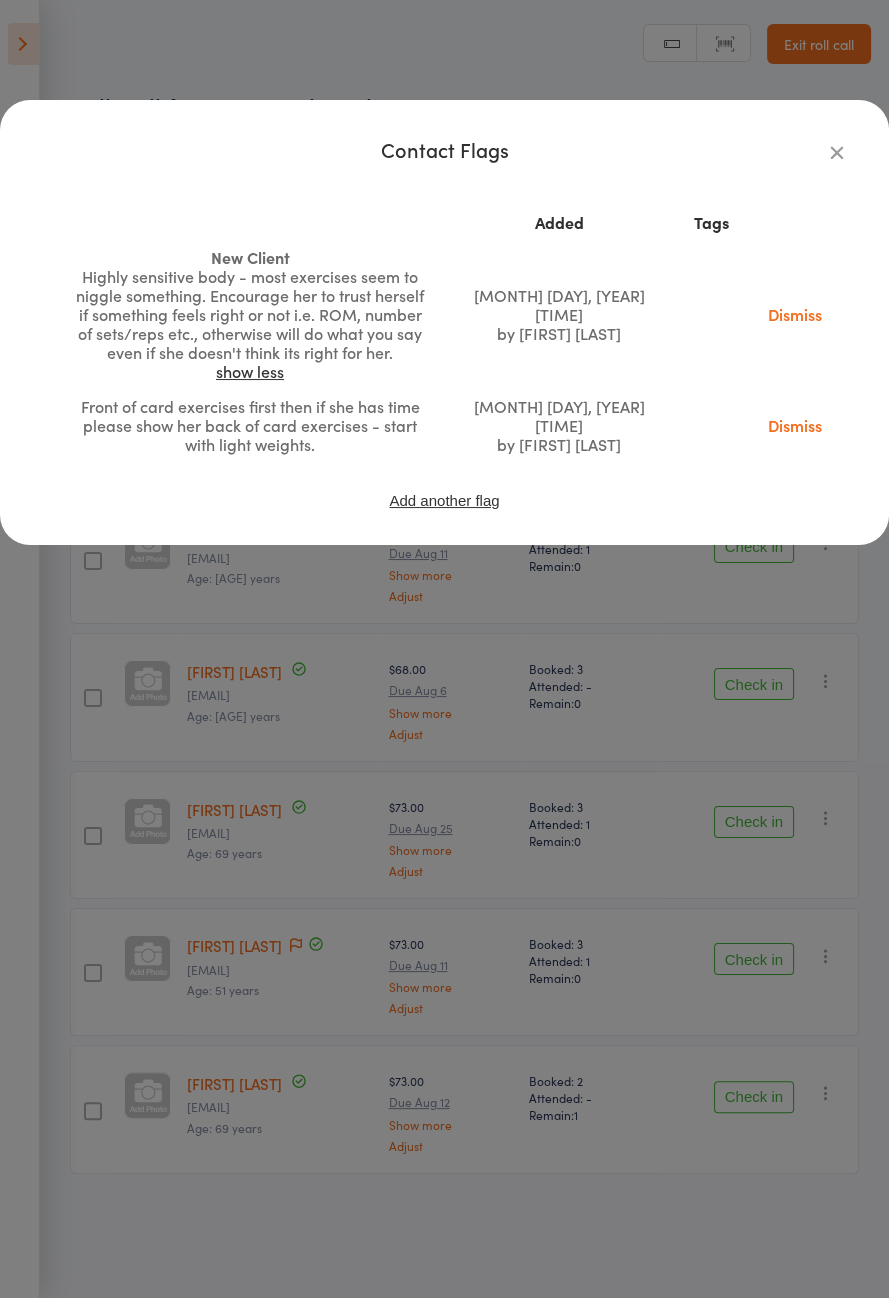 click at bounding box center [837, 152] 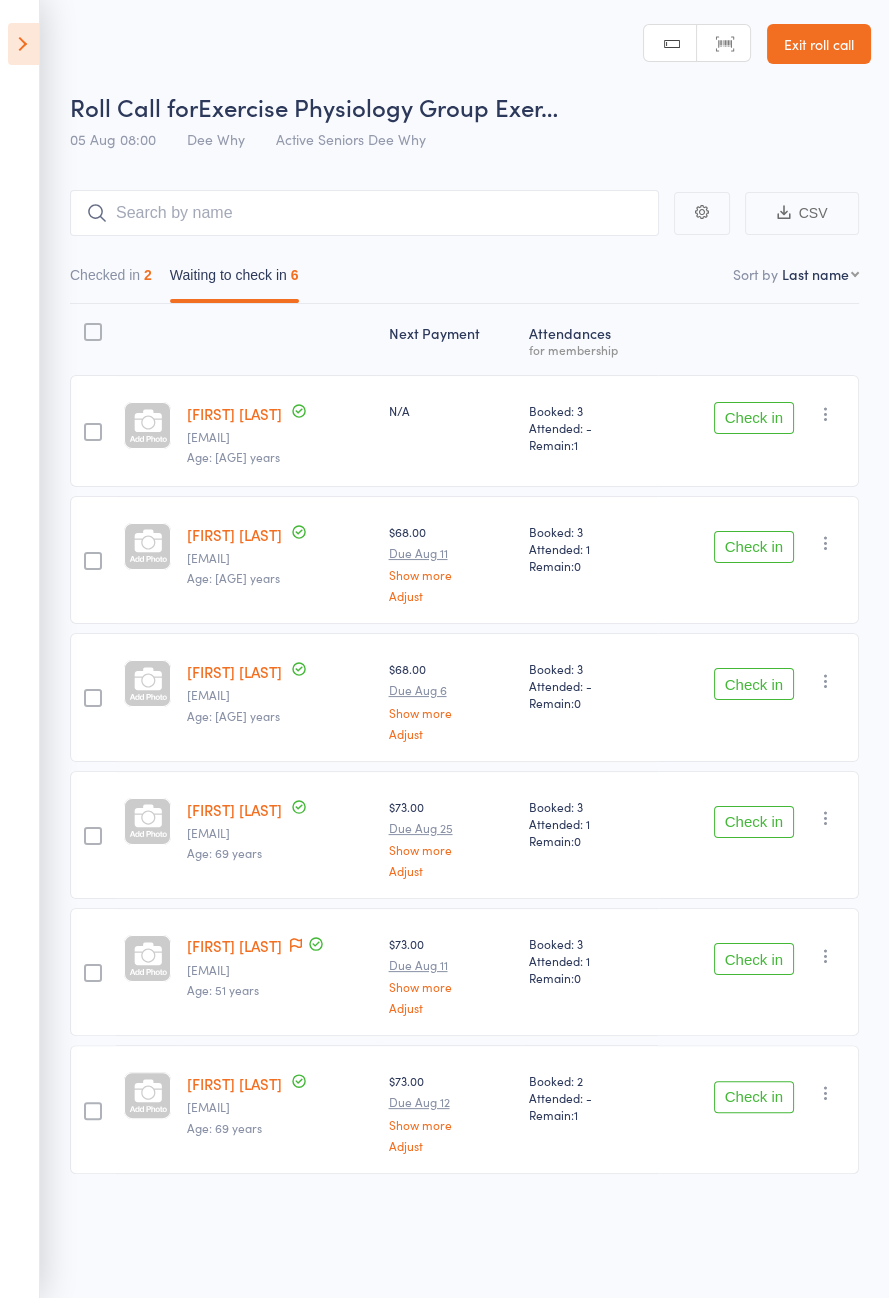 click on "Juliette Webb" at bounding box center (234, 945) 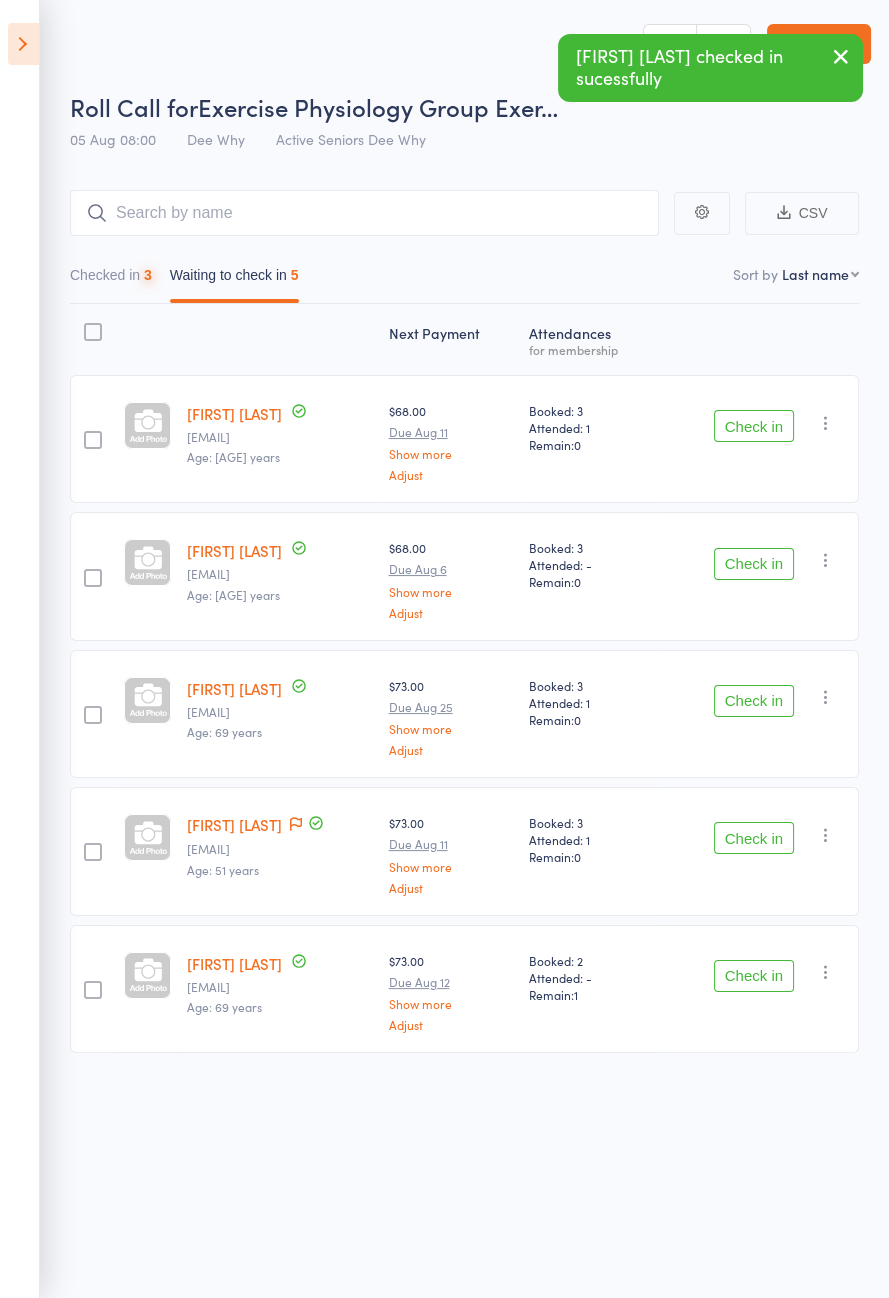 click on "Check in" at bounding box center (754, 426) 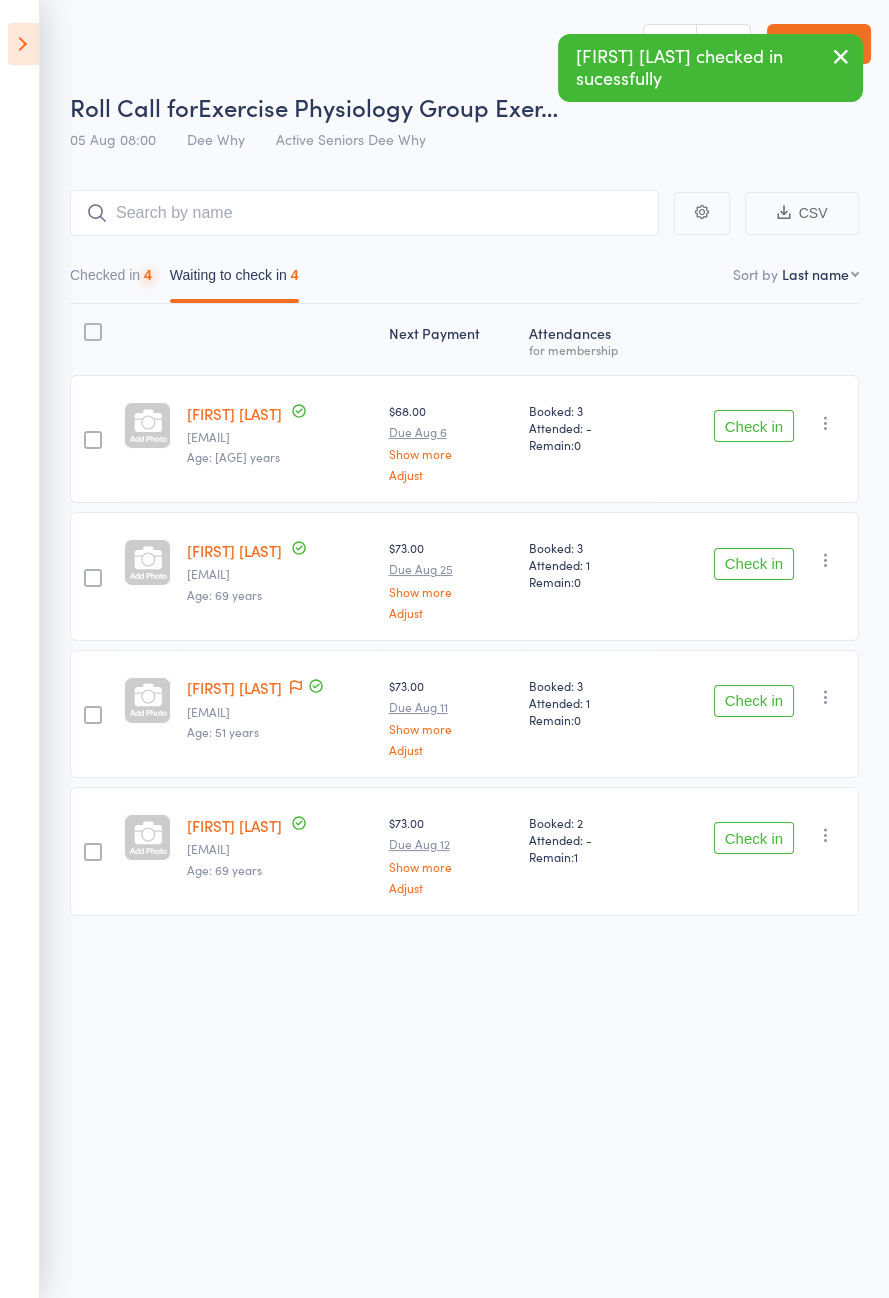 click on "Check in" at bounding box center (754, 426) 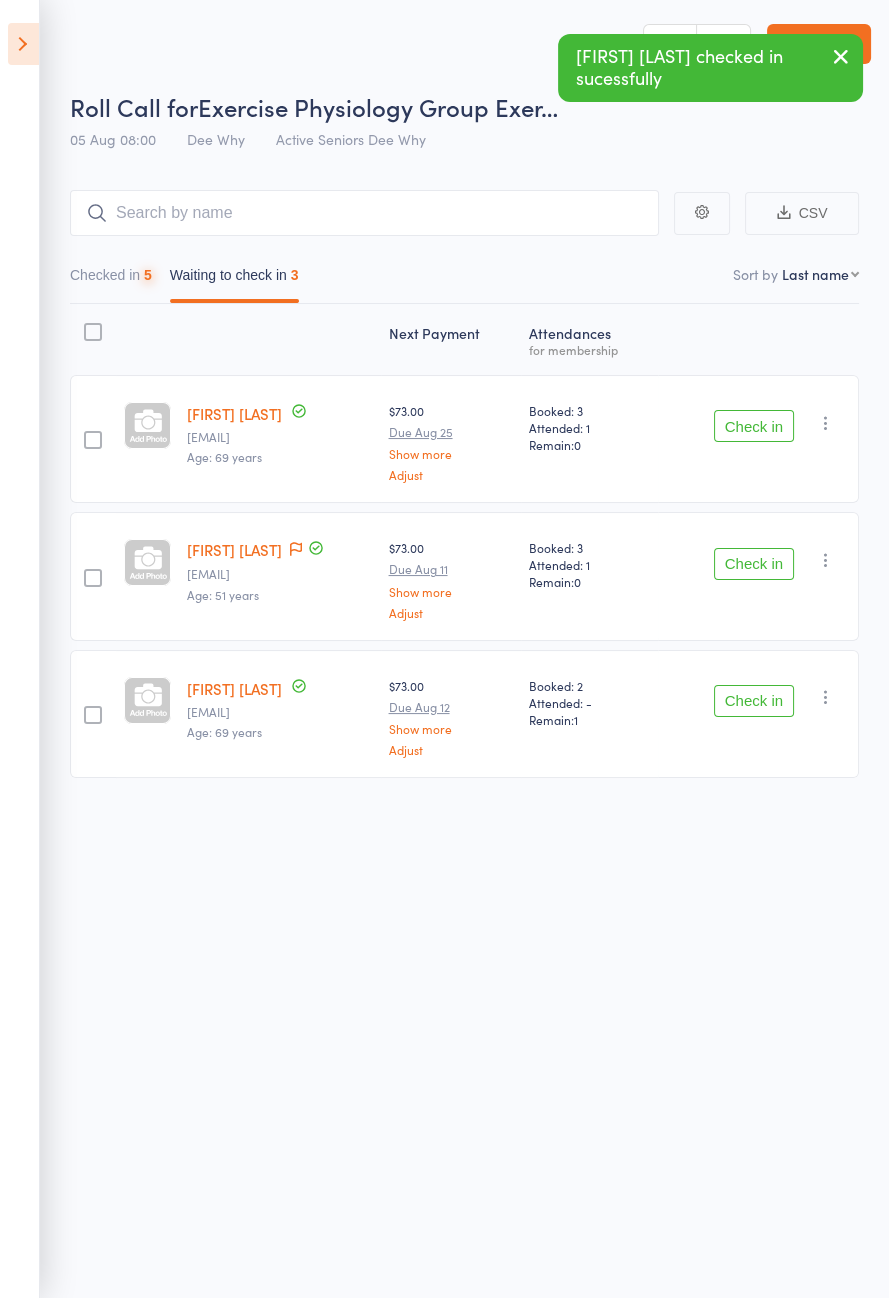 click on "Check in" at bounding box center [754, 426] 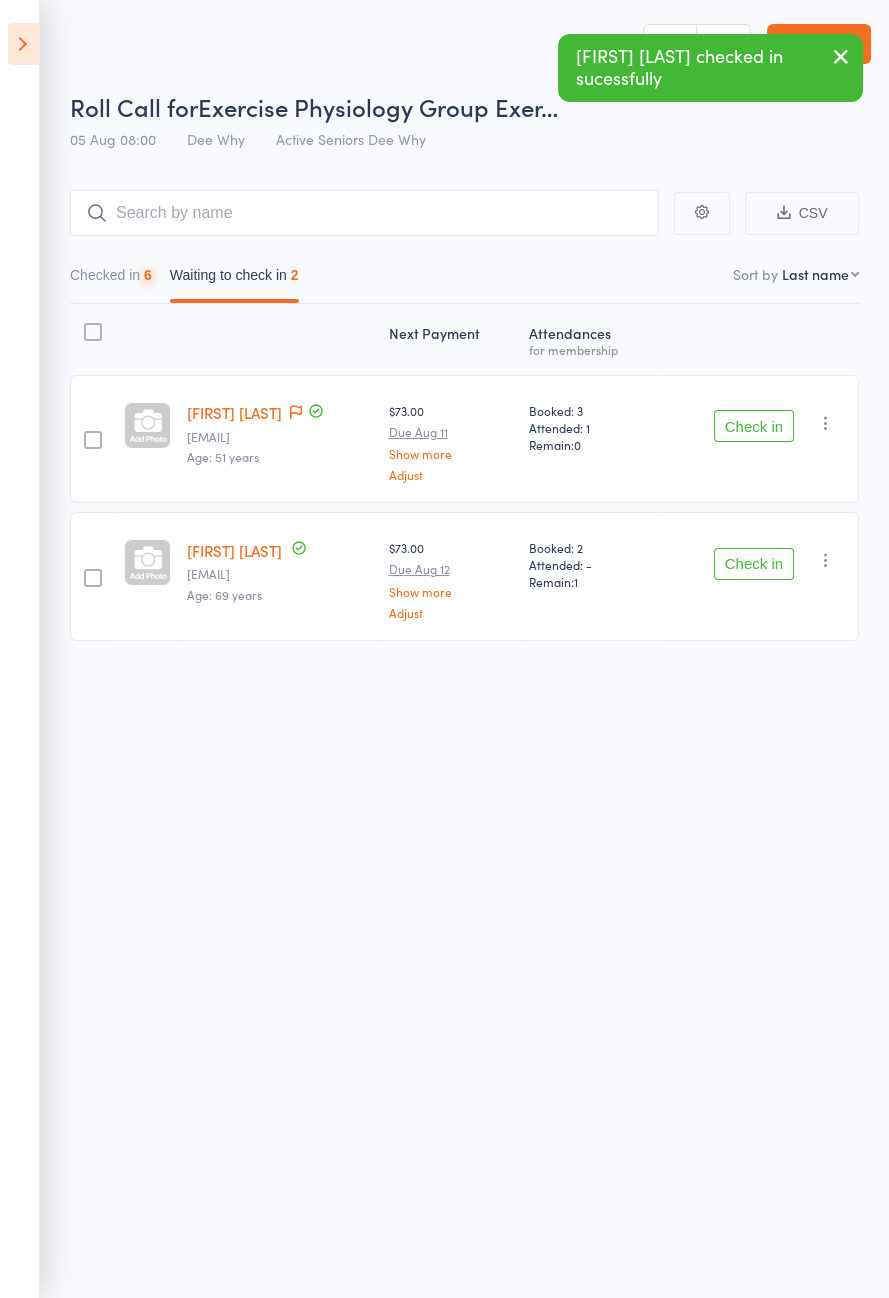 click on "Check in" at bounding box center [754, 564] 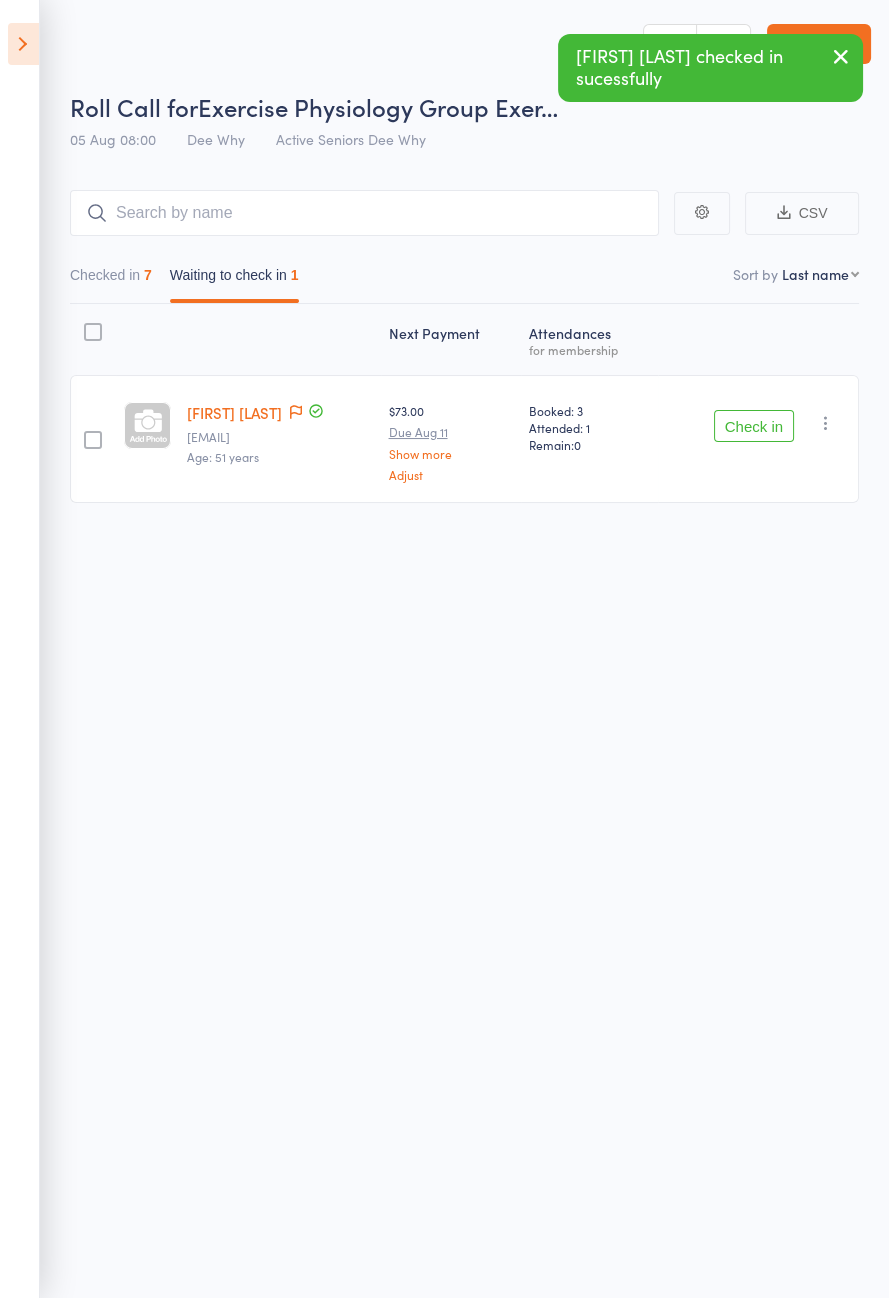 click at bounding box center [23, 44] 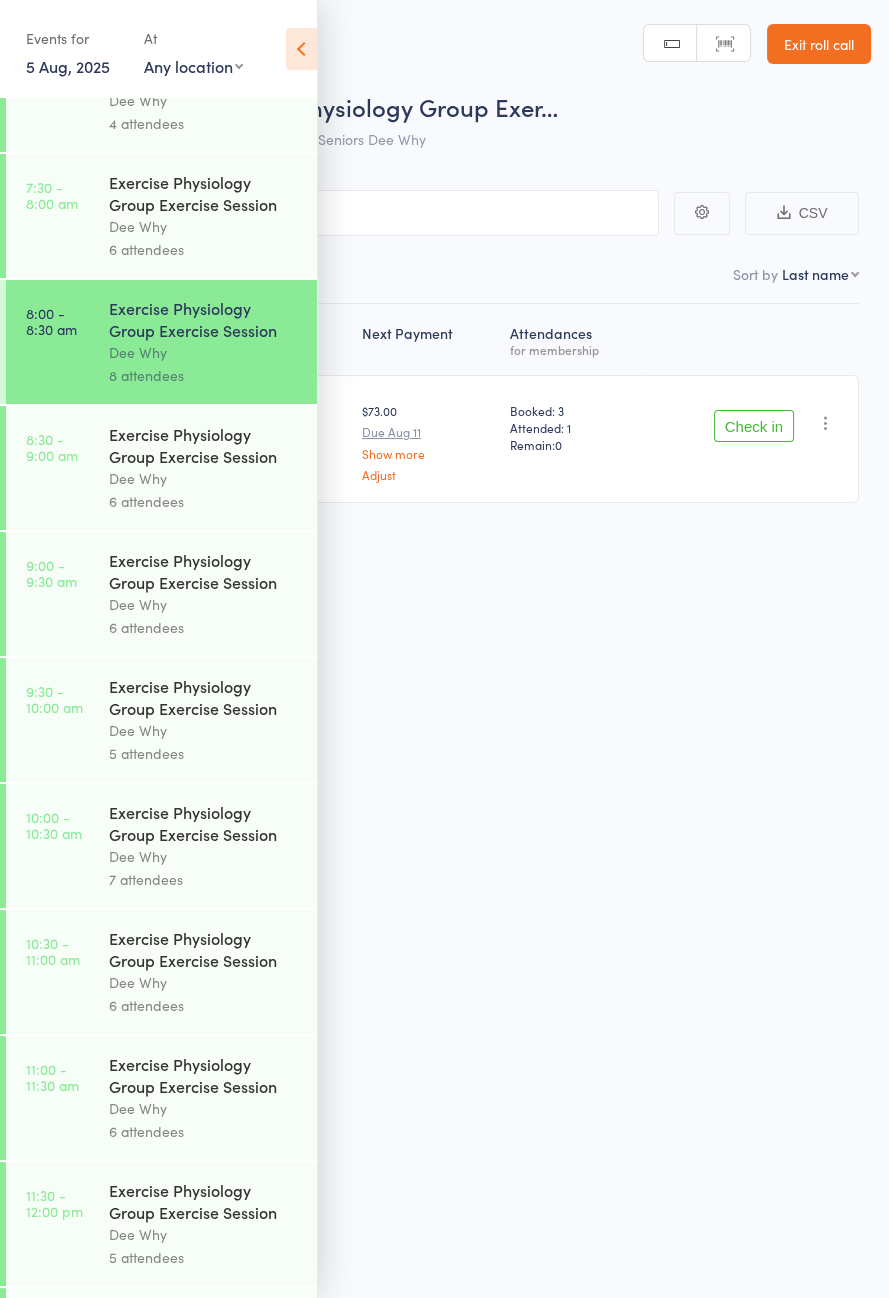 scroll, scrollTop: 0, scrollLeft: 0, axis: both 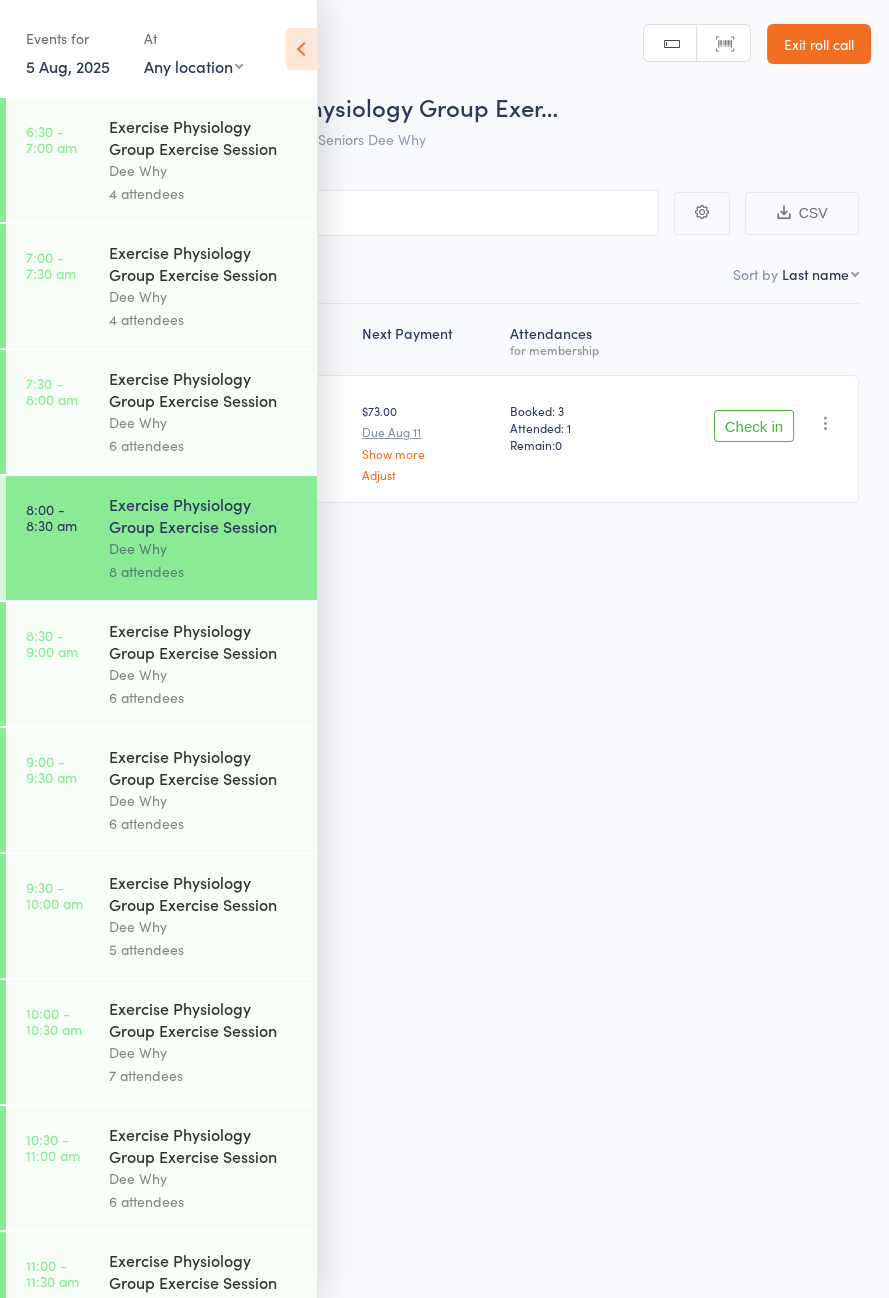 click at bounding box center [301, 49] 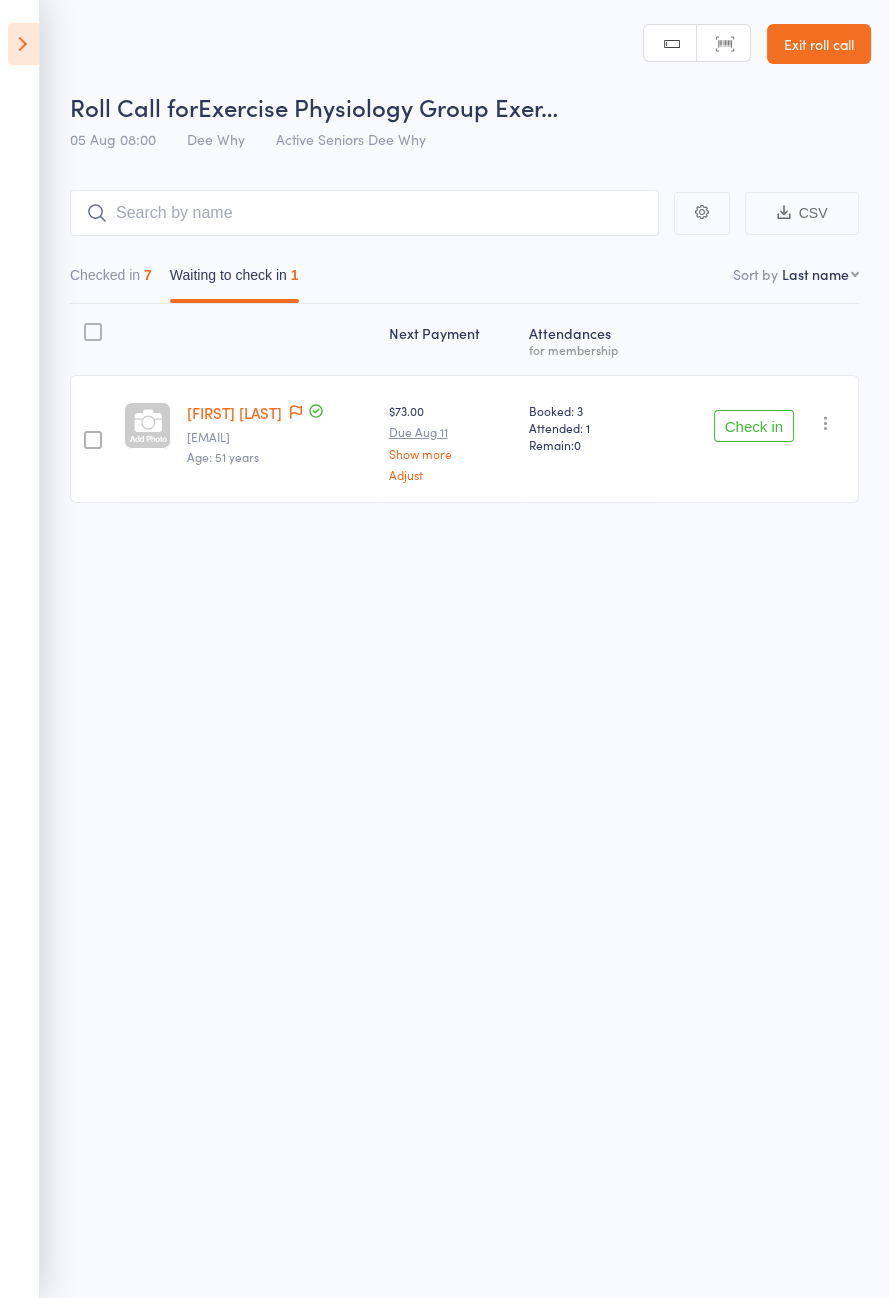 click on "Exit roll call" at bounding box center (819, 44) 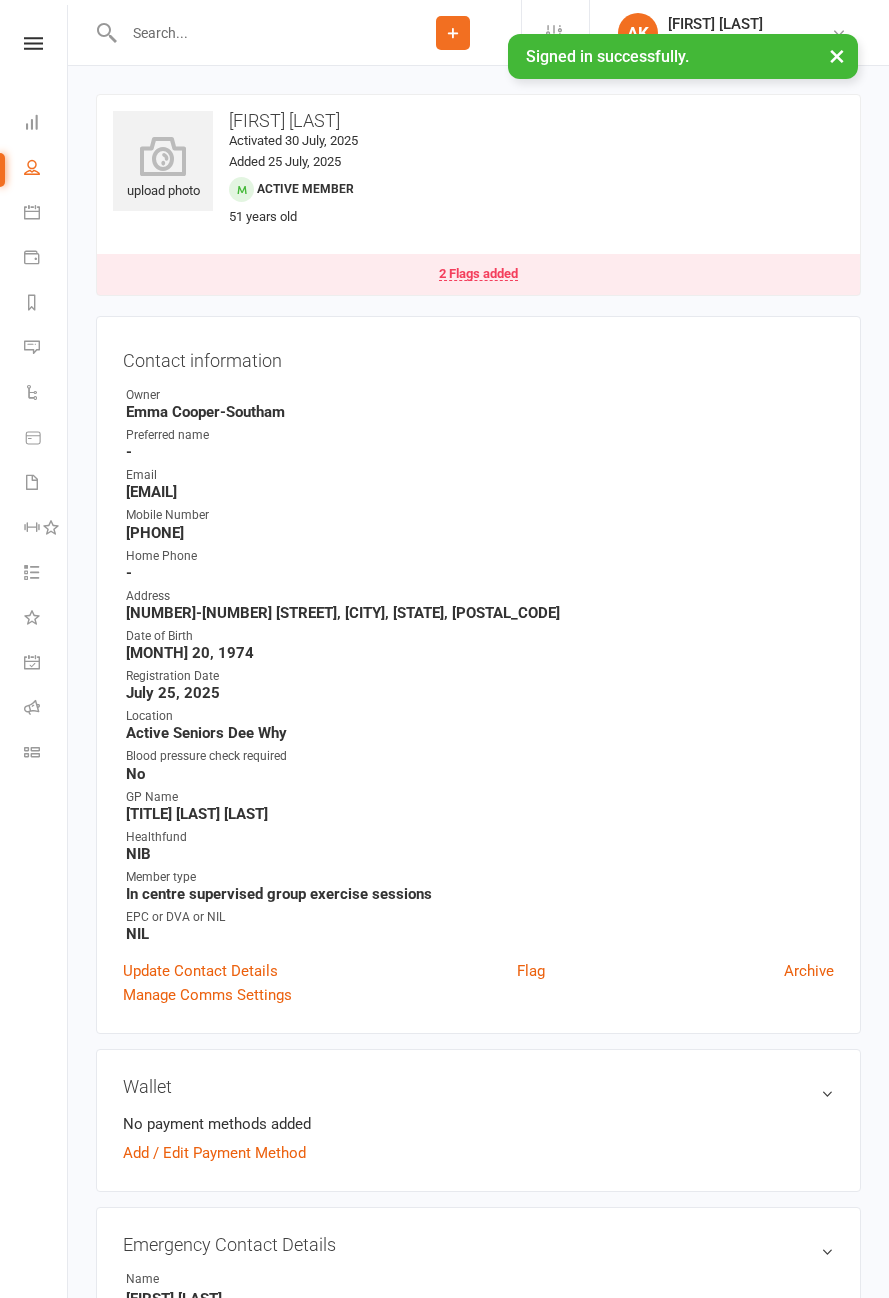 scroll, scrollTop: 1551, scrollLeft: 0, axis: vertical 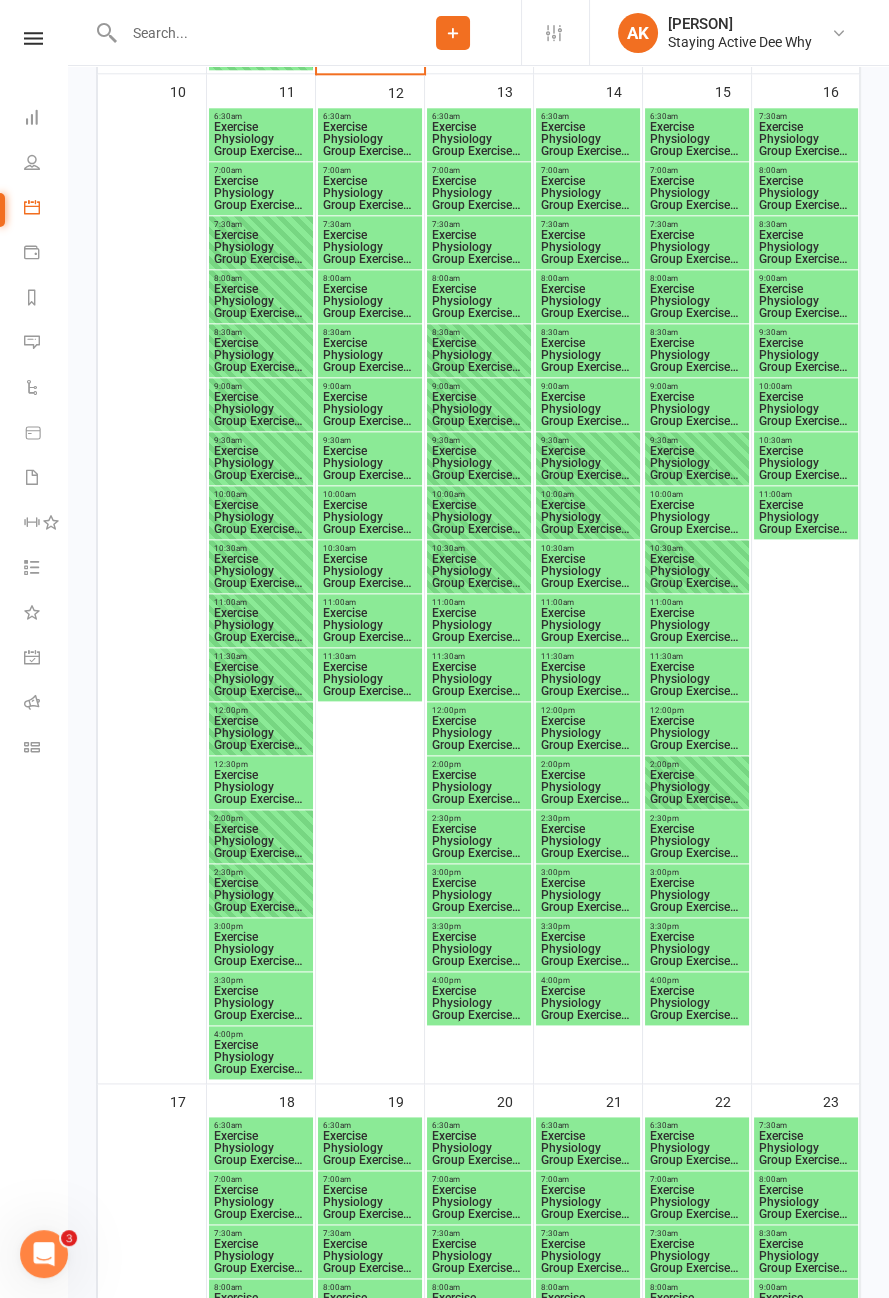 click on "Exercise Physiology Group Exercise Session" at bounding box center [370, 679] 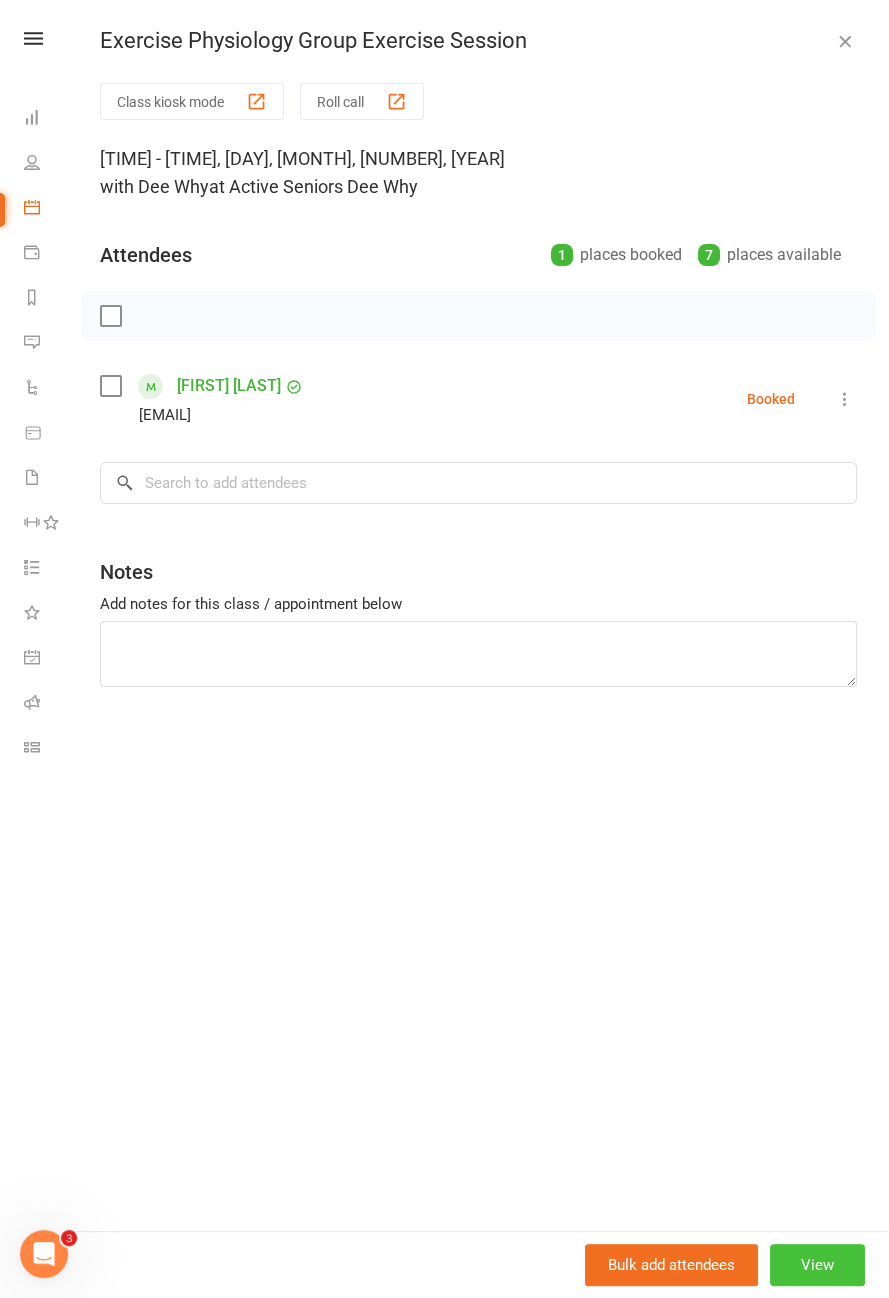click on "View" at bounding box center [817, 1265] 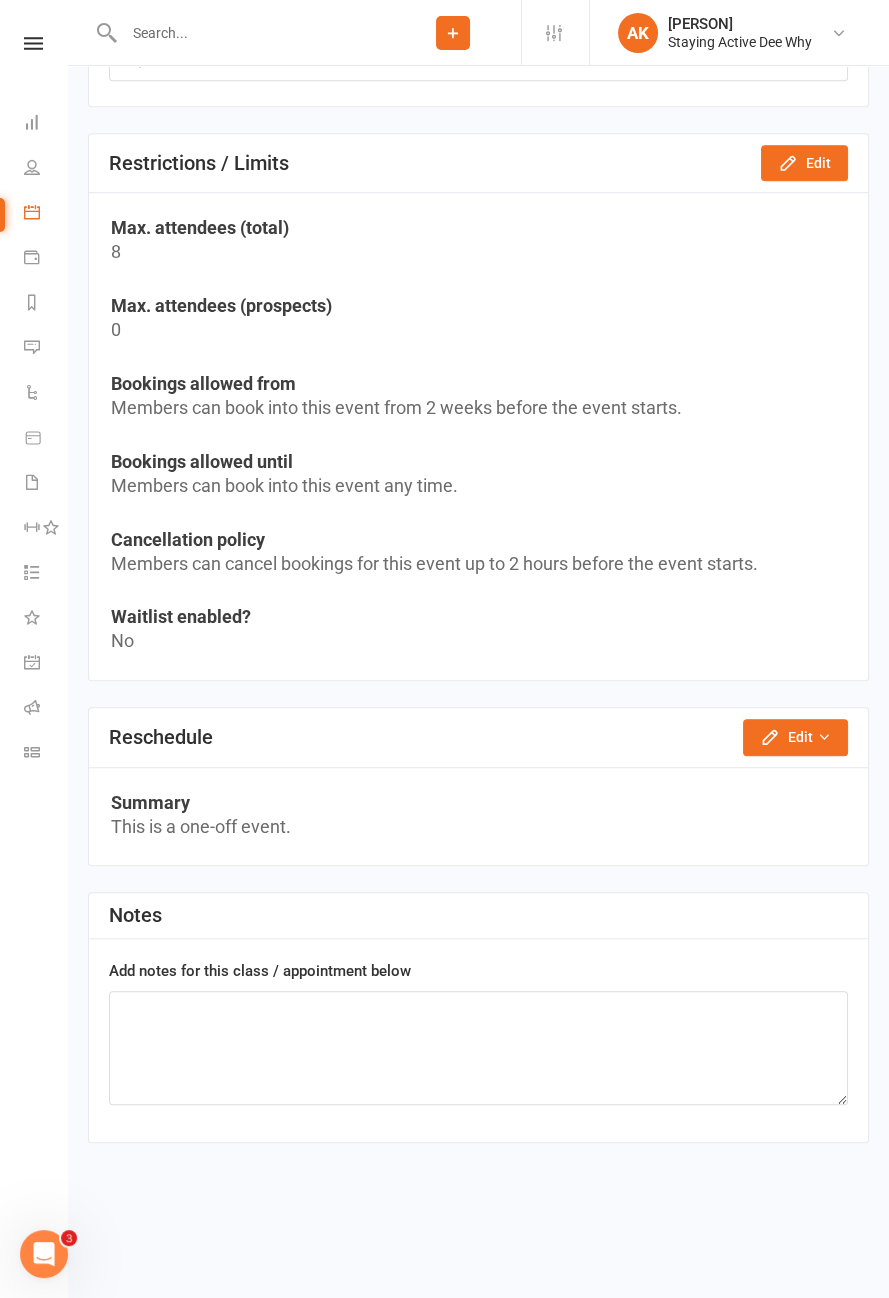 scroll, scrollTop: 0, scrollLeft: 0, axis: both 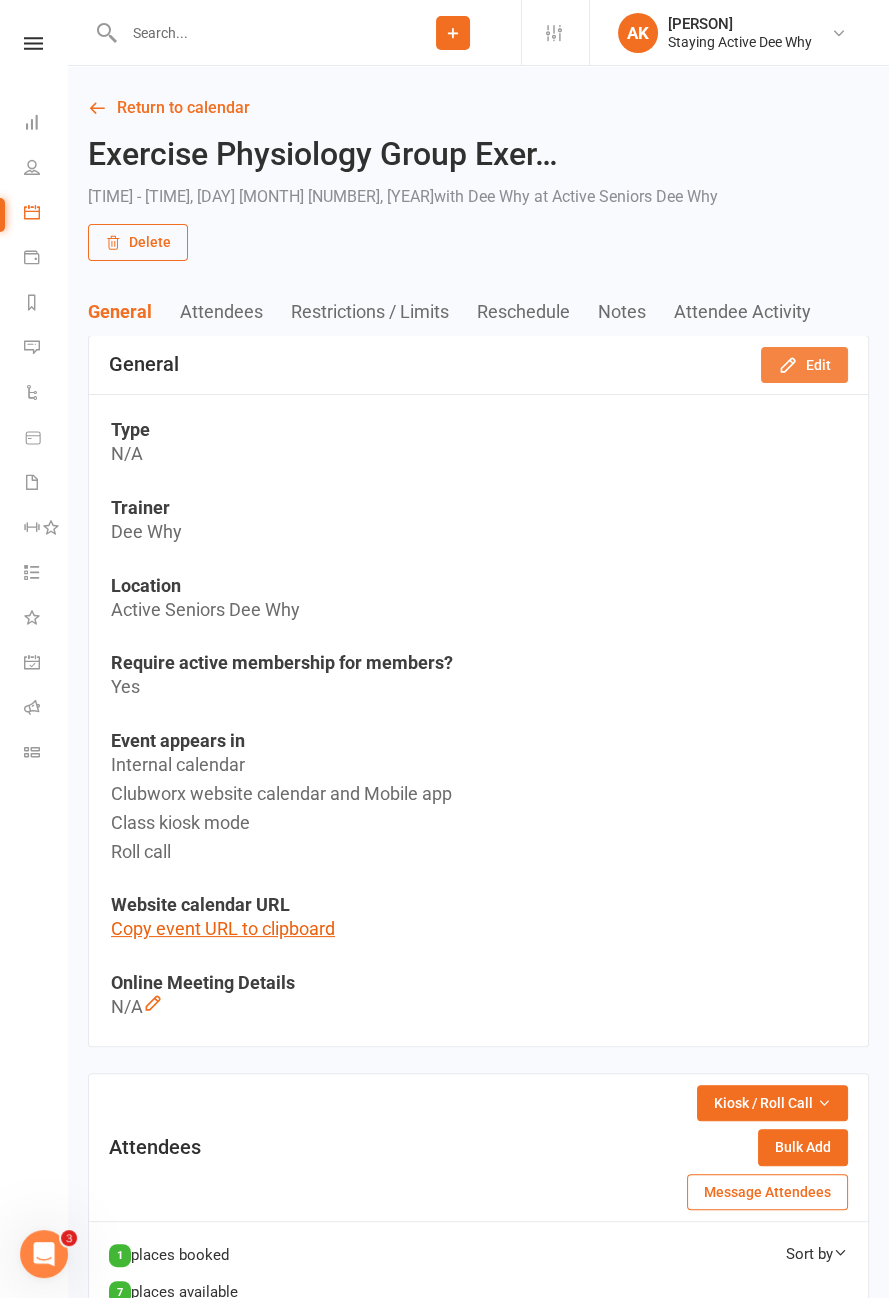 click on "Edit" at bounding box center [804, 365] 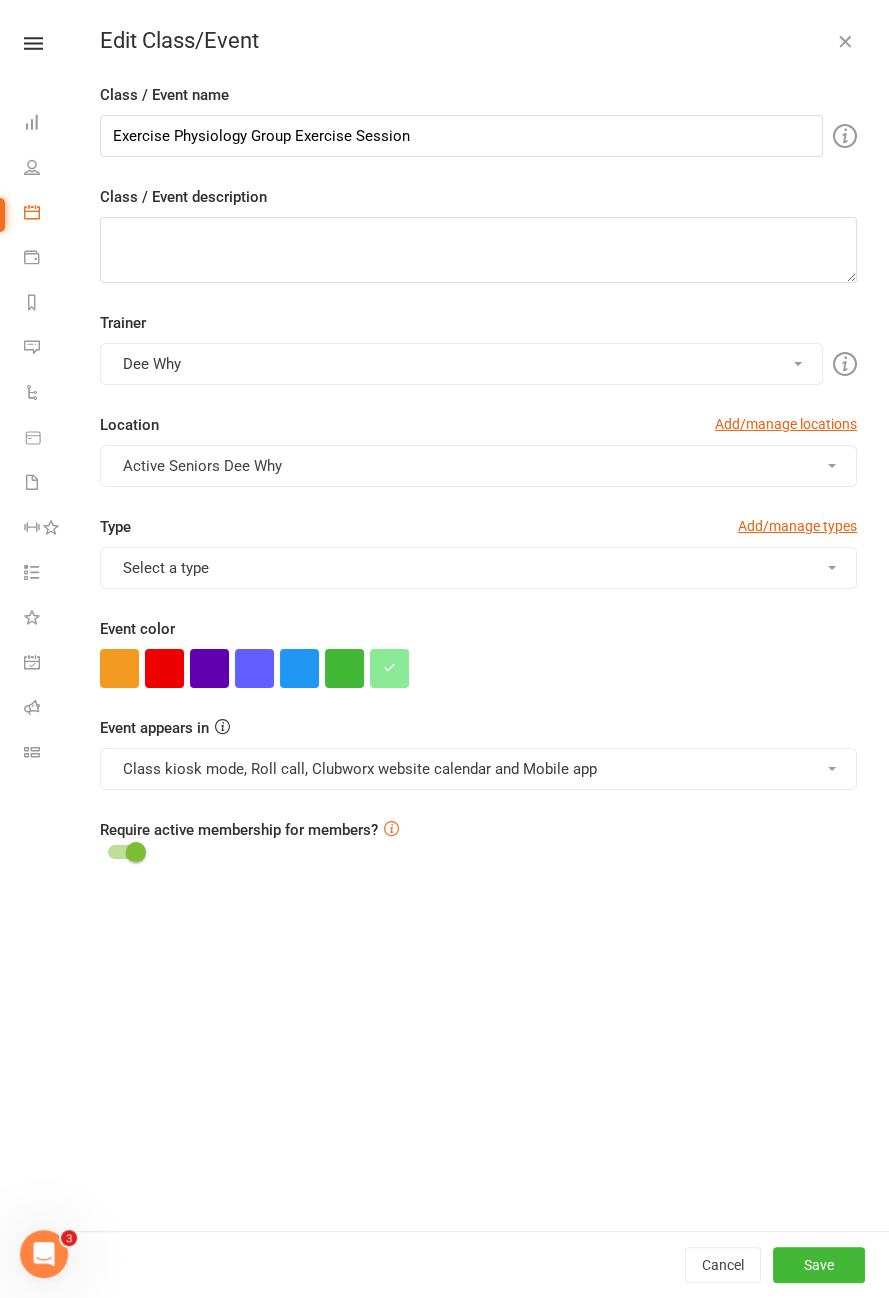 click on "Select a type" at bounding box center (478, 568) 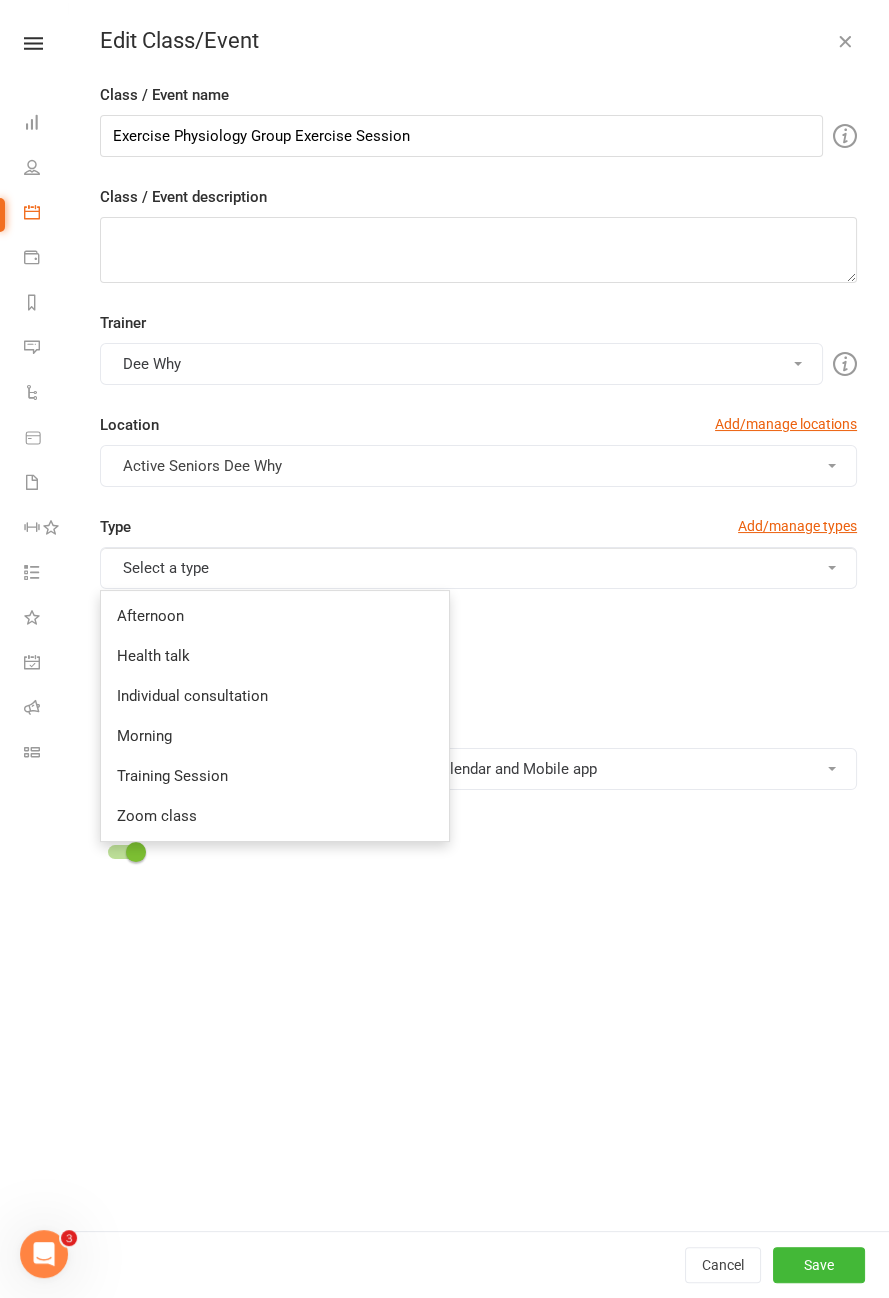 click on "Morning" at bounding box center [275, 736] 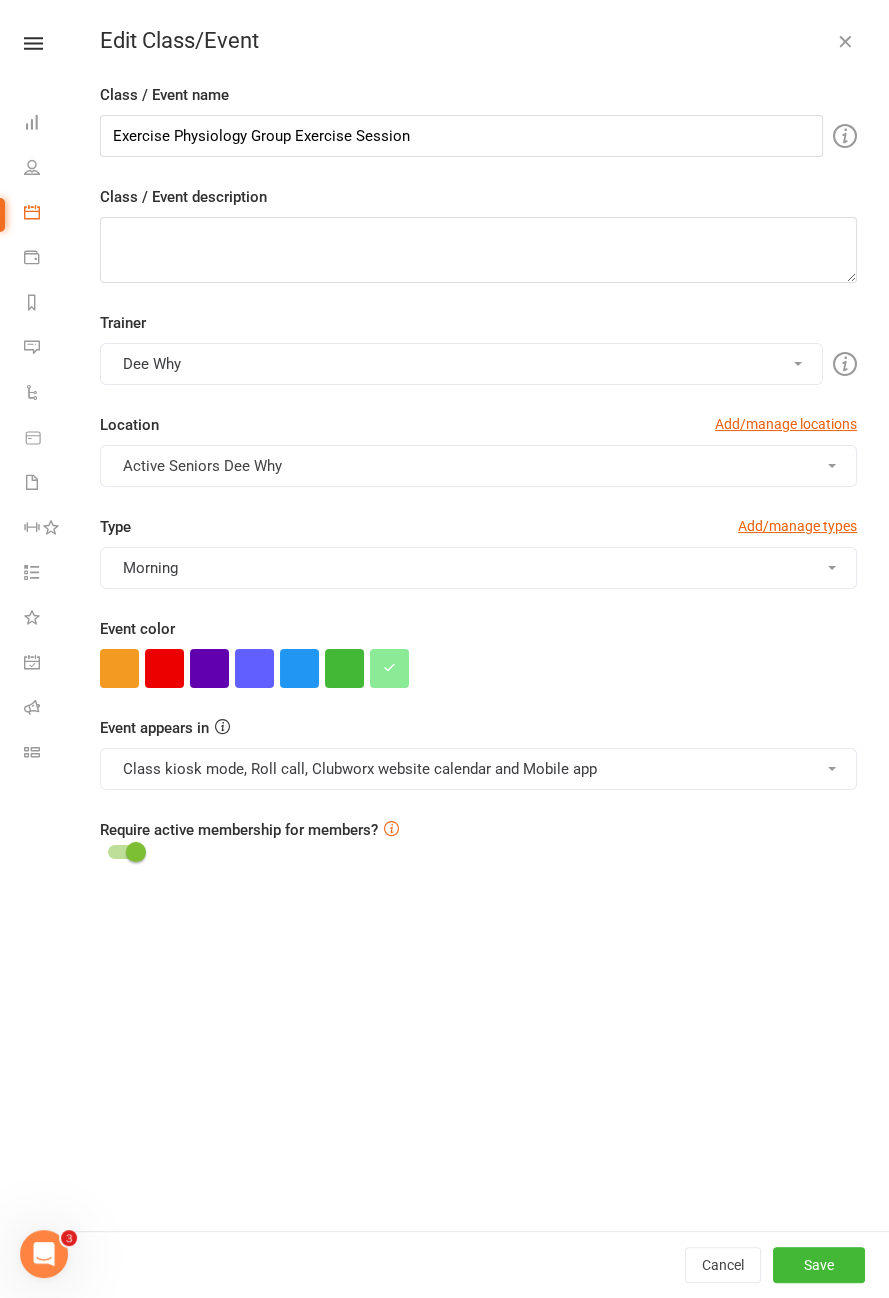 click on "Morning" at bounding box center [478, 568] 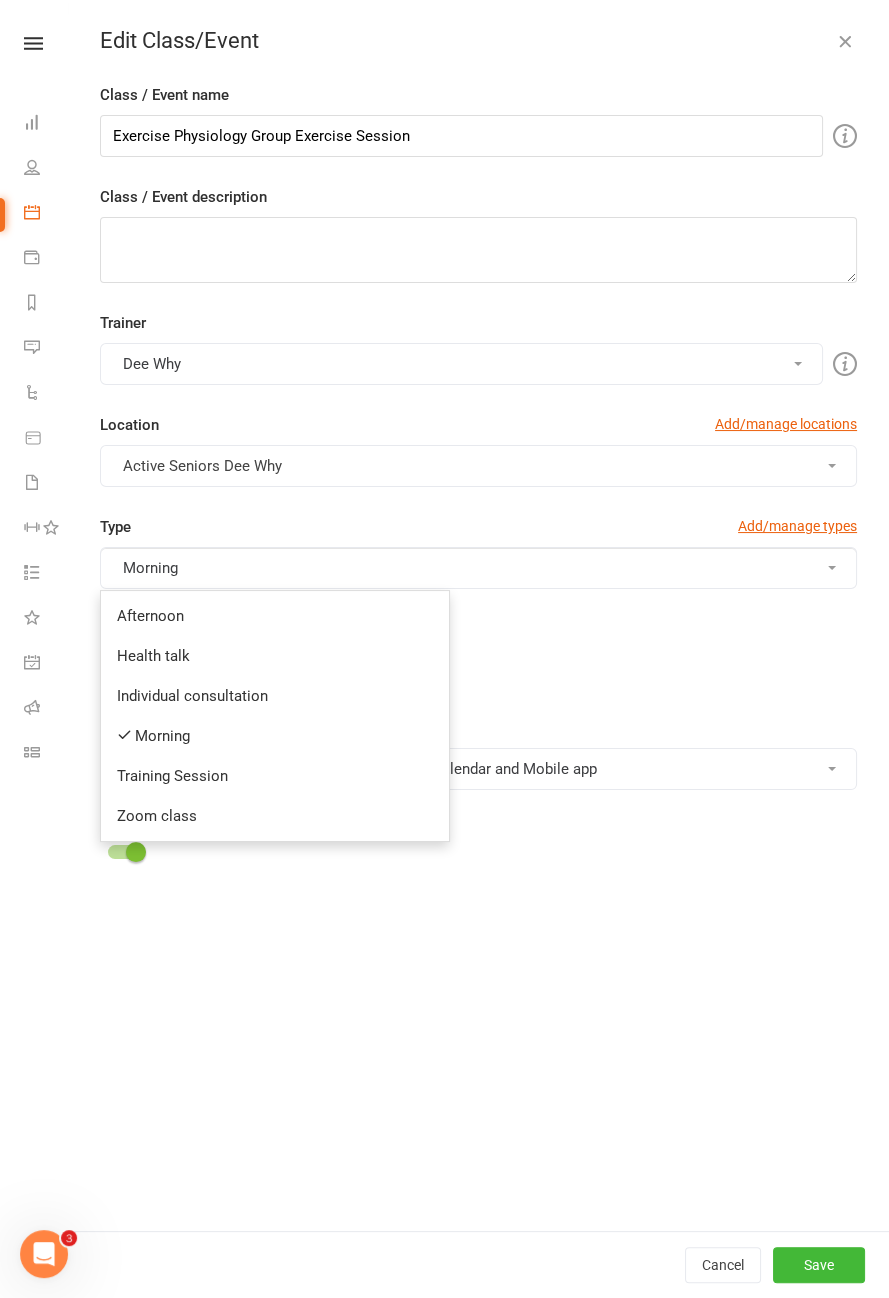 click on "Afternoon" at bounding box center (275, 616) 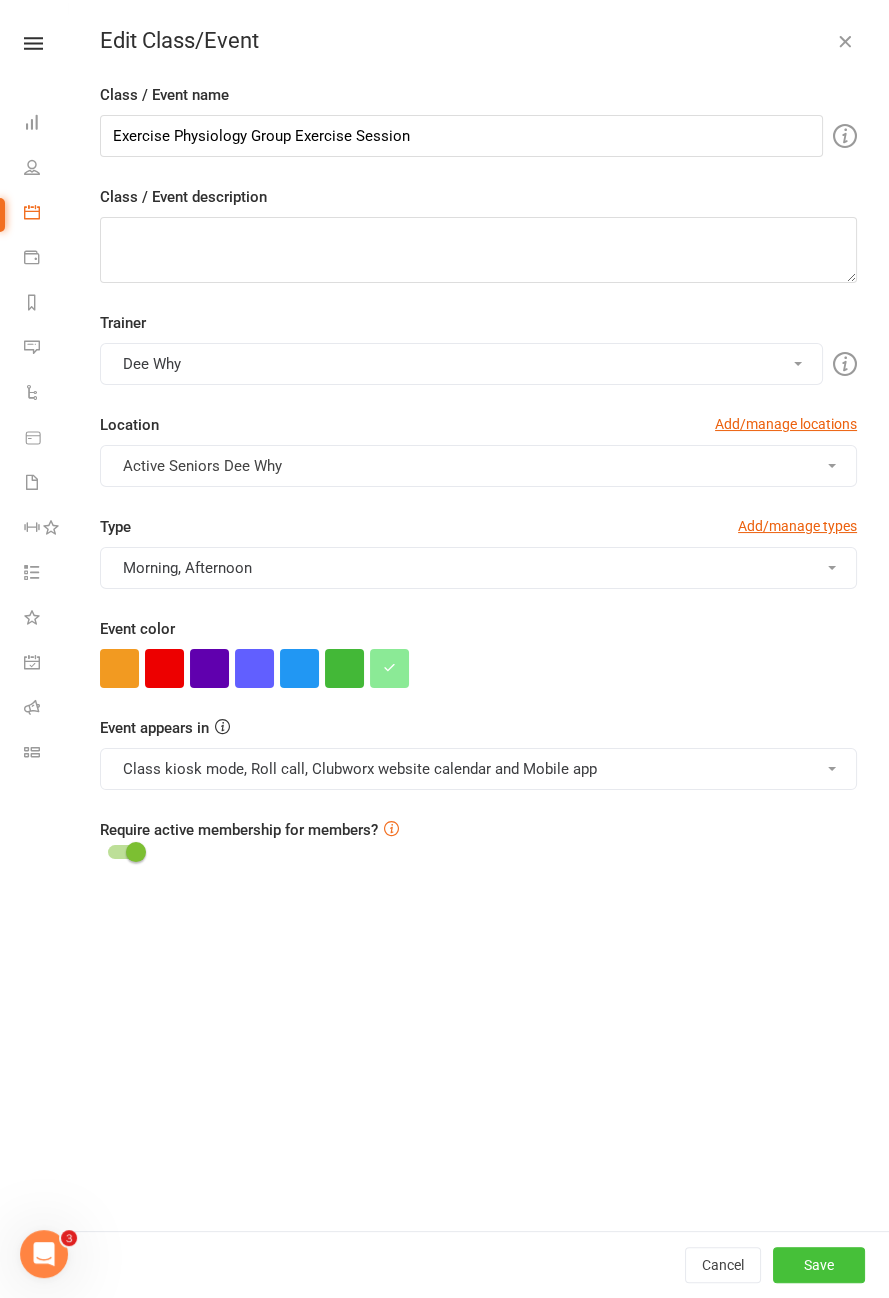 click on "Save" at bounding box center [819, 1265] 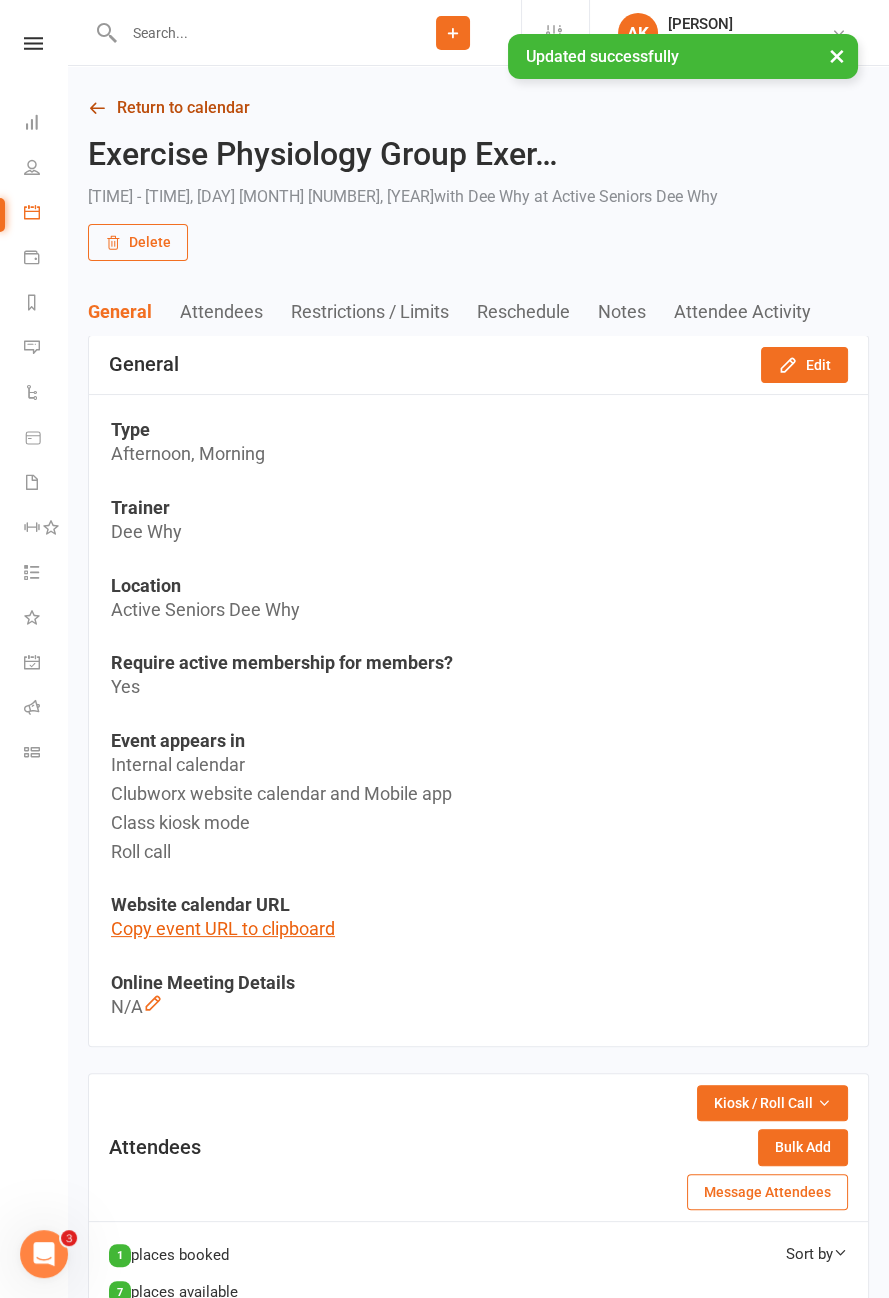 click on "Return to calendar" at bounding box center [478, 108] 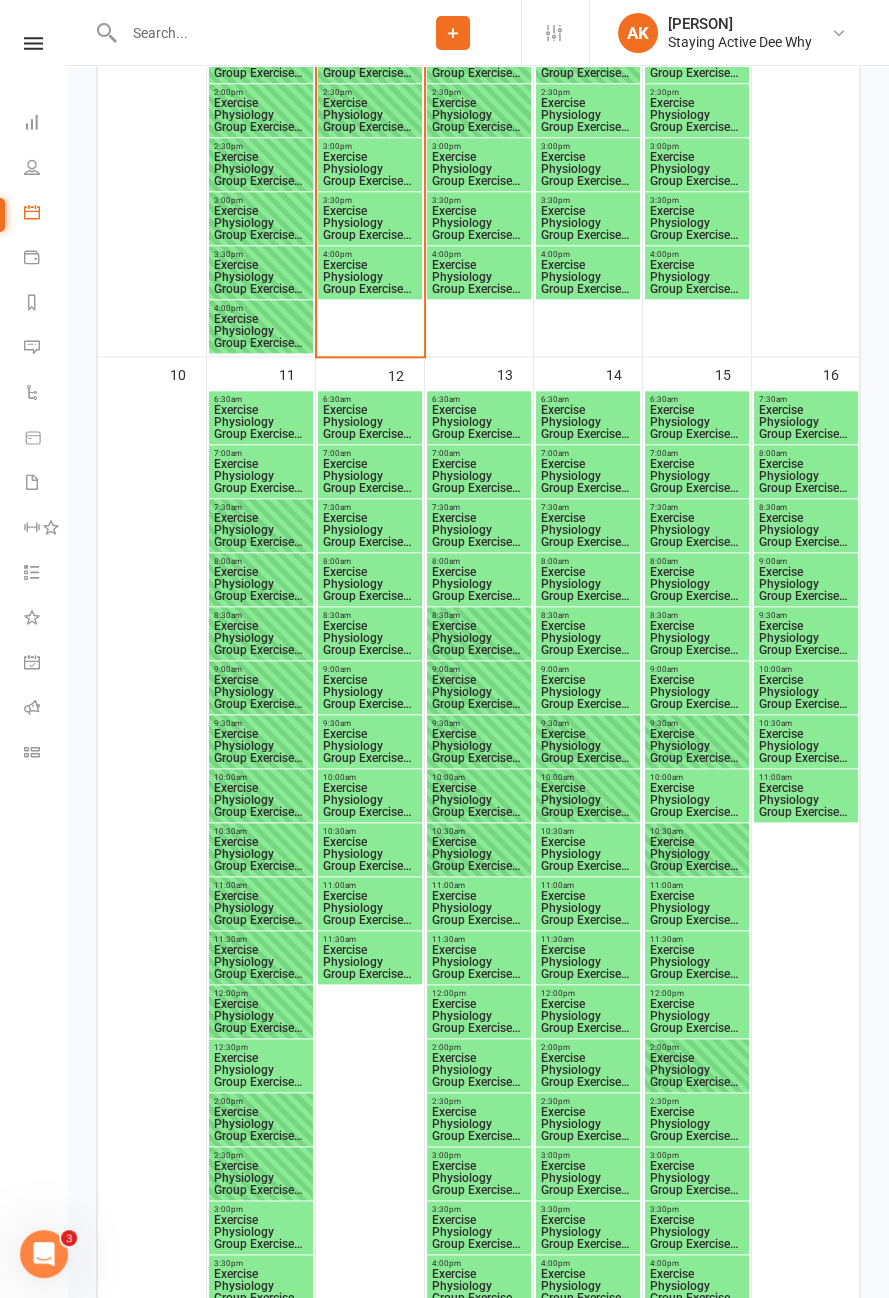 scroll, scrollTop: 2131, scrollLeft: 0, axis: vertical 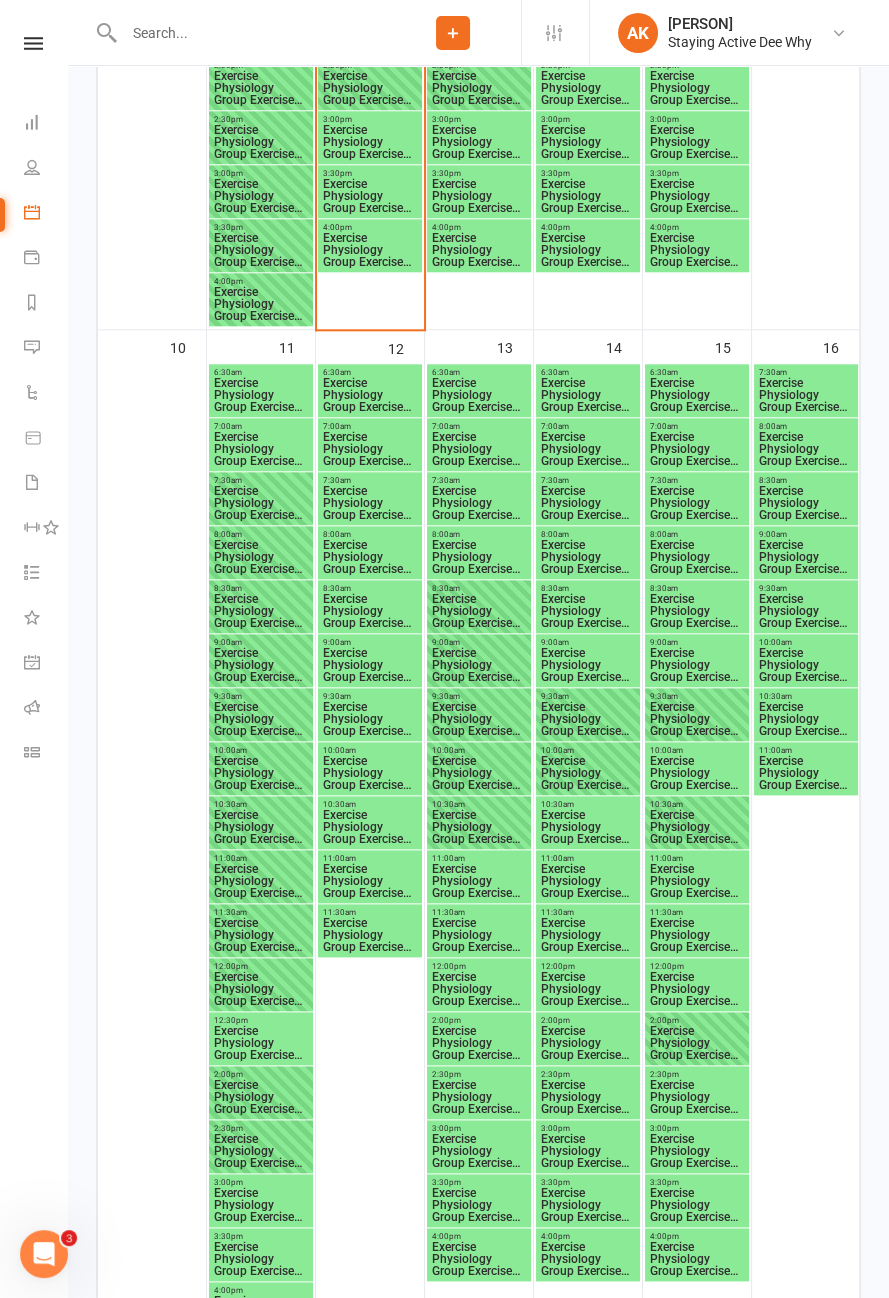 click on "Exercise Physiology Group Exercise Session" at bounding box center [370, 881] 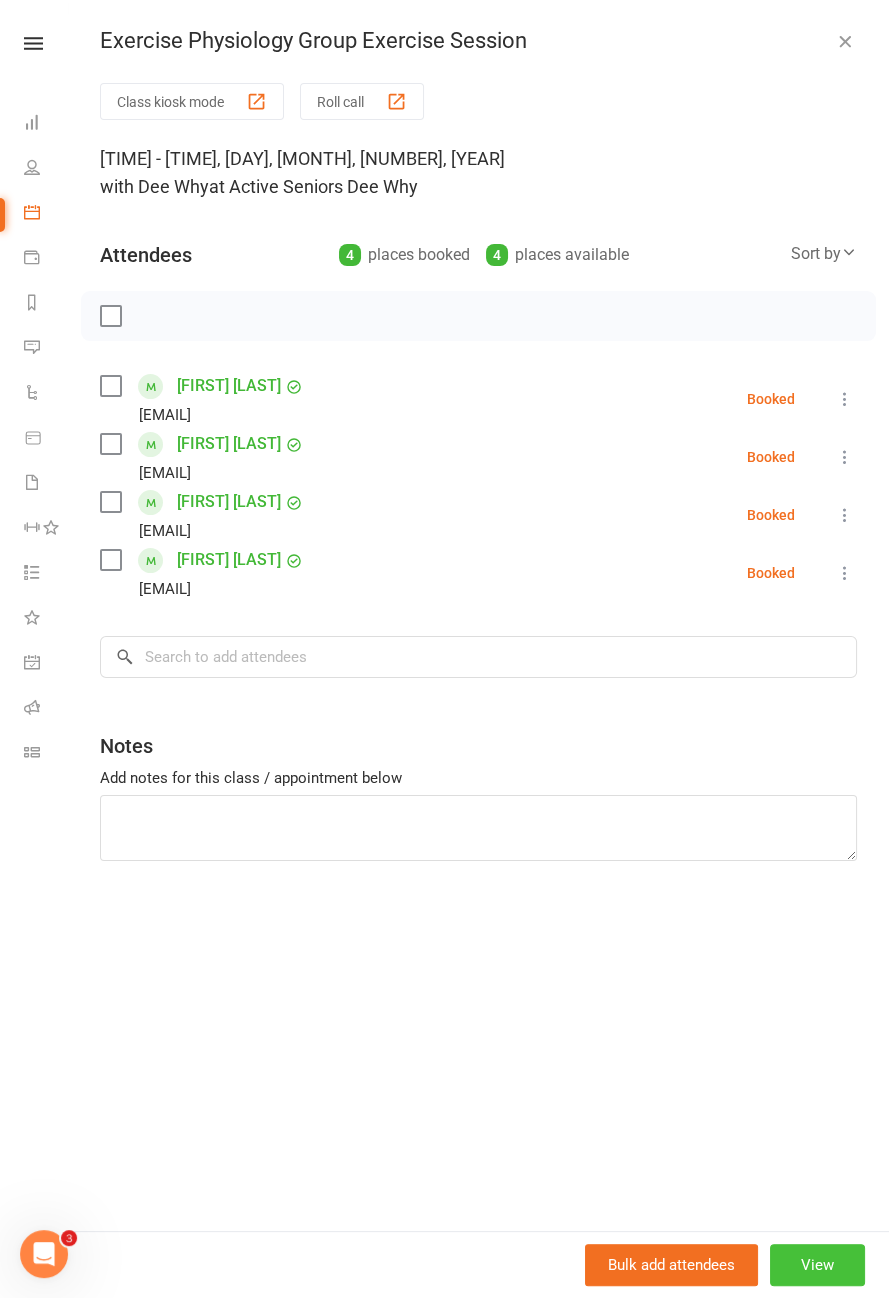 click on "View" at bounding box center (817, 1265) 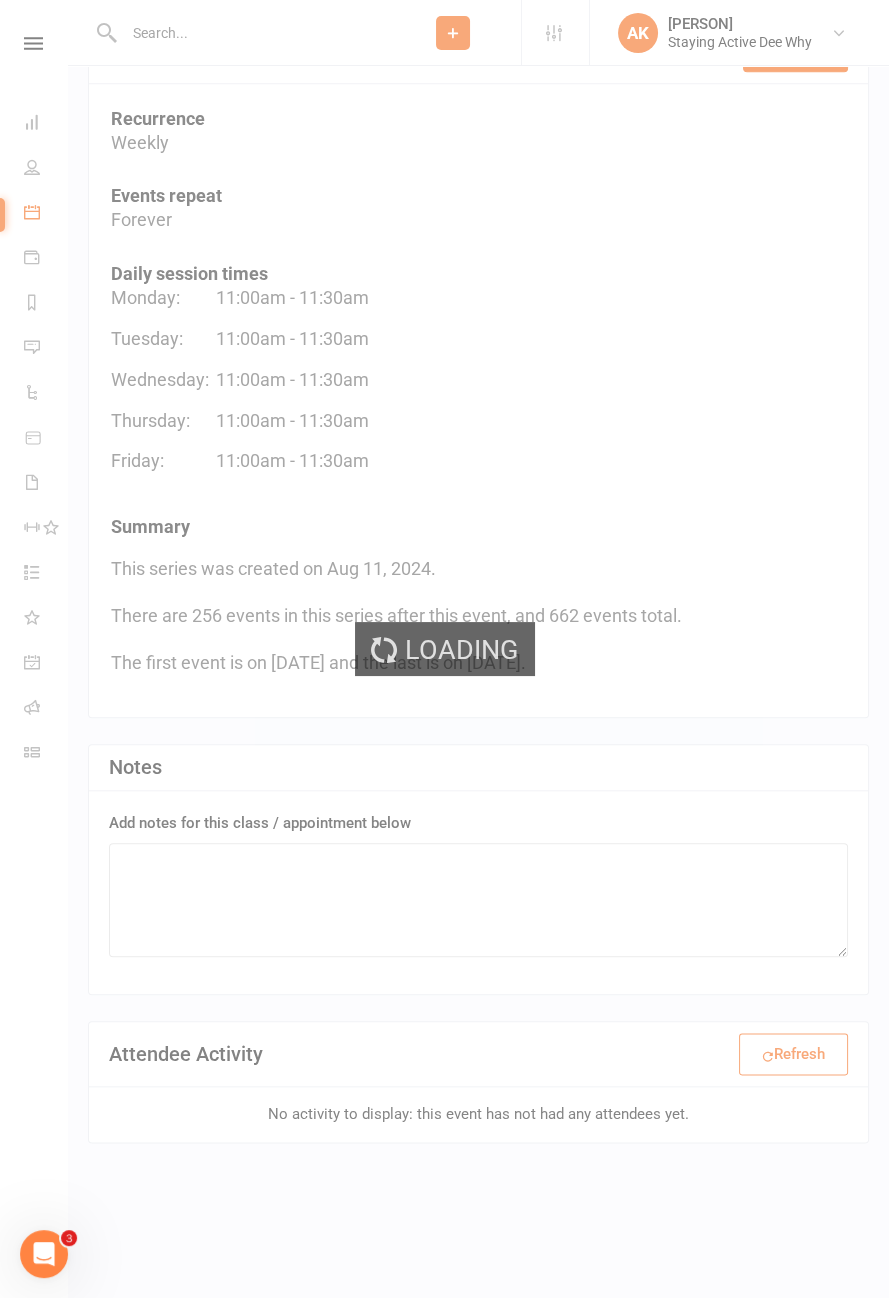 scroll, scrollTop: 0, scrollLeft: 0, axis: both 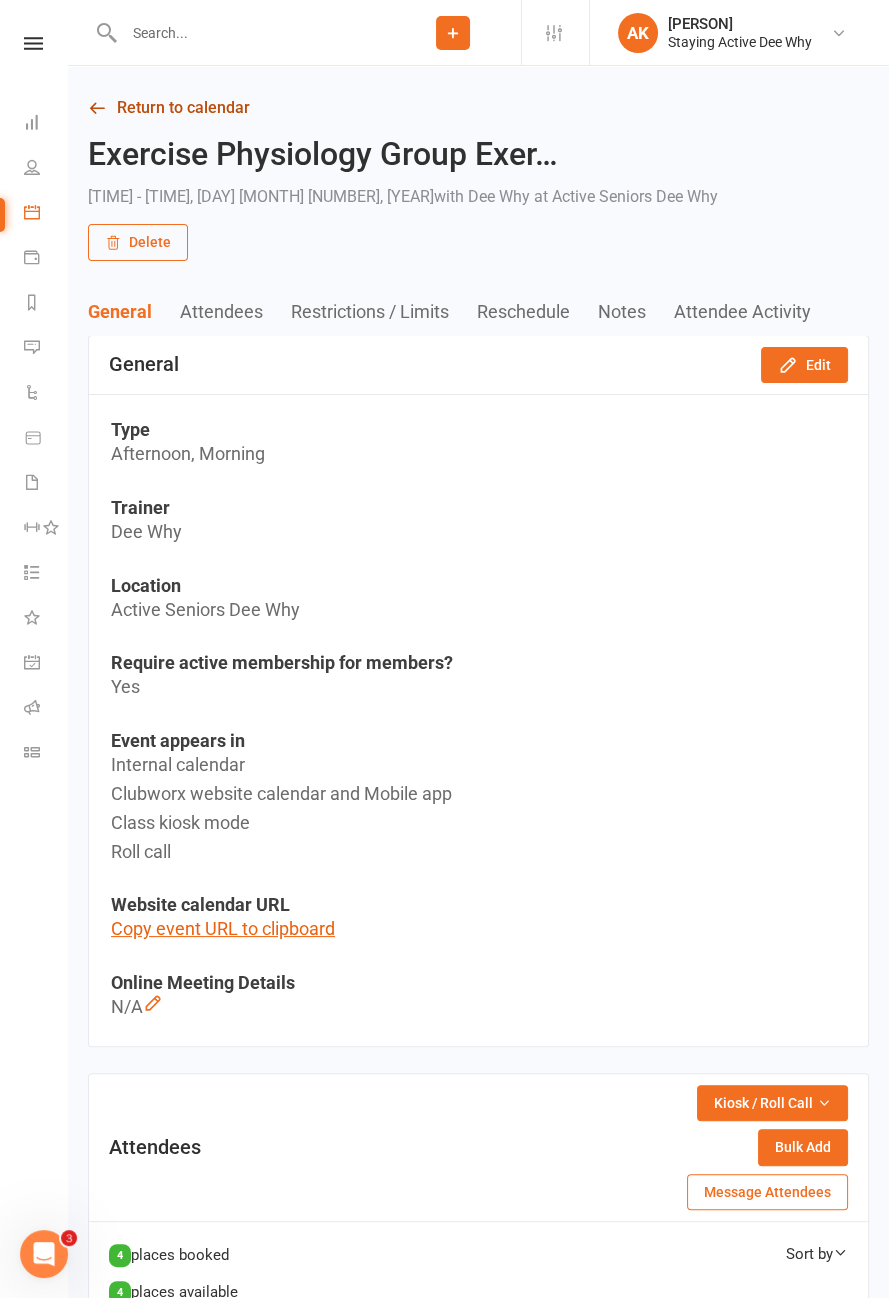 click on "Return to calendar" at bounding box center (478, 108) 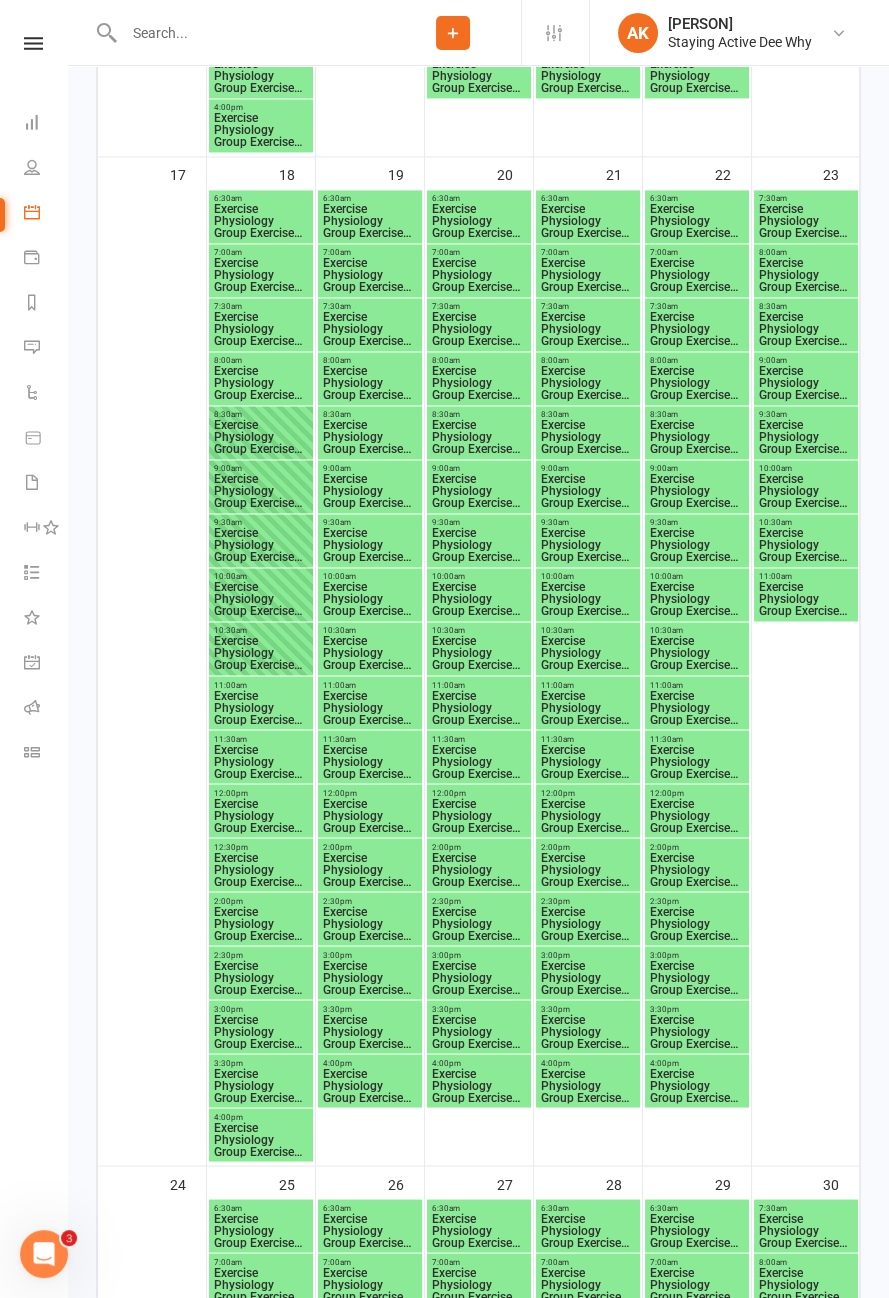 scroll, scrollTop: 3317, scrollLeft: 0, axis: vertical 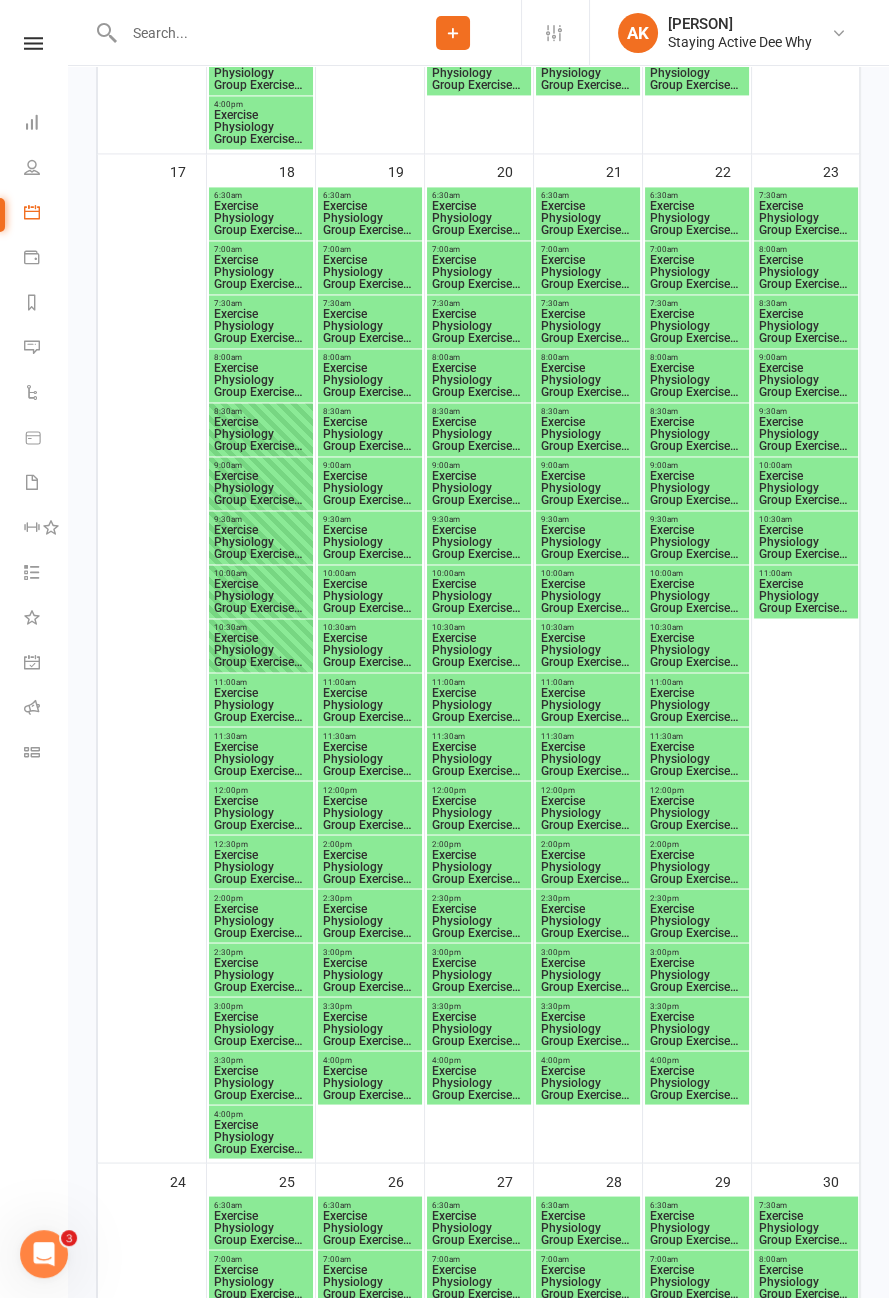 click on "Exercise Physiology Group Exercise Session" at bounding box center [370, 758] 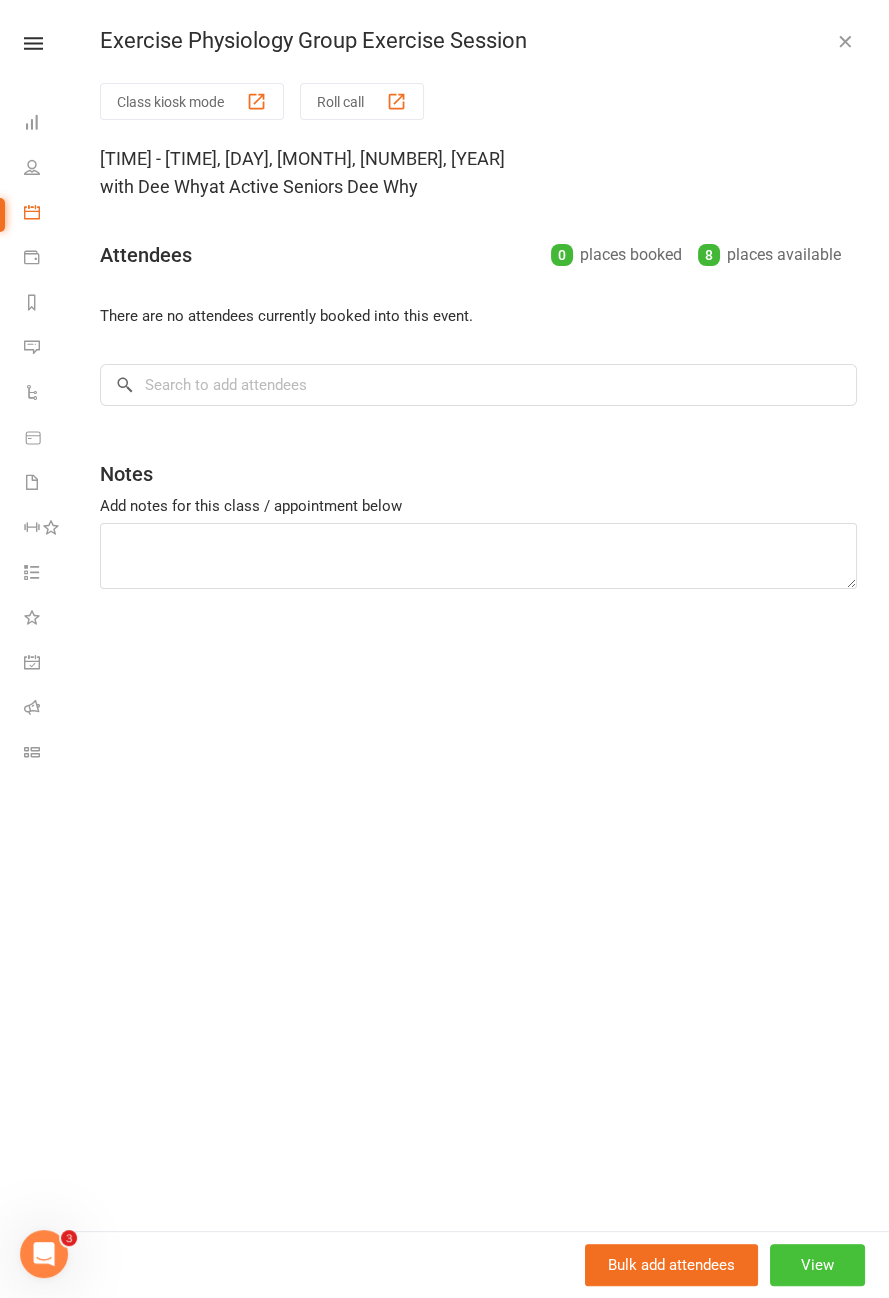 click on "View" at bounding box center (817, 1265) 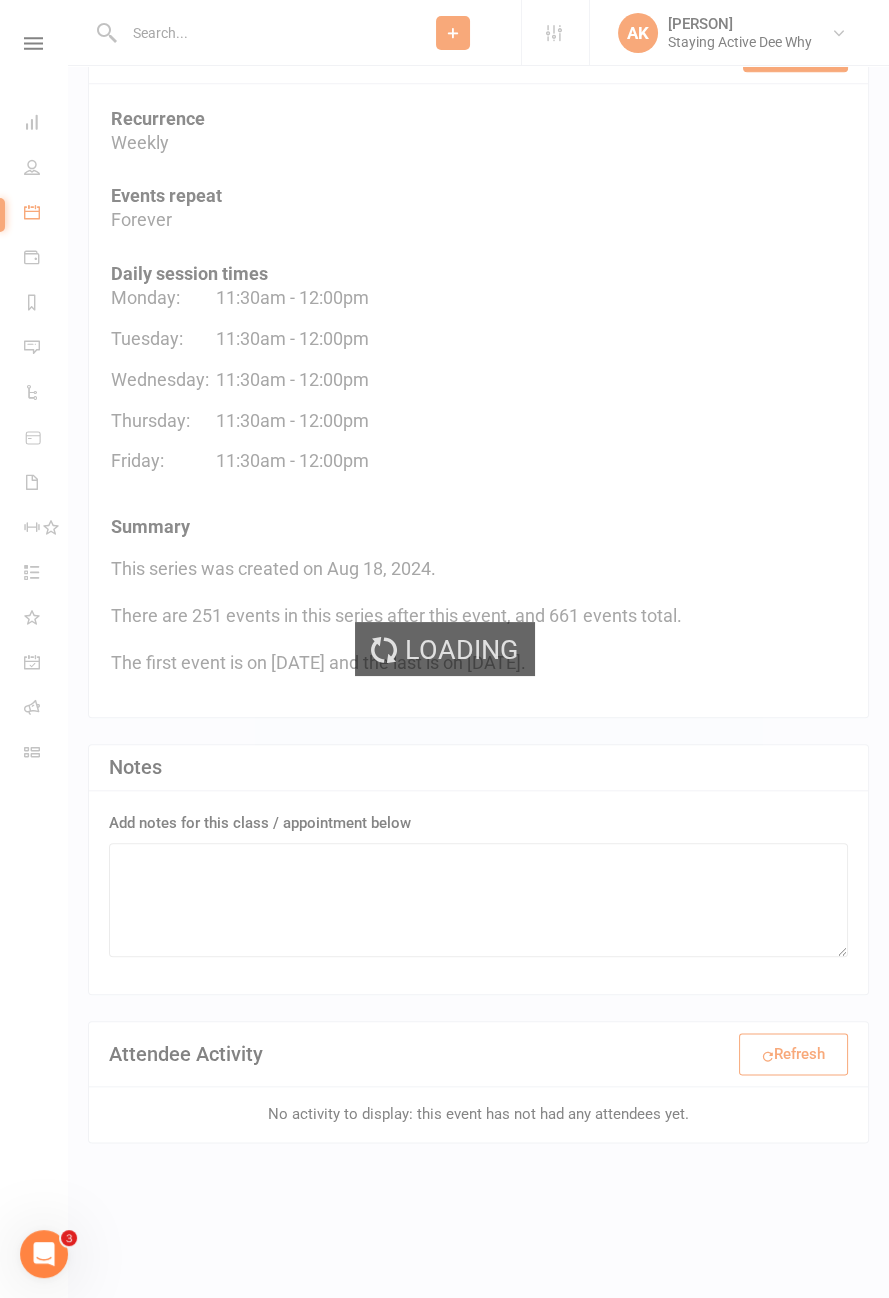 scroll, scrollTop: 0, scrollLeft: 0, axis: both 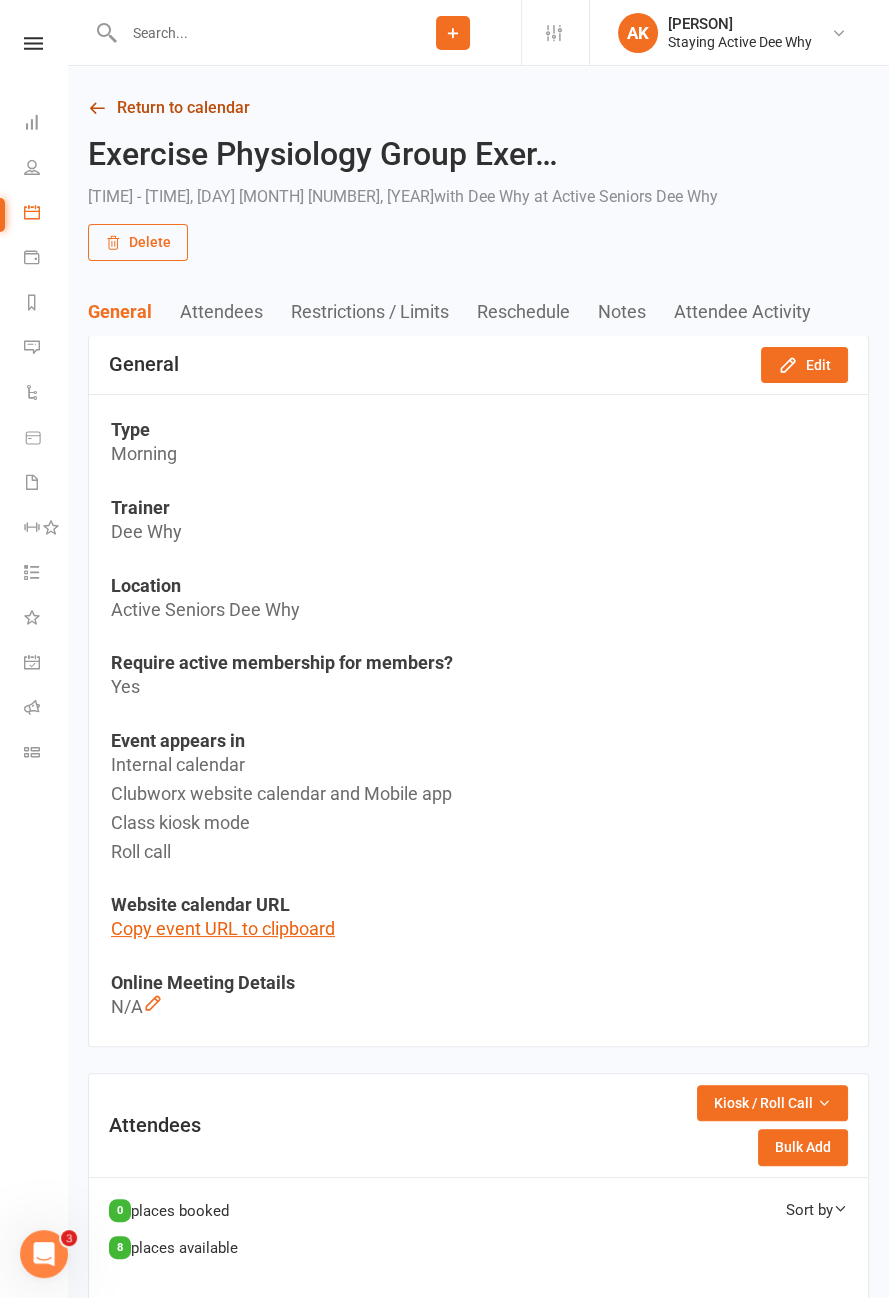 click on "Return to calendar" at bounding box center (478, 108) 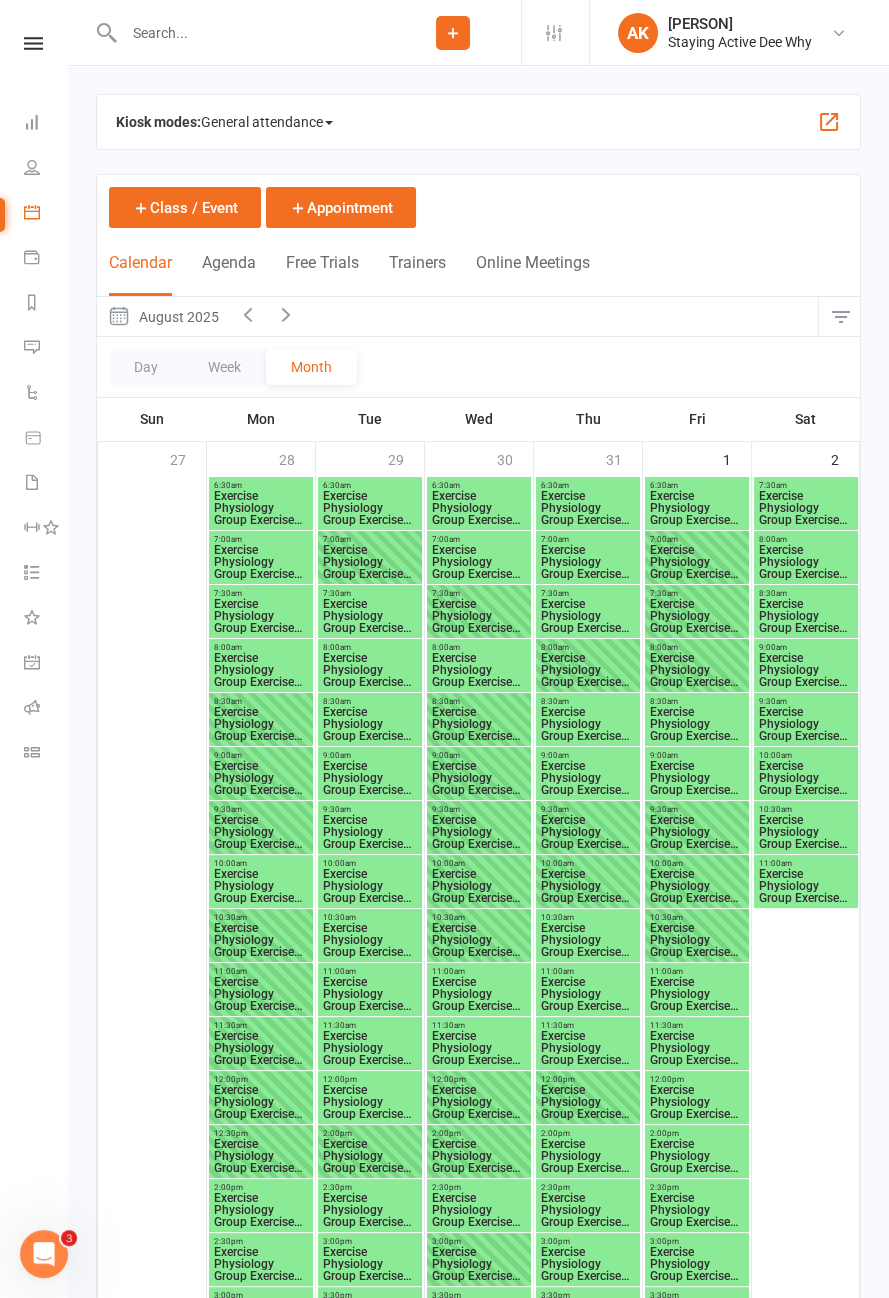 click at bounding box center (33, 43) 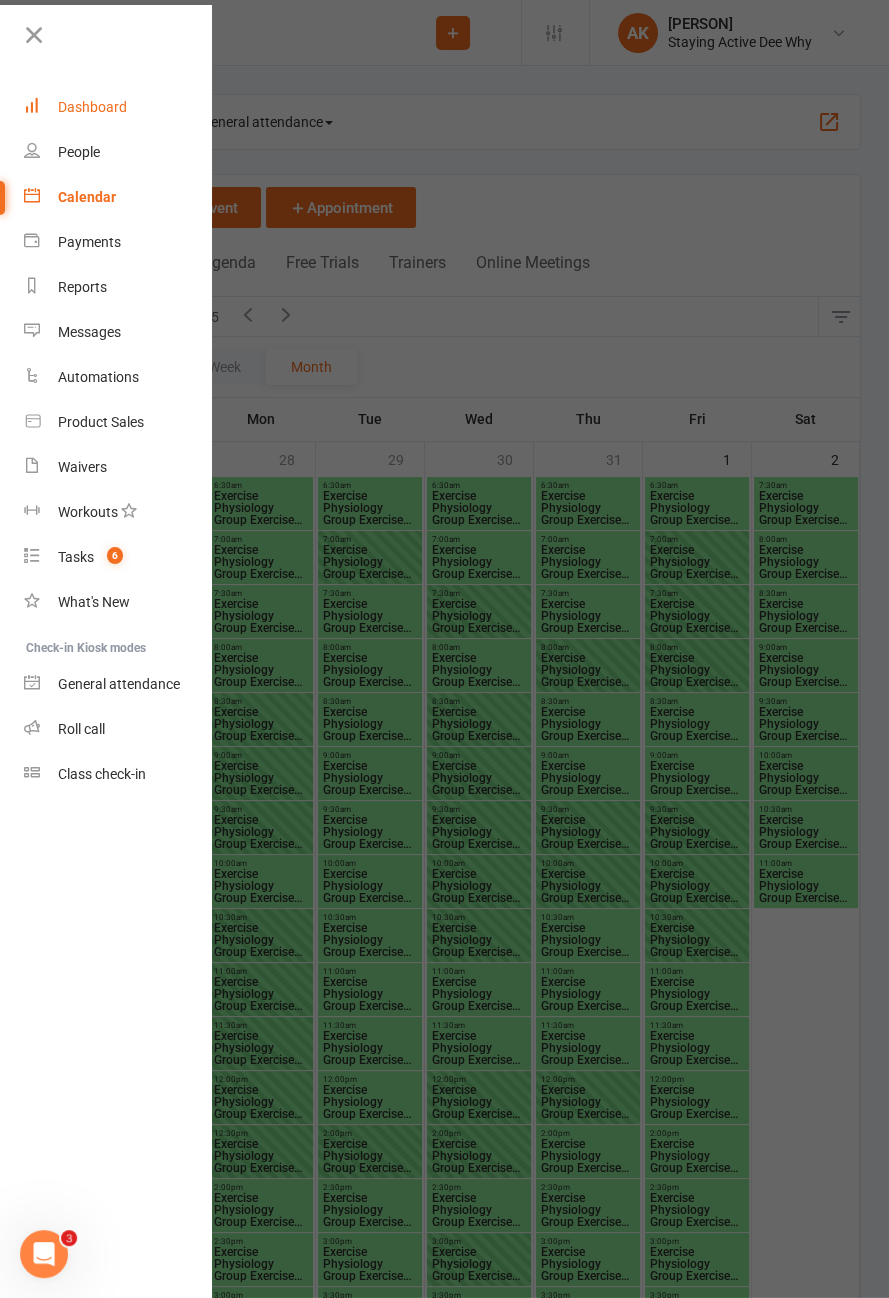 click on "Dashboard" at bounding box center (118, 107) 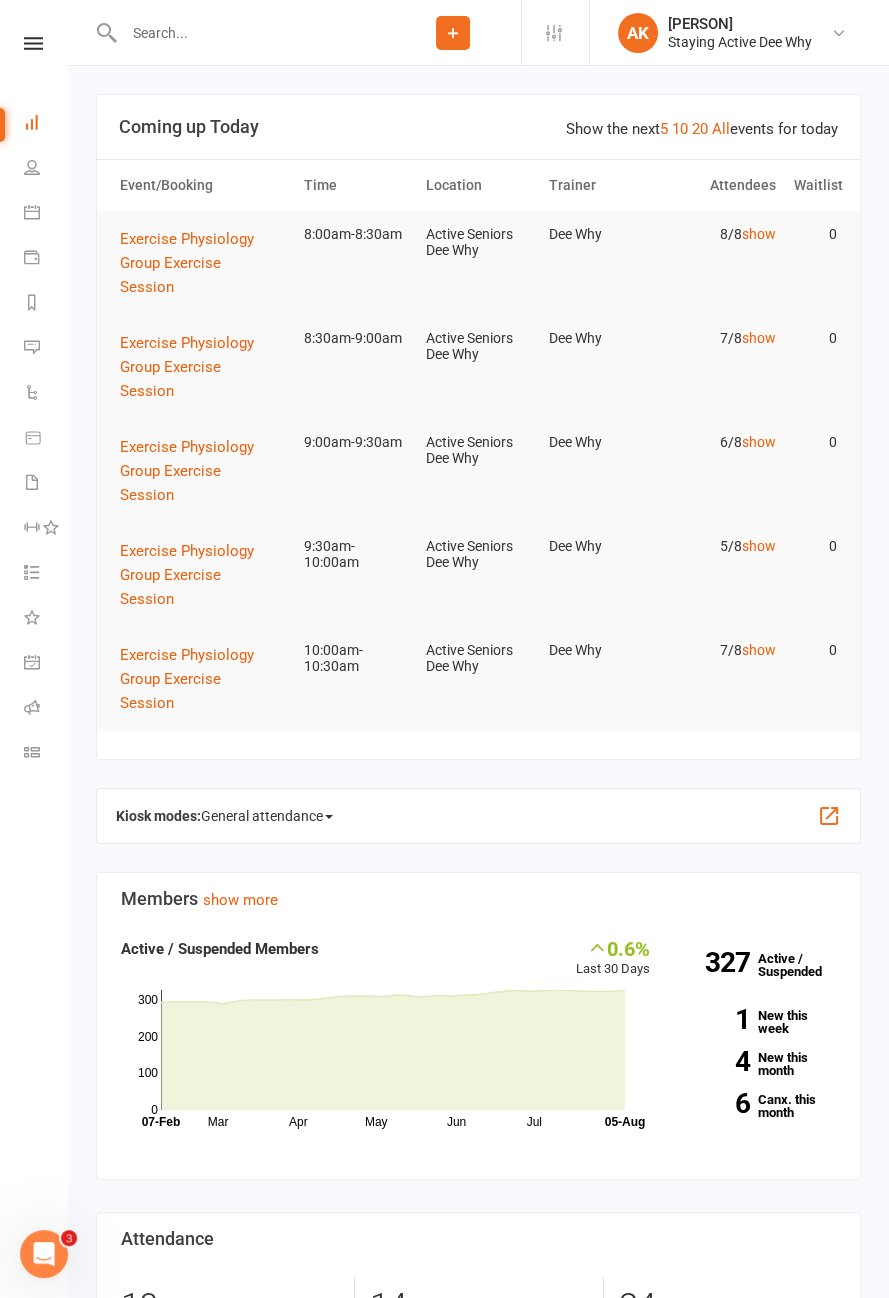 click on "General attendance" 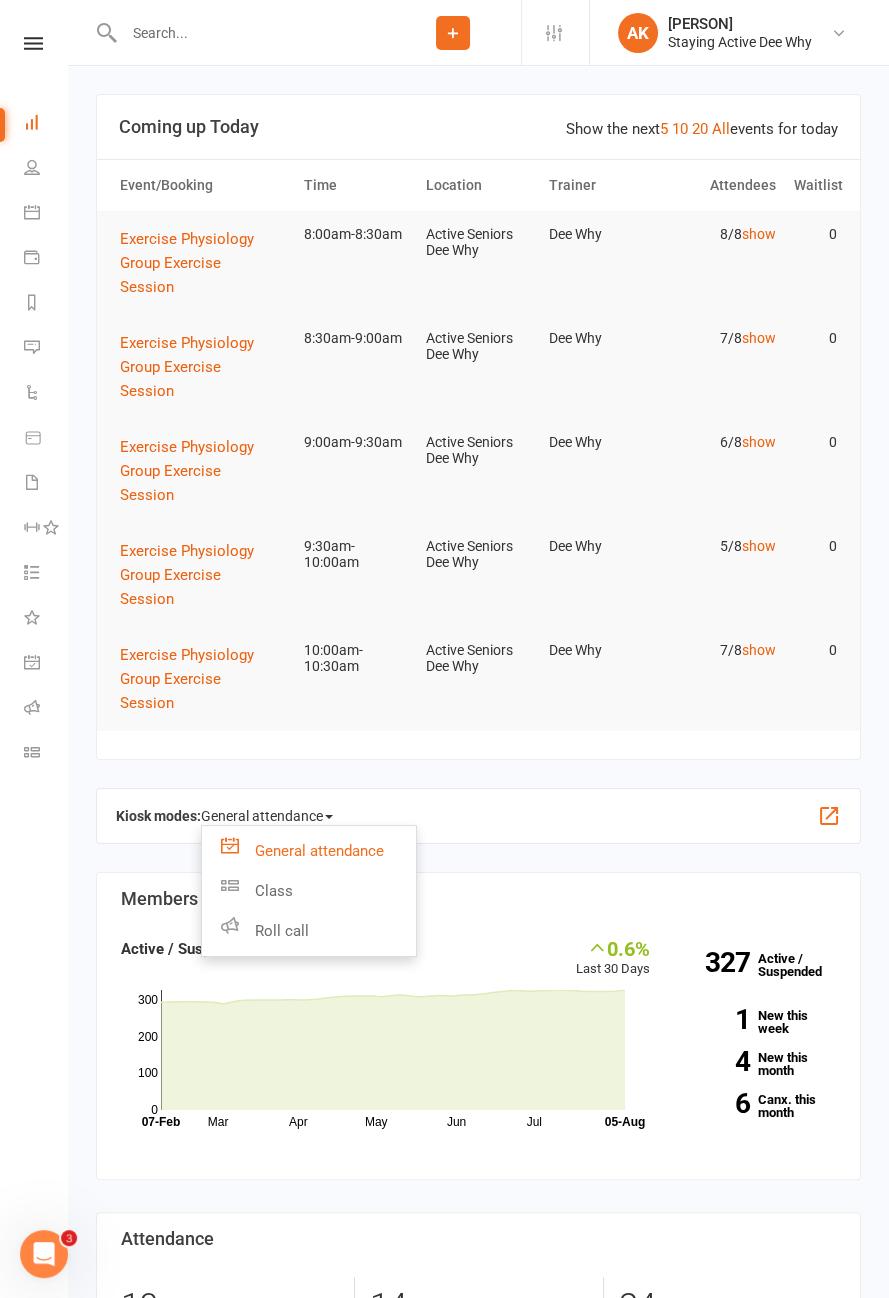 click on "Roll call" 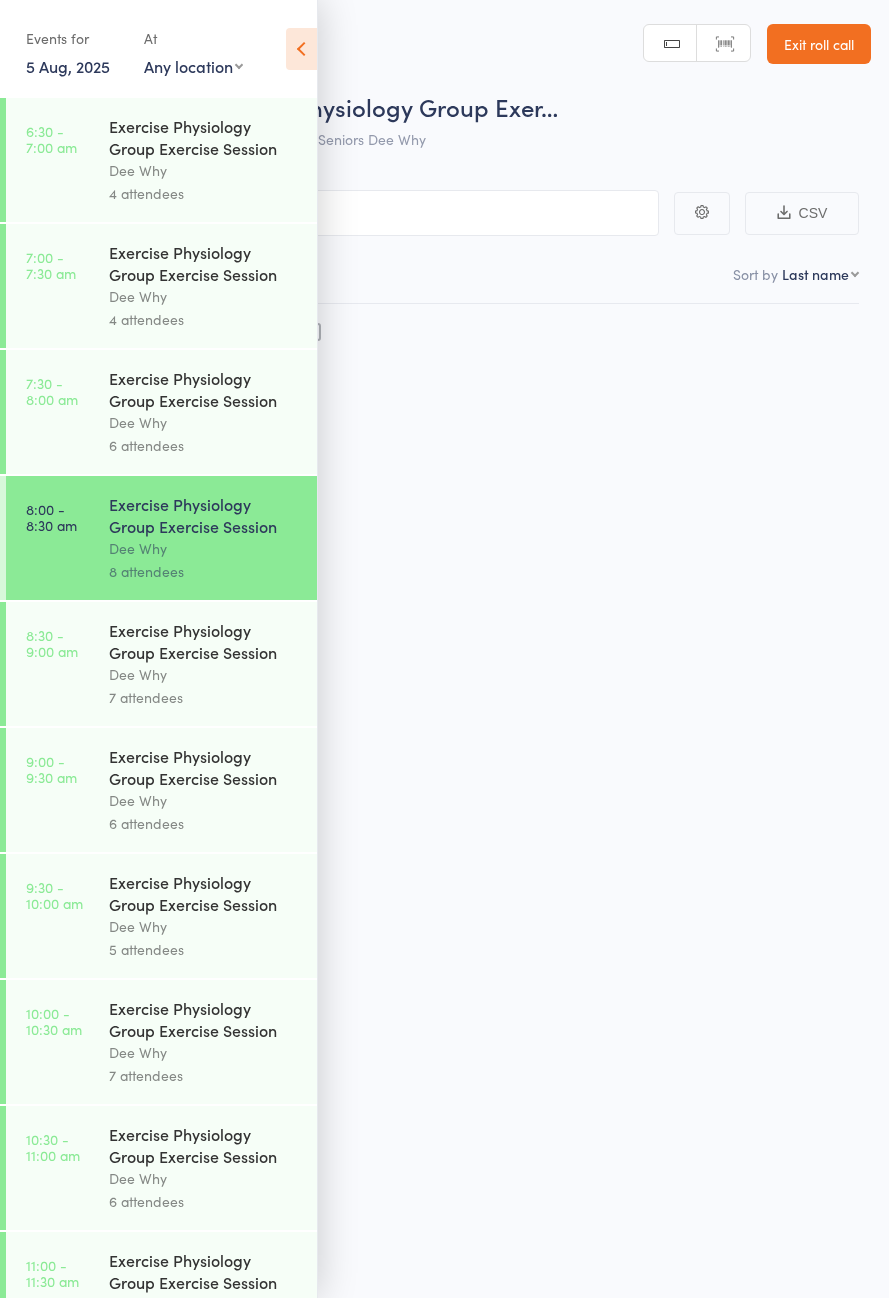 scroll, scrollTop: 0, scrollLeft: 0, axis: both 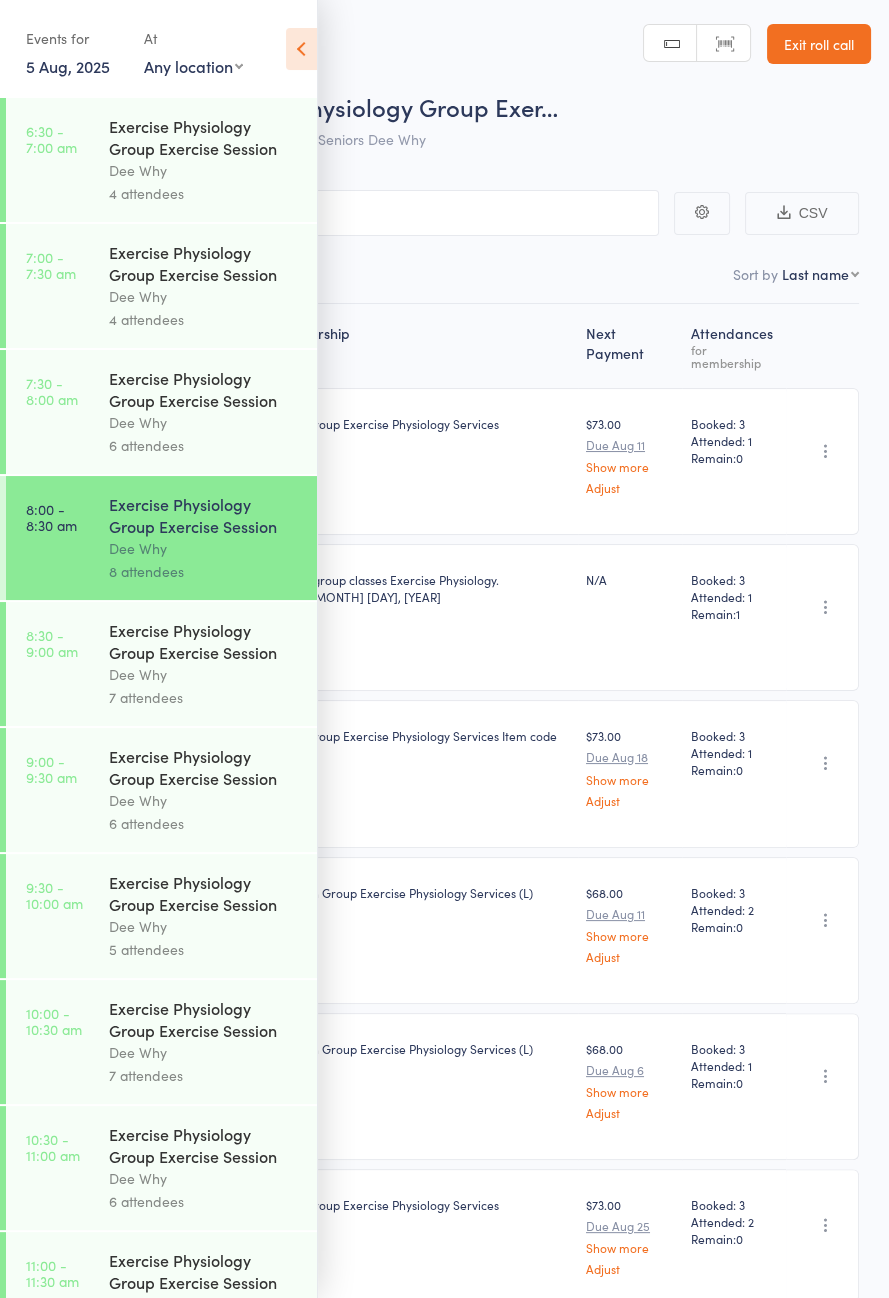 click at bounding box center (301, 49) 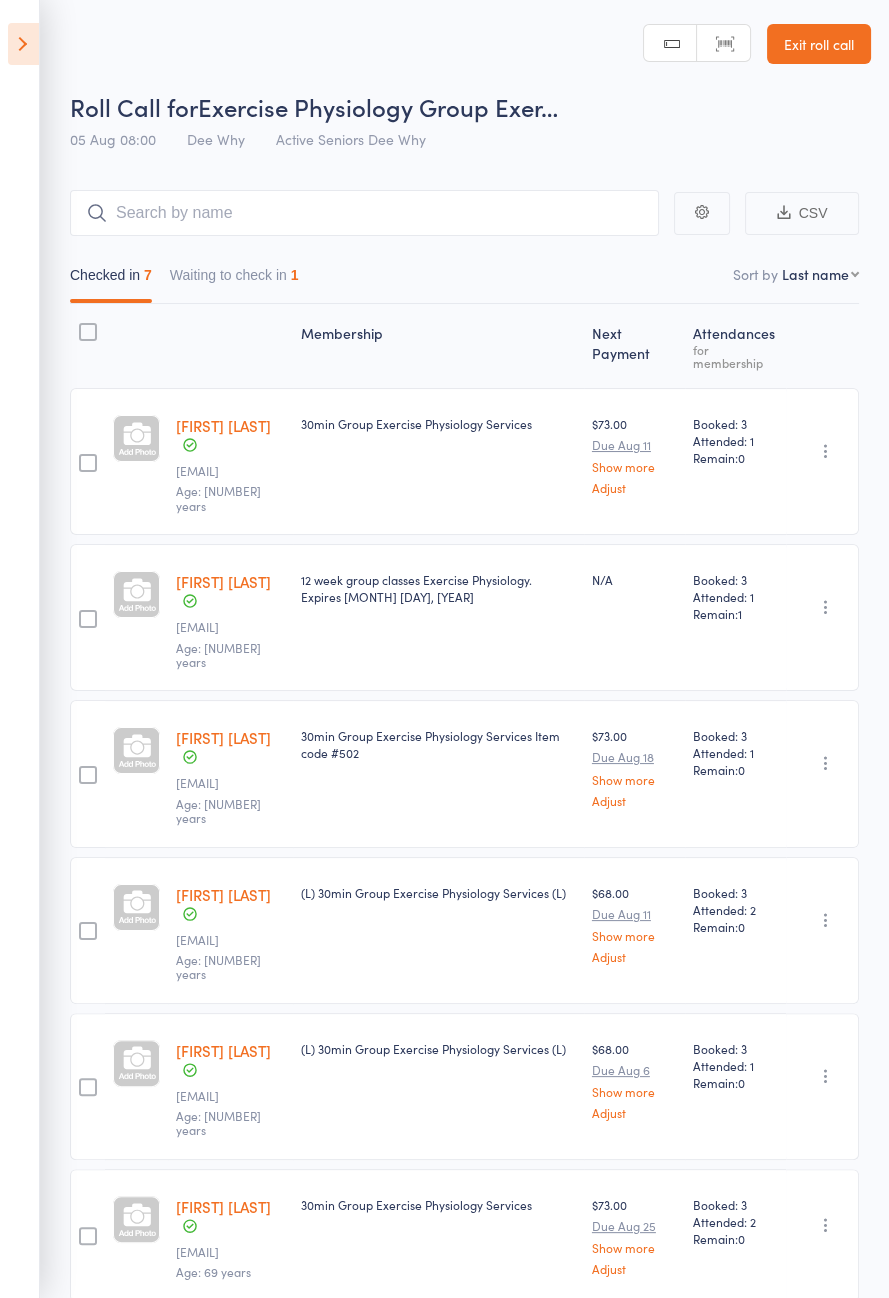 click on "Waiting to check in  1" at bounding box center (234, 280) 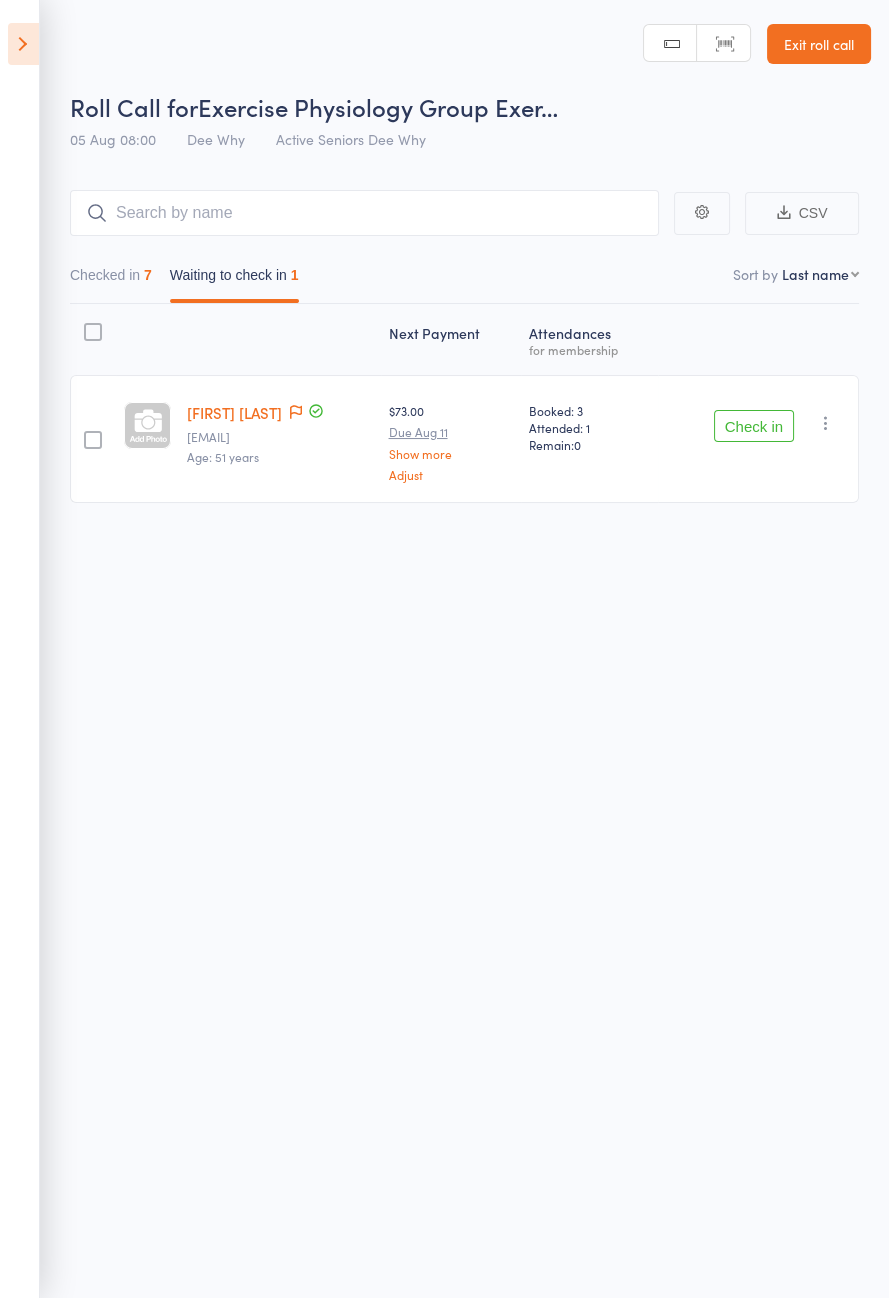 click at bounding box center [23, 44] 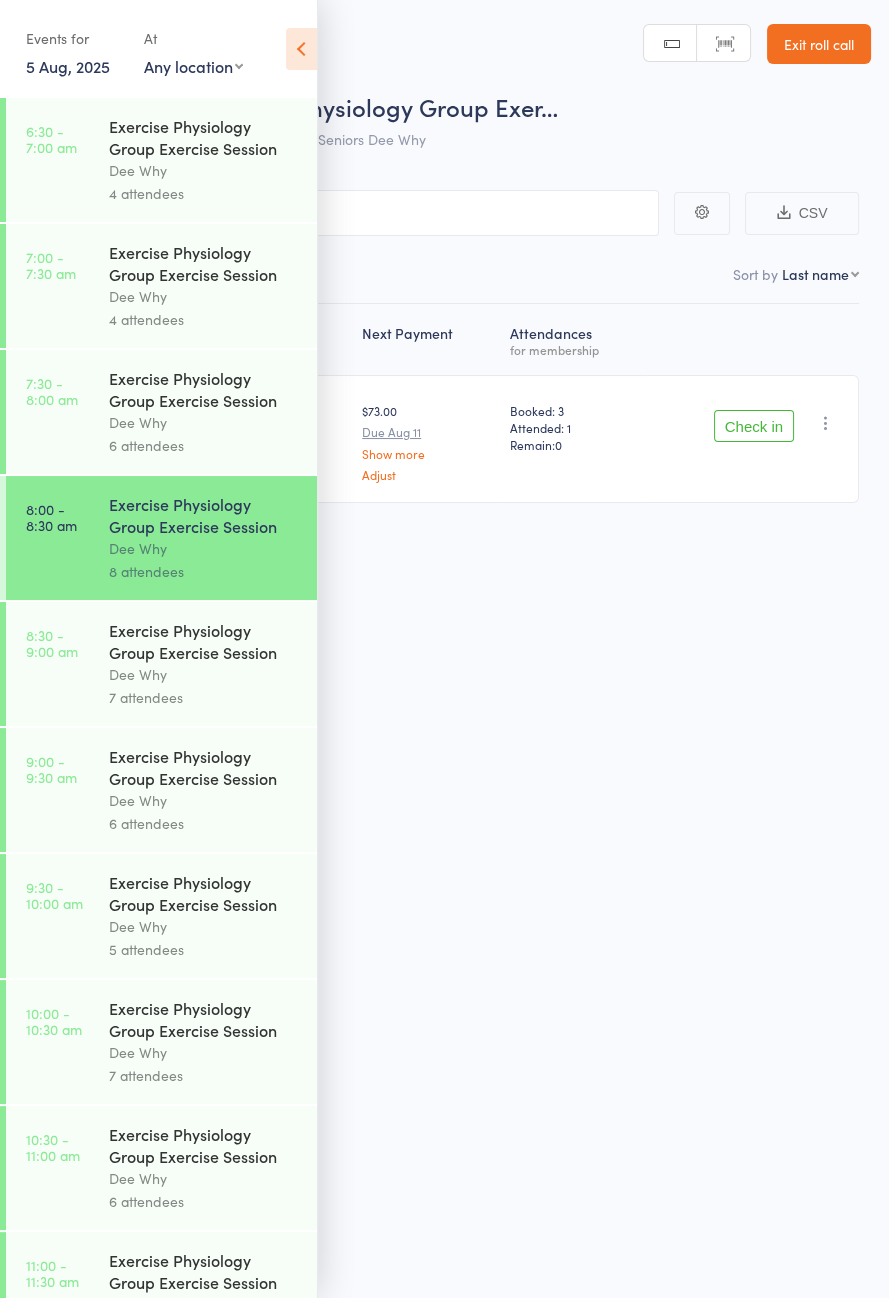 click on "Exercise Physiology Group Exercise Session" at bounding box center (204, 641) 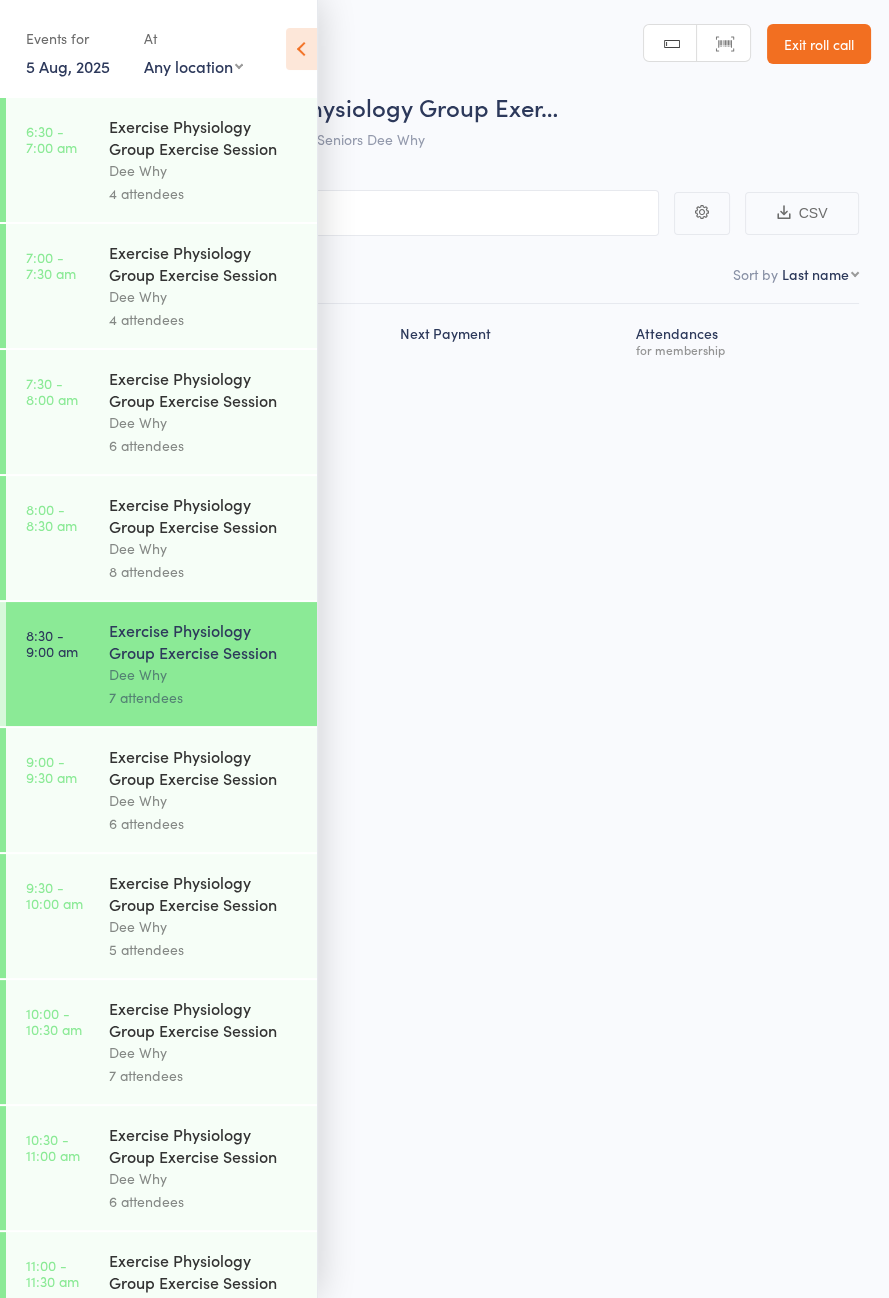 click at bounding box center [301, 49] 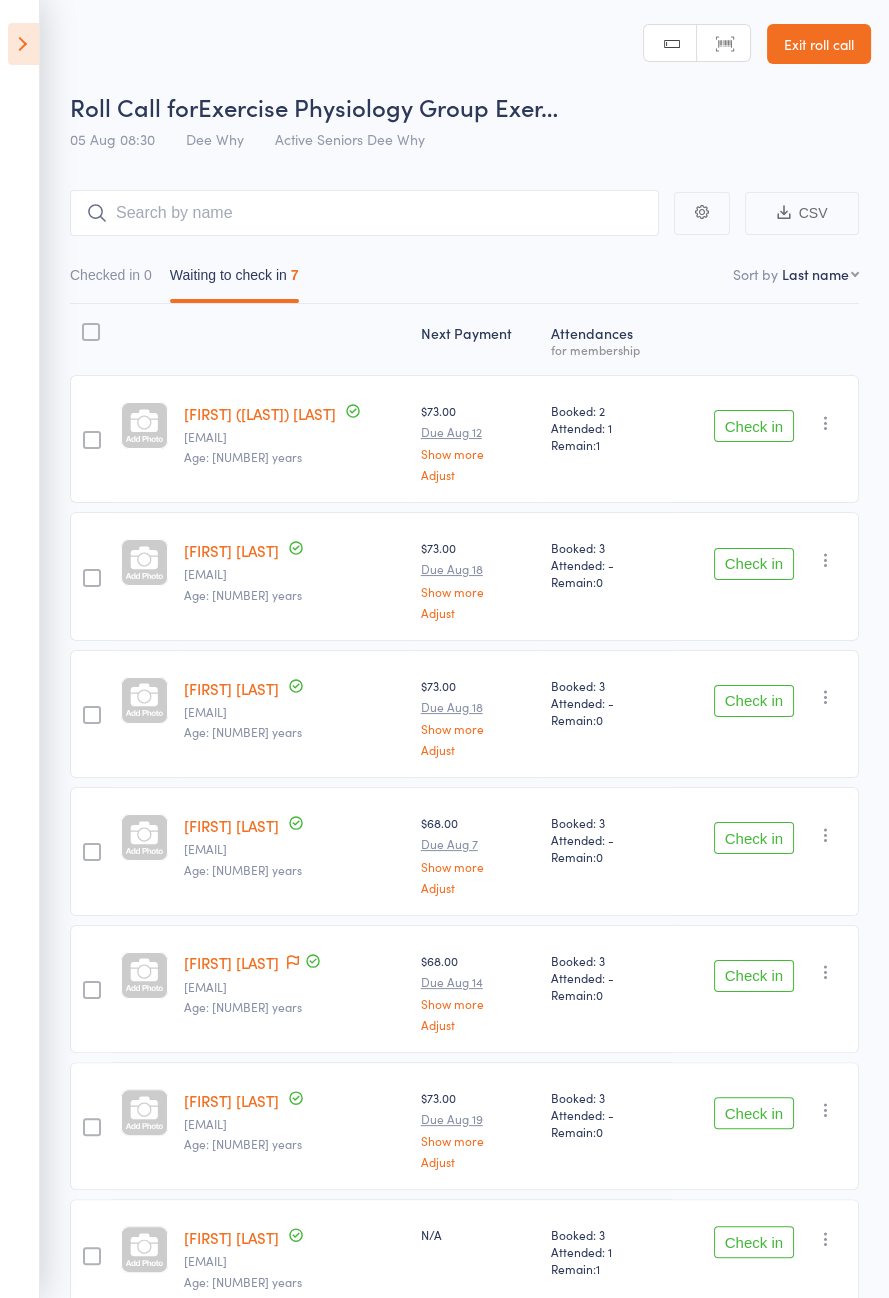 click at bounding box center (23, 44) 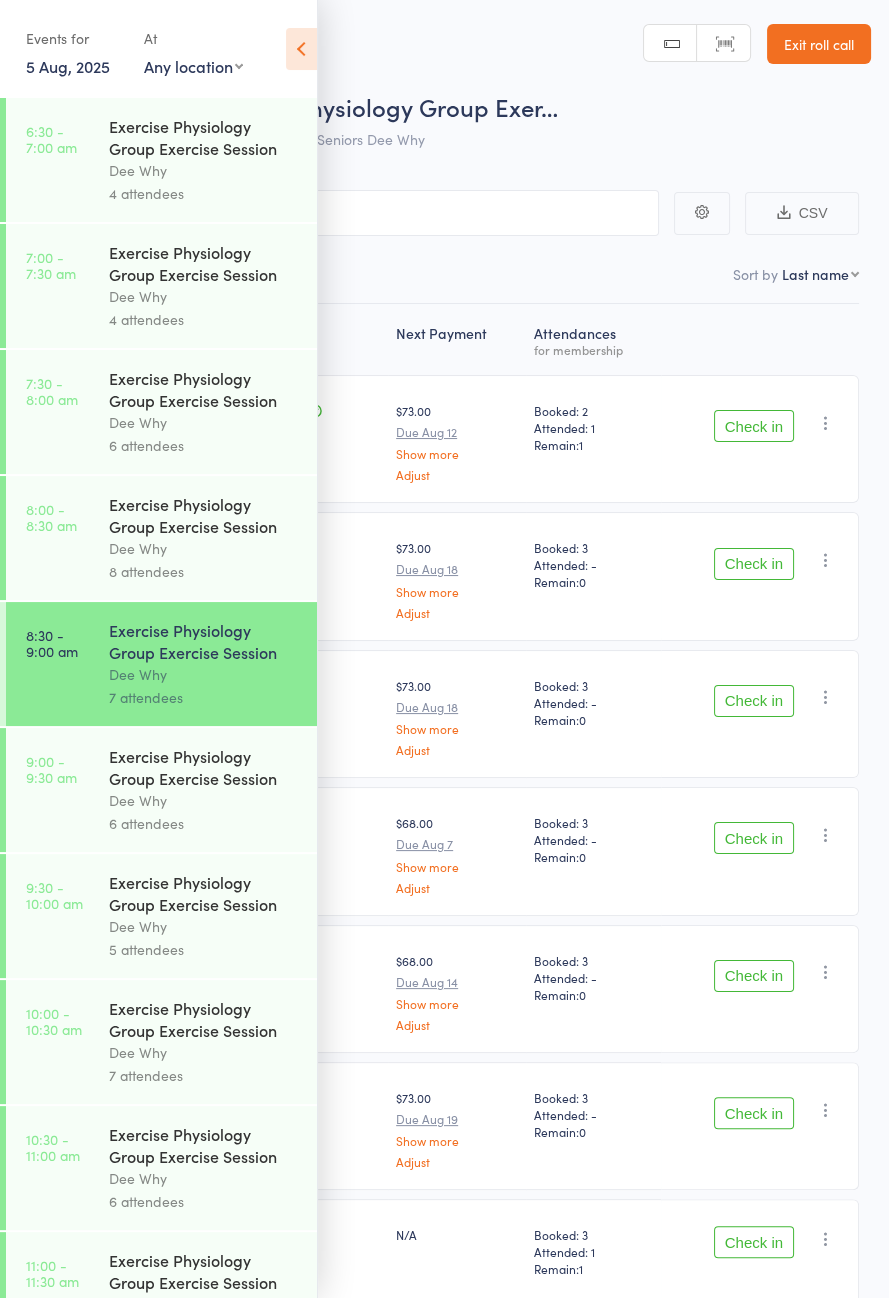 click on "8 attendees" at bounding box center (204, 571) 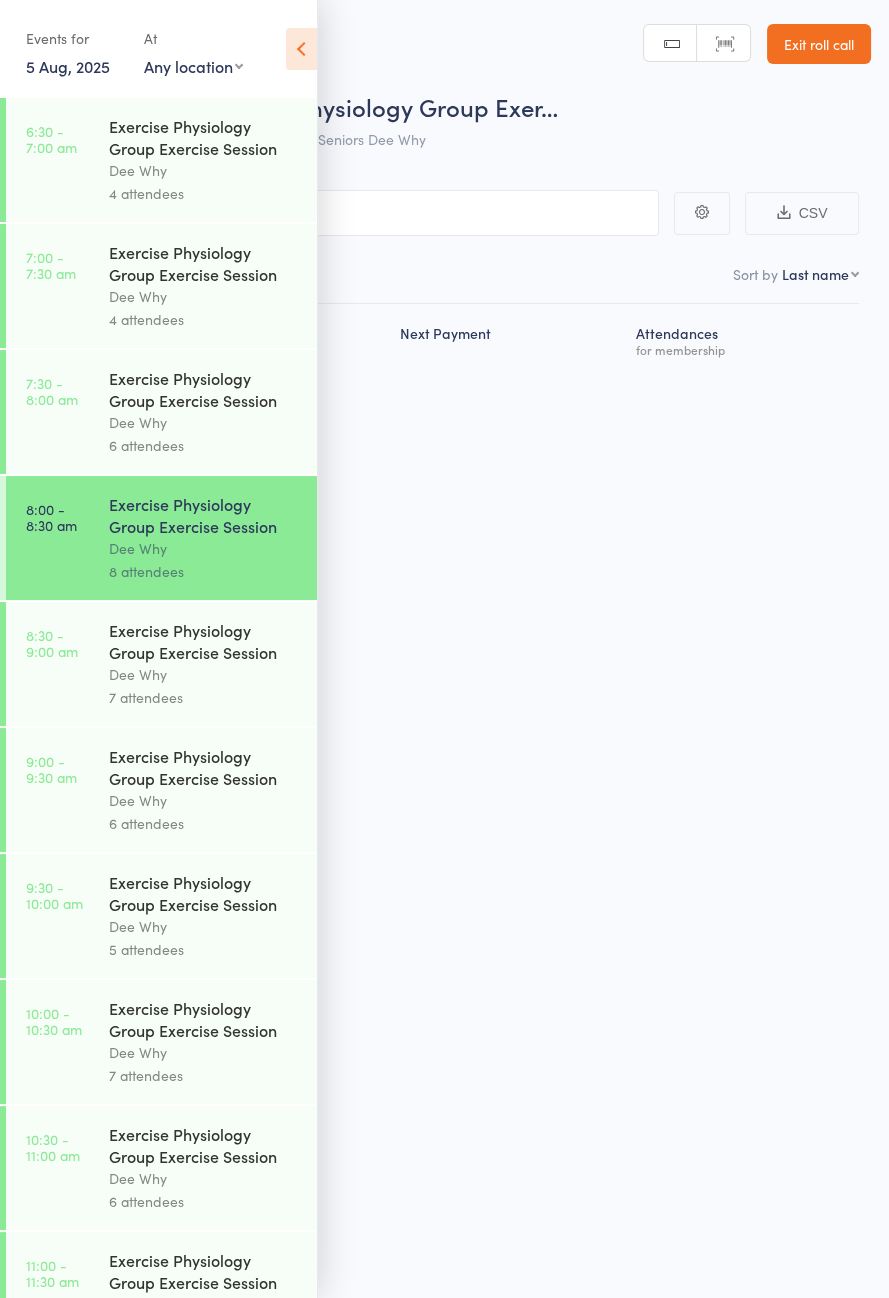 click at bounding box center (301, 49) 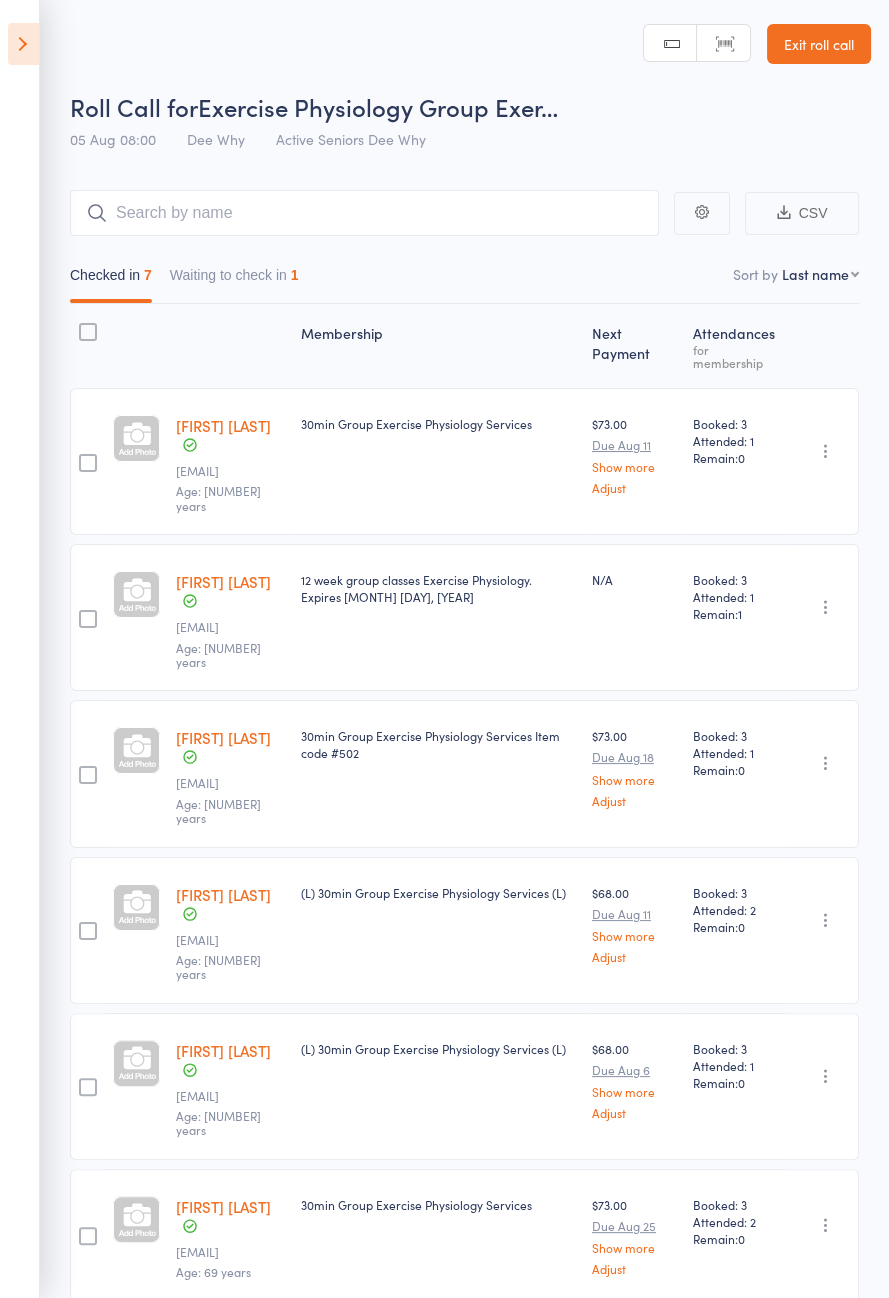 click on "Waiting to check in  1" at bounding box center (234, 280) 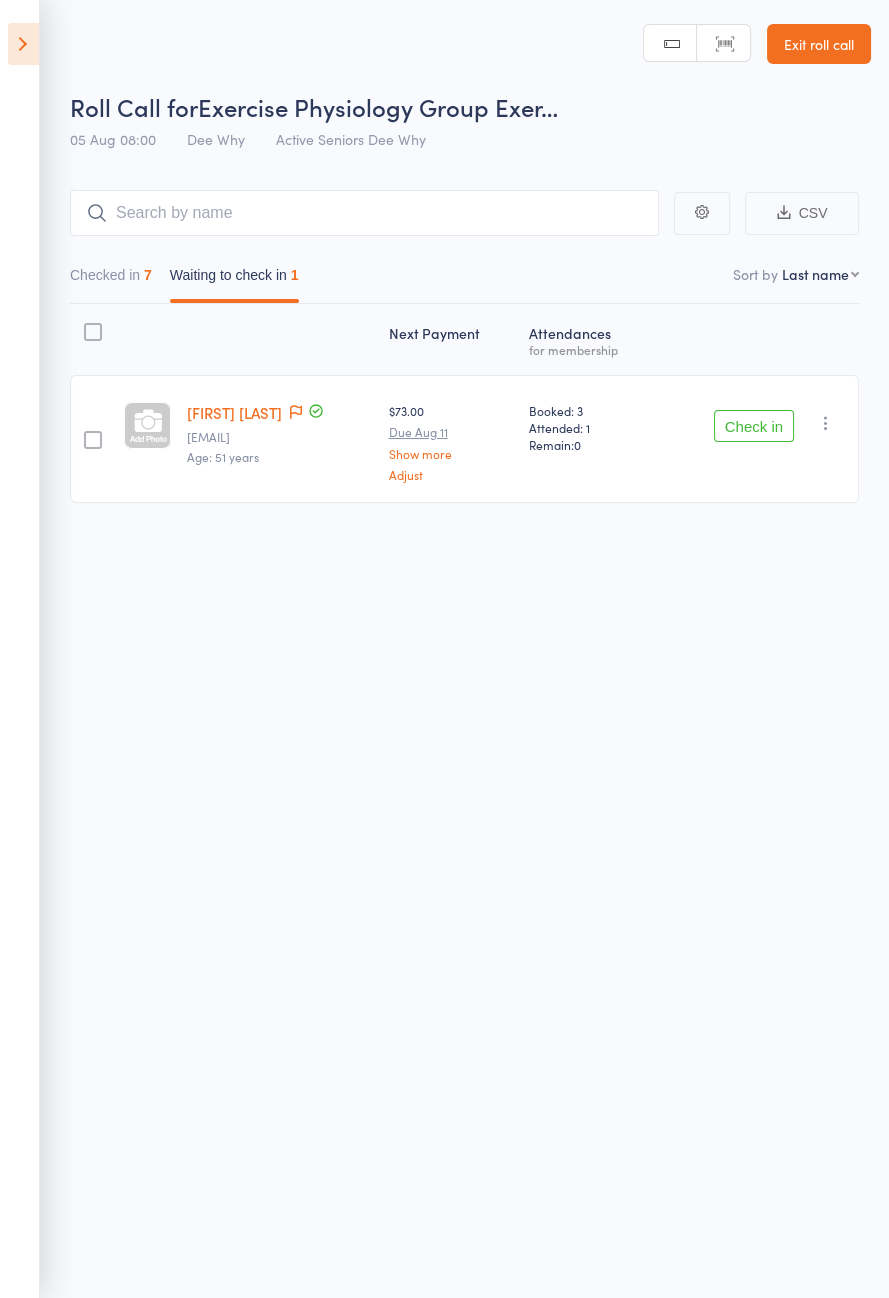 click at bounding box center [23, 44] 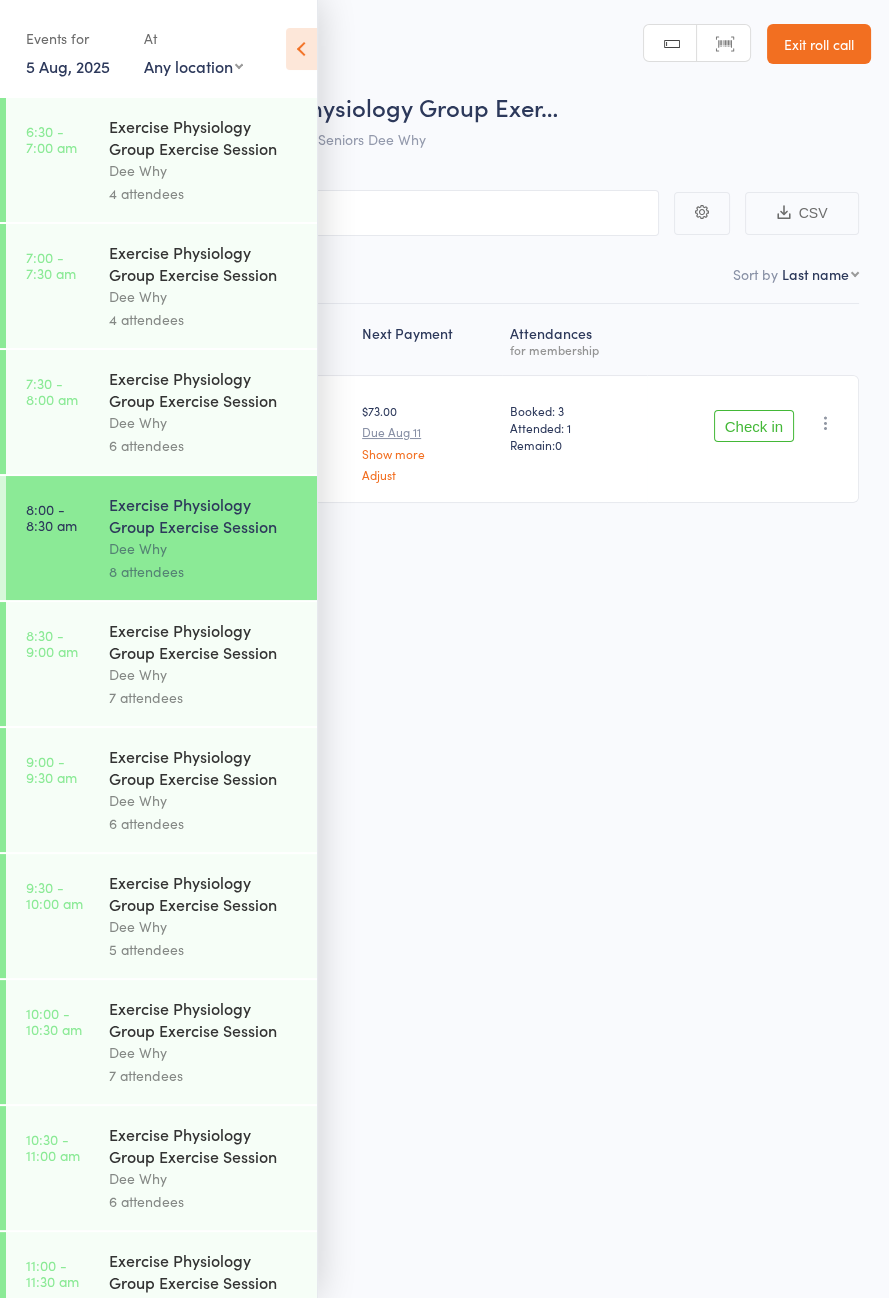 click on "Dee Why" at bounding box center (204, 674) 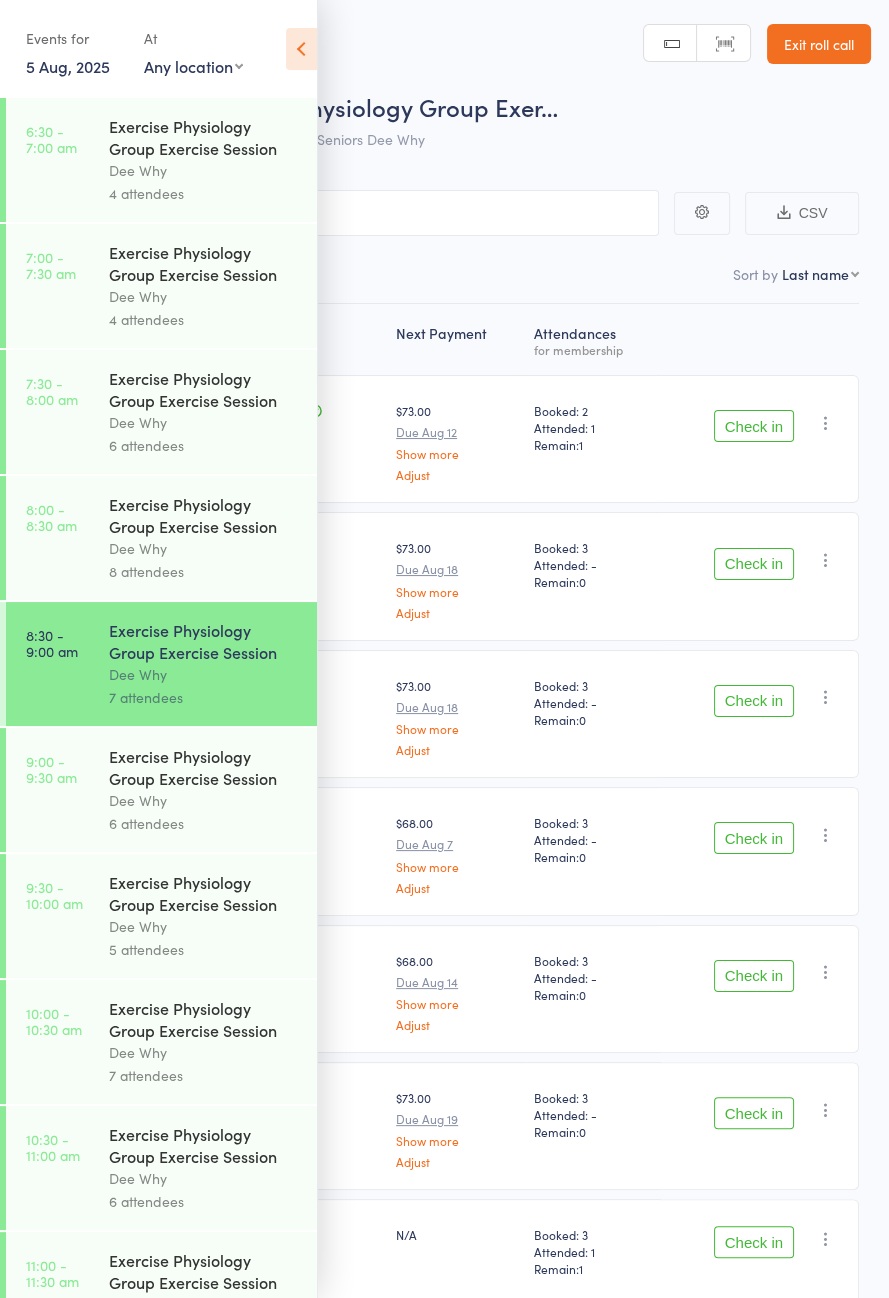 click at bounding box center [301, 49] 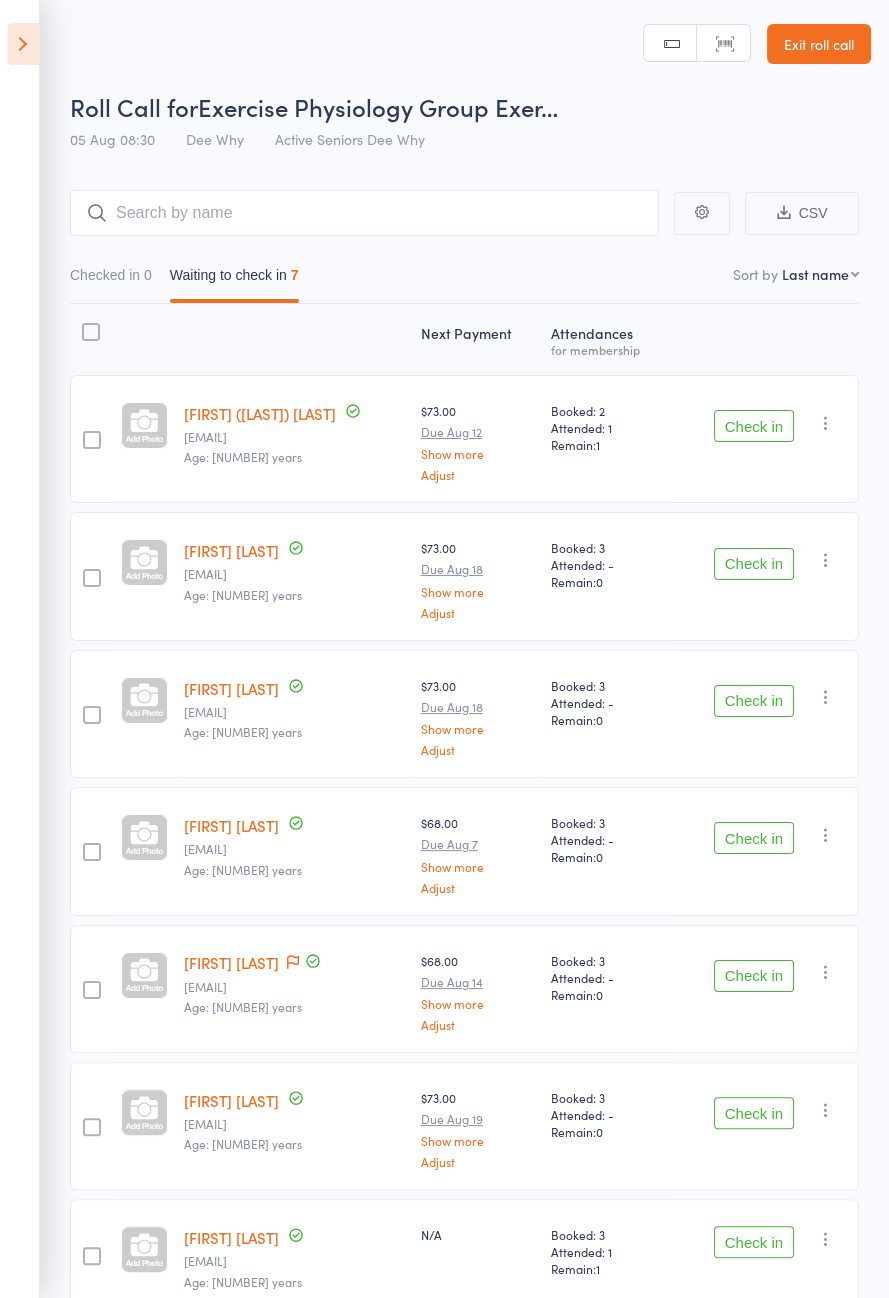 click on "Check in" at bounding box center (754, 701) 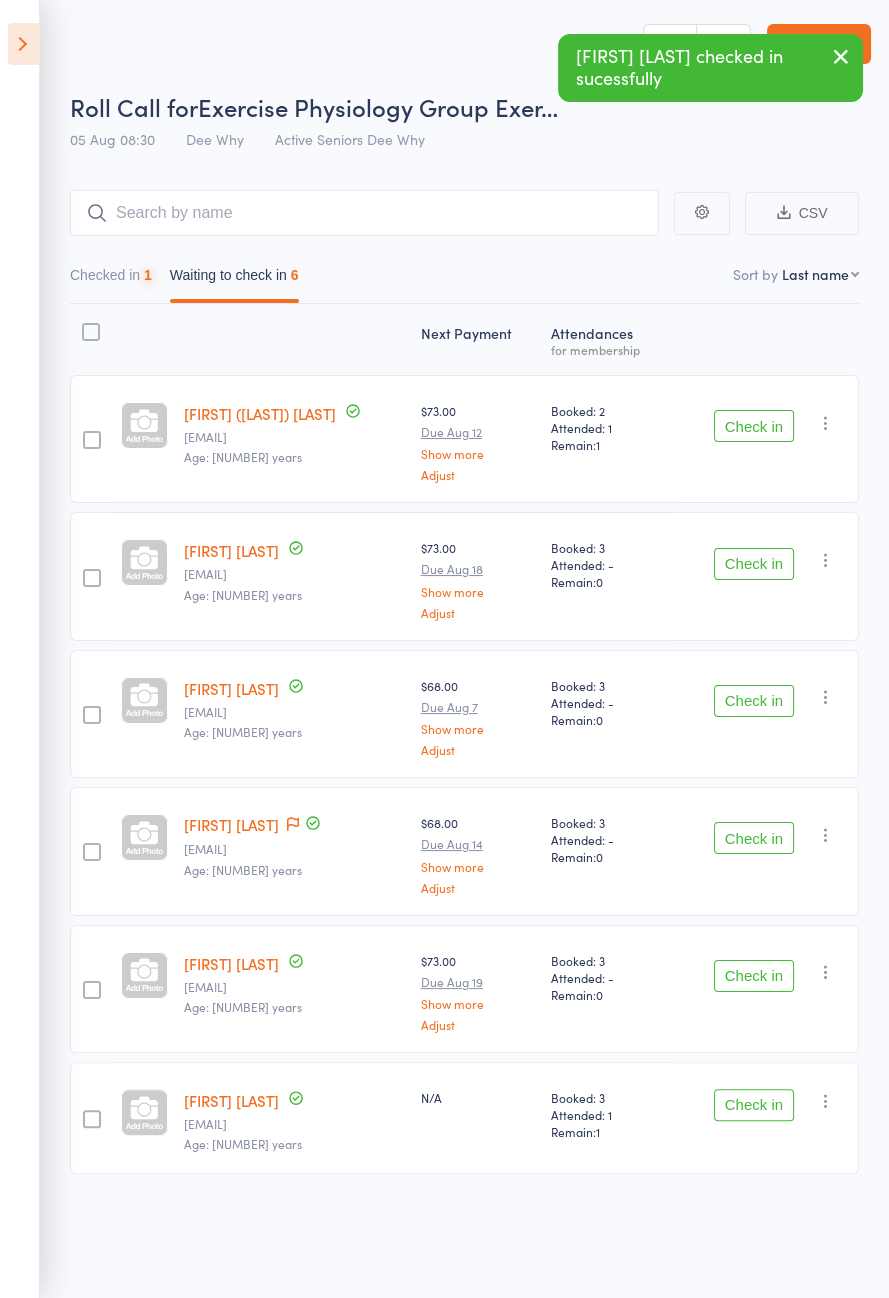 click on "Check in" at bounding box center (754, 701) 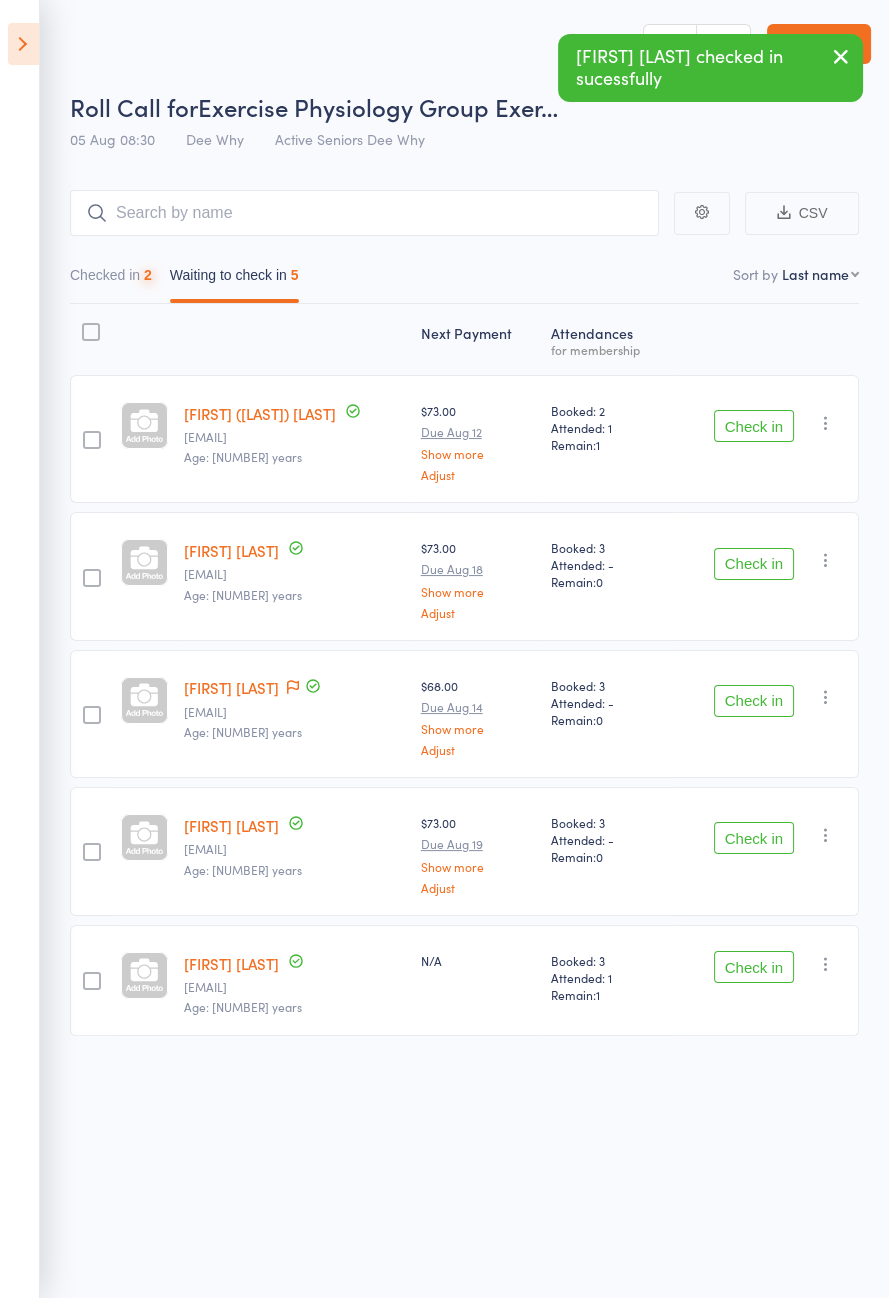 click on "Check in" at bounding box center (754, 701) 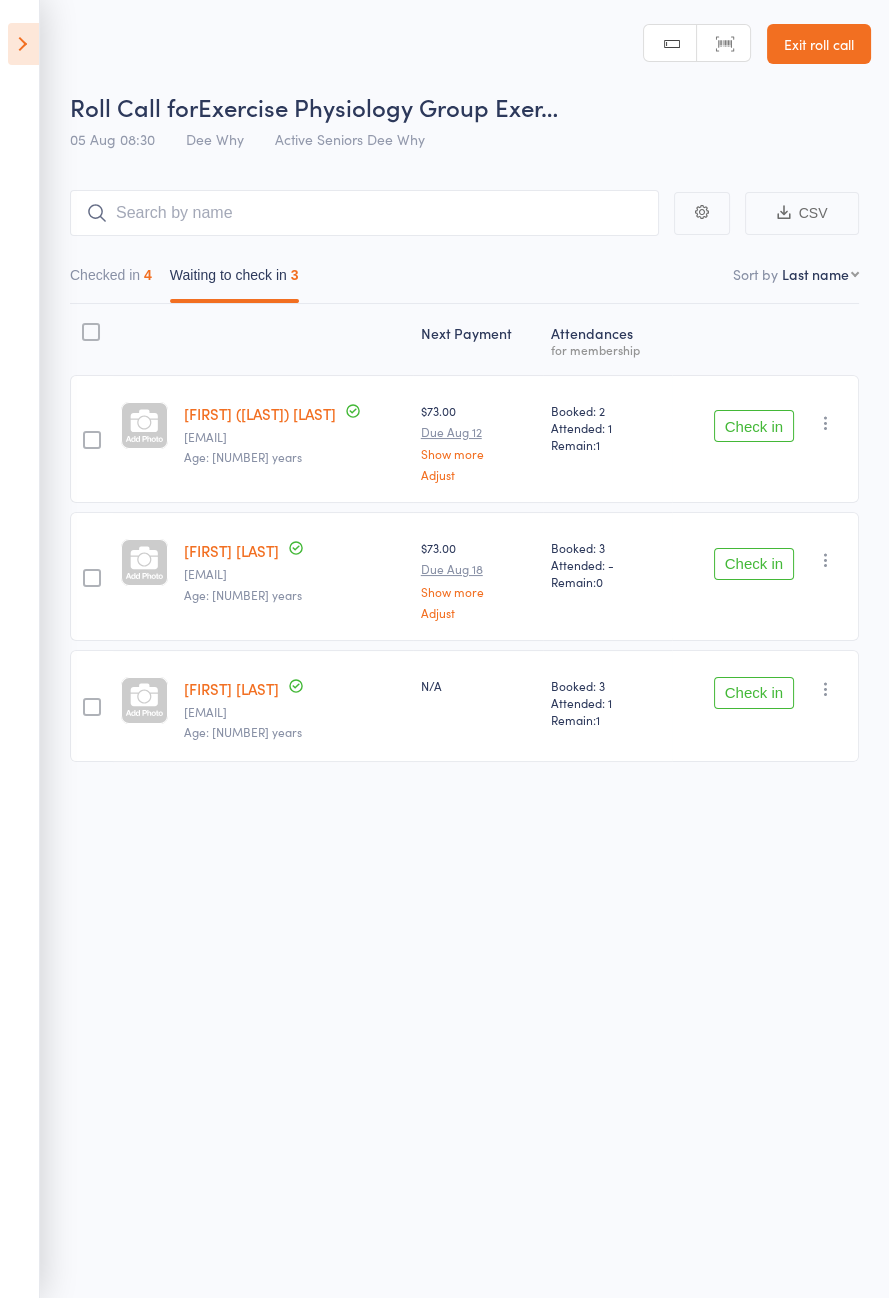 click on "Check in" at bounding box center [754, 693] 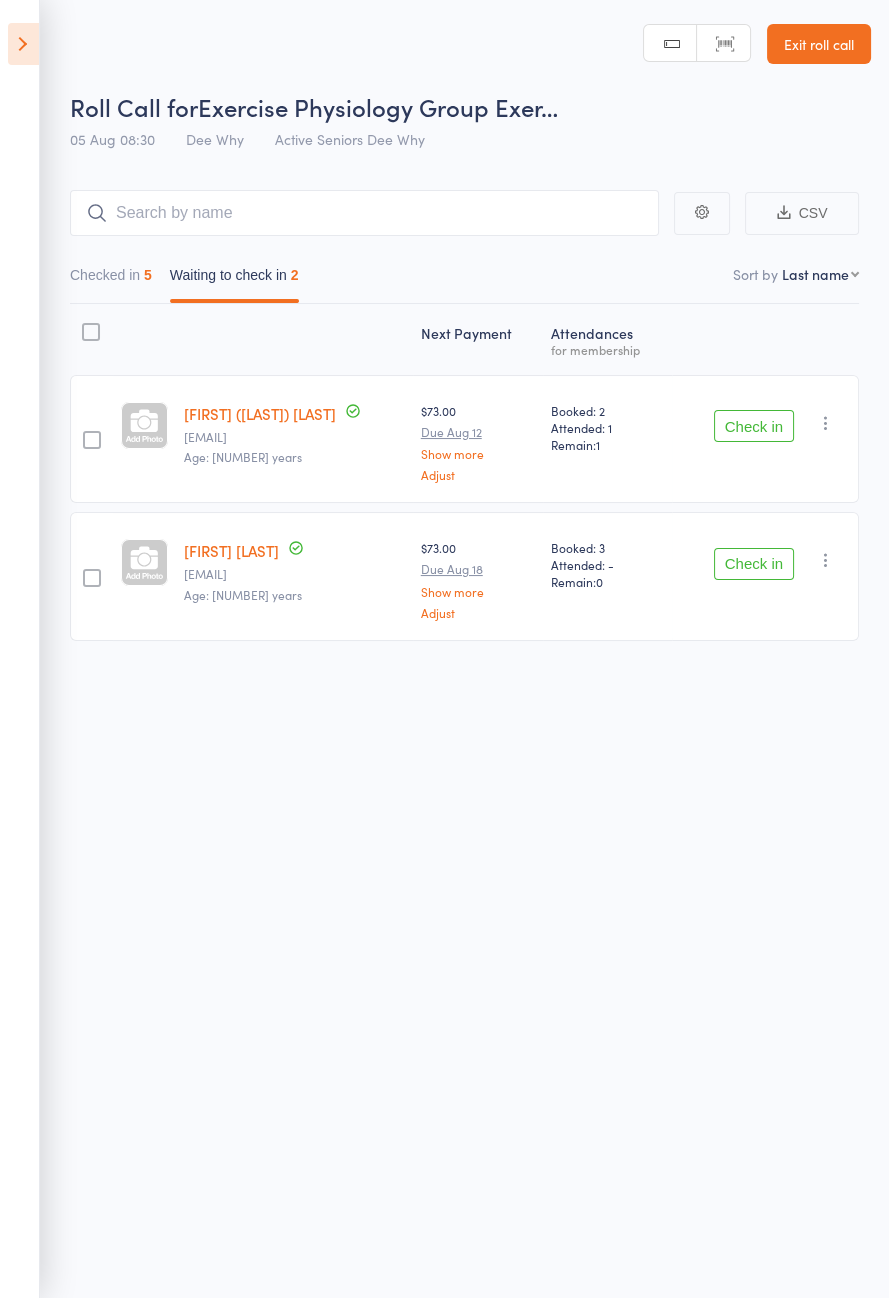 click on "Check in" at bounding box center (754, 426) 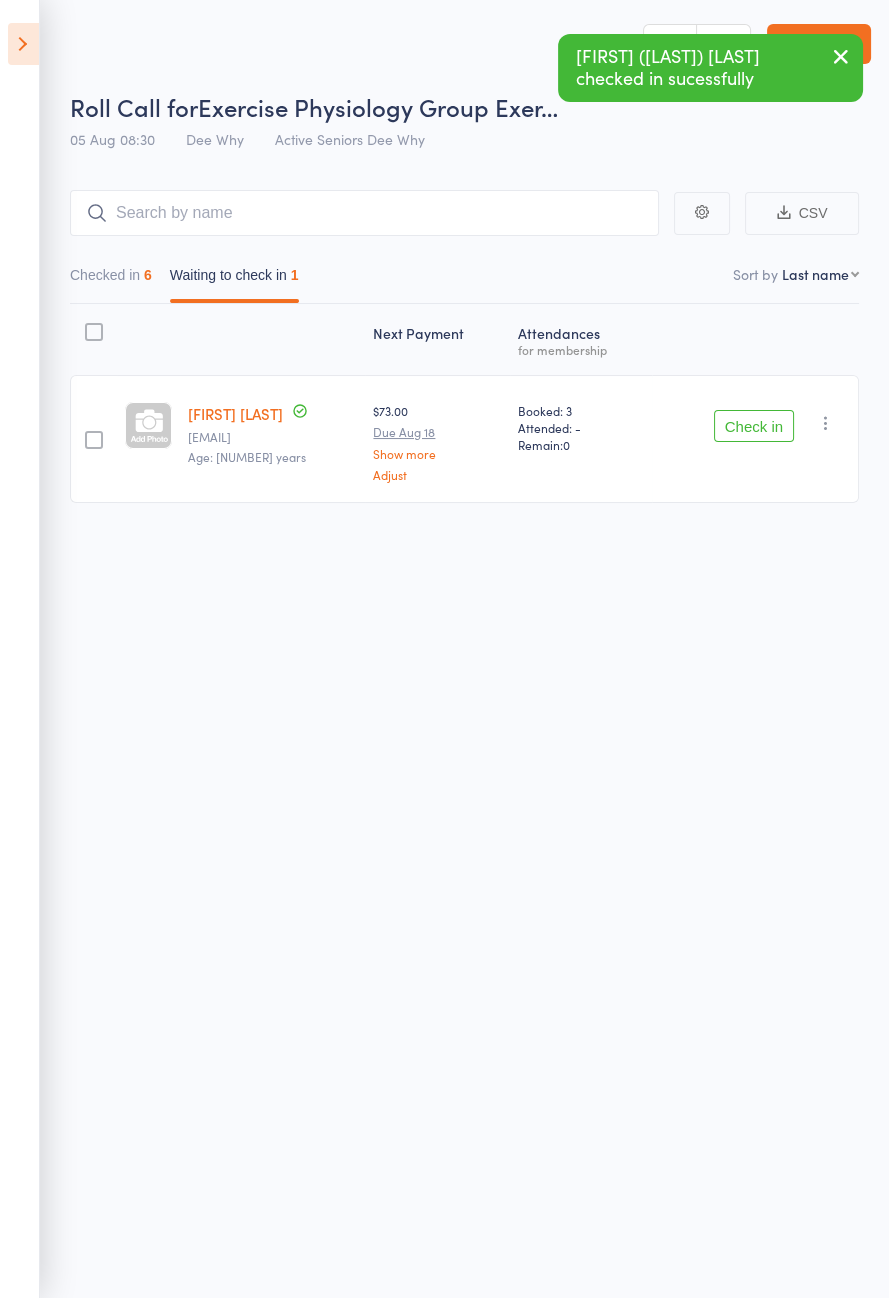click on "Check in" at bounding box center (754, 426) 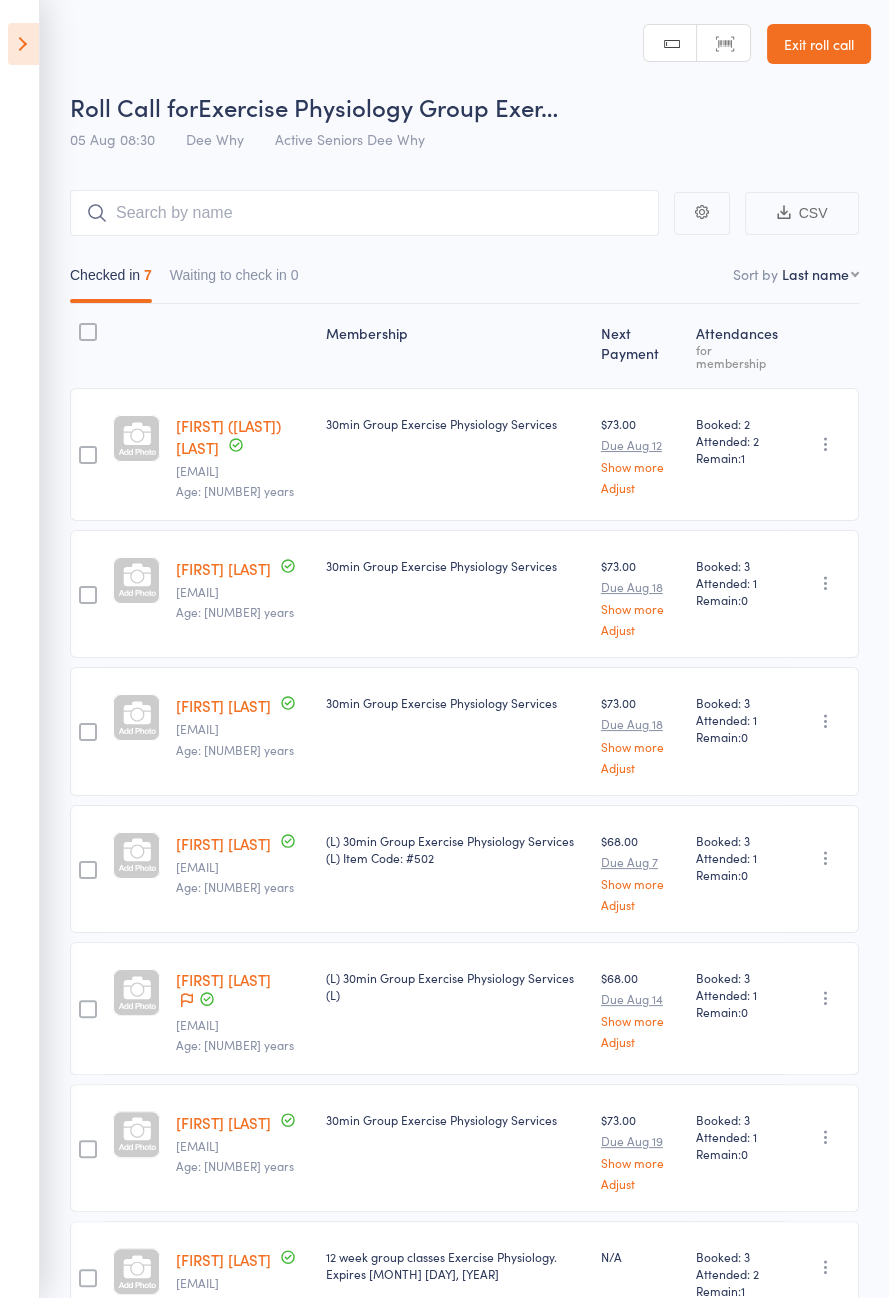 click at bounding box center (23, 44) 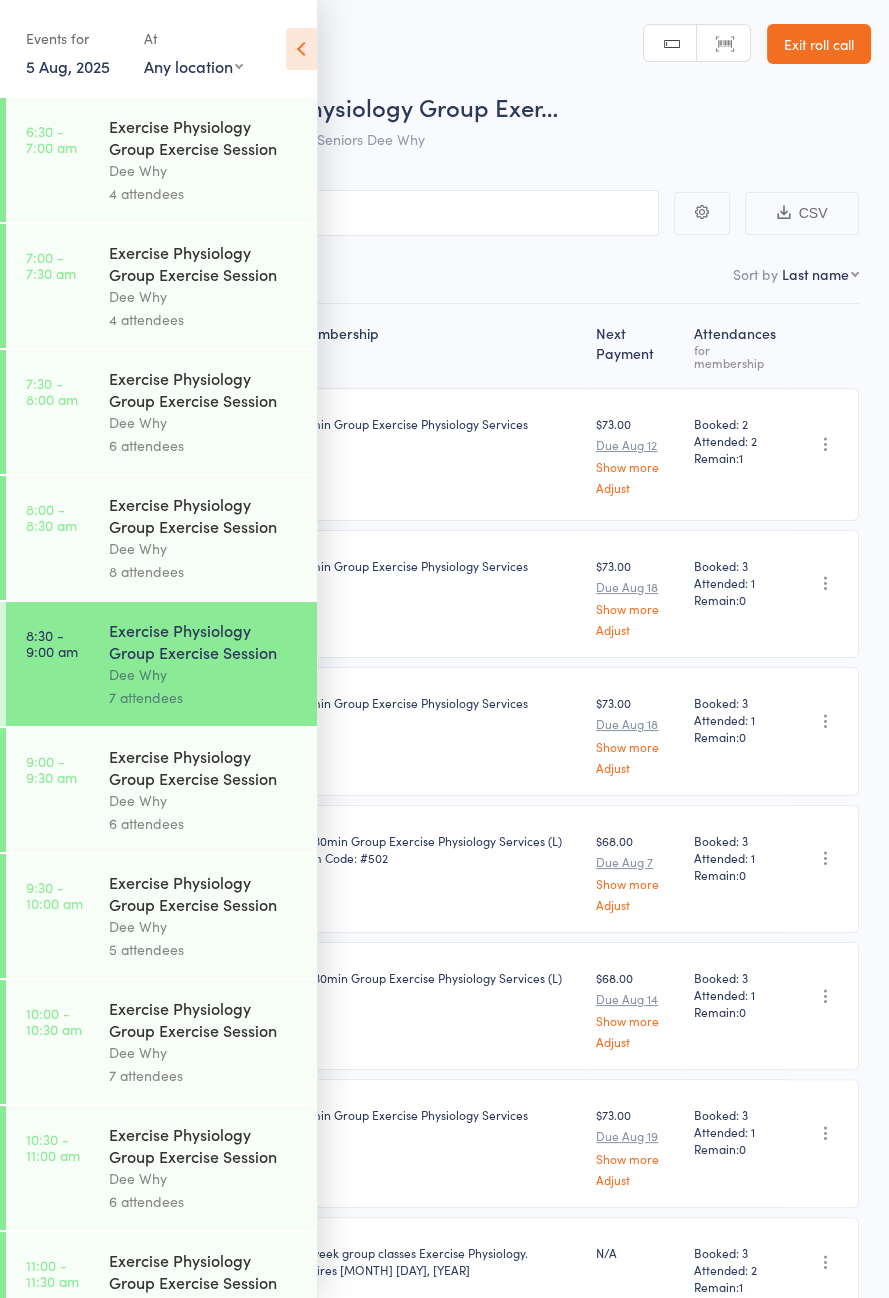 click on "Exercise Physiology Group Exercise Session" at bounding box center [204, 515] 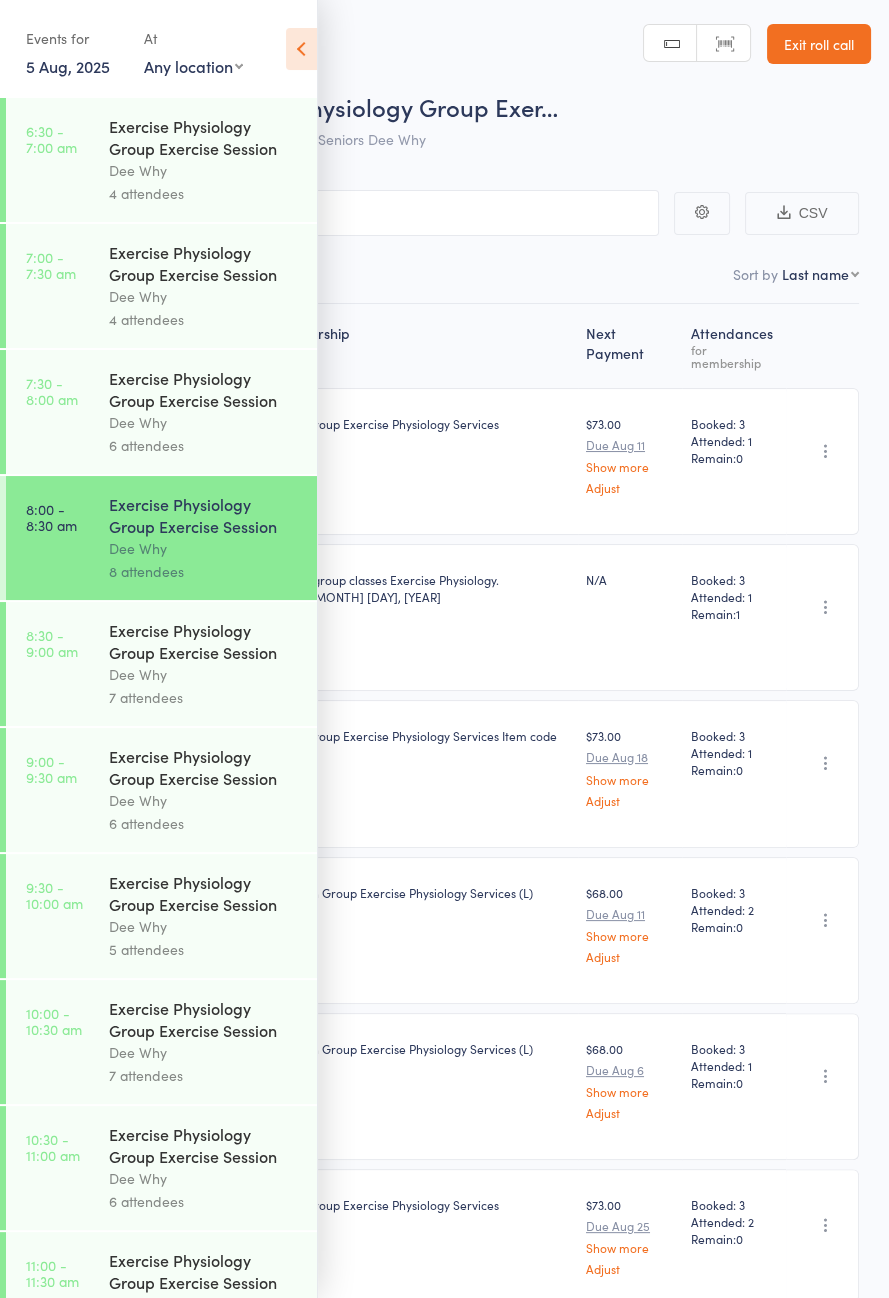 click at bounding box center [301, 49] 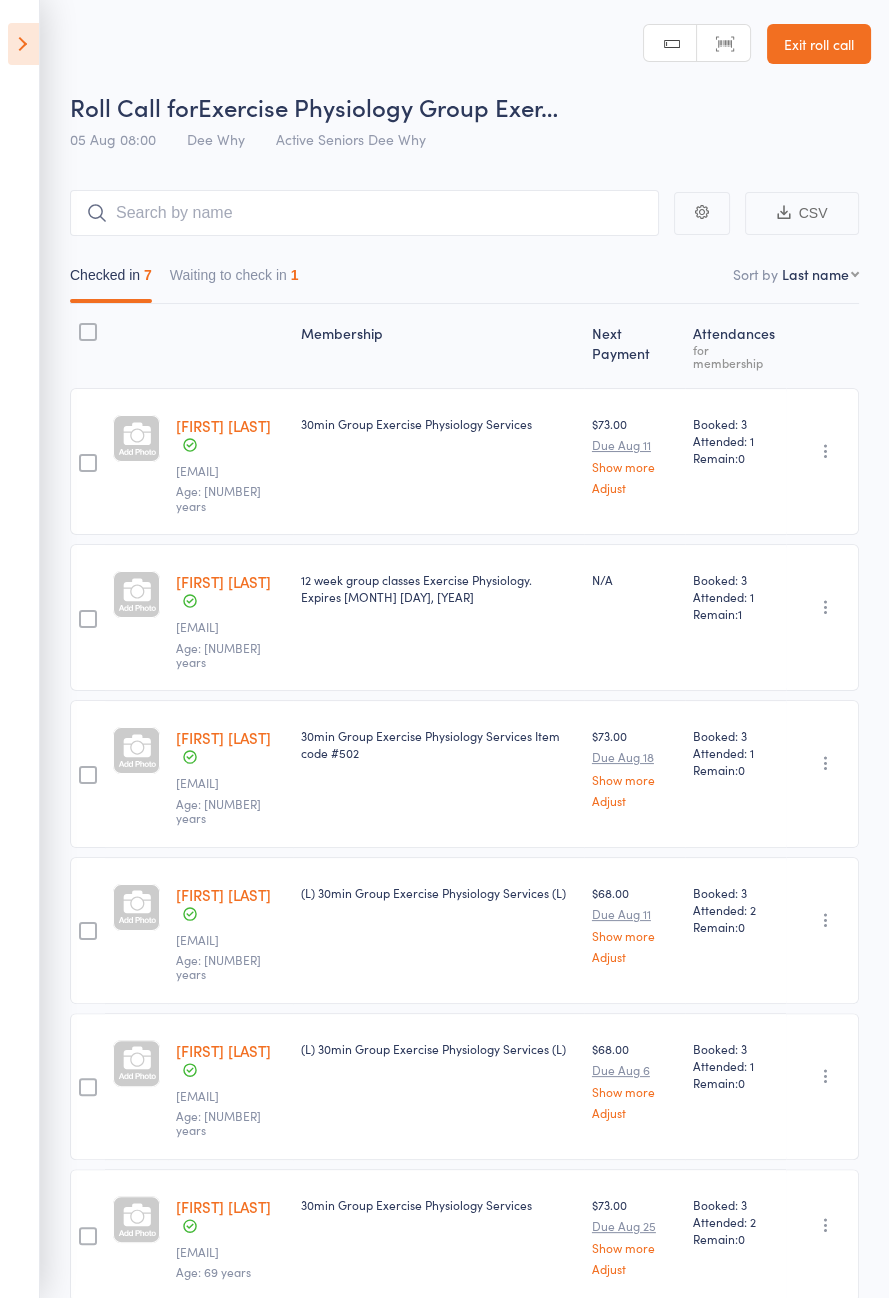 click on "Waiting to check in  1" at bounding box center [234, 280] 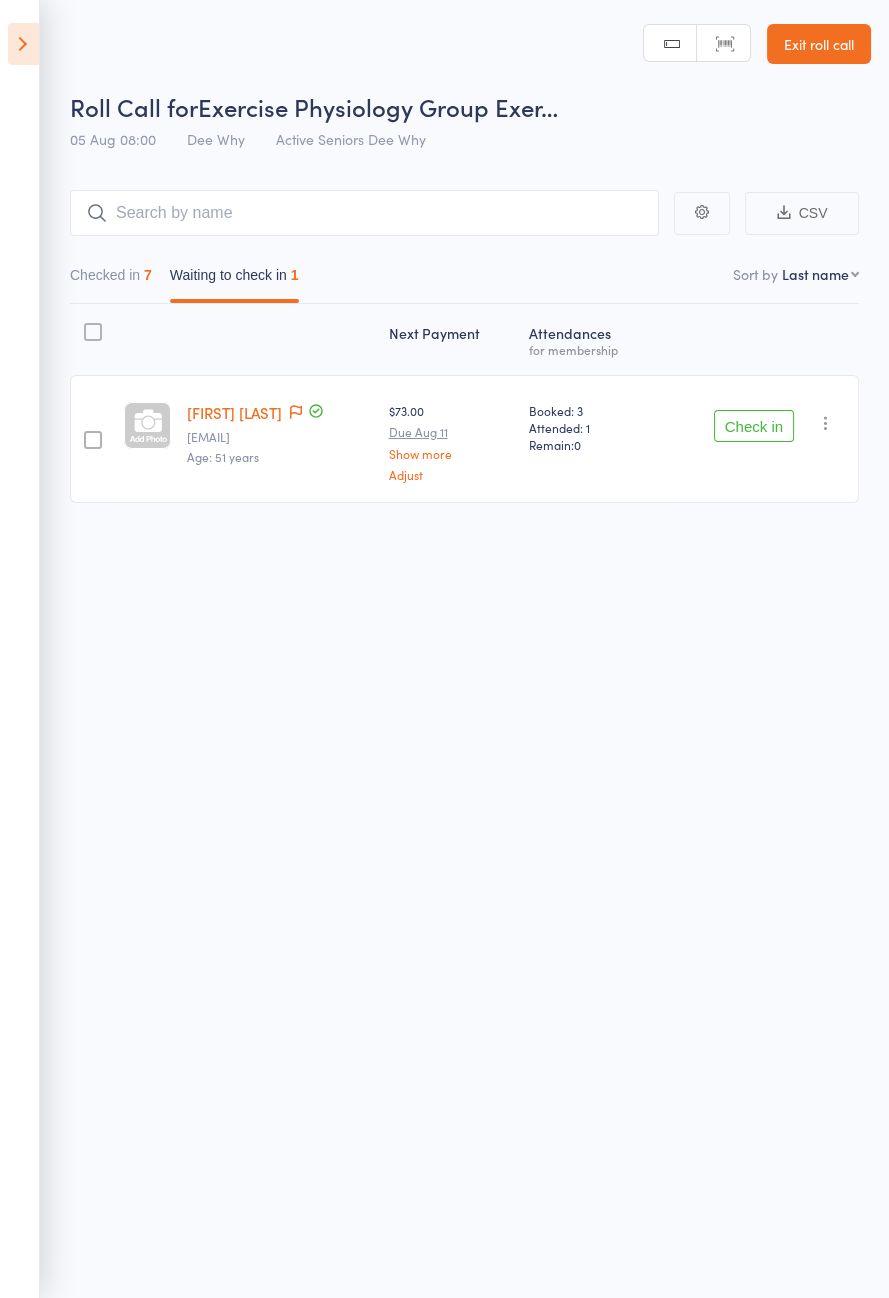 click on "Check in" at bounding box center (754, 426) 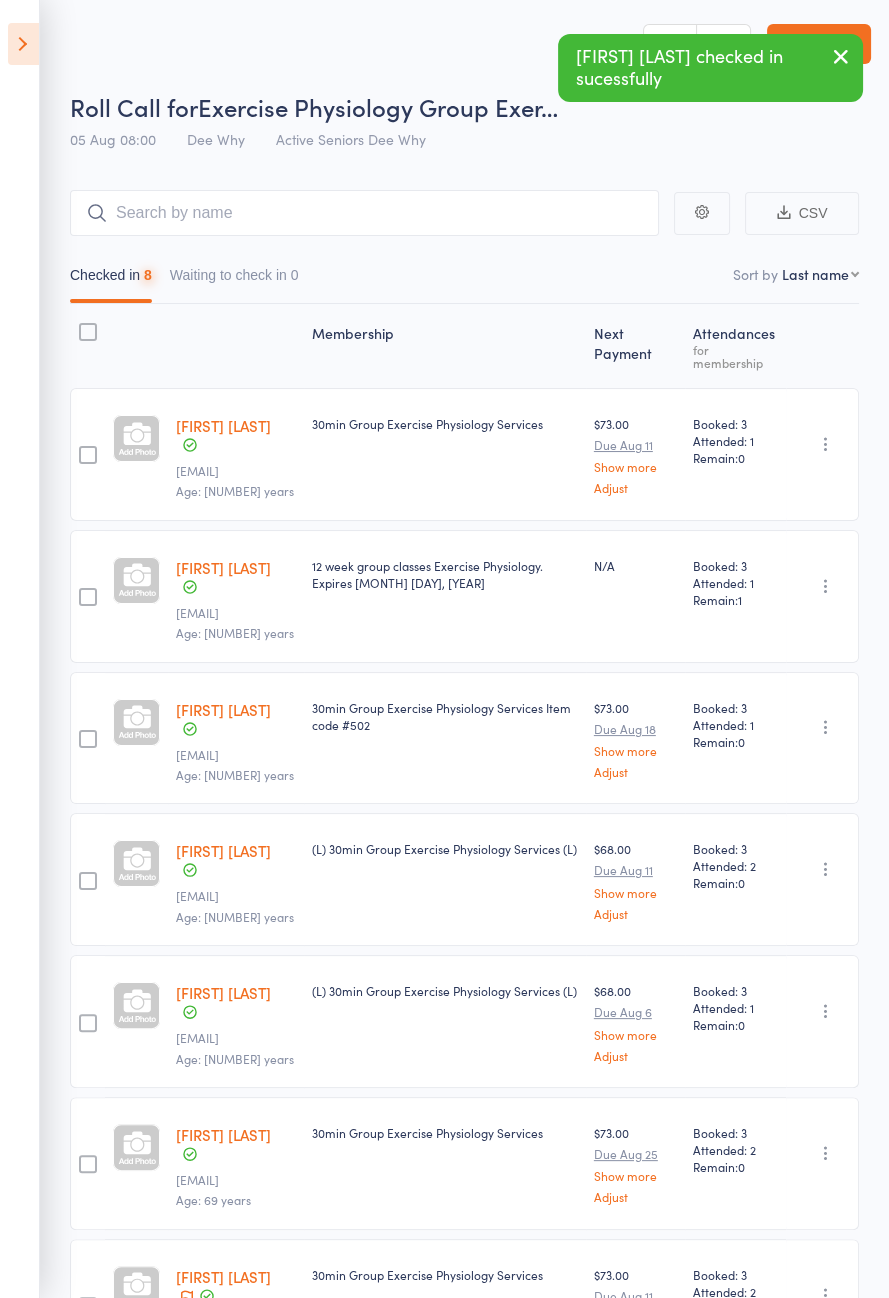 click at bounding box center (23, 44) 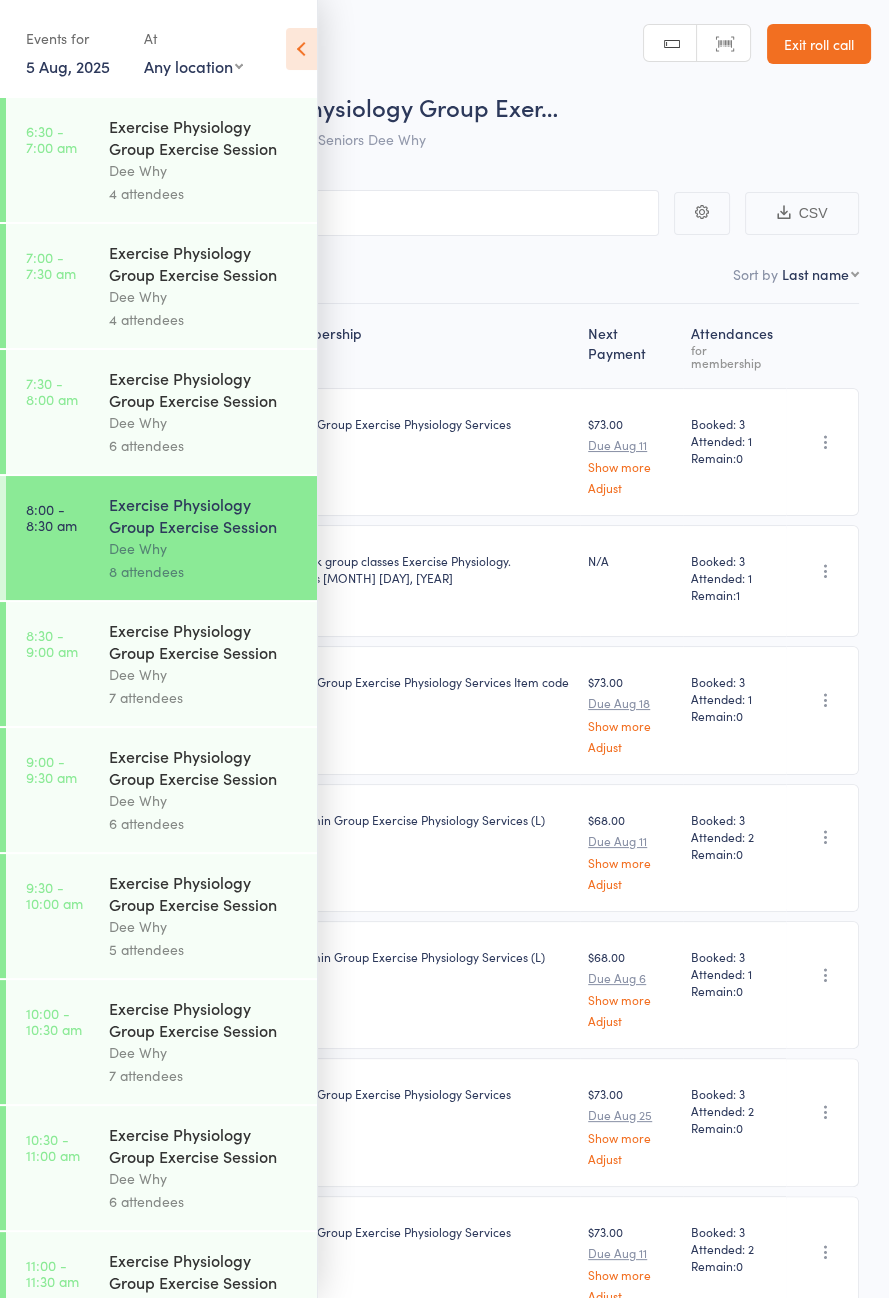 click on "Dee Why" at bounding box center (204, 674) 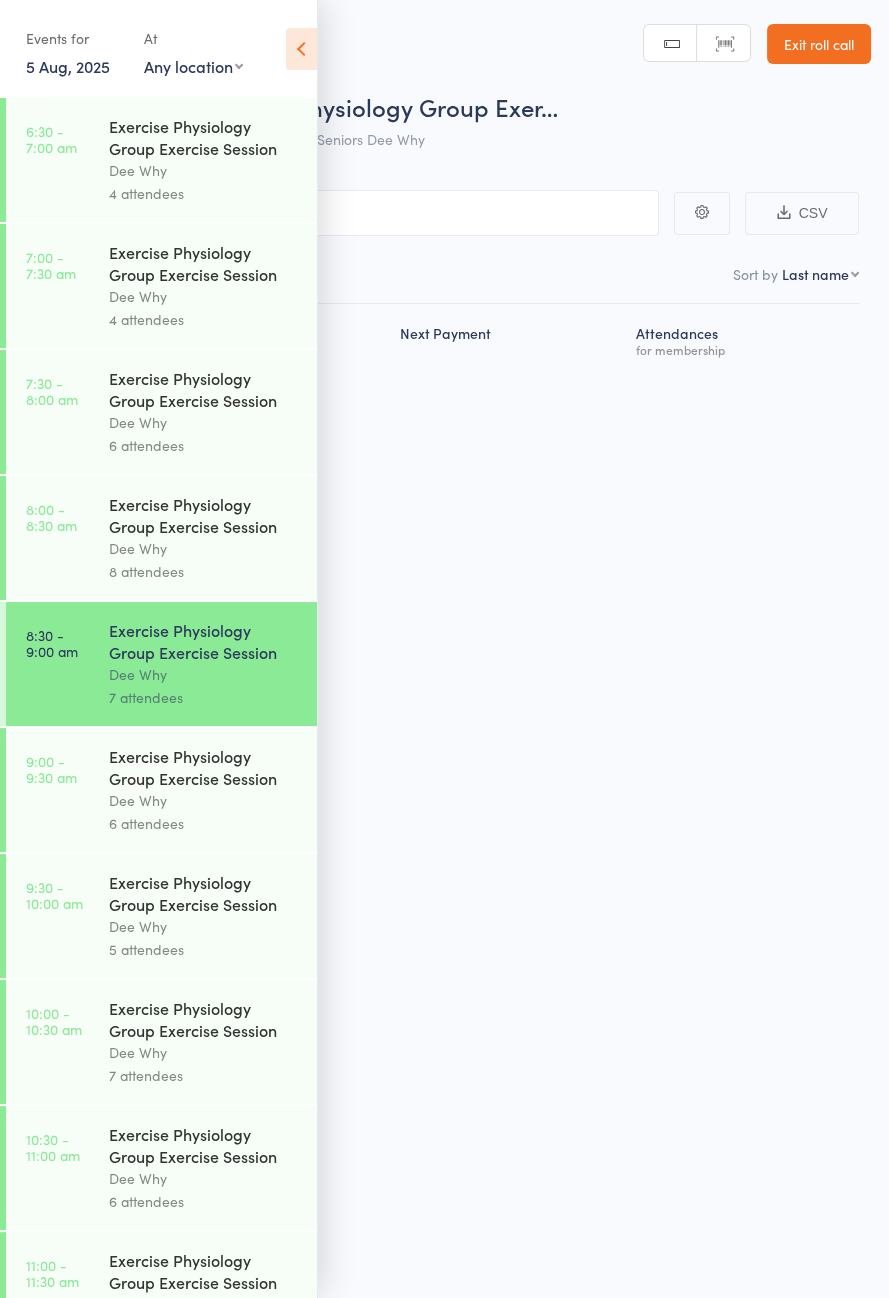 click at bounding box center (301, 49) 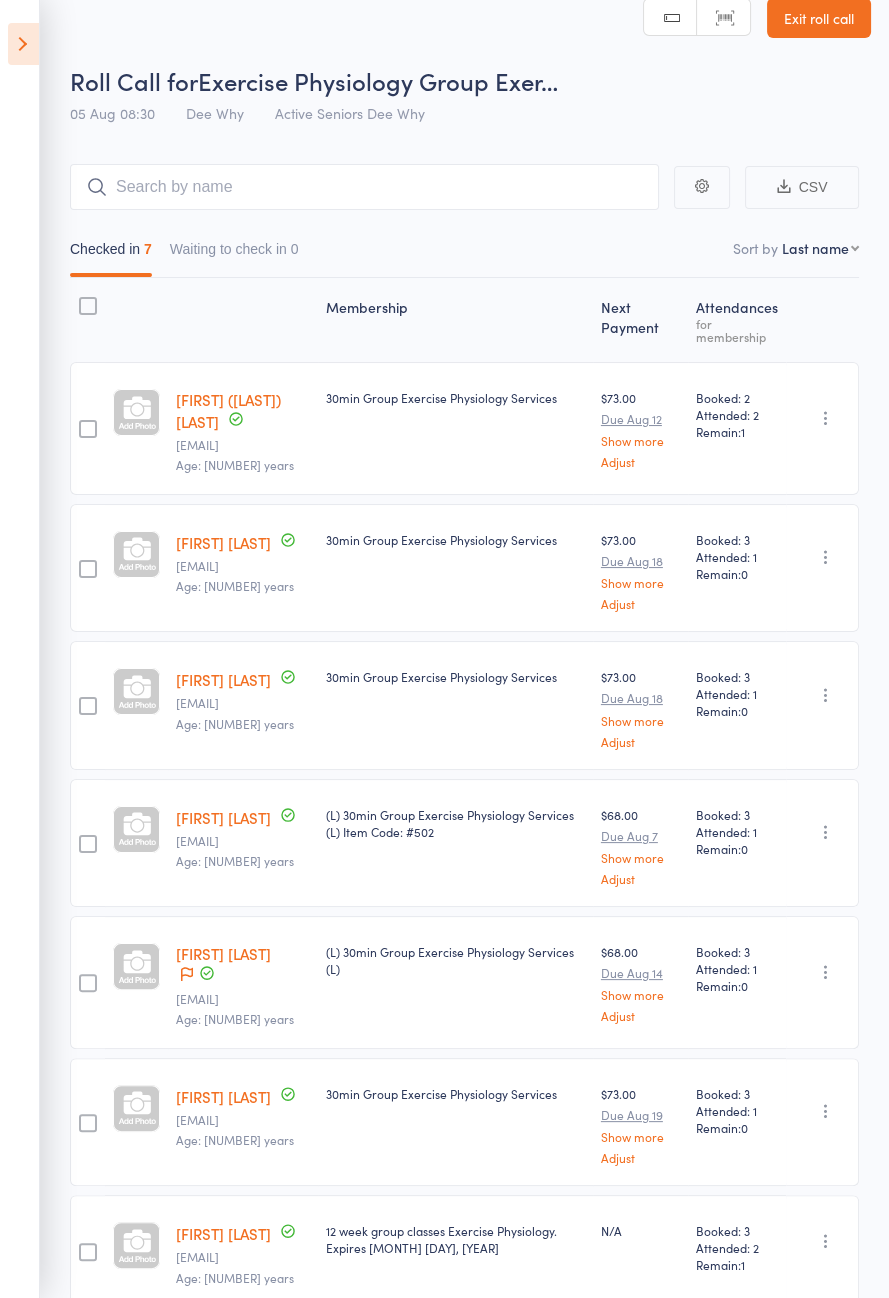 click at bounding box center [23, 44] 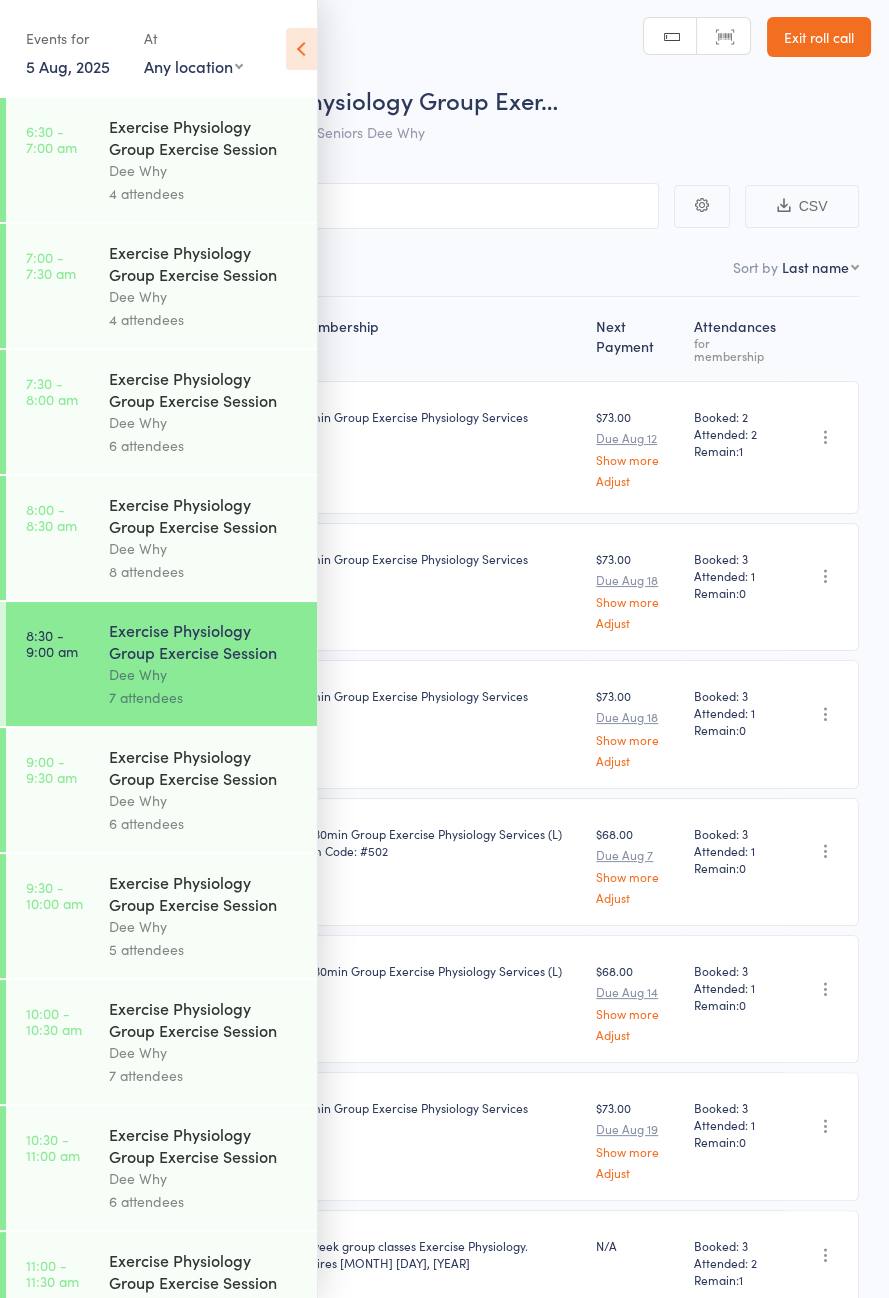 click on "Dee Why" at bounding box center (204, 800) 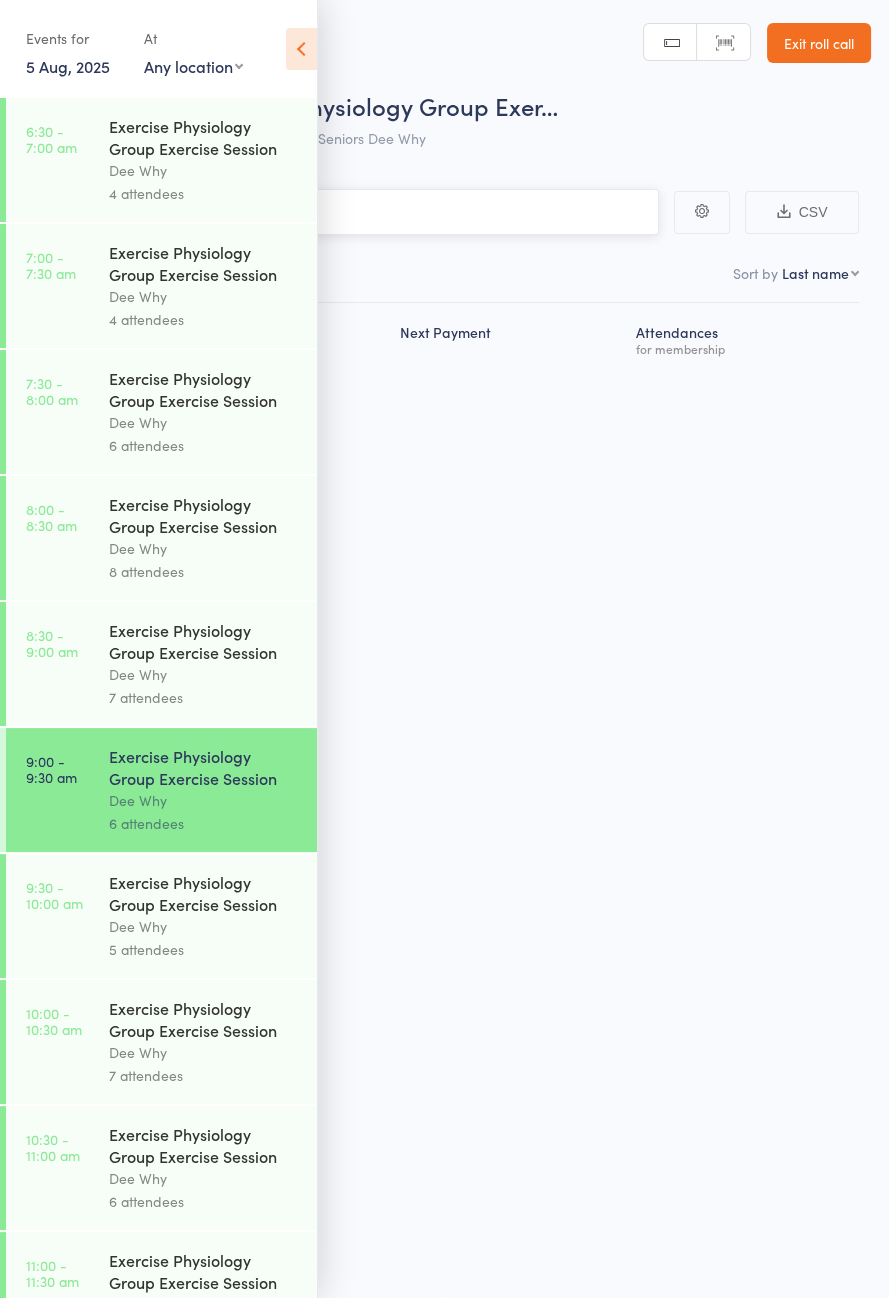 scroll, scrollTop: 0, scrollLeft: 0, axis: both 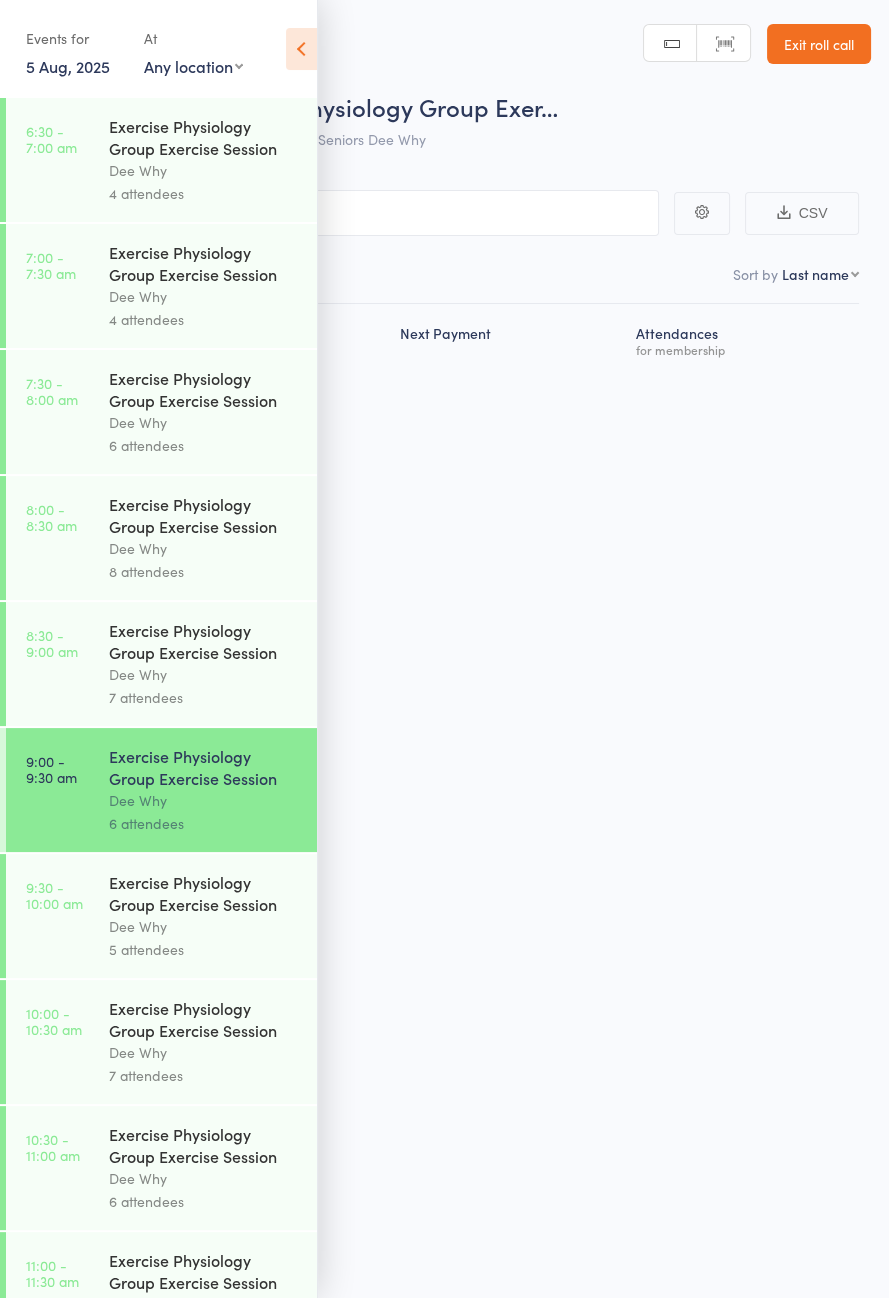 click at bounding box center [301, 49] 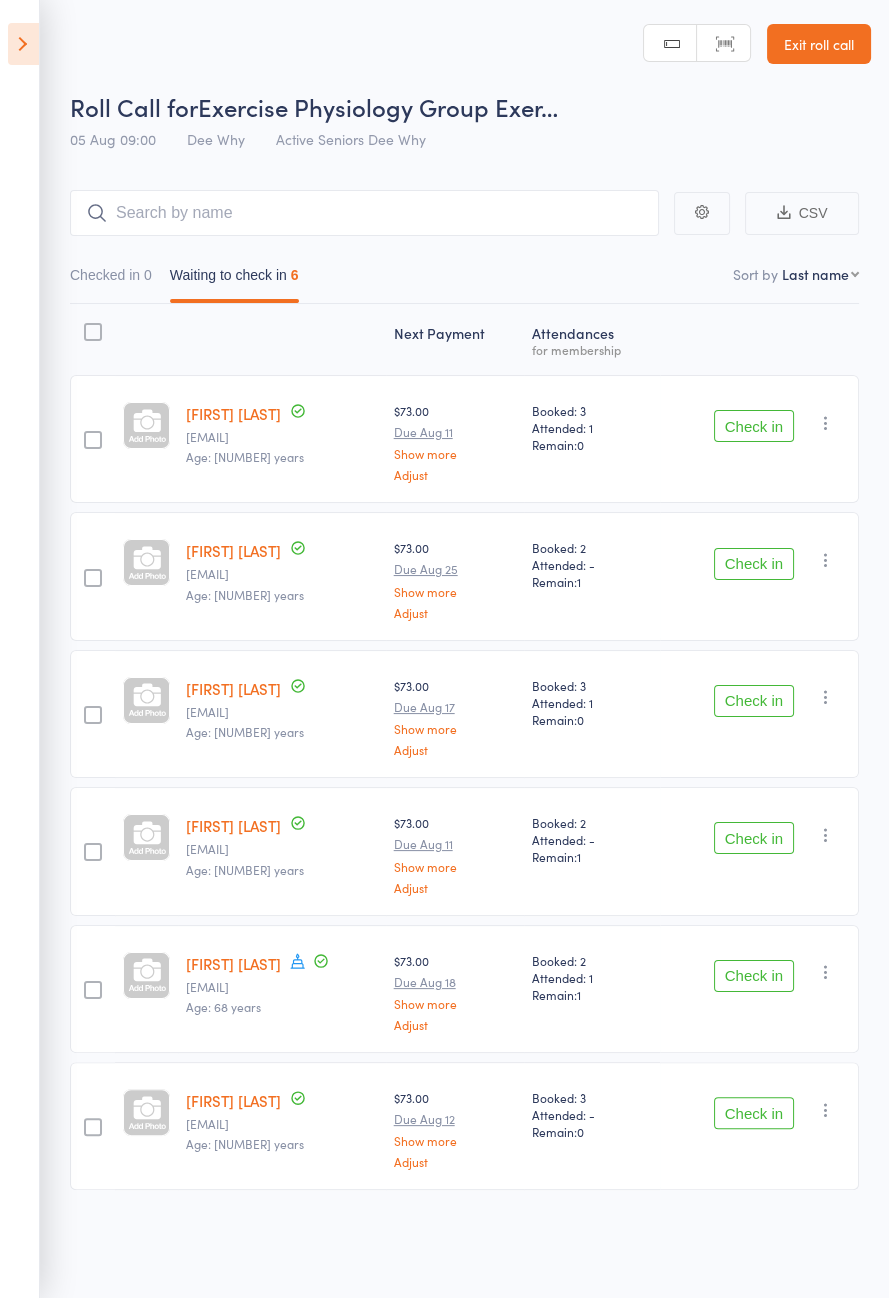 click 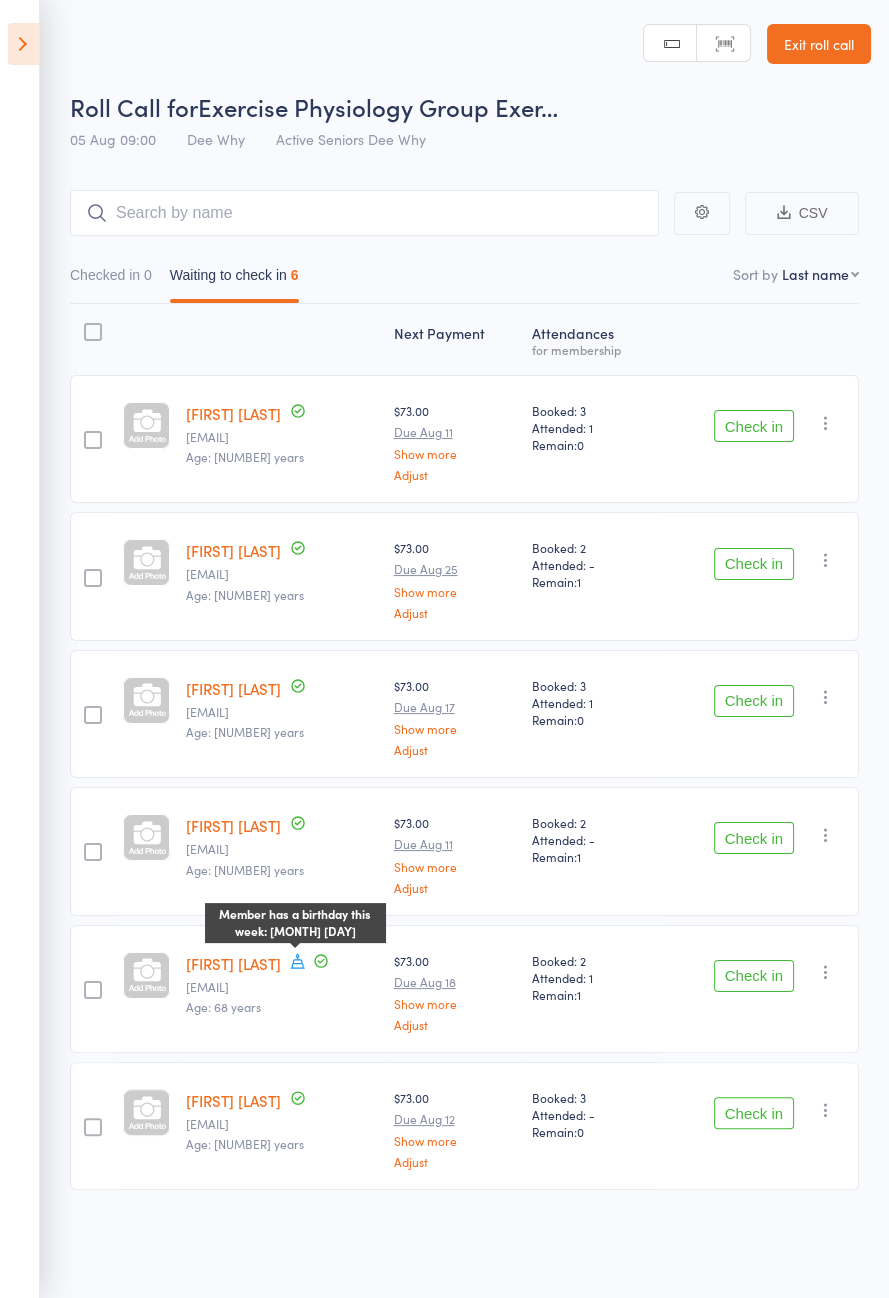 click on "Check in" at bounding box center [754, 701] 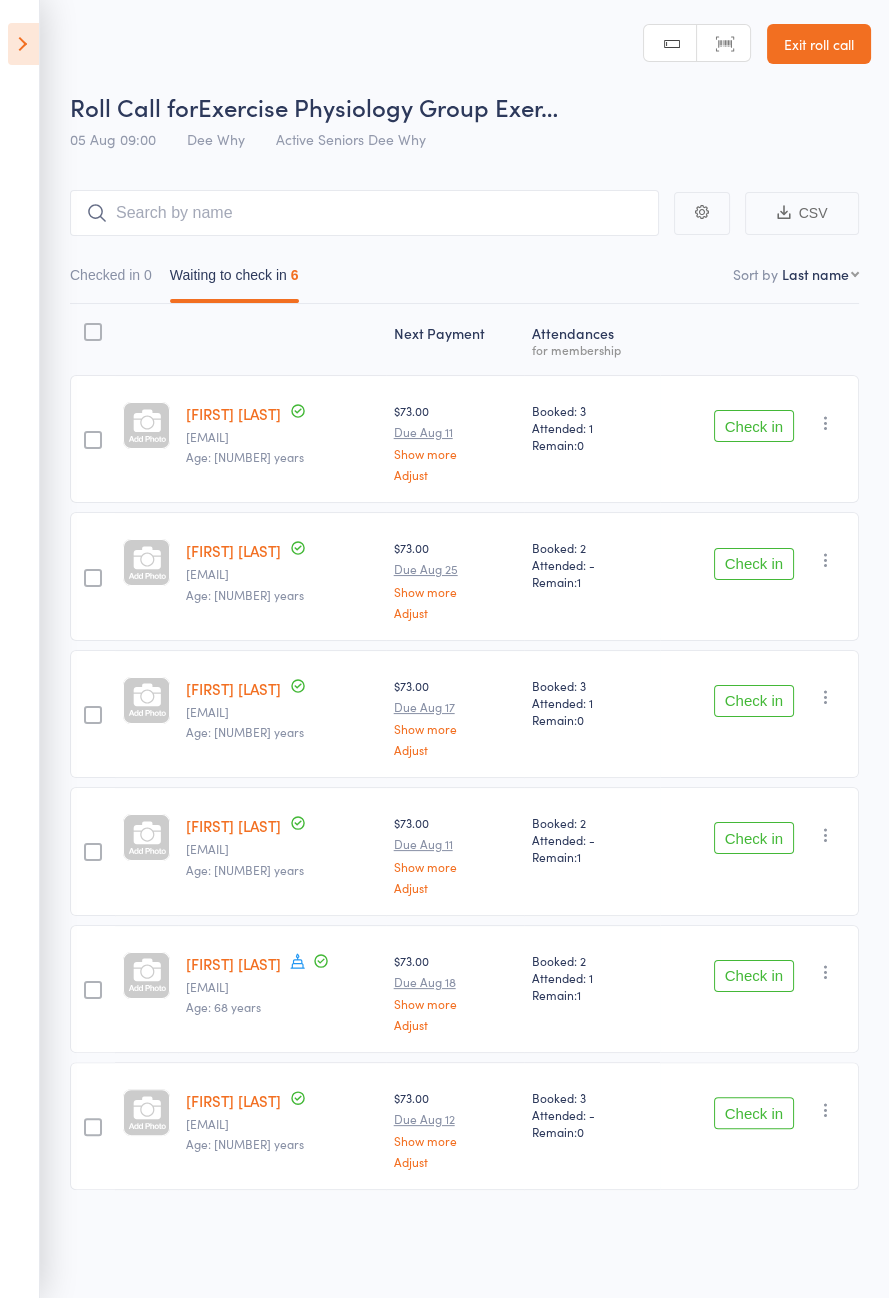 click on "Check in" at bounding box center [754, 564] 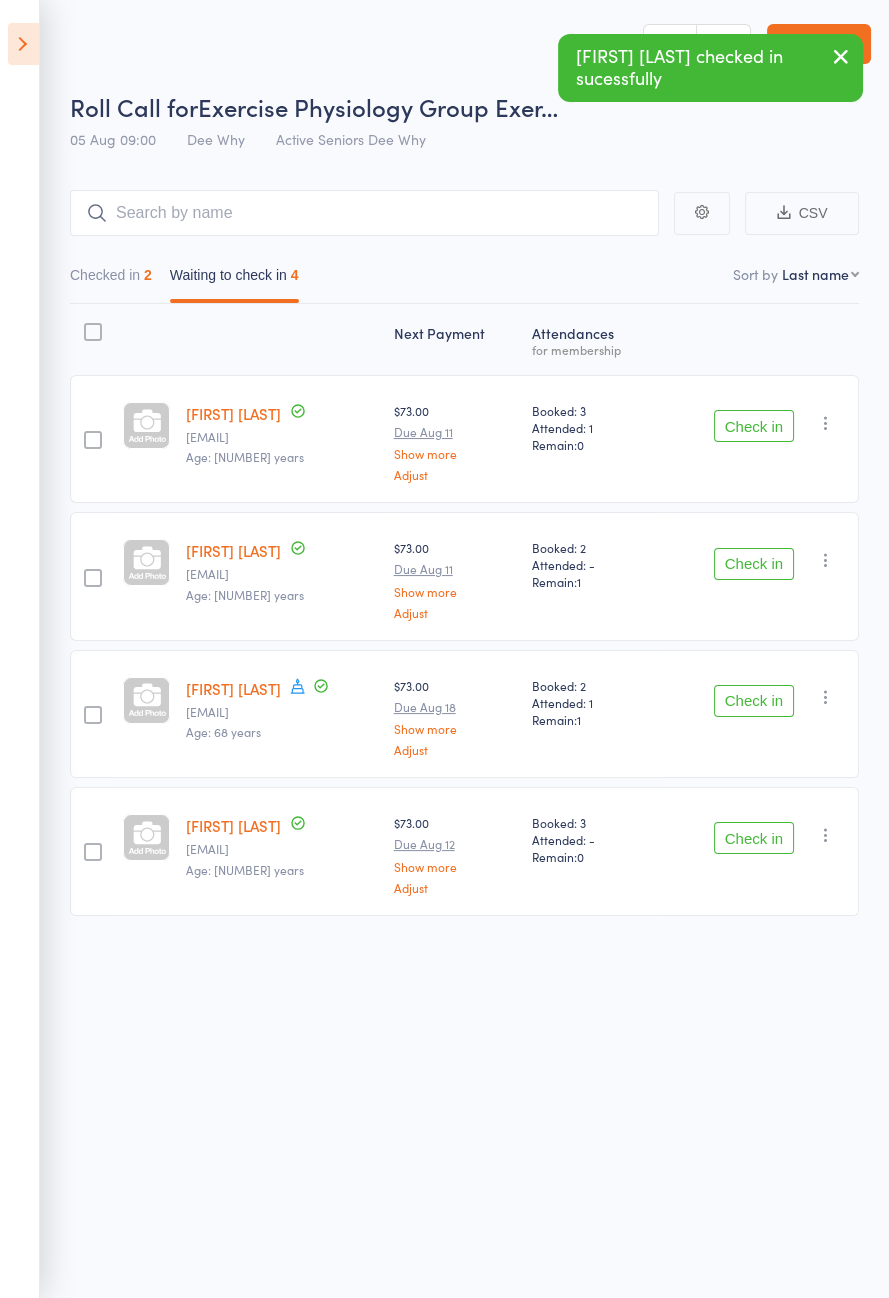 click on "Check in" at bounding box center [754, 426] 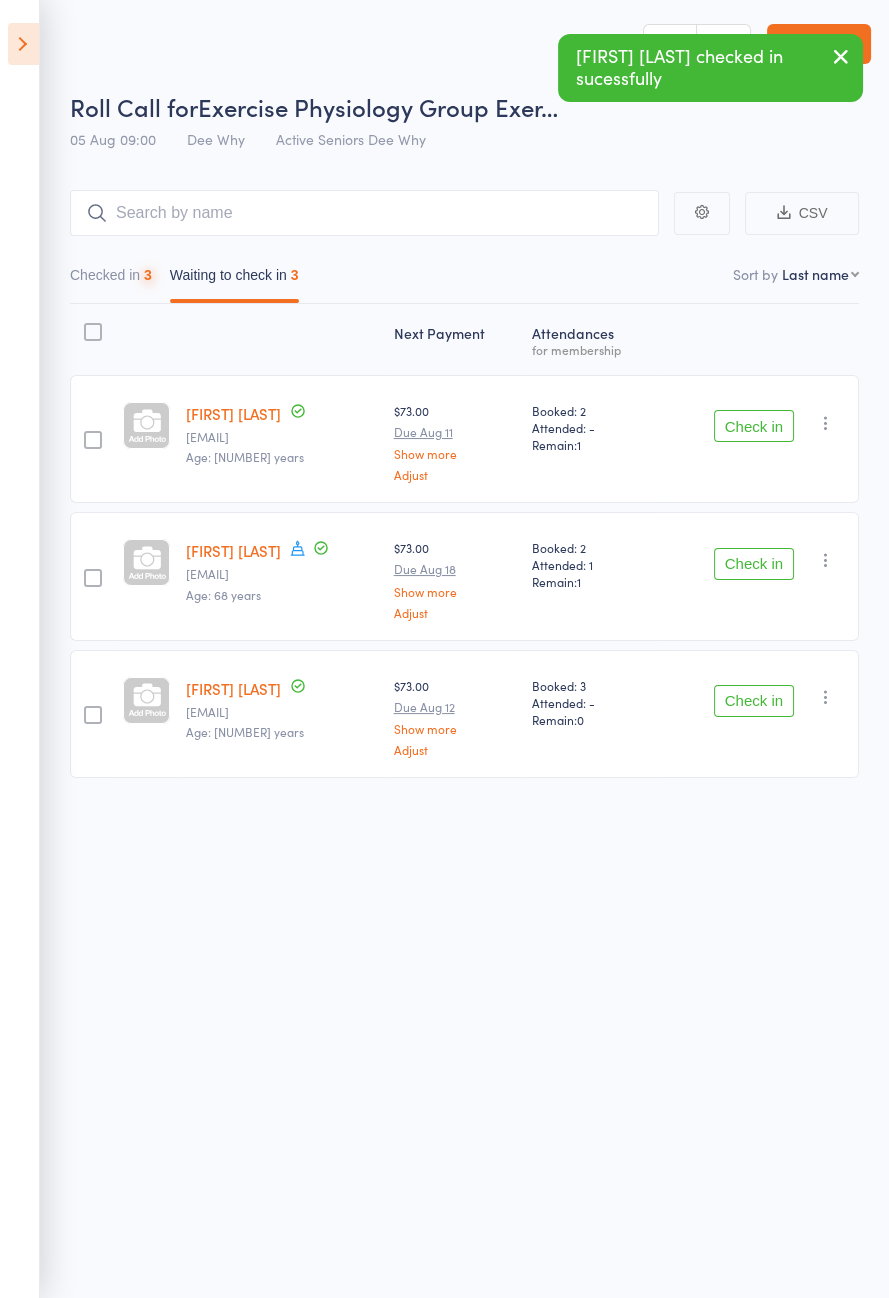 click on "Check in" at bounding box center (754, 426) 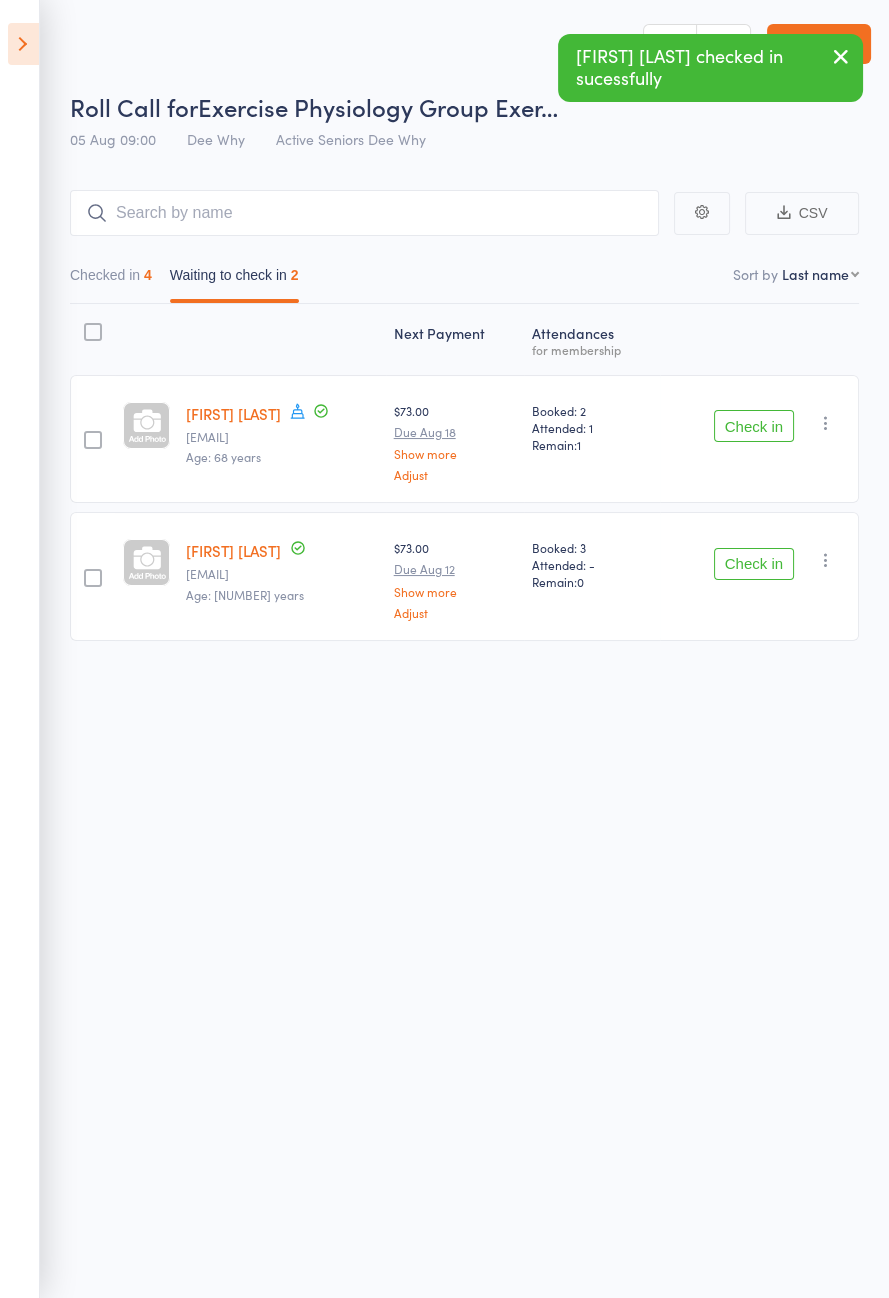 click on "Check in" at bounding box center (754, 564) 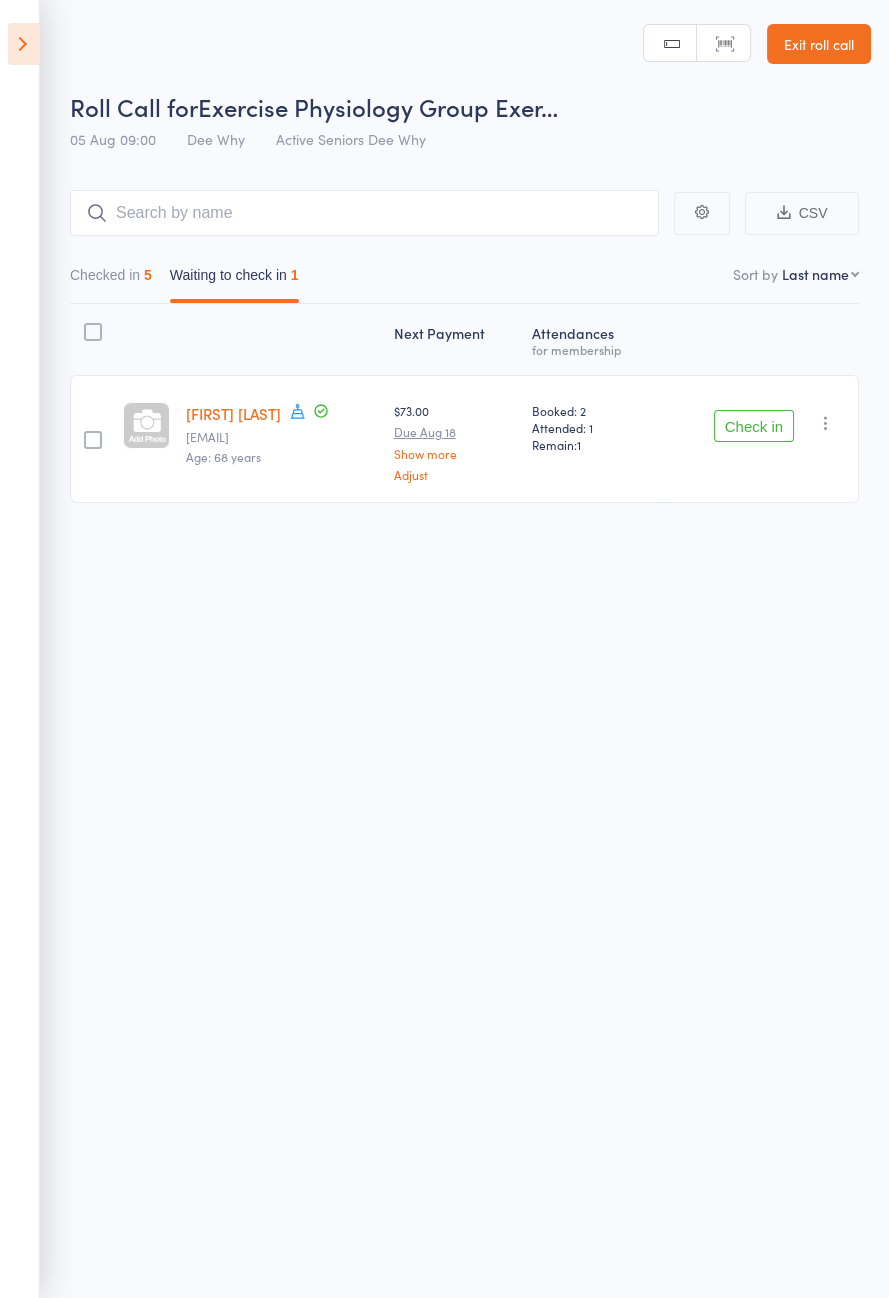 click on "Check in" at bounding box center [754, 426] 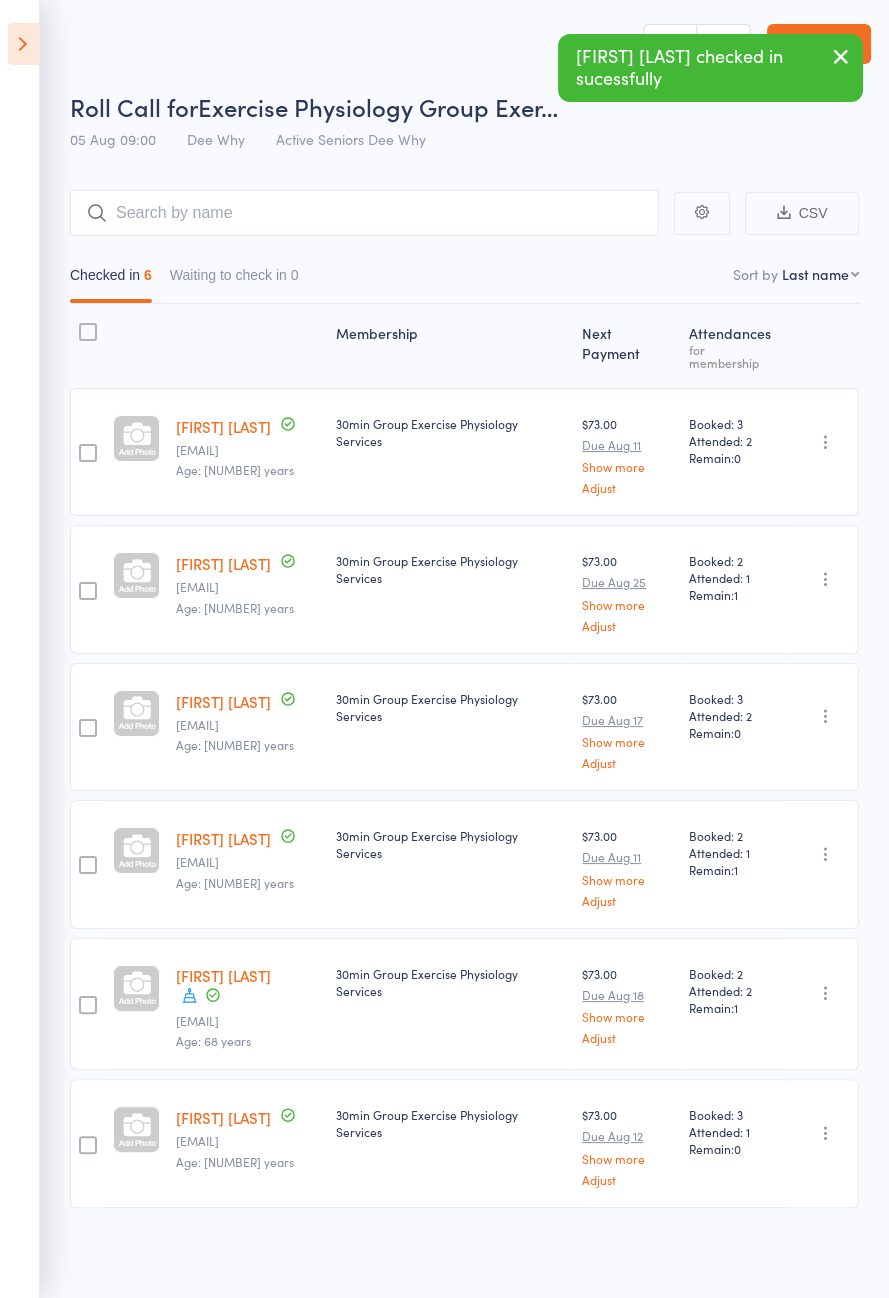 click at bounding box center (23, 44) 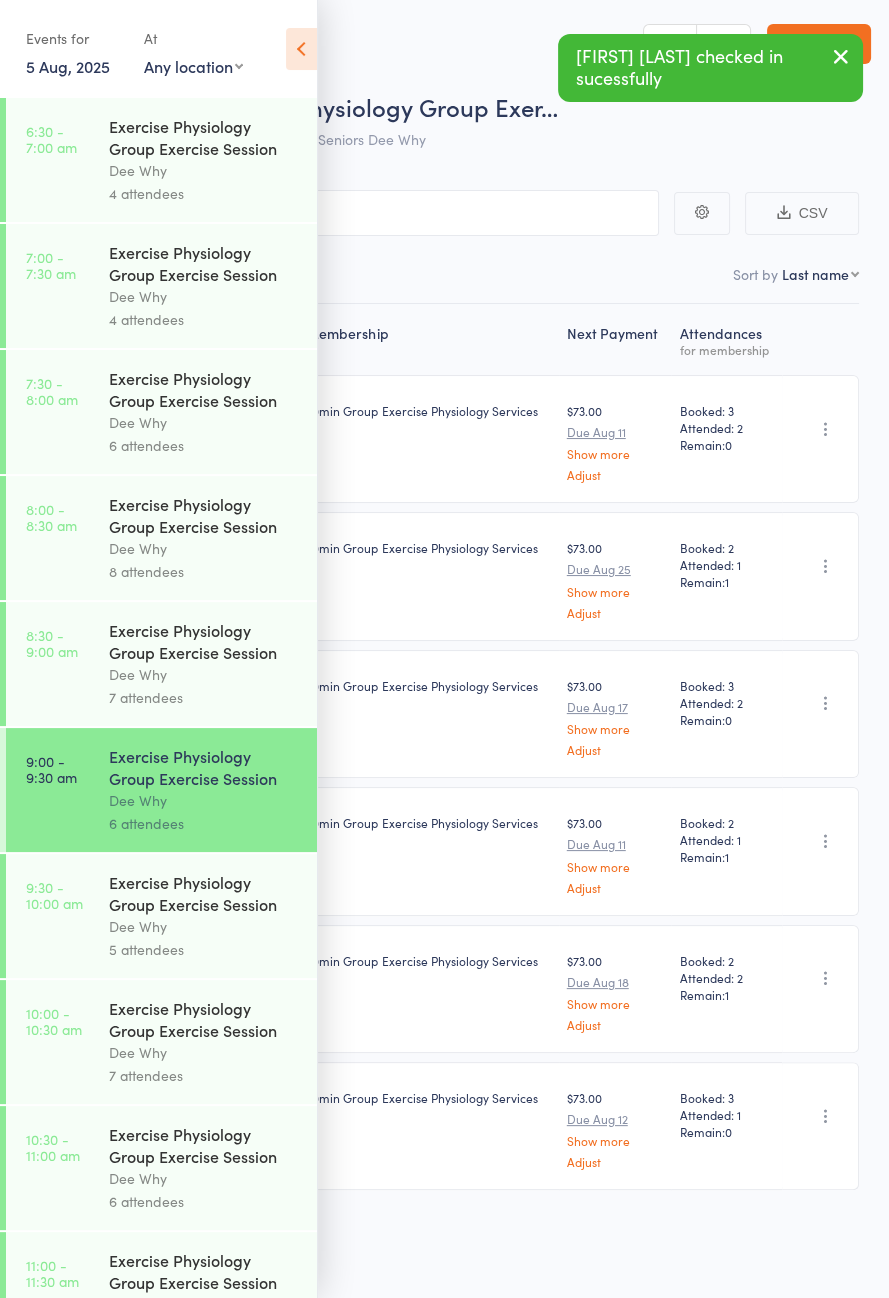 click on "Exercise Physiology Group Exercise Session" at bounding box center (204, 893) 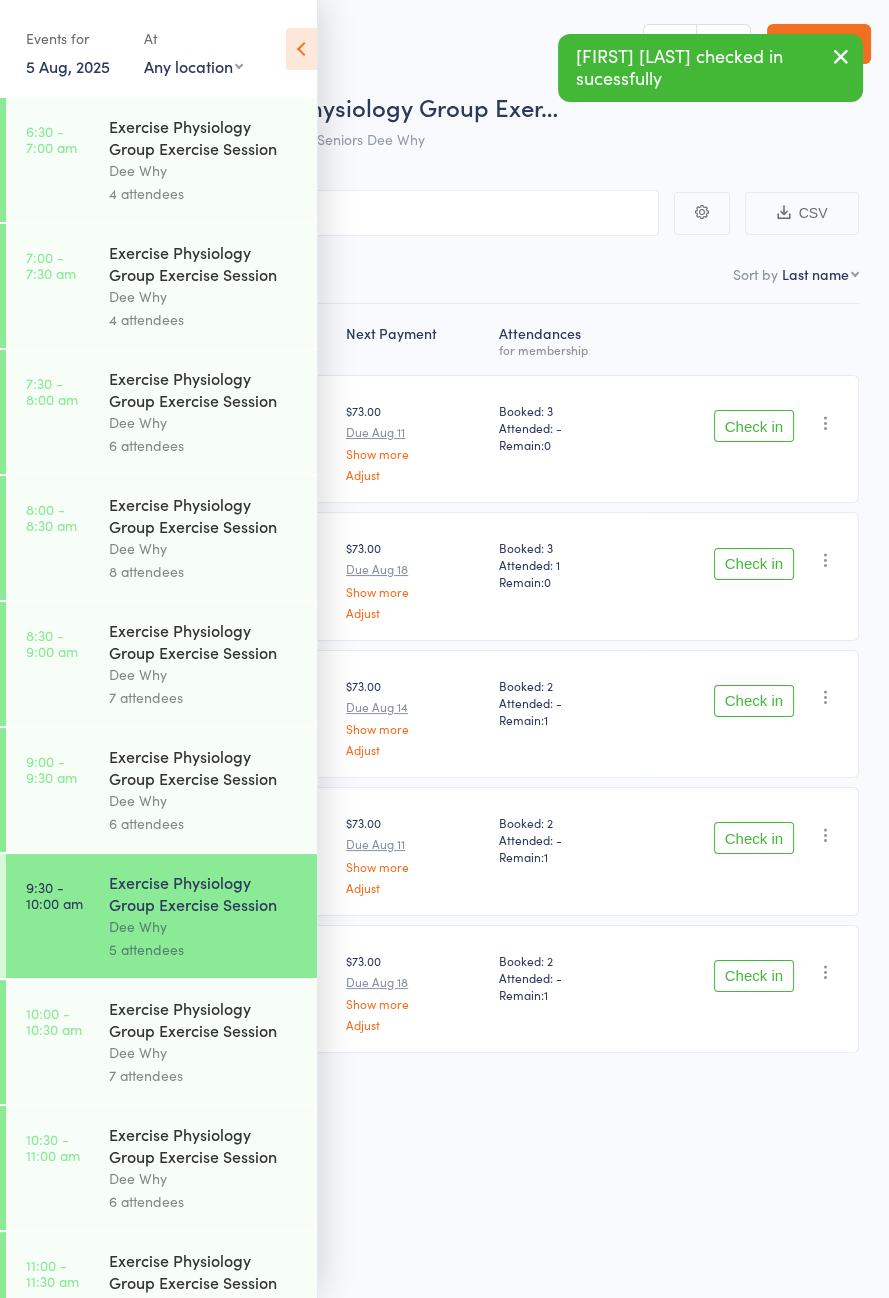 click at bounding box center [301, 49] 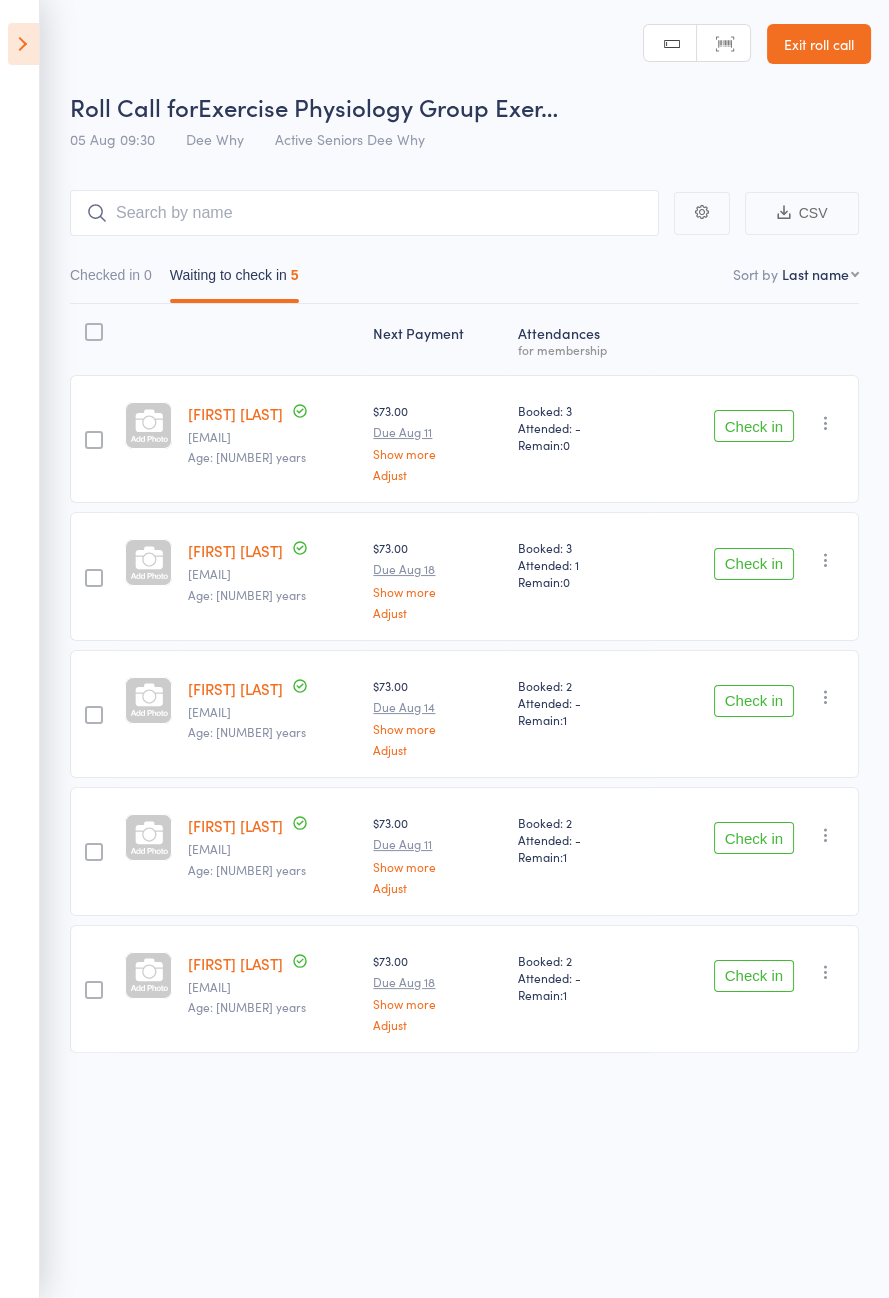 click at bounding box center (23, 44) 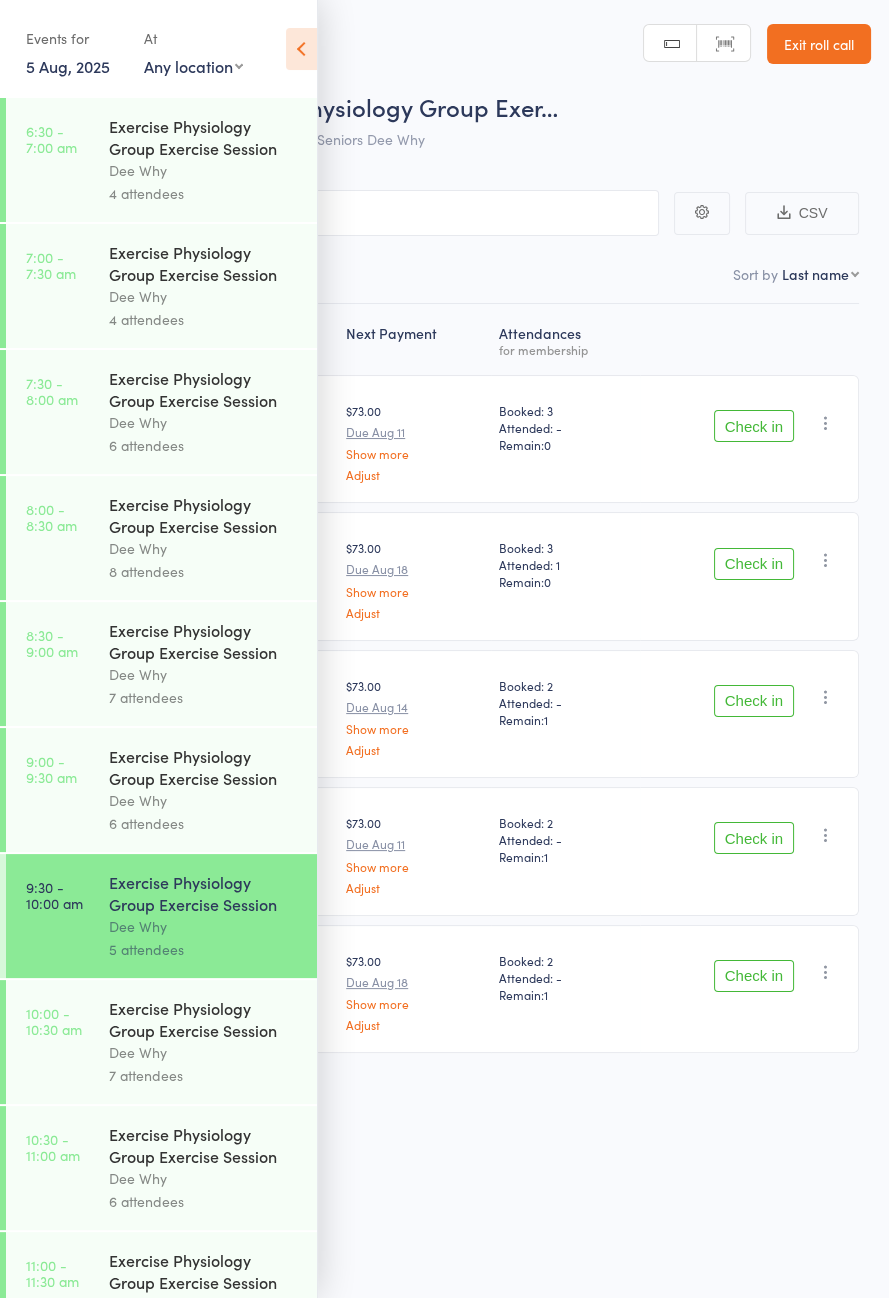 click on "Exercise Physiology Group Exercise Session" at bounding box center [204, 767] 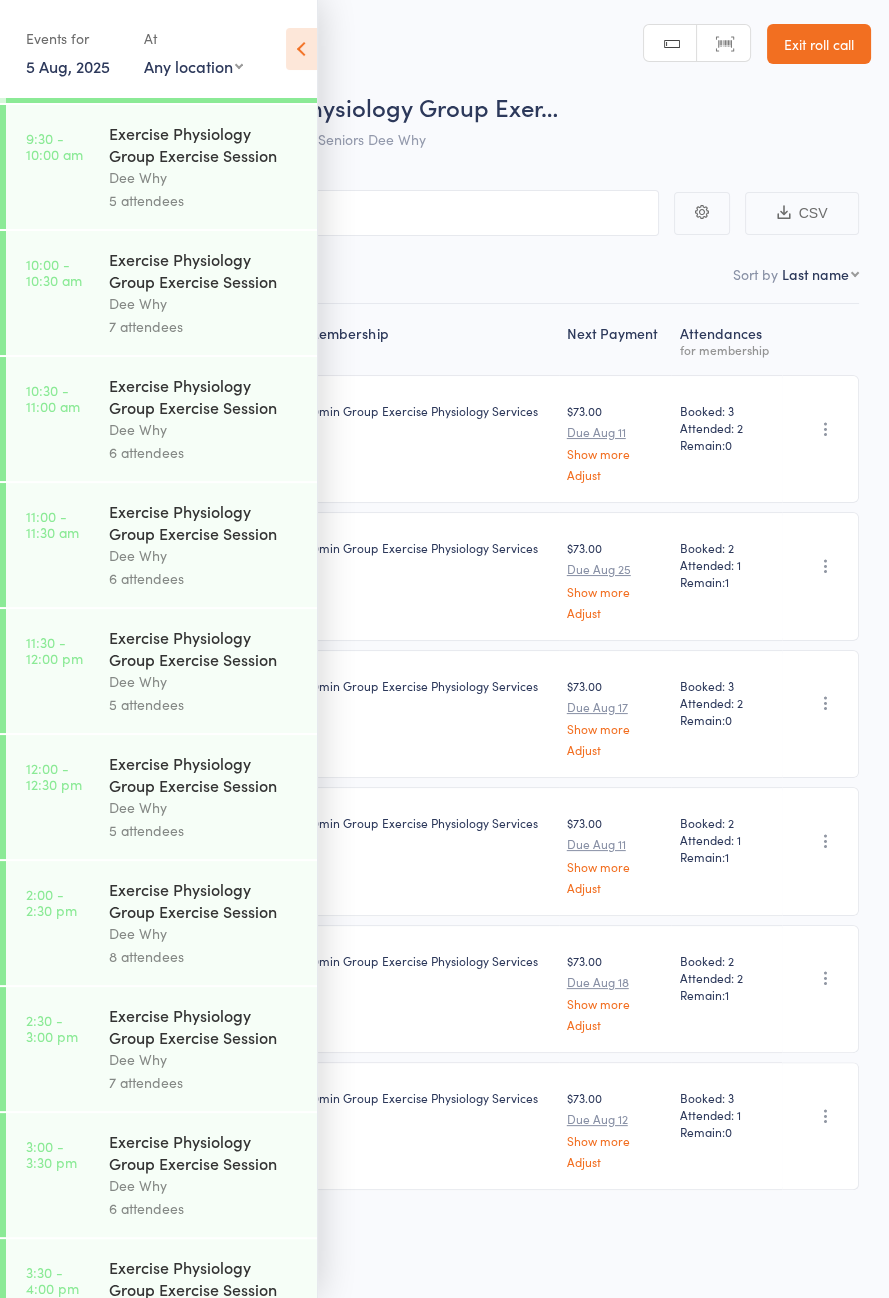 scroll, scrollTop: 914, scrollLeft: 0, axis: vertical 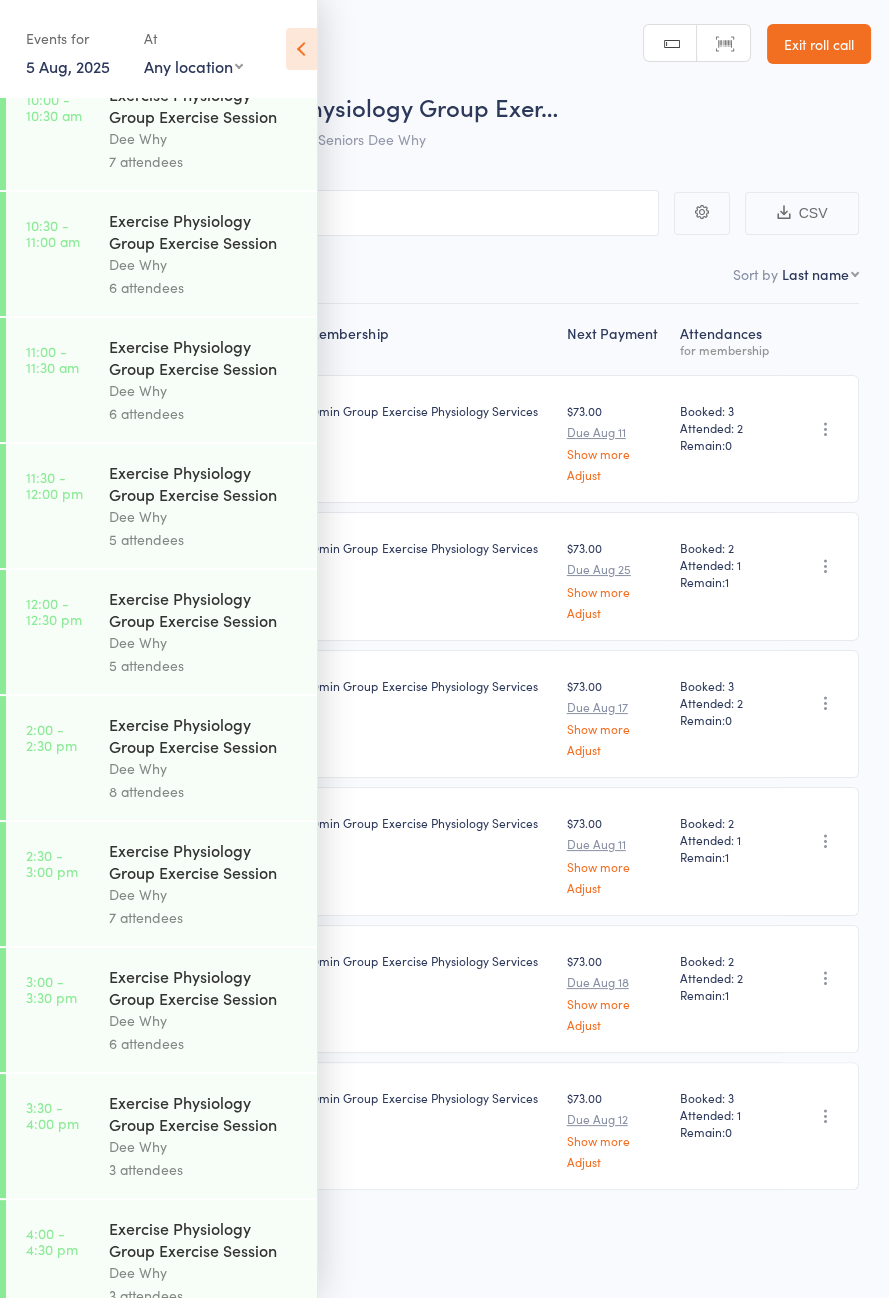click at bounding box center (301, 49) 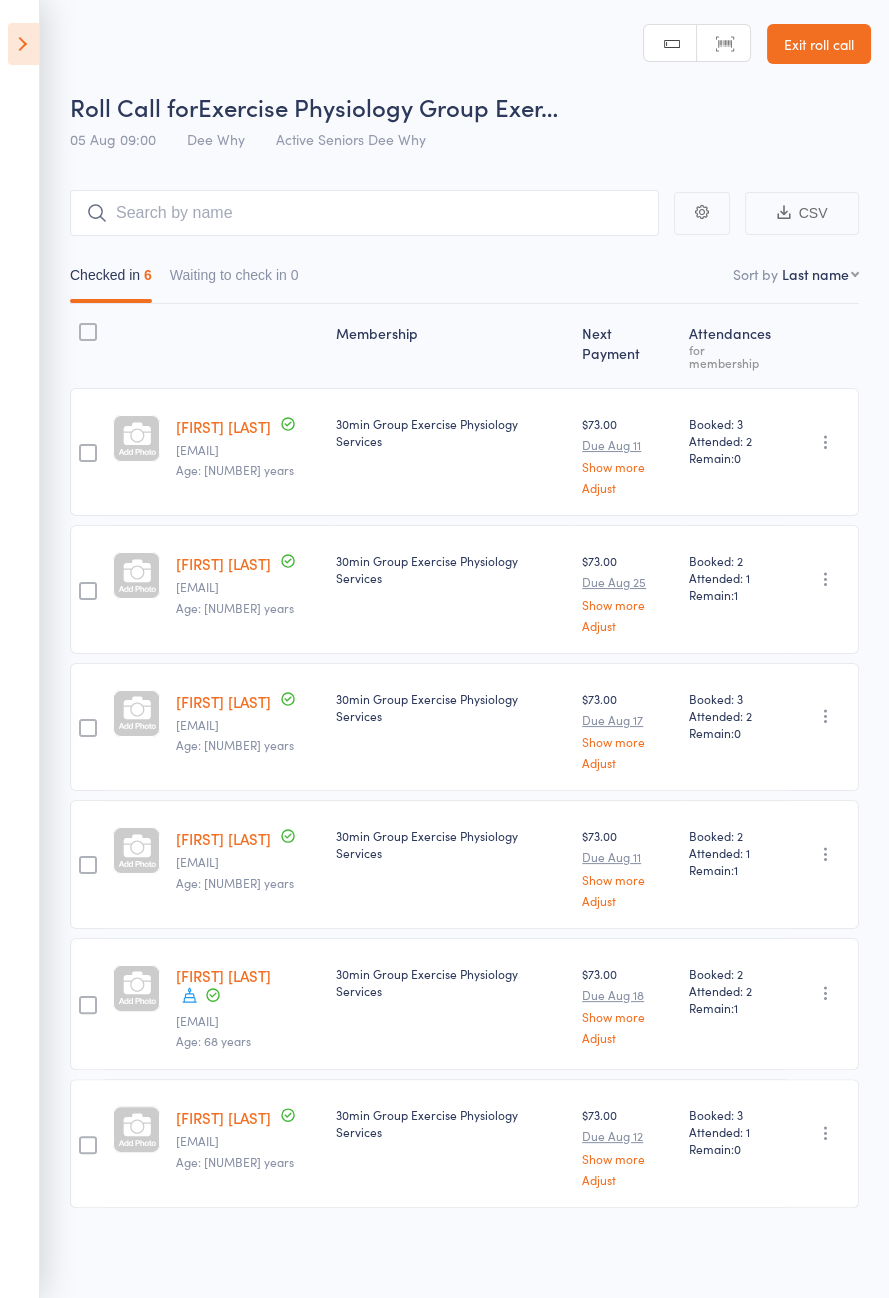 click at bounding box center (23, 44) 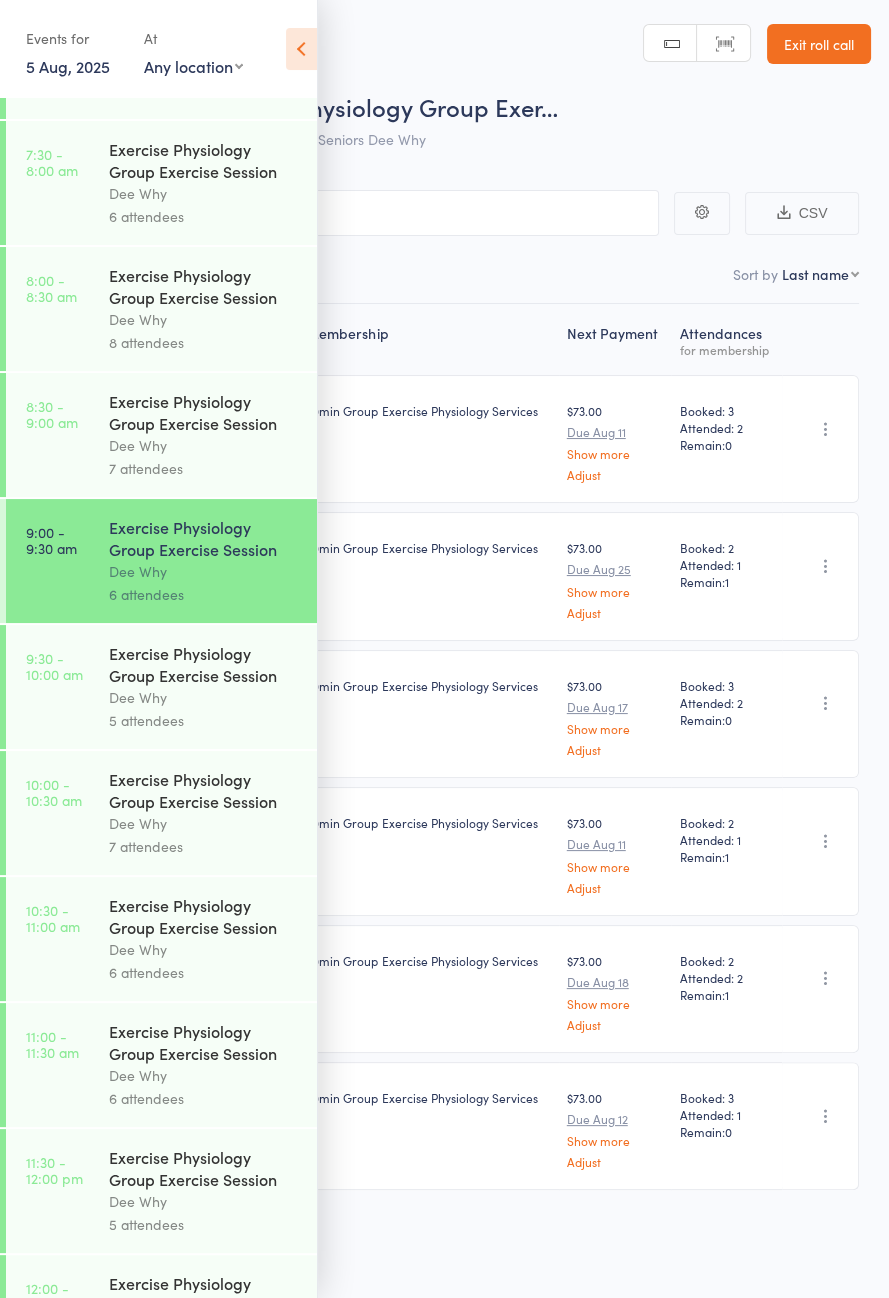 scroll, scrollTop: 0, scrollLeft: 0, axis: both 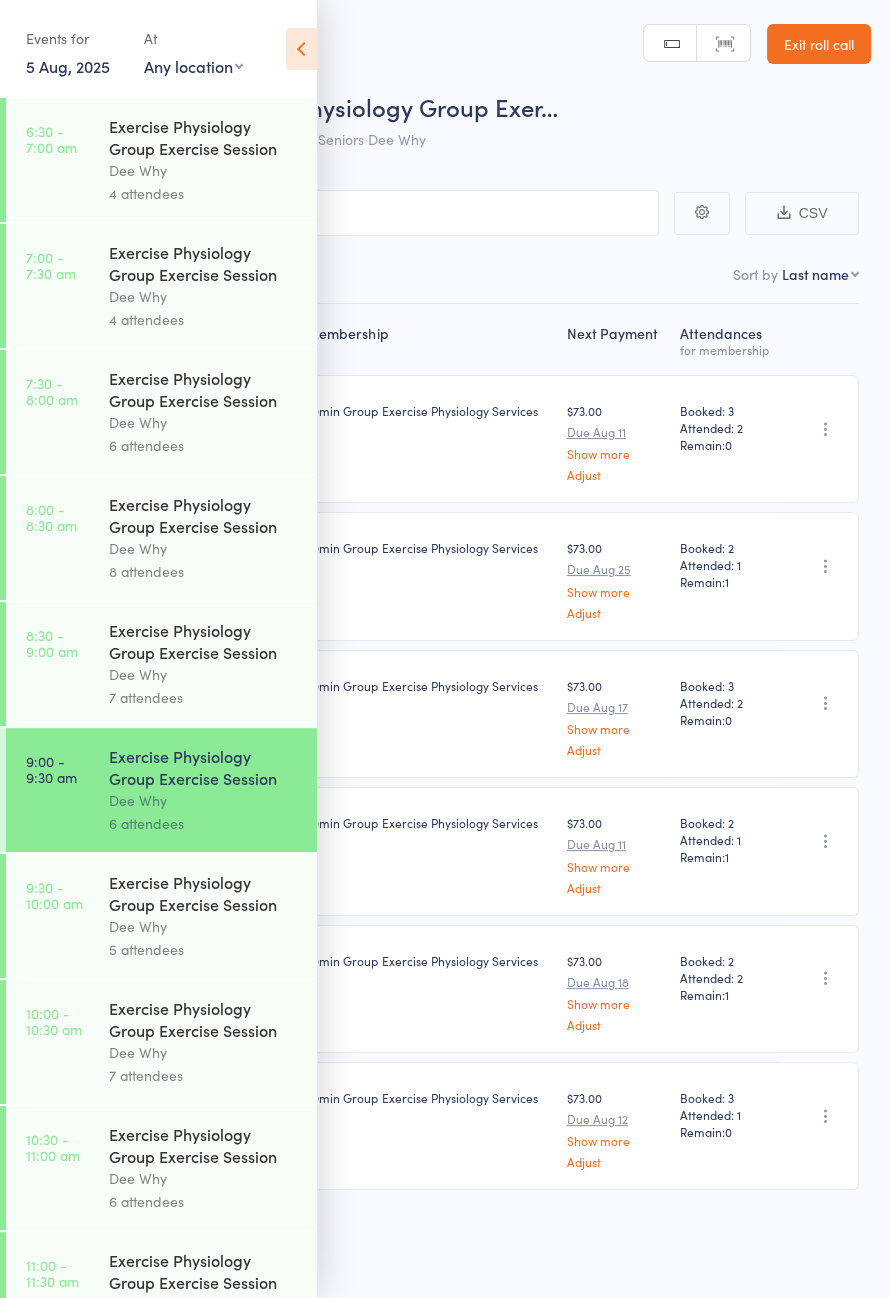 click on "Dee Why" at bounding box center (204, 926) 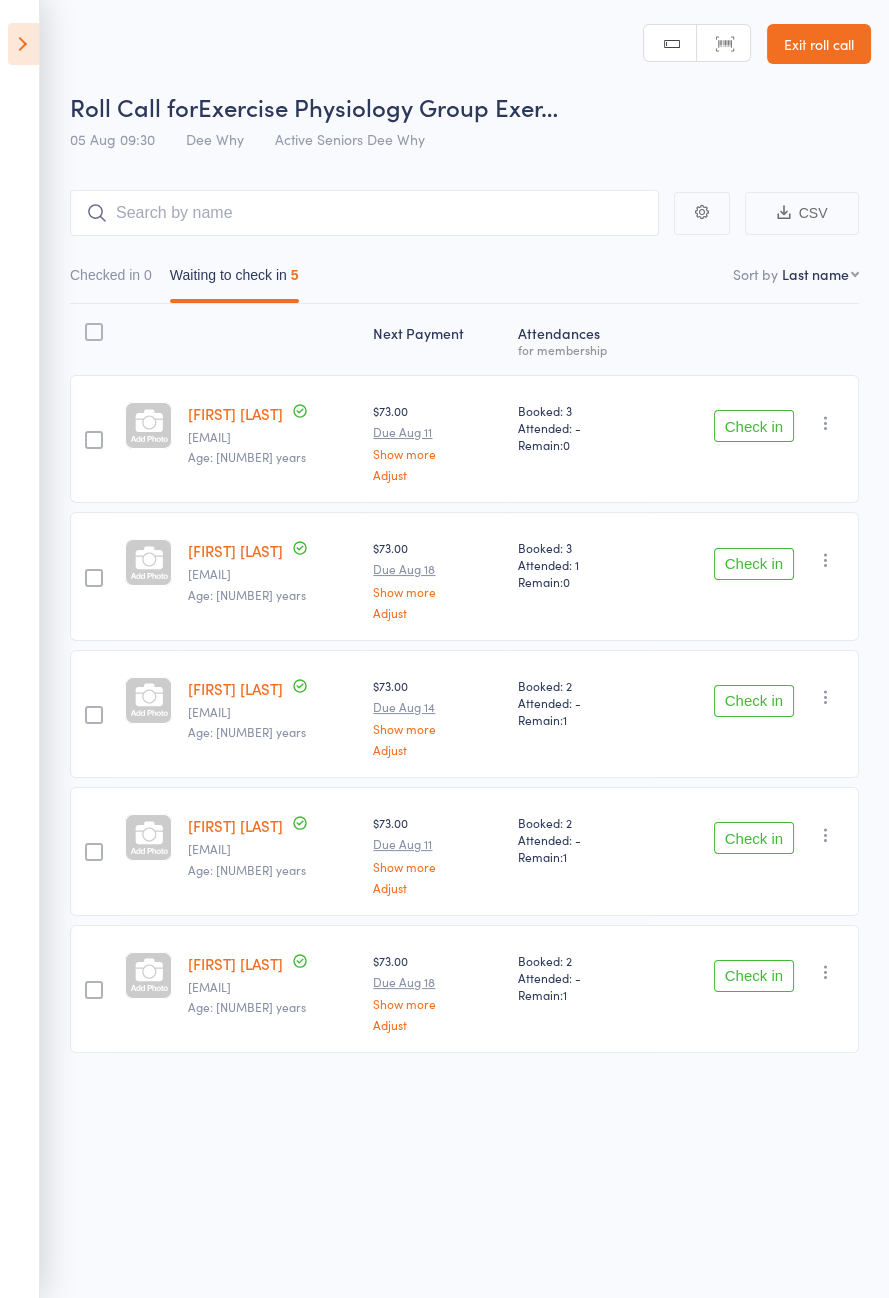click on "Check in" at bounding box center [754, 426] 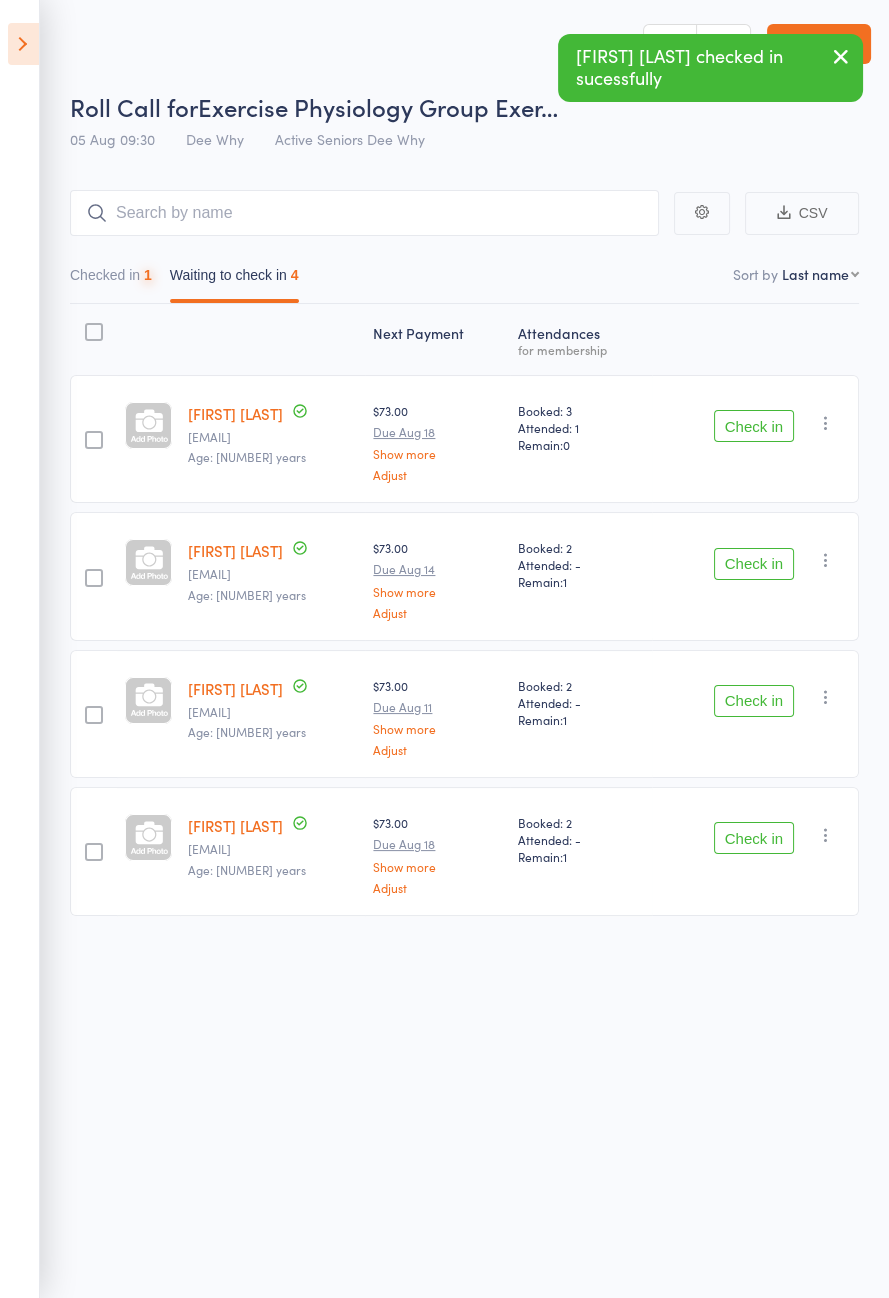 click on "Check in" at bounding box center [754, 426] 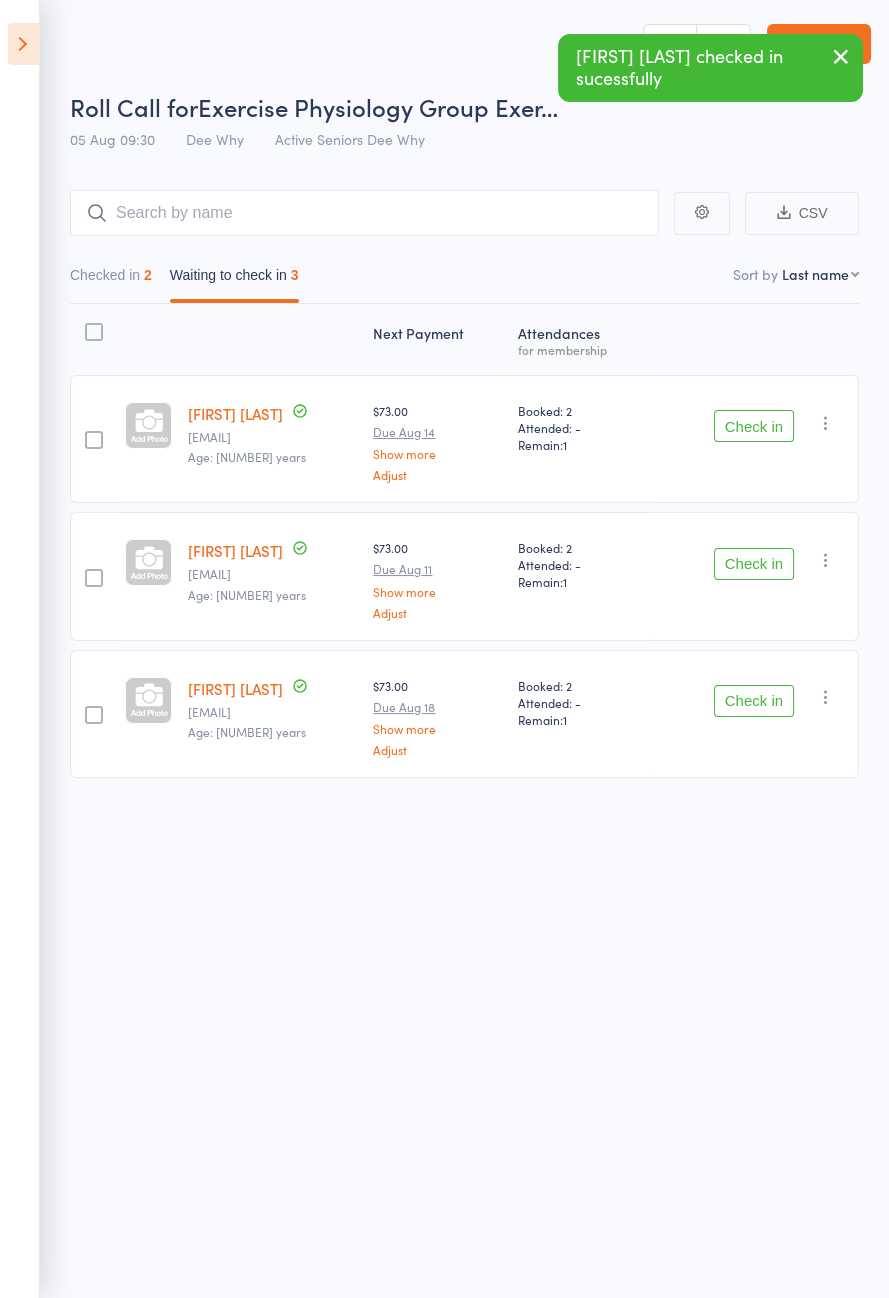 click on "Check in" at bounding box center [754, 426] 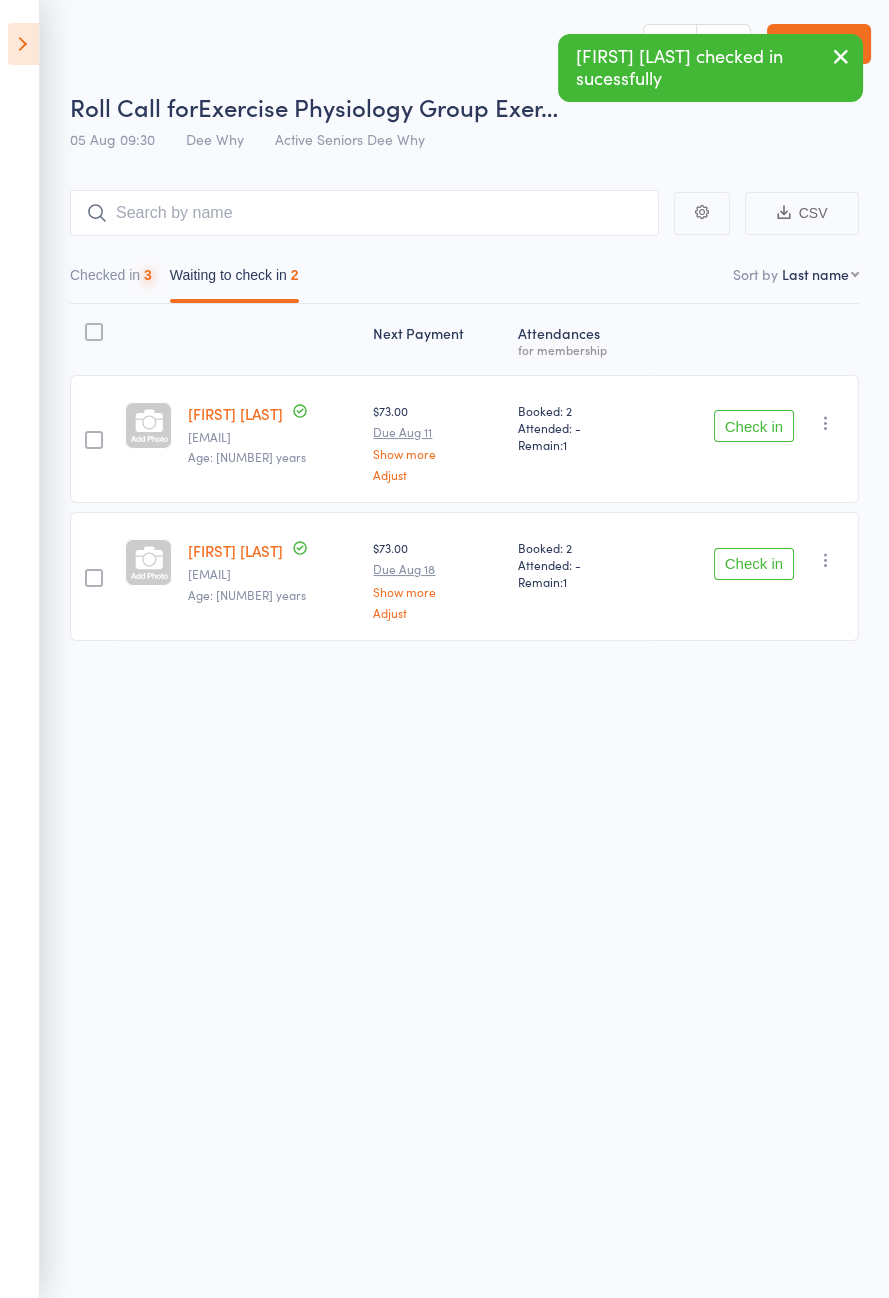 click on "Check in" at bounding box center [754, 426] 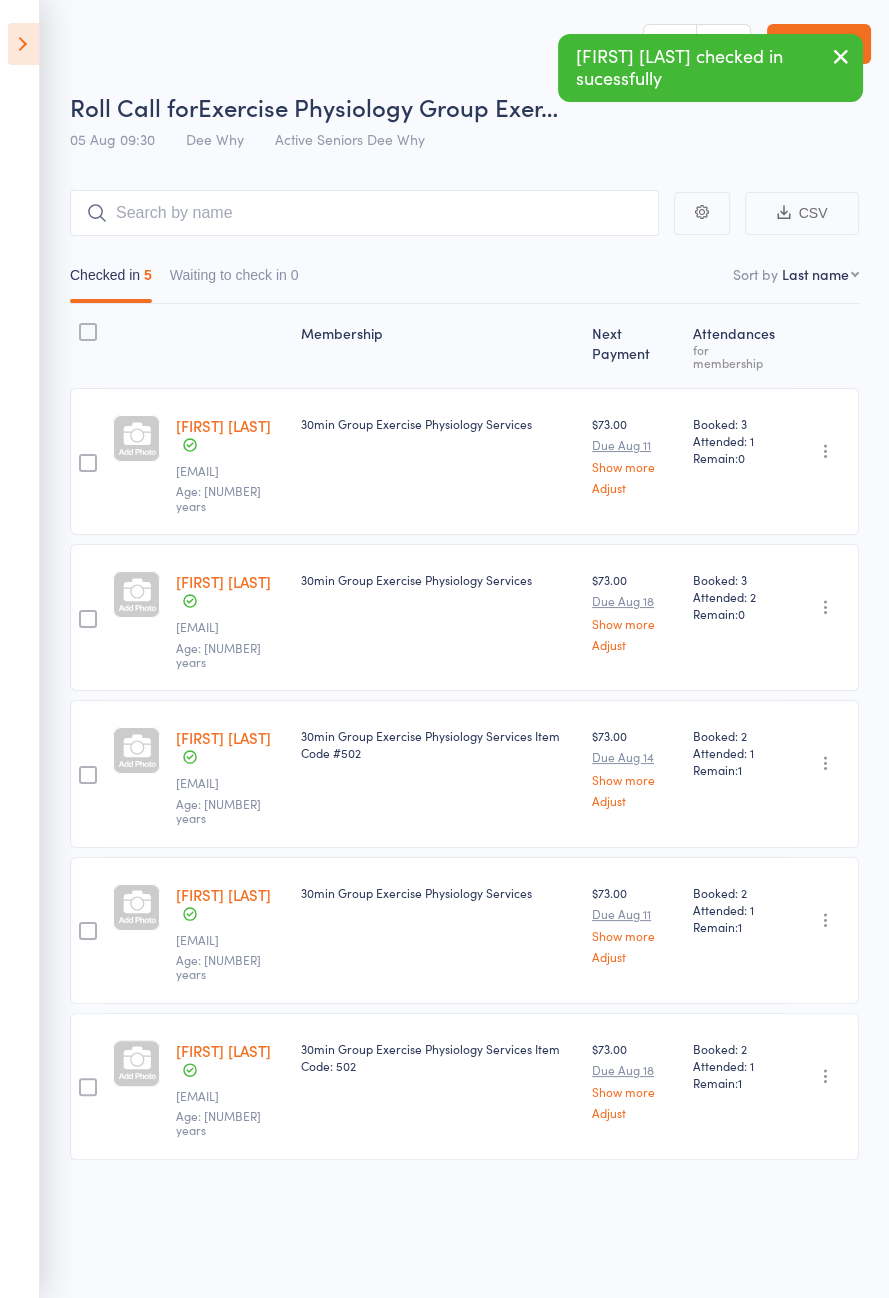 click at bounding box center [23, 44] 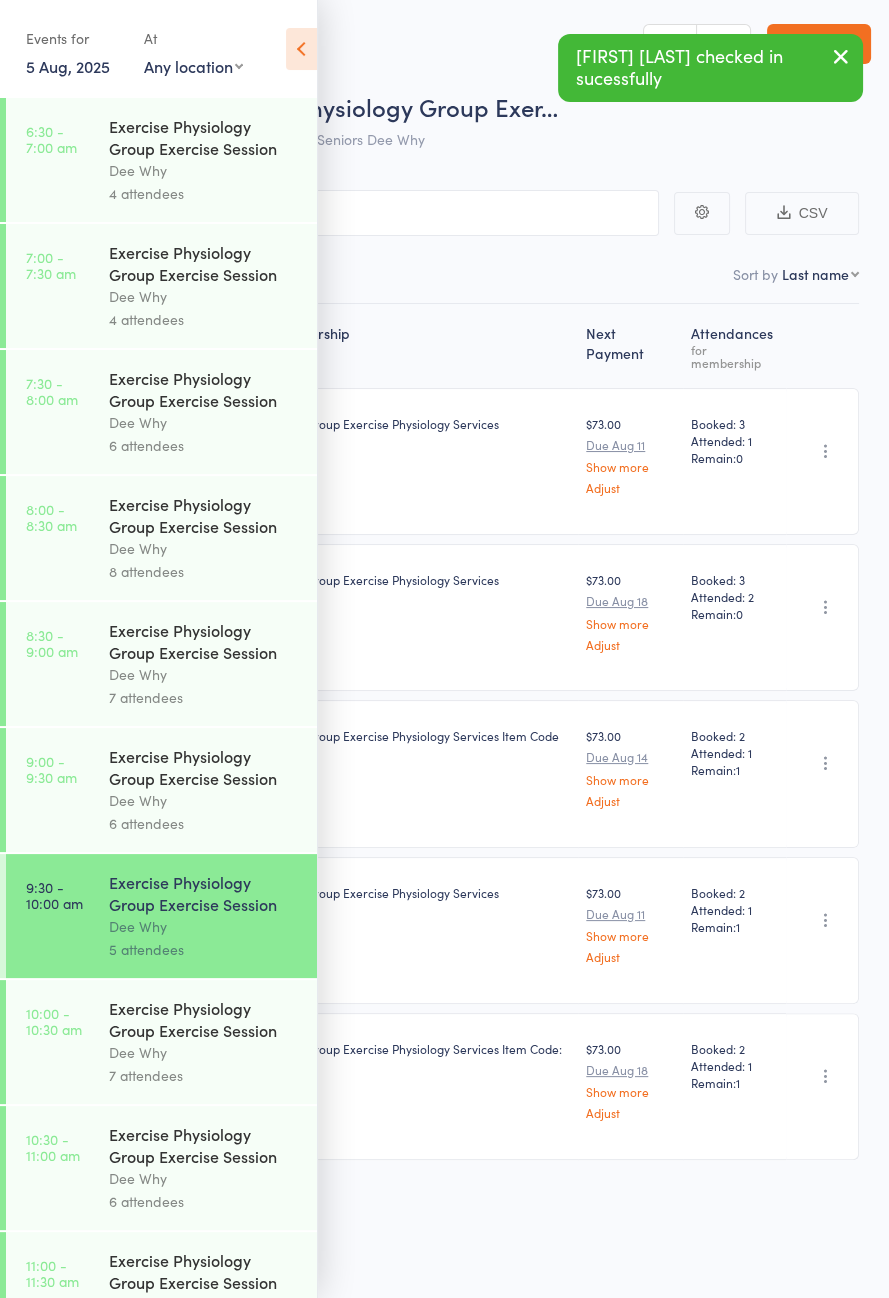 click at bounding box center (301, 49) 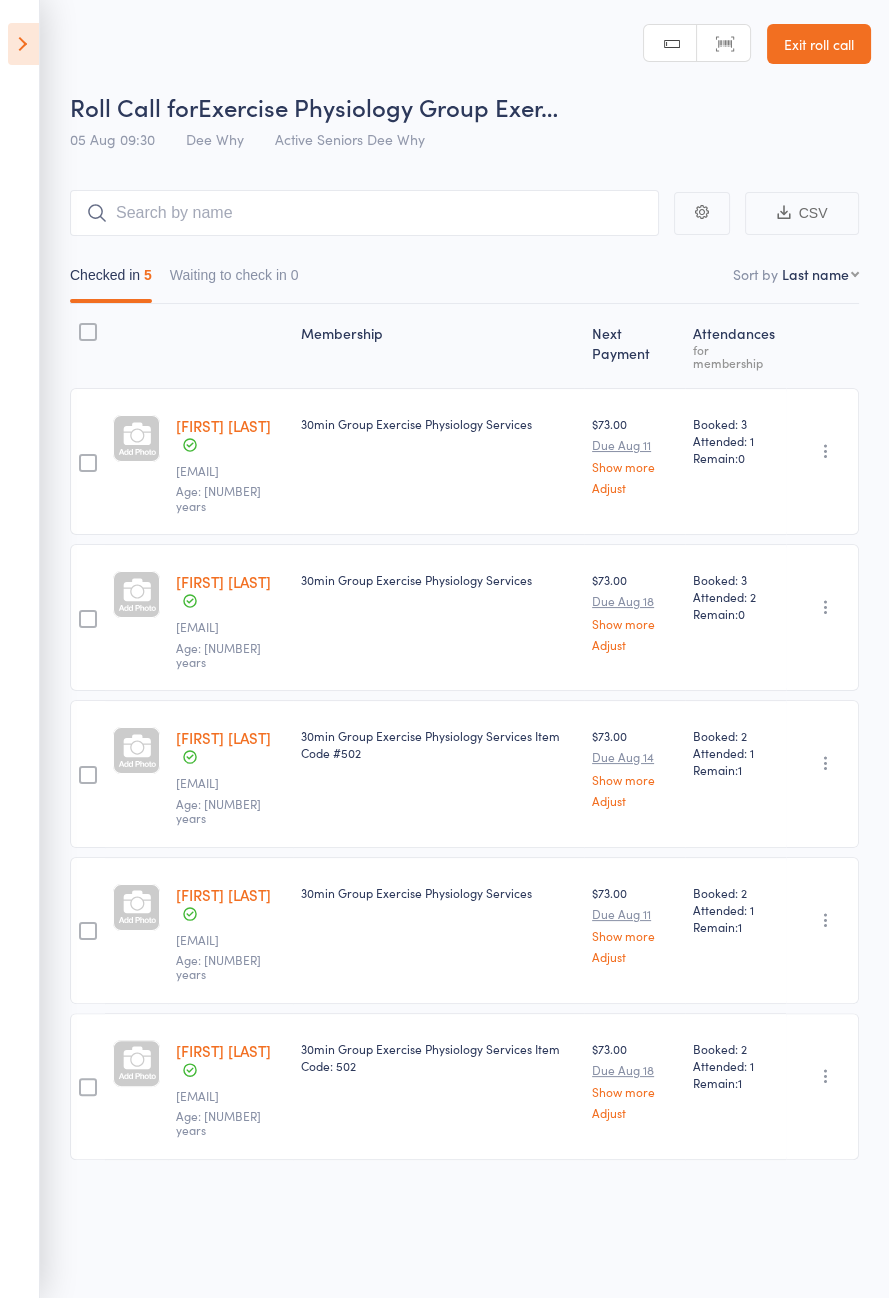 click at bounding box center (23, 44) 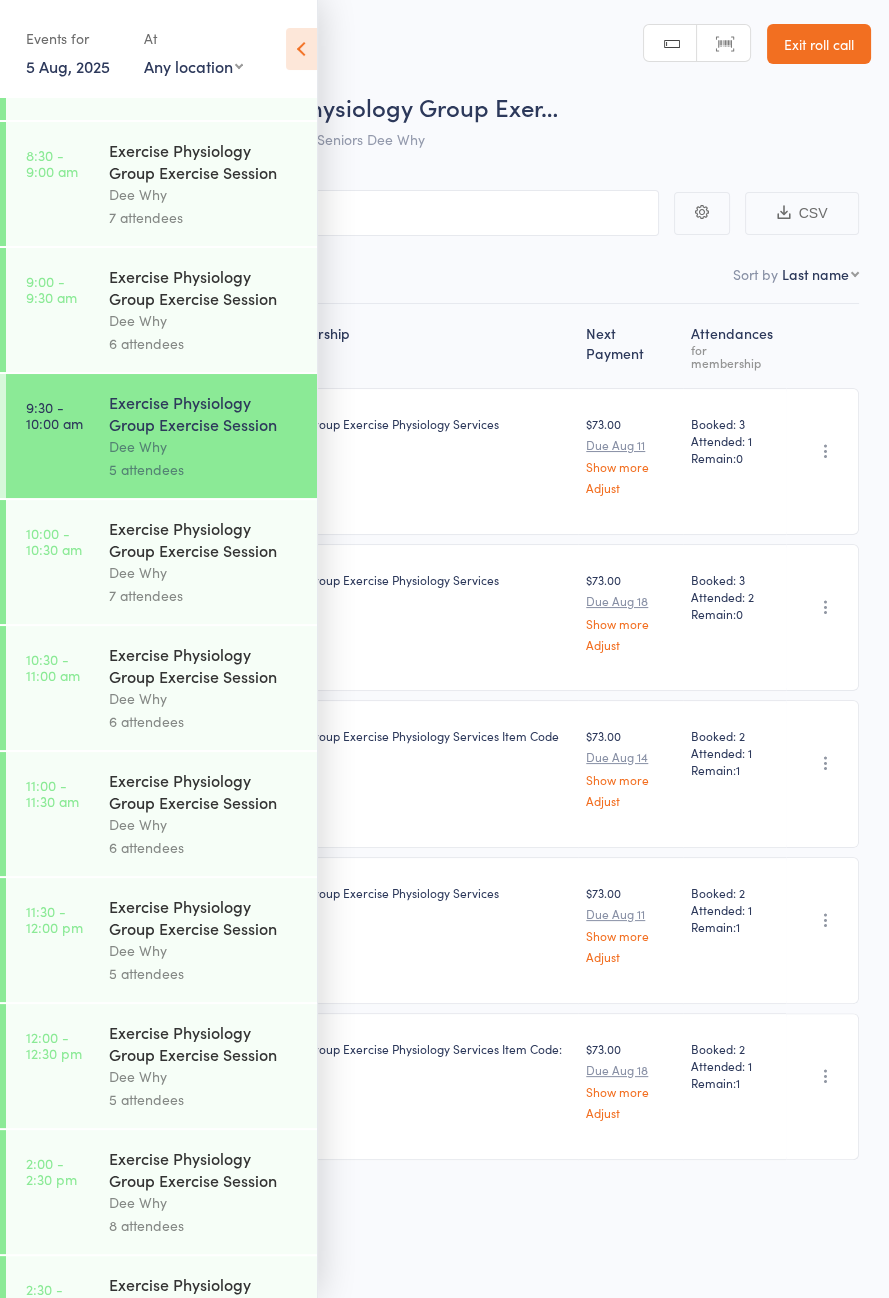 scroll, scrollTop: 481, scrollLeft: 0, axis: vertical 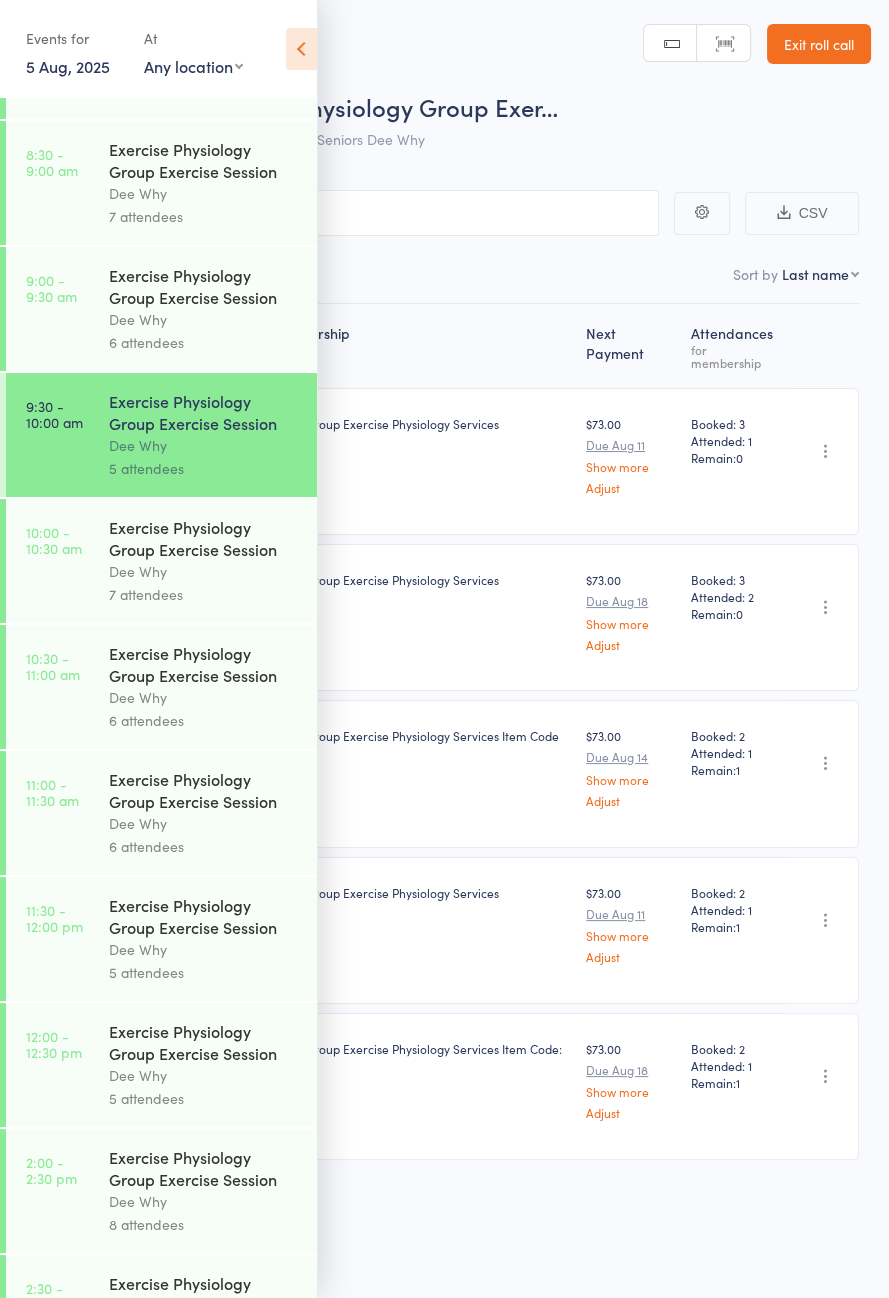 click on "Dee Why" at bounding box center (204, 571) 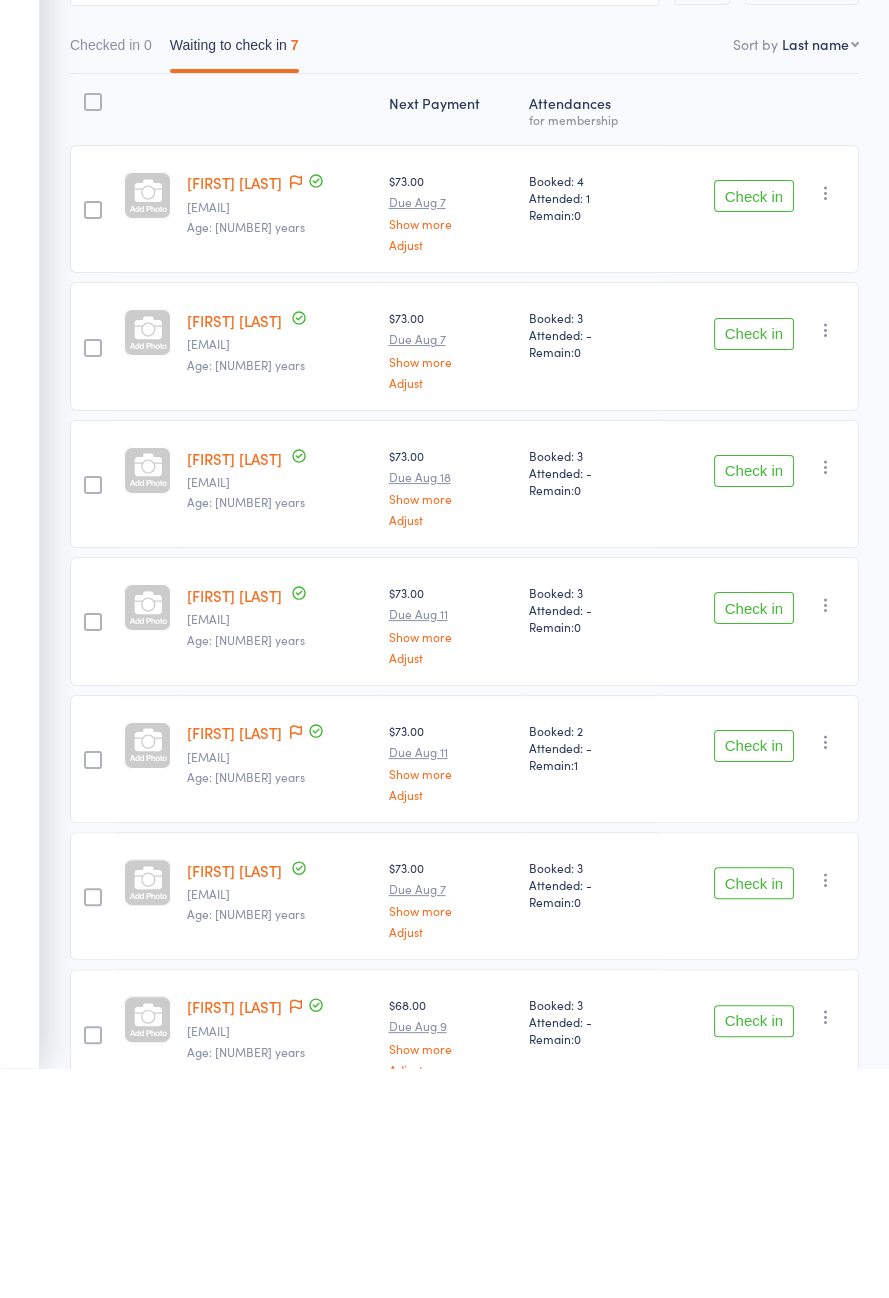 click 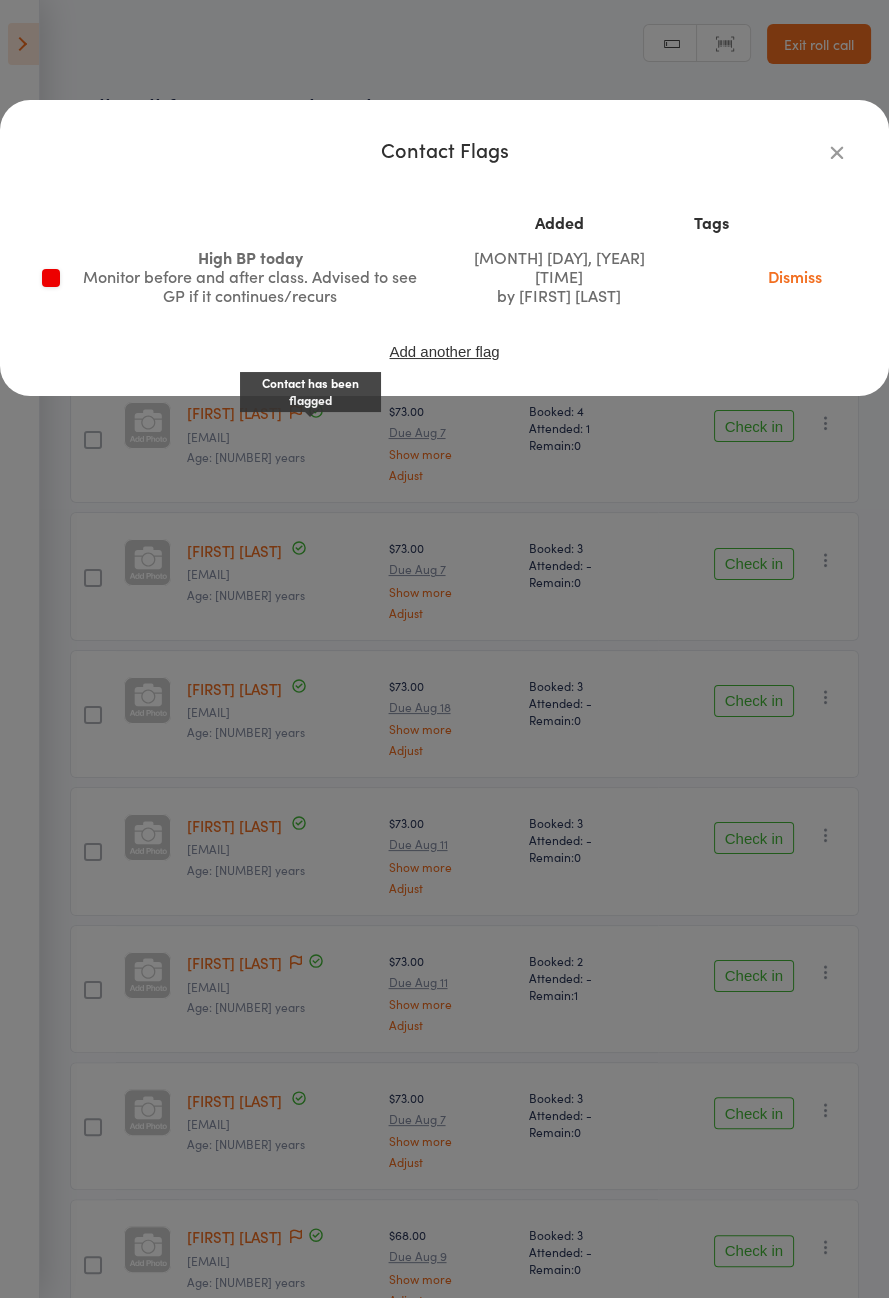 click at bounding box center [837, 152] 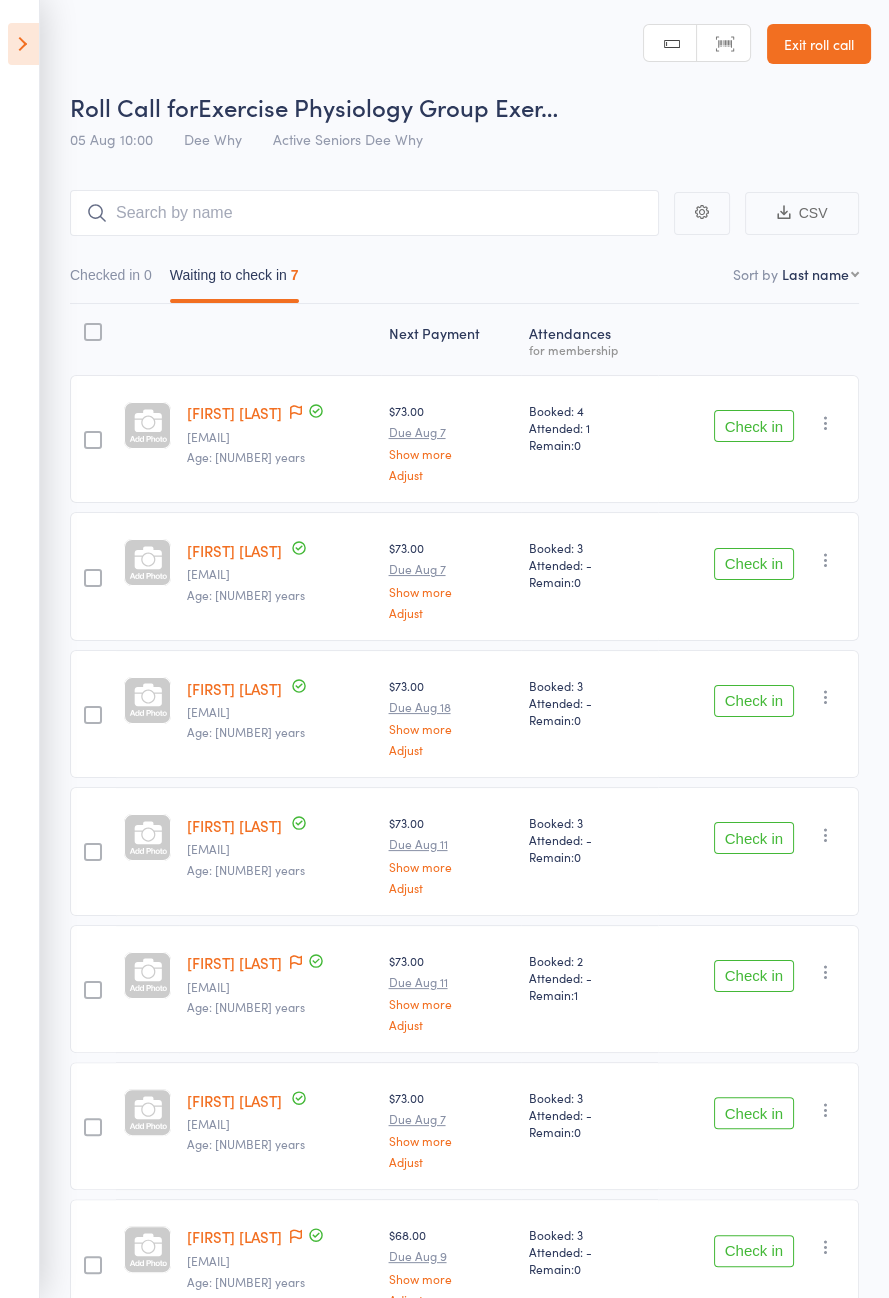 click 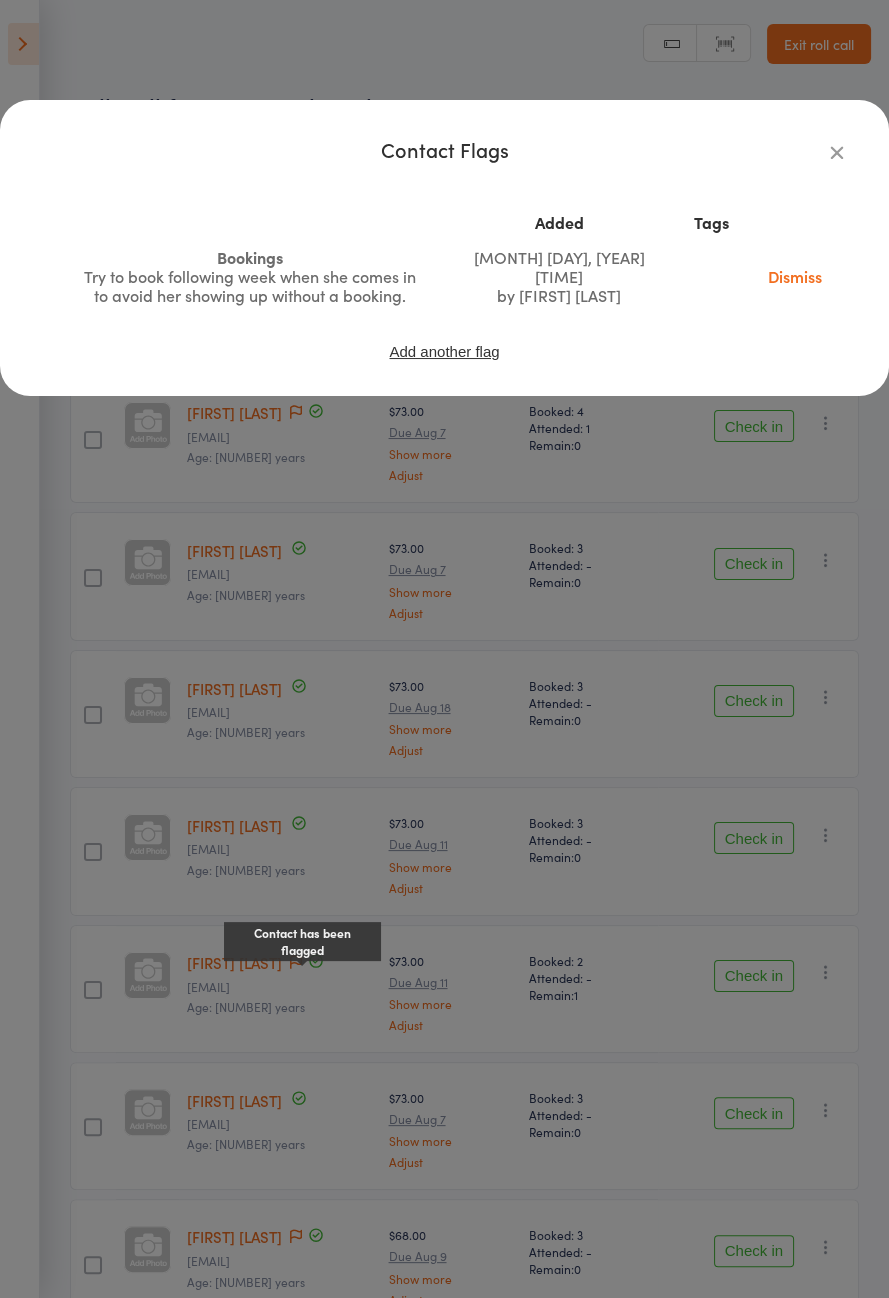 click at bounding box center (837, 152) 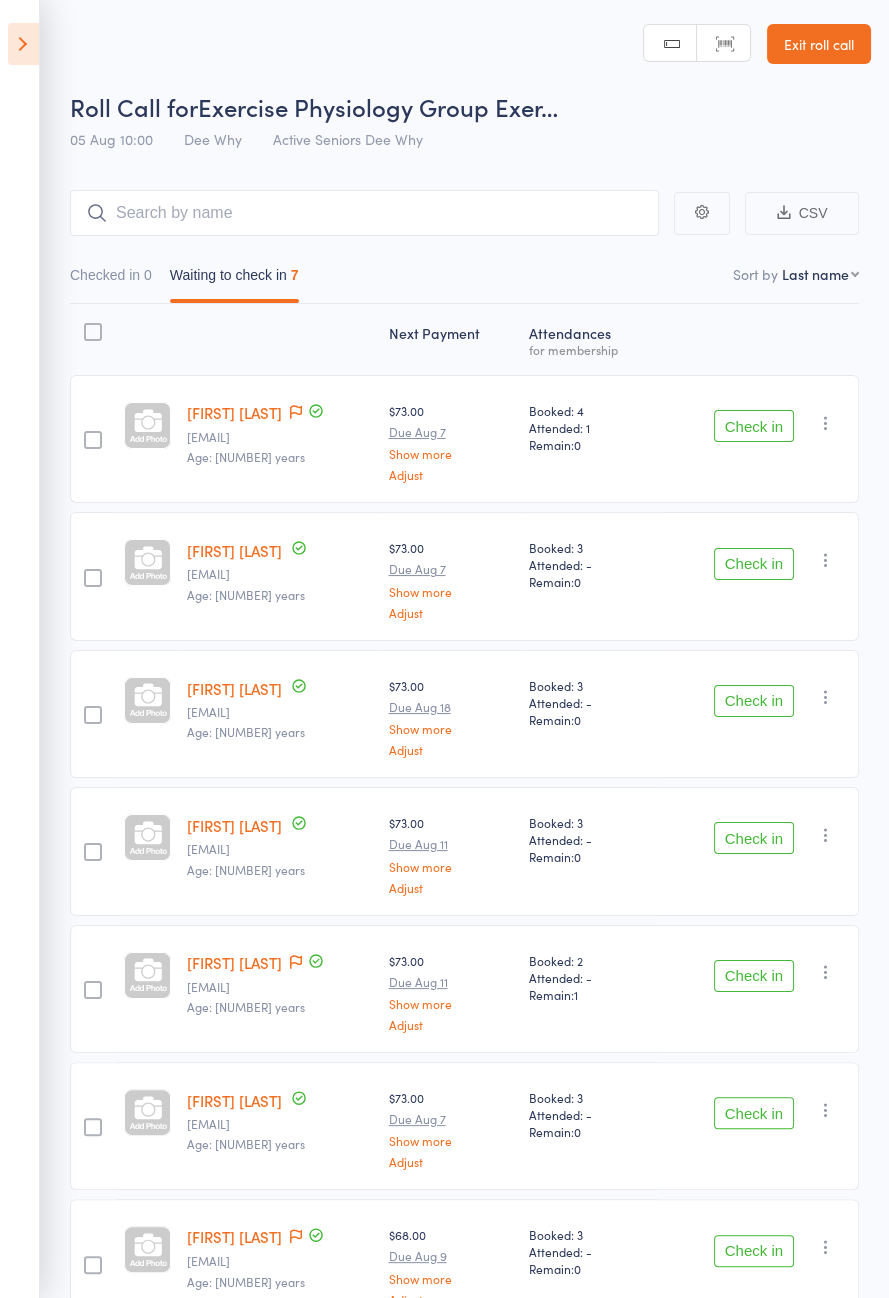 click 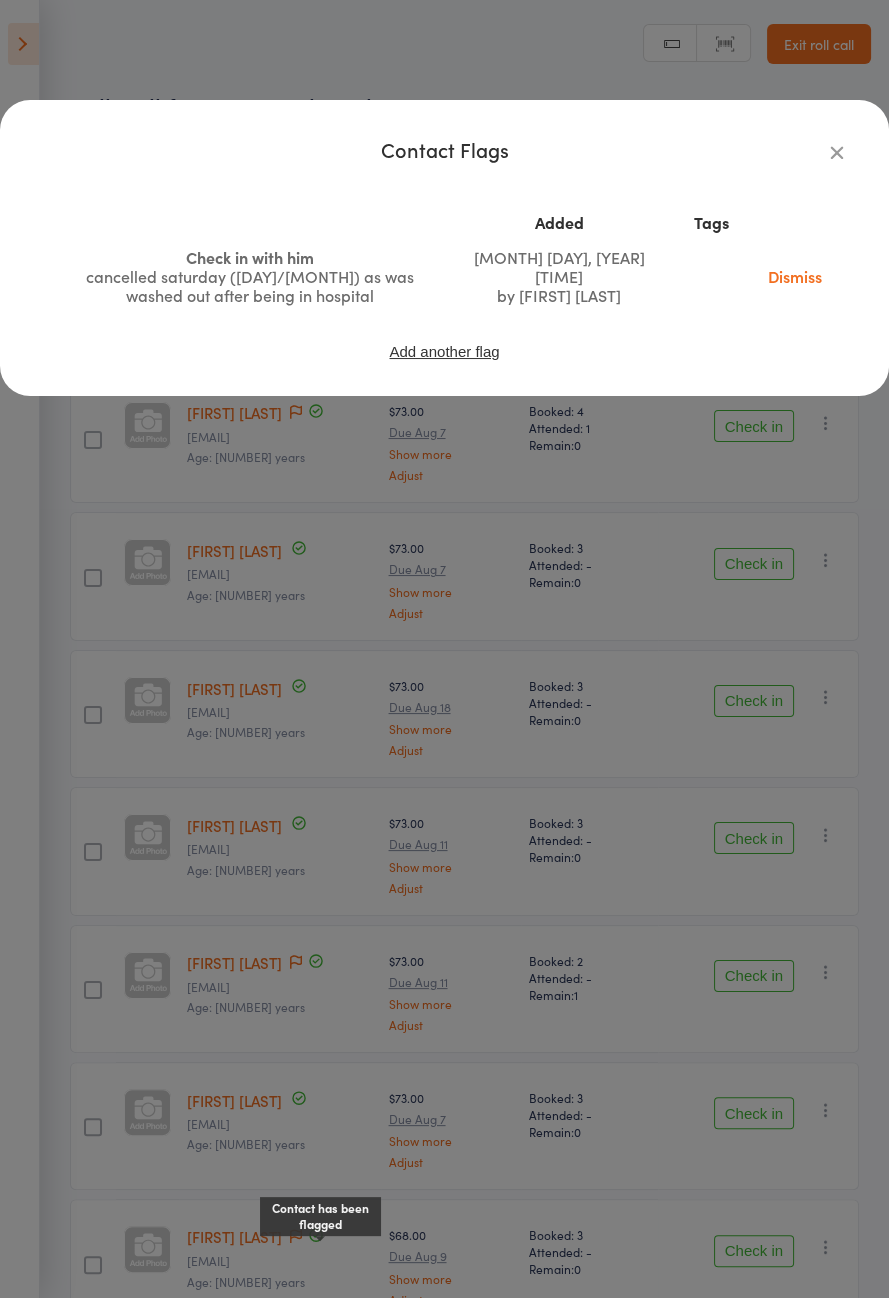 click at bounding box center [837, 152] 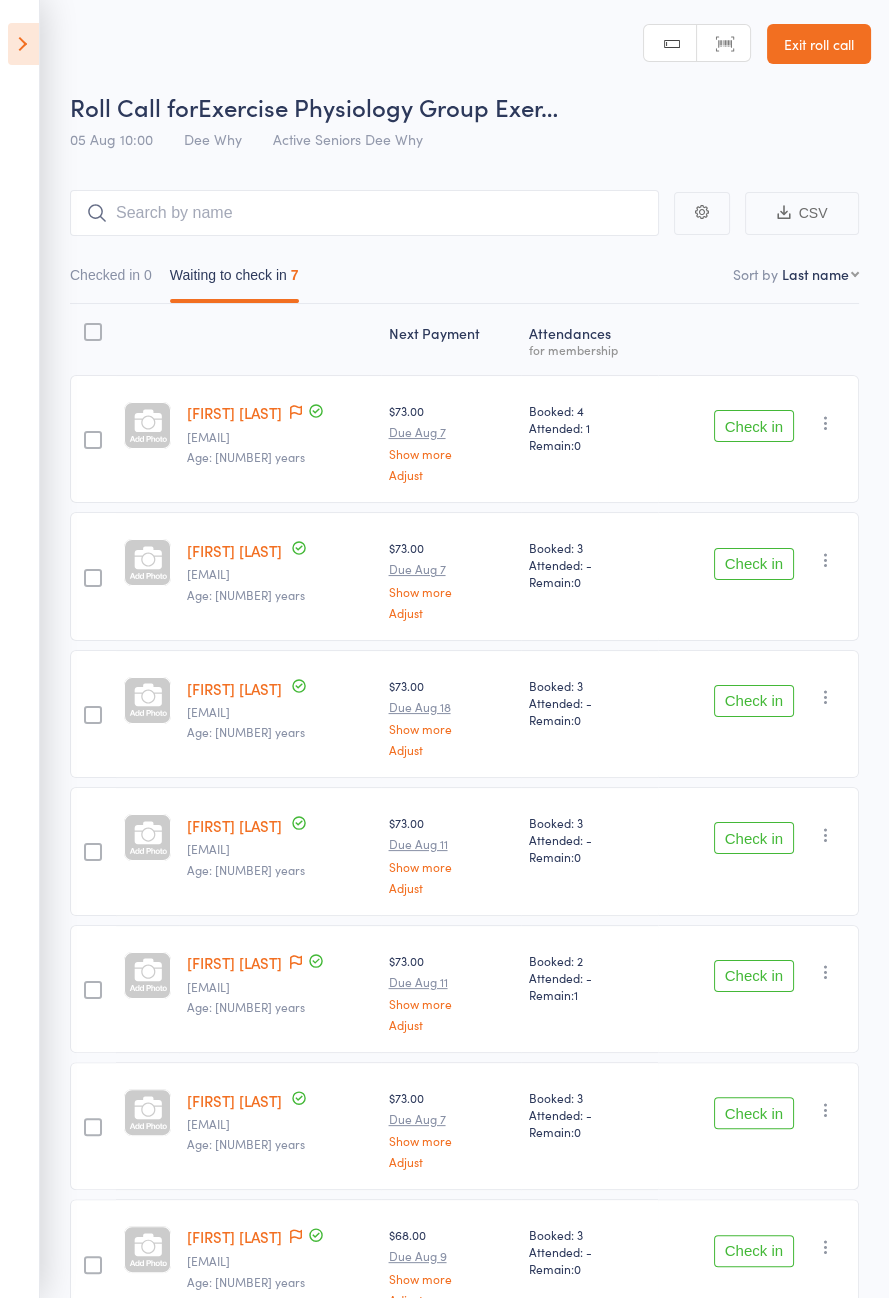 click at bounding box center (296, 1237) 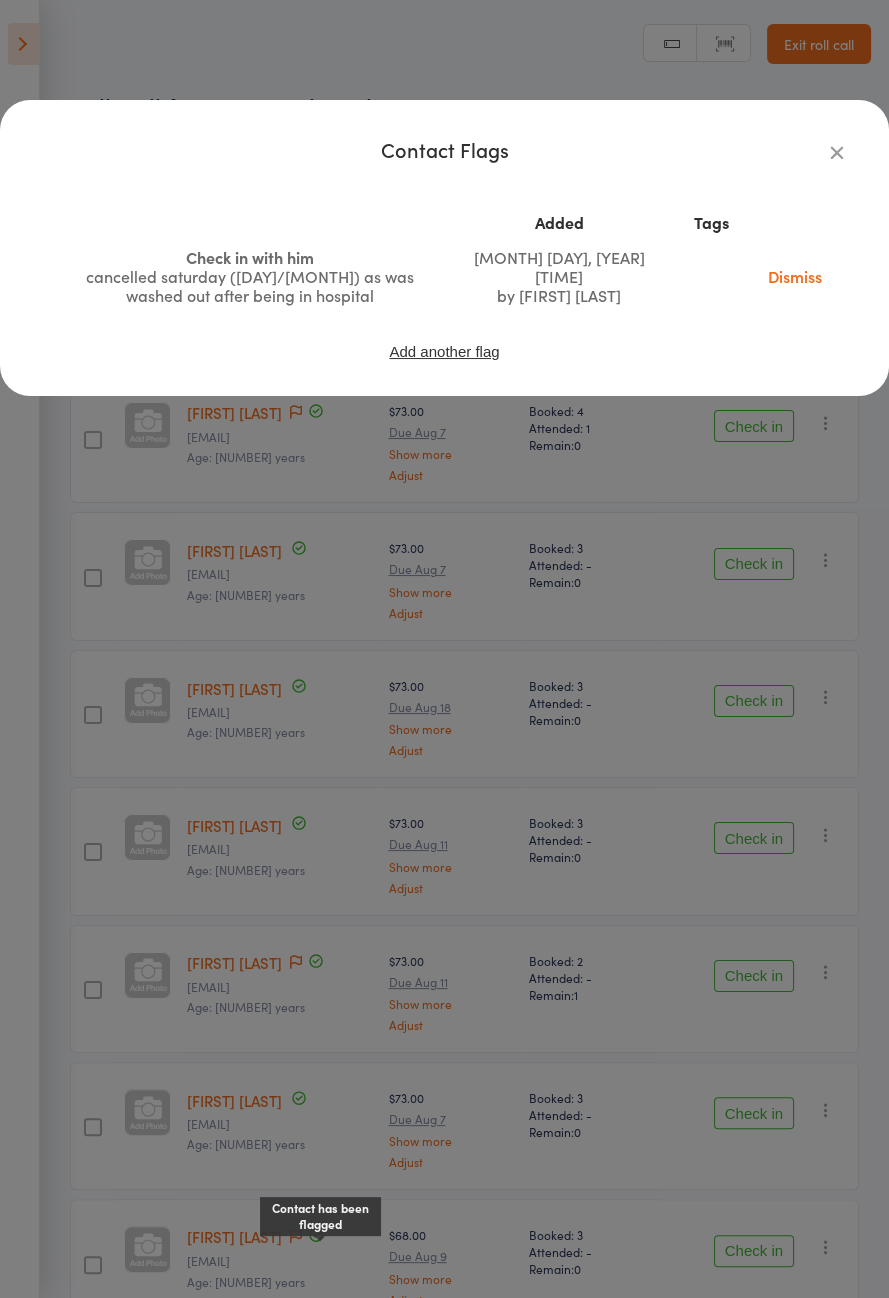 click on "Dismiss" at bounding box center [795, 276] 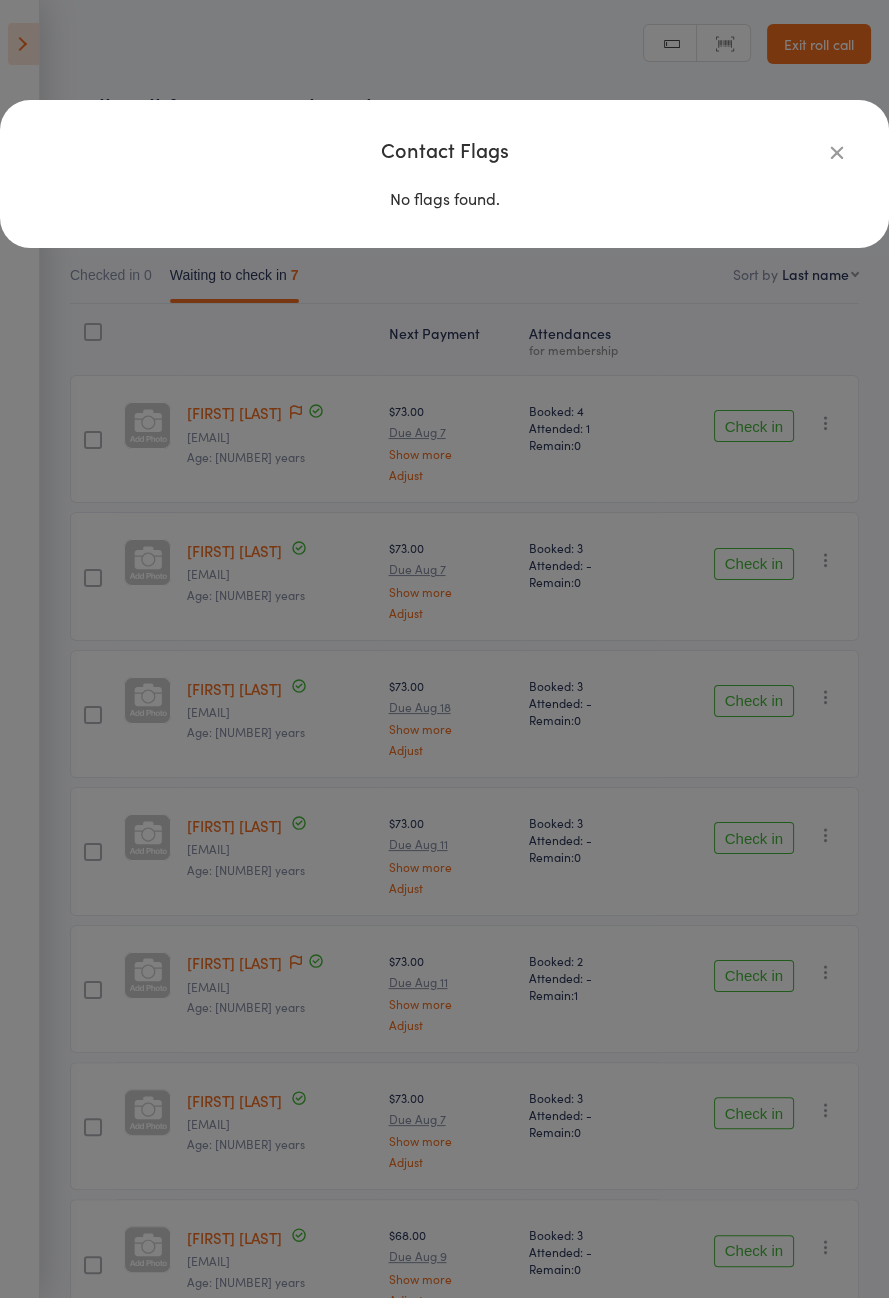 click at bounding box center (837, 152) 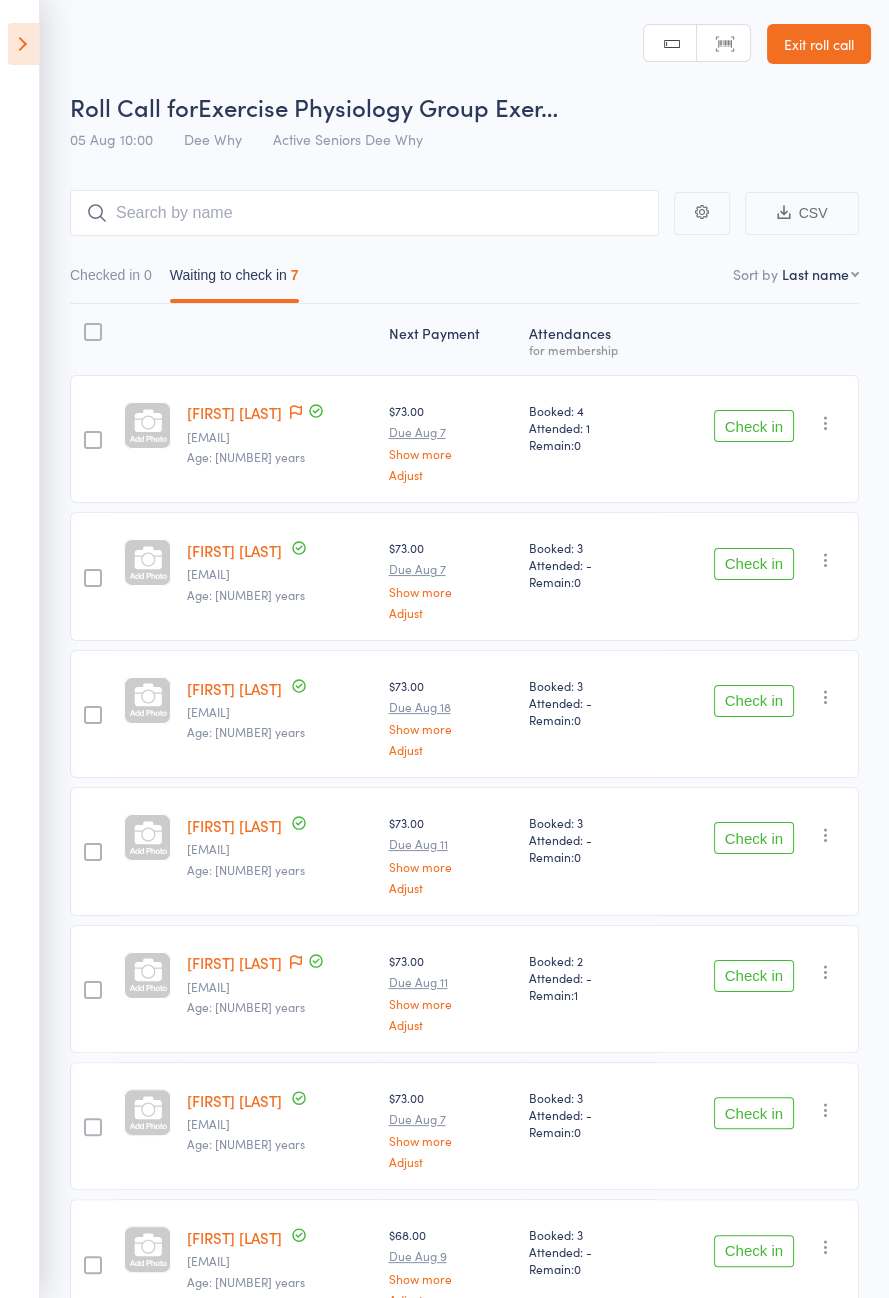 click at bounding box center [23, 44] 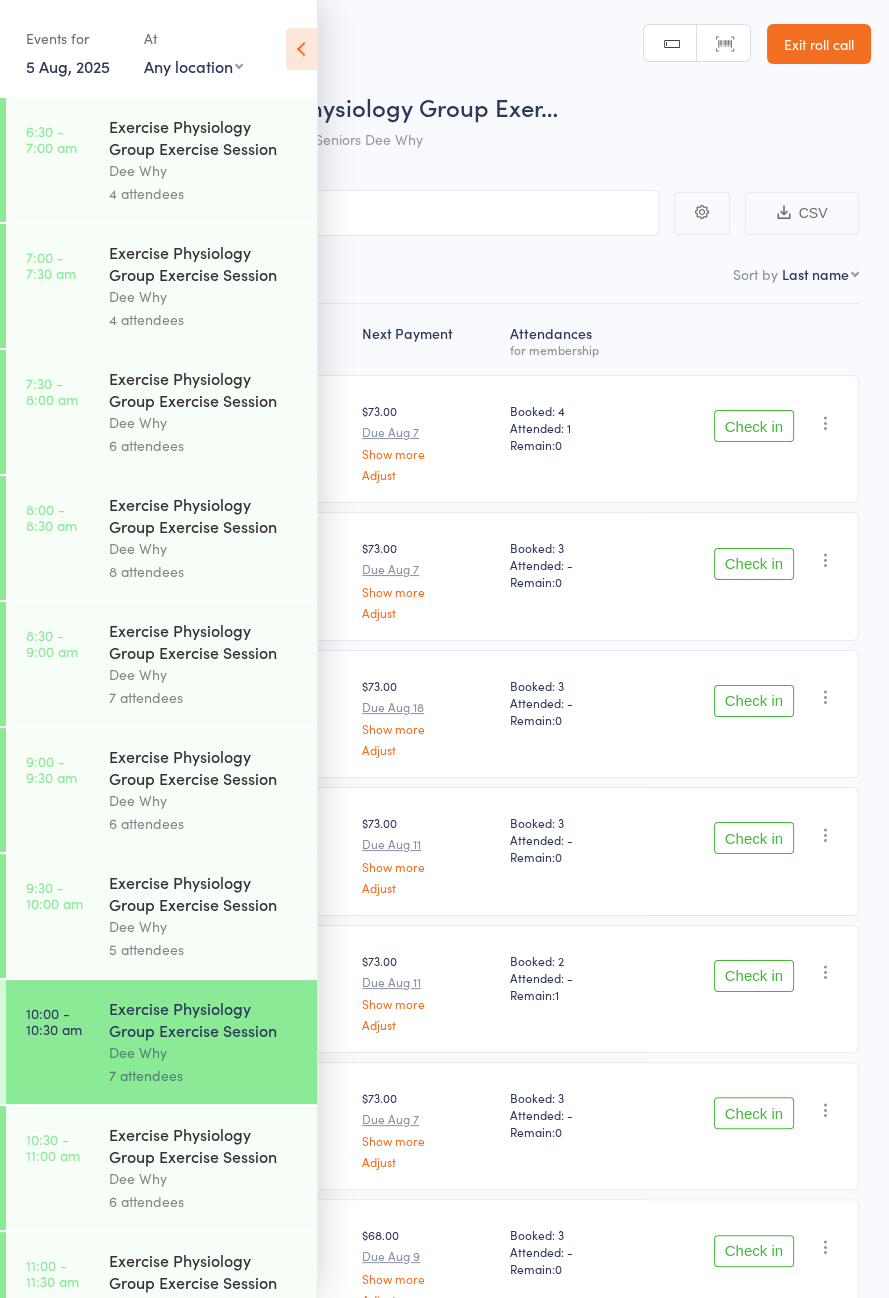 click on "Exercise Physiology Group Exercise Session" at bounding box center [204, 1145] 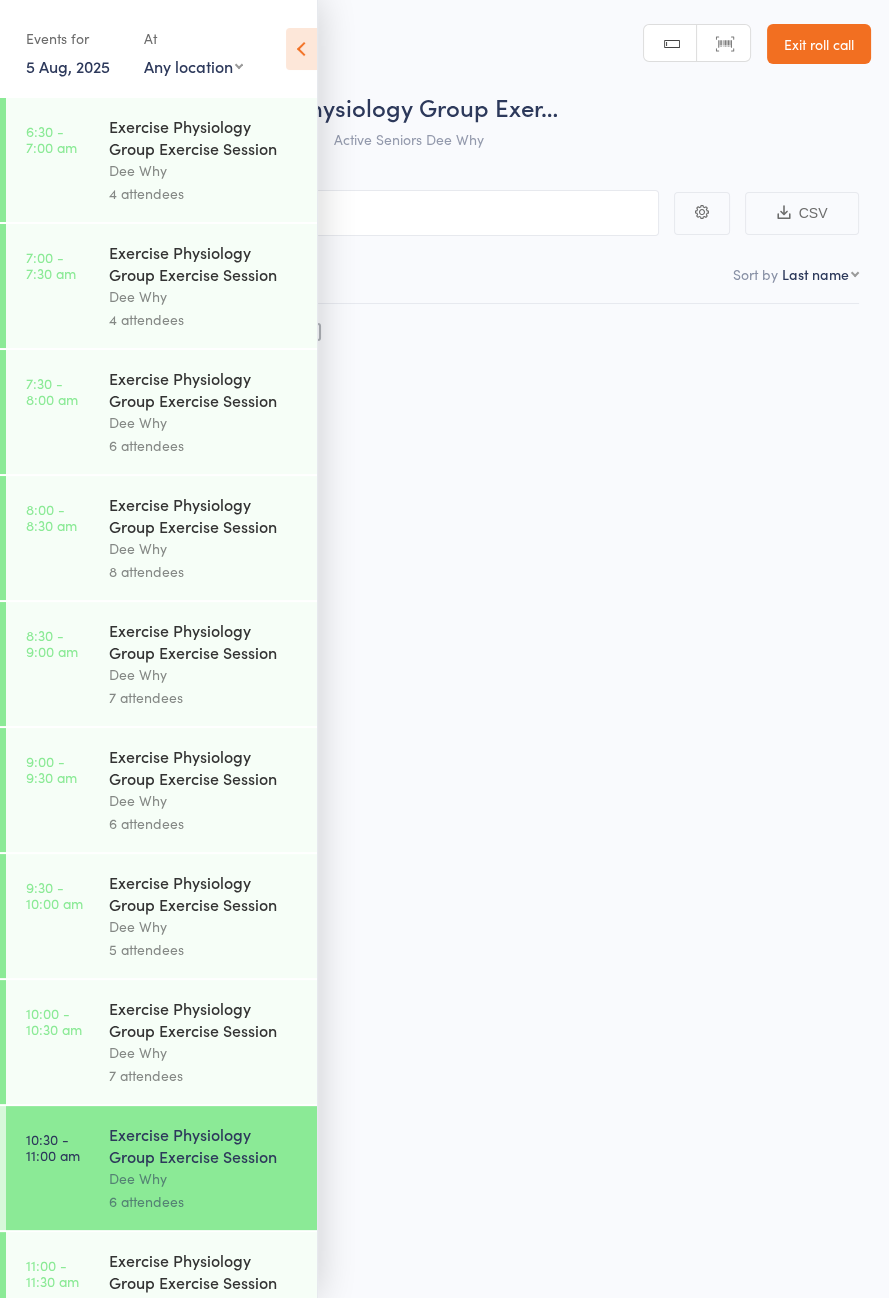 click at bounding box center [301, 49] 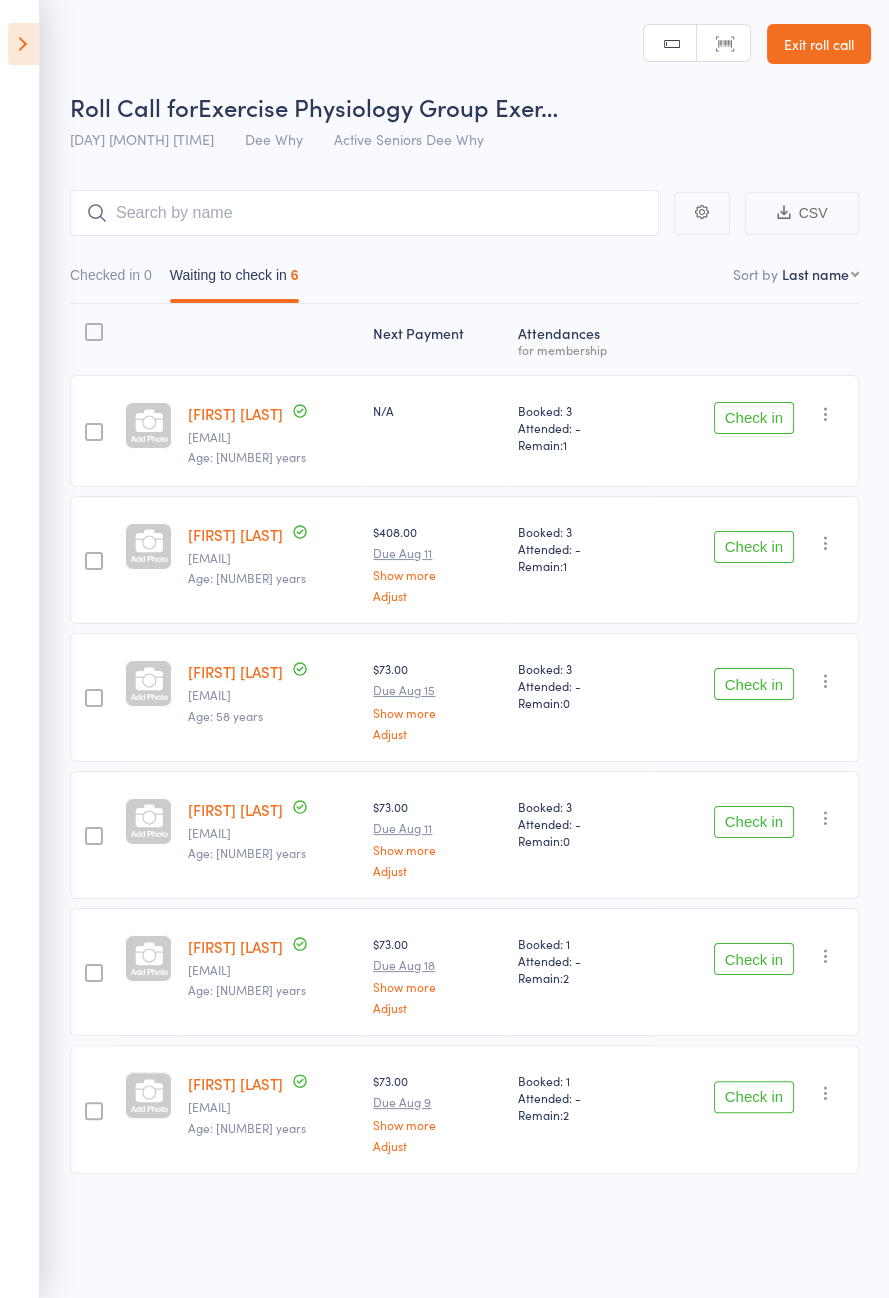 click at bounding box center (23, 44) 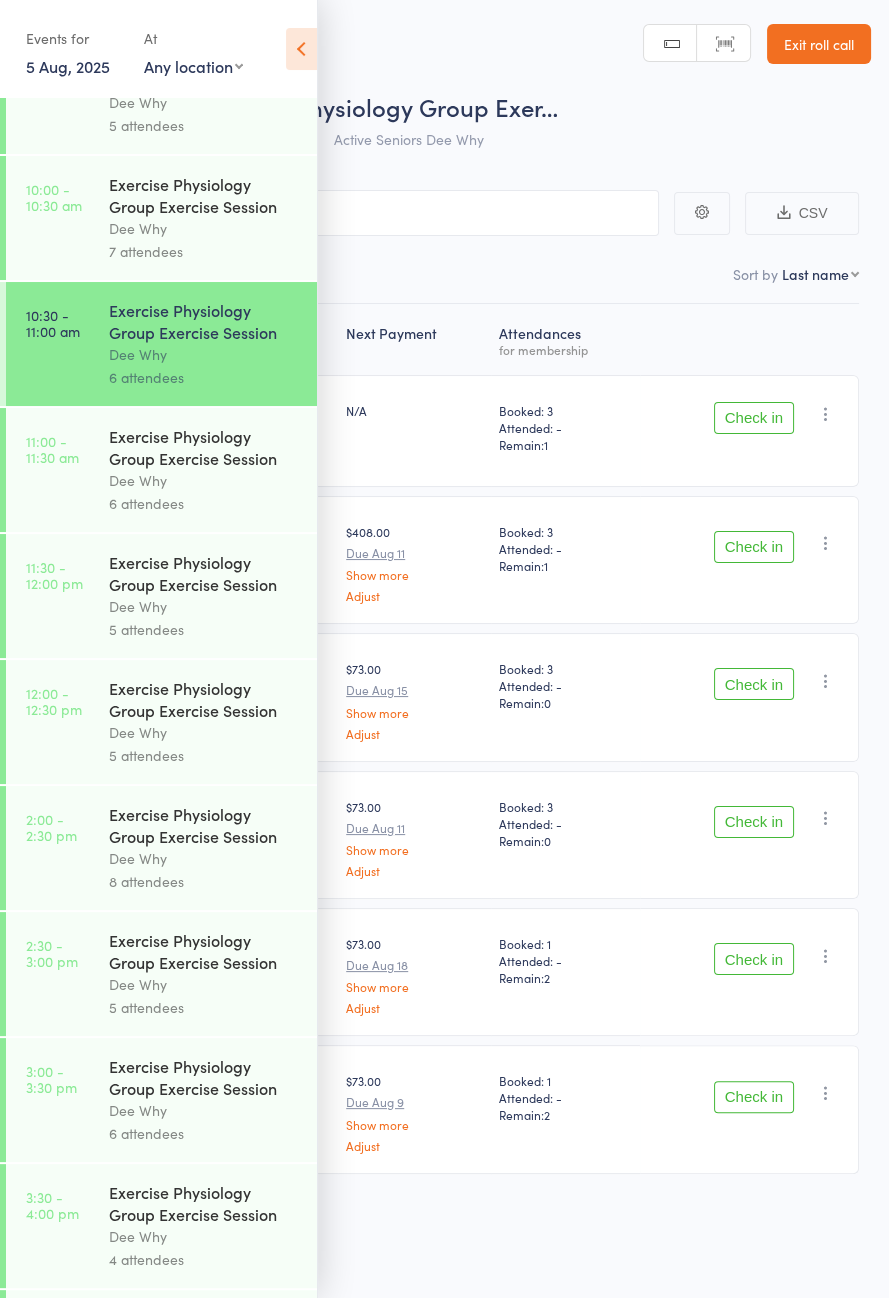 scroll, scrollTop: 914, scrollLeft: 0, axis: vertical 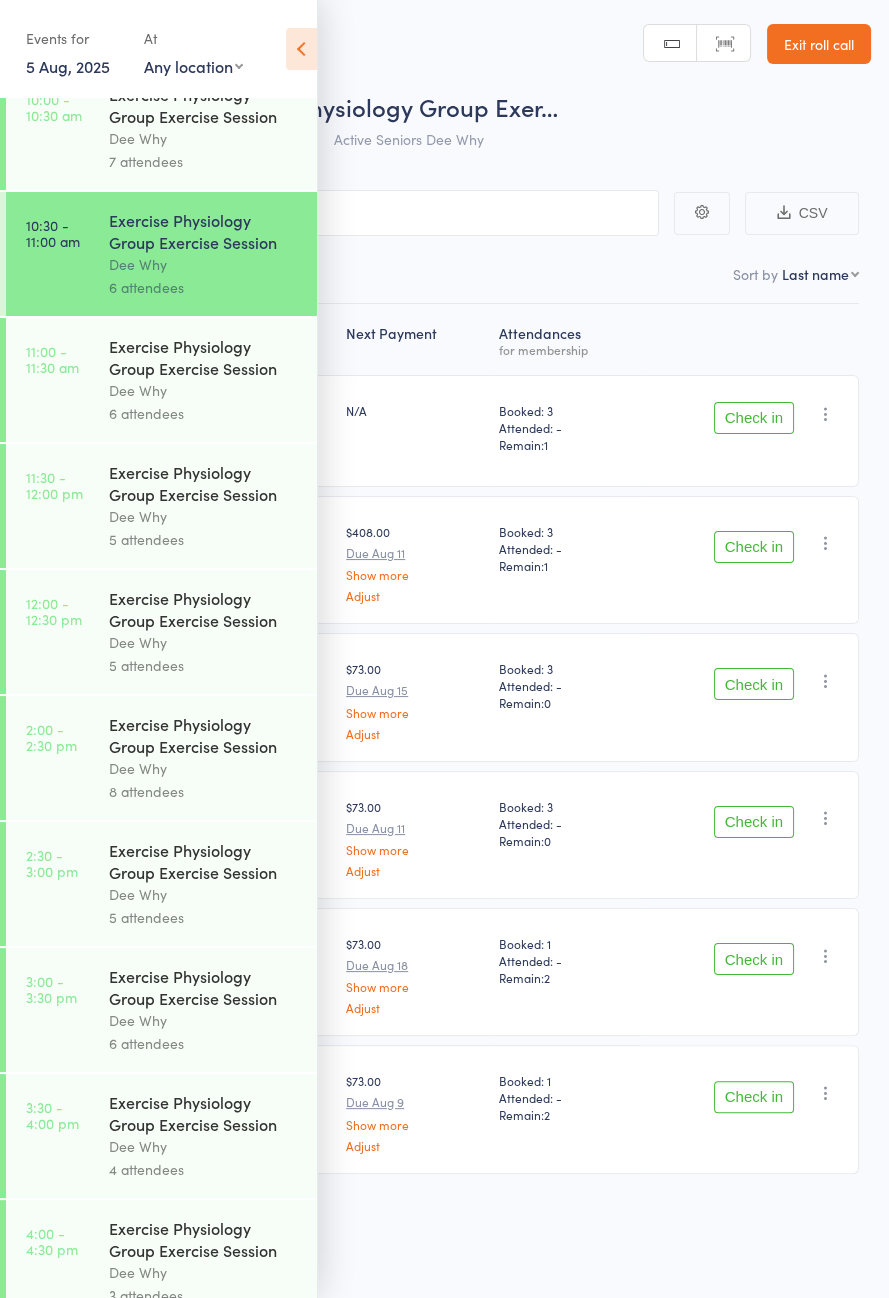 click on "Dee Why" at bounding box center (204, 1020) 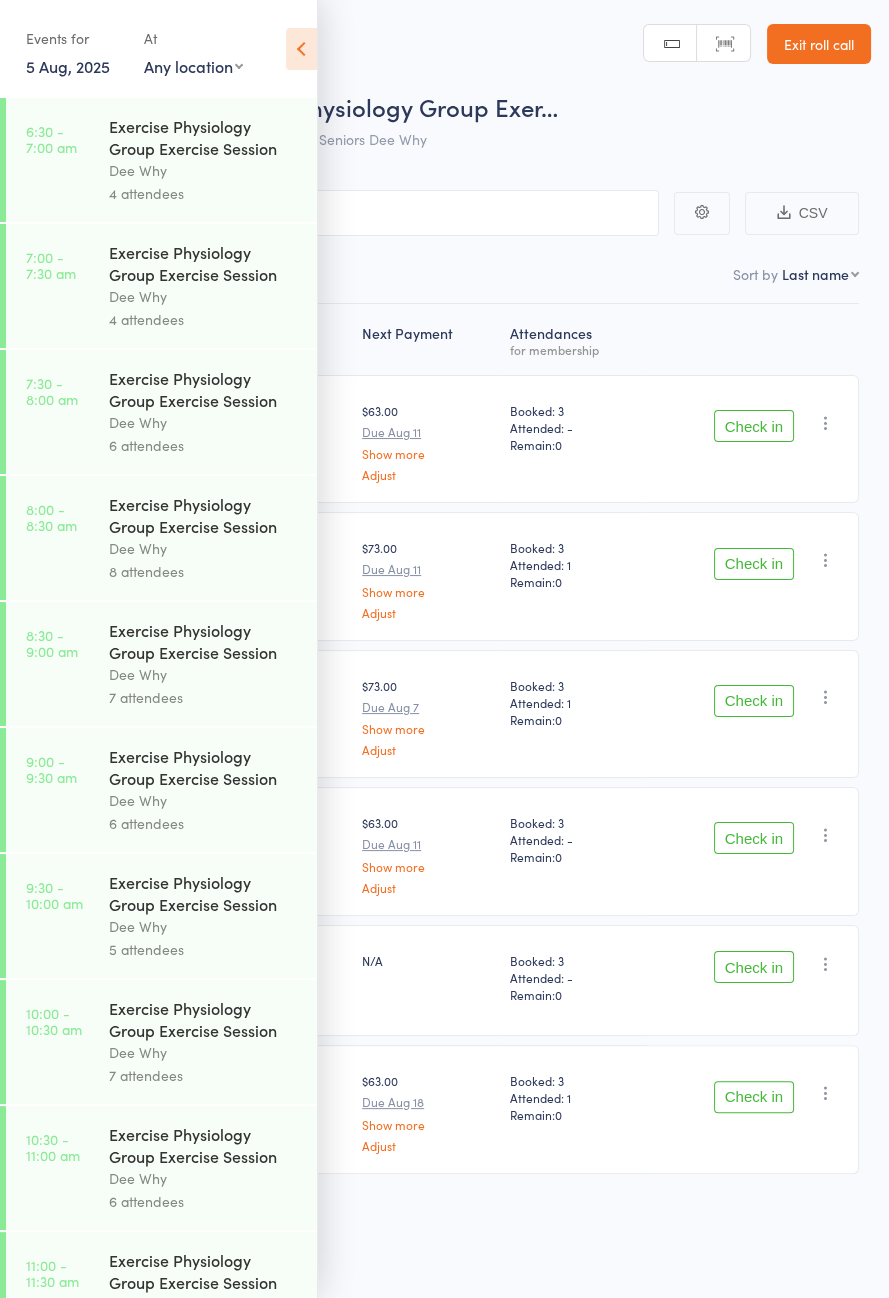 click at bounding box center [301, 49] 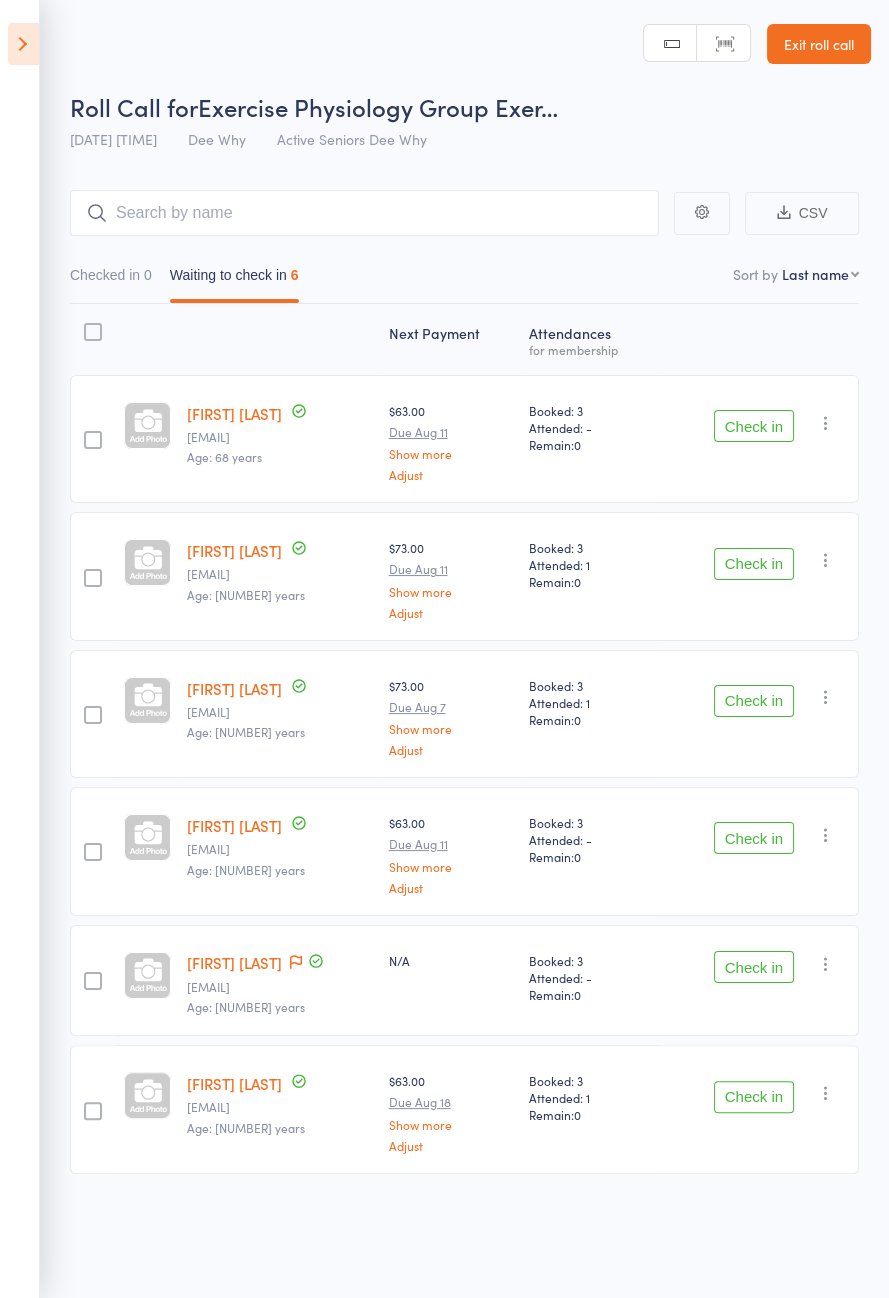 click at bounding box center (23, 44) 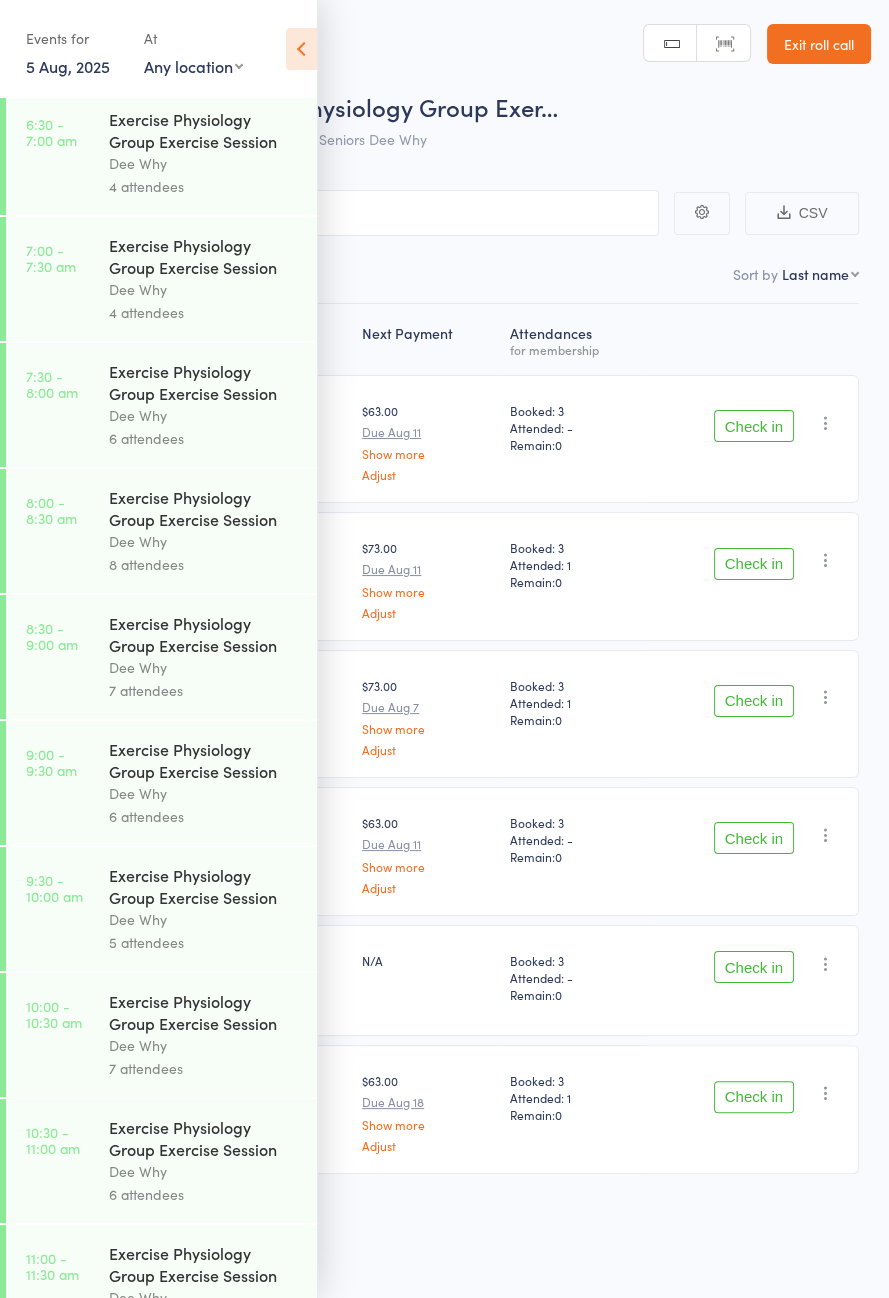 scroll, scrollTop: 0, scrollLeft: 0, axis: both 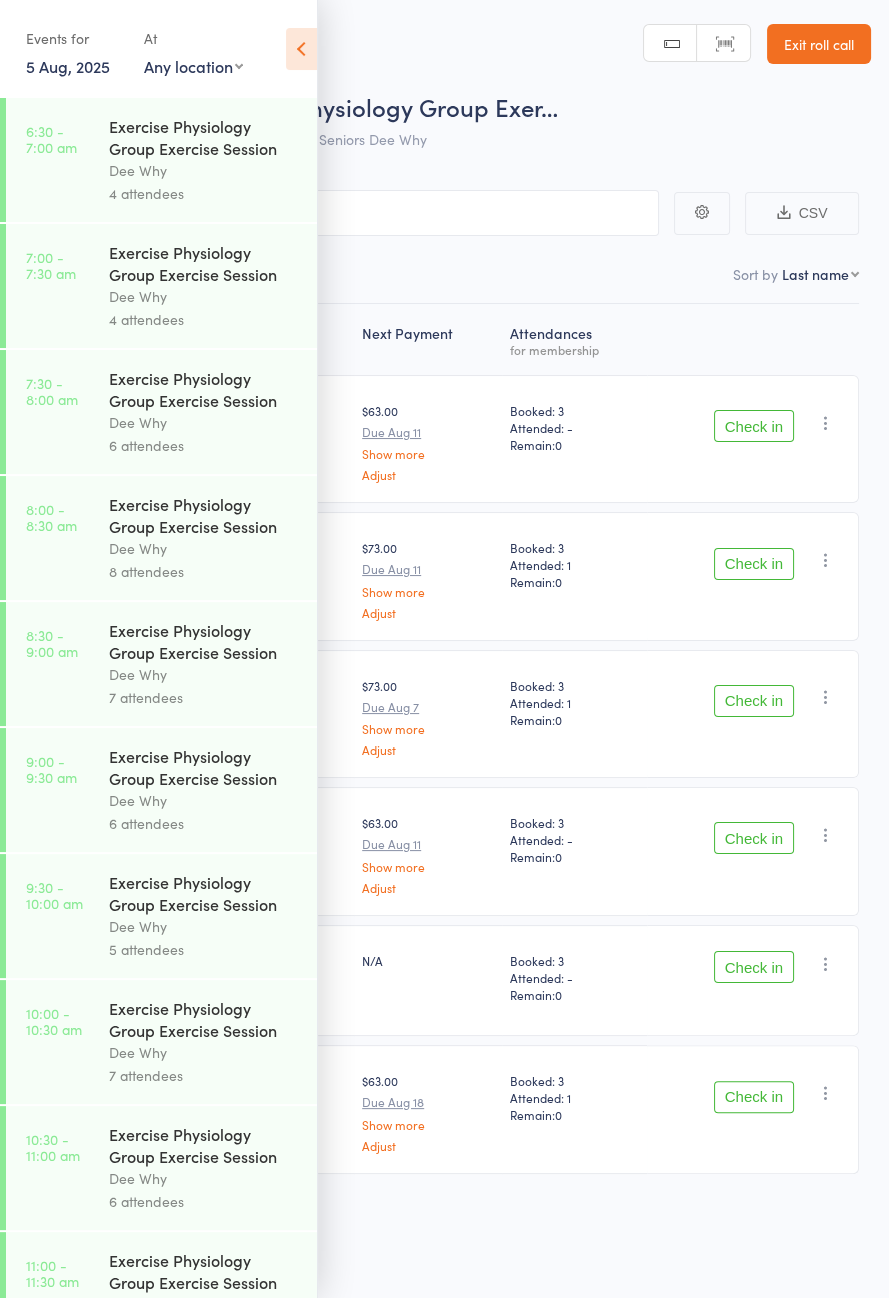 click on "Exercise Physiology Group Exercise Session" at bounding box center [204, 1019] 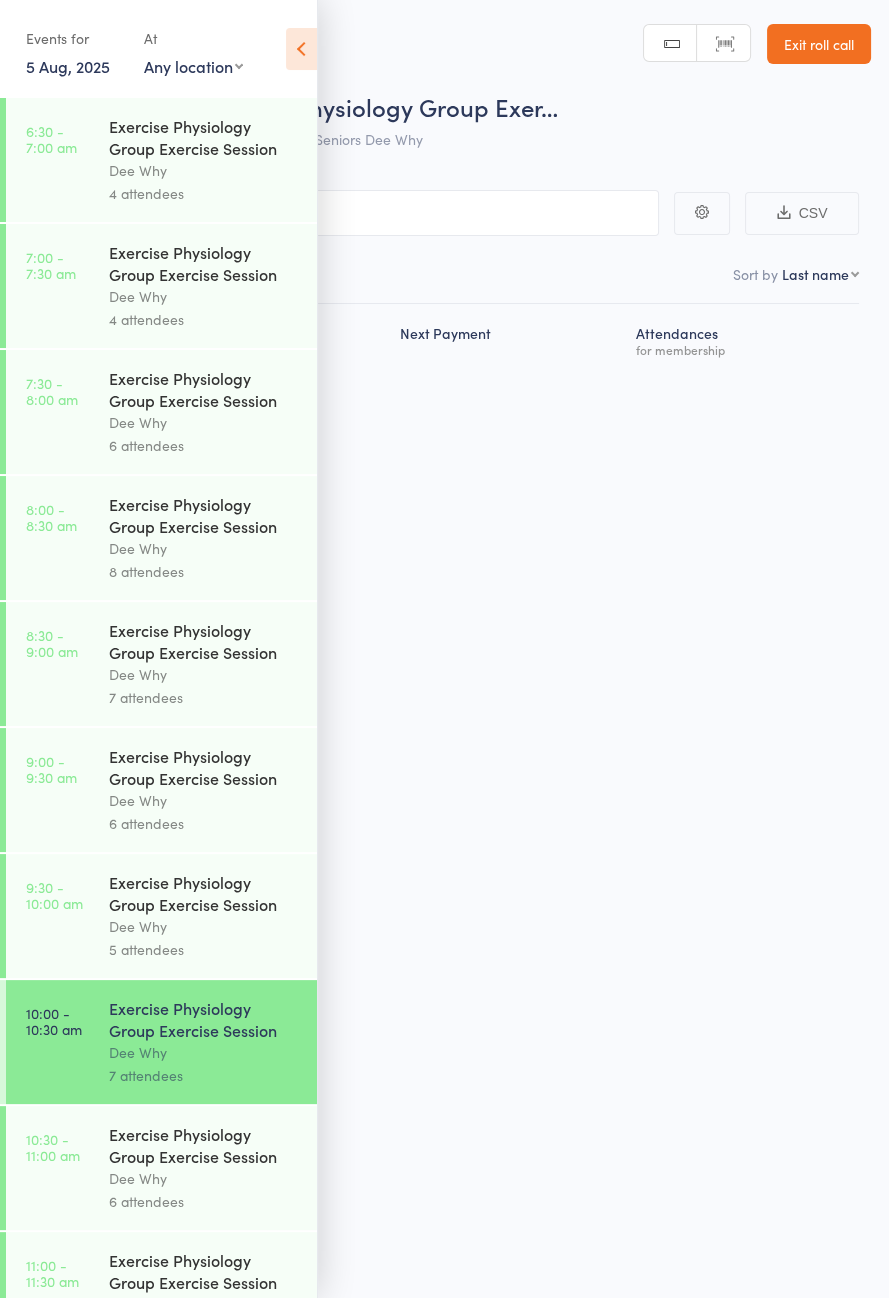 click at bounding box center [301, 49] 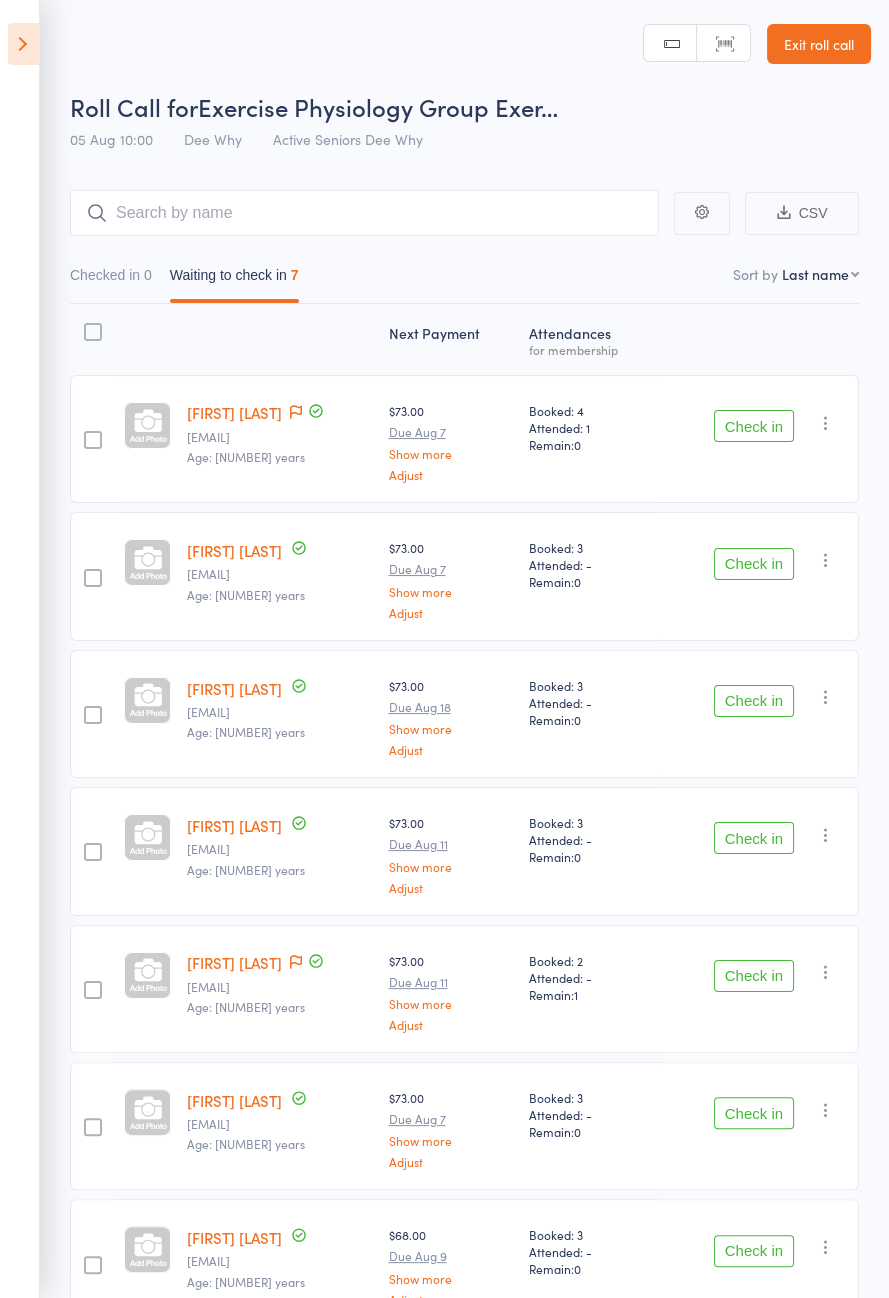 scroll, scrollTop: 4, scrollLeft: 0, axis: vertical 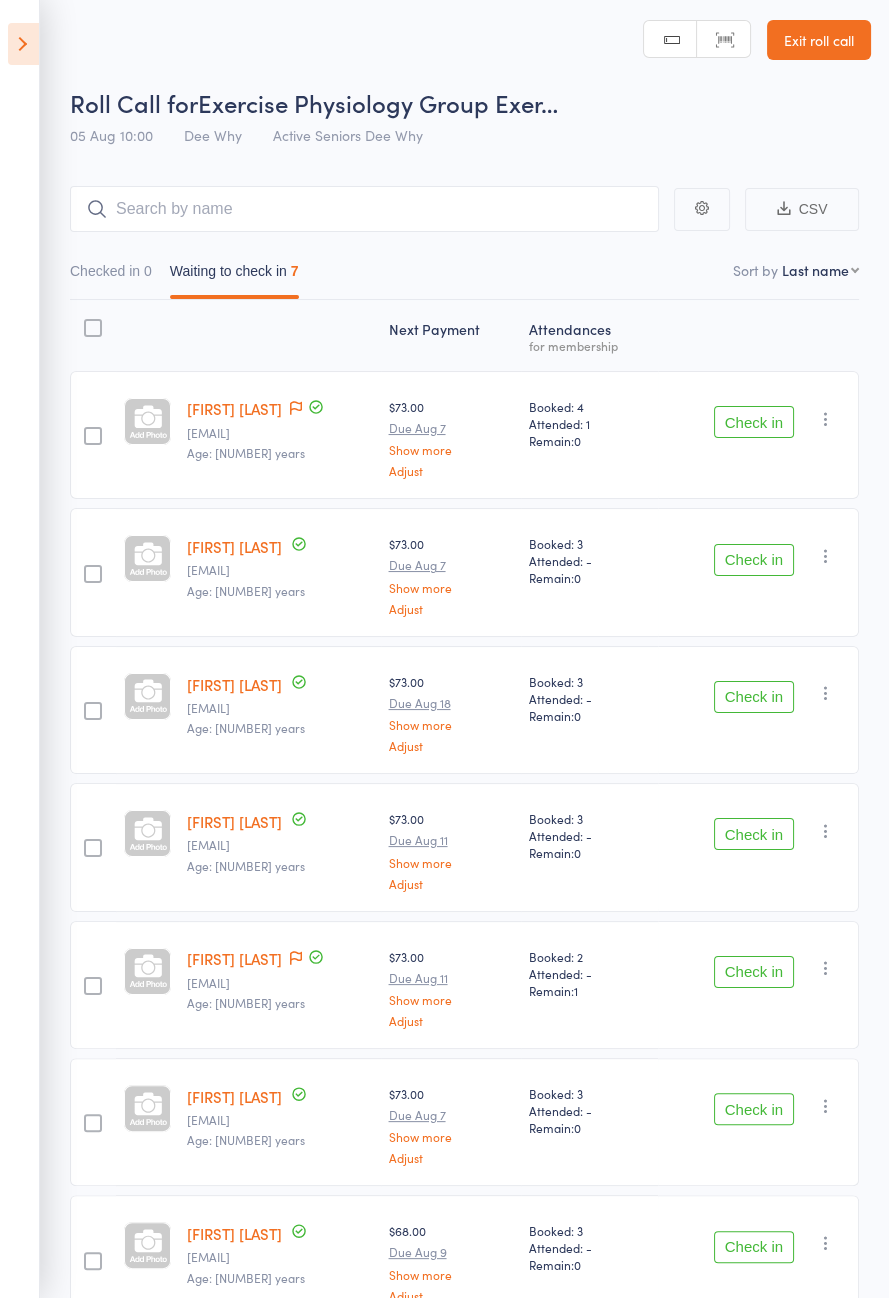 click 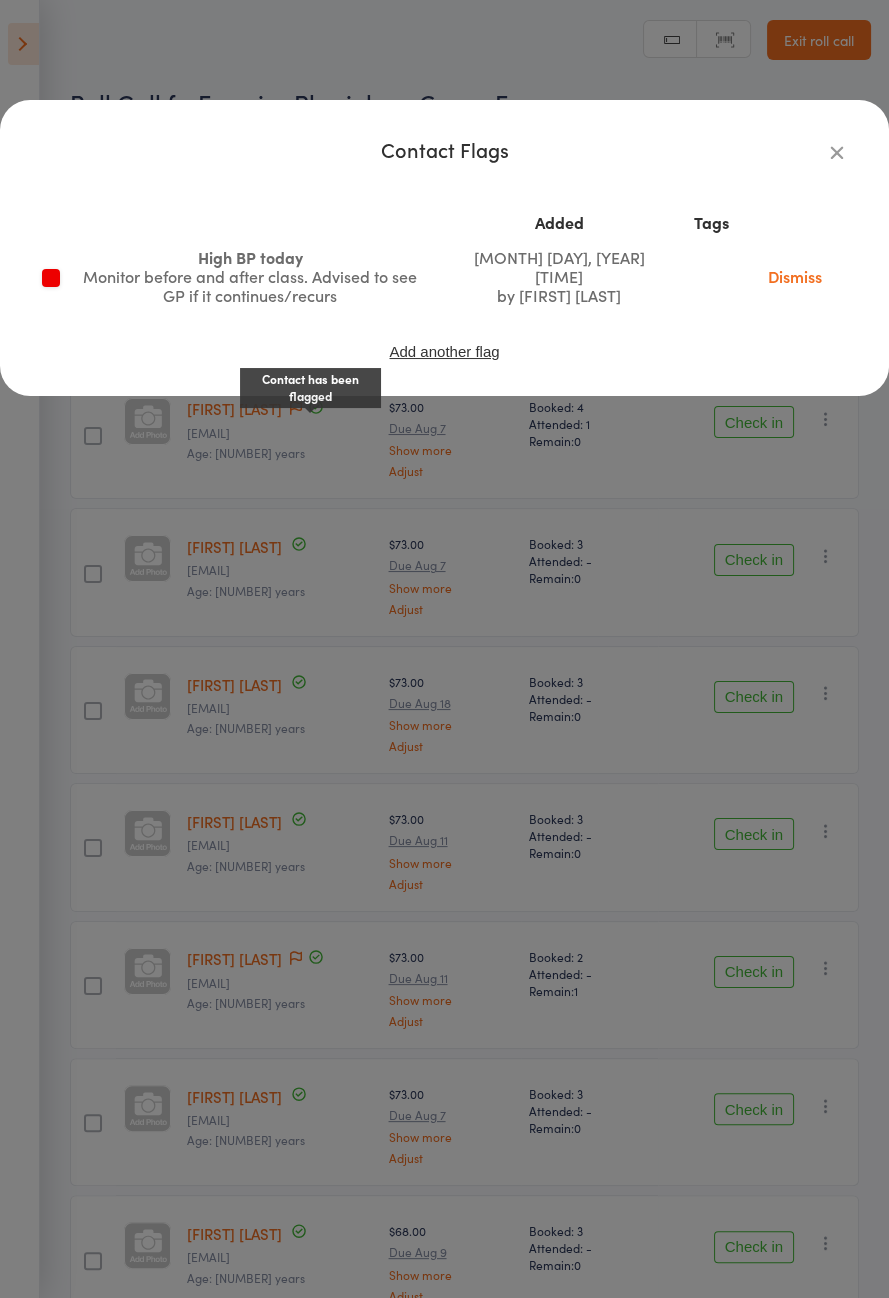 click on "Contact Flags Added Tags High BP today
Monitor before and after class. Advised to see GP if it continues/recurs
Jun 13, 2025 3:34pm by Emma Cooper-Southam Dismiss Add another flag" at bounding box center (444, 649) 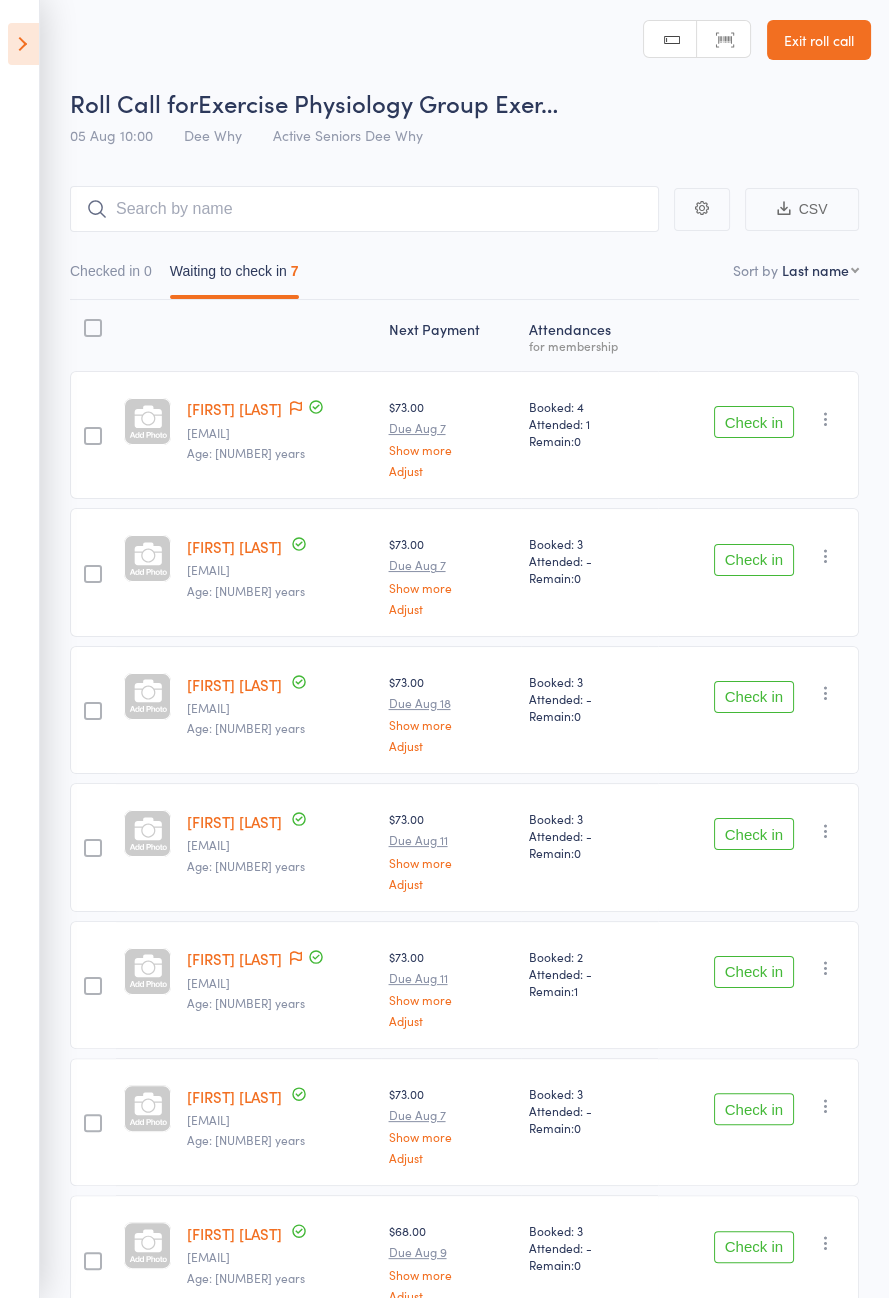 click 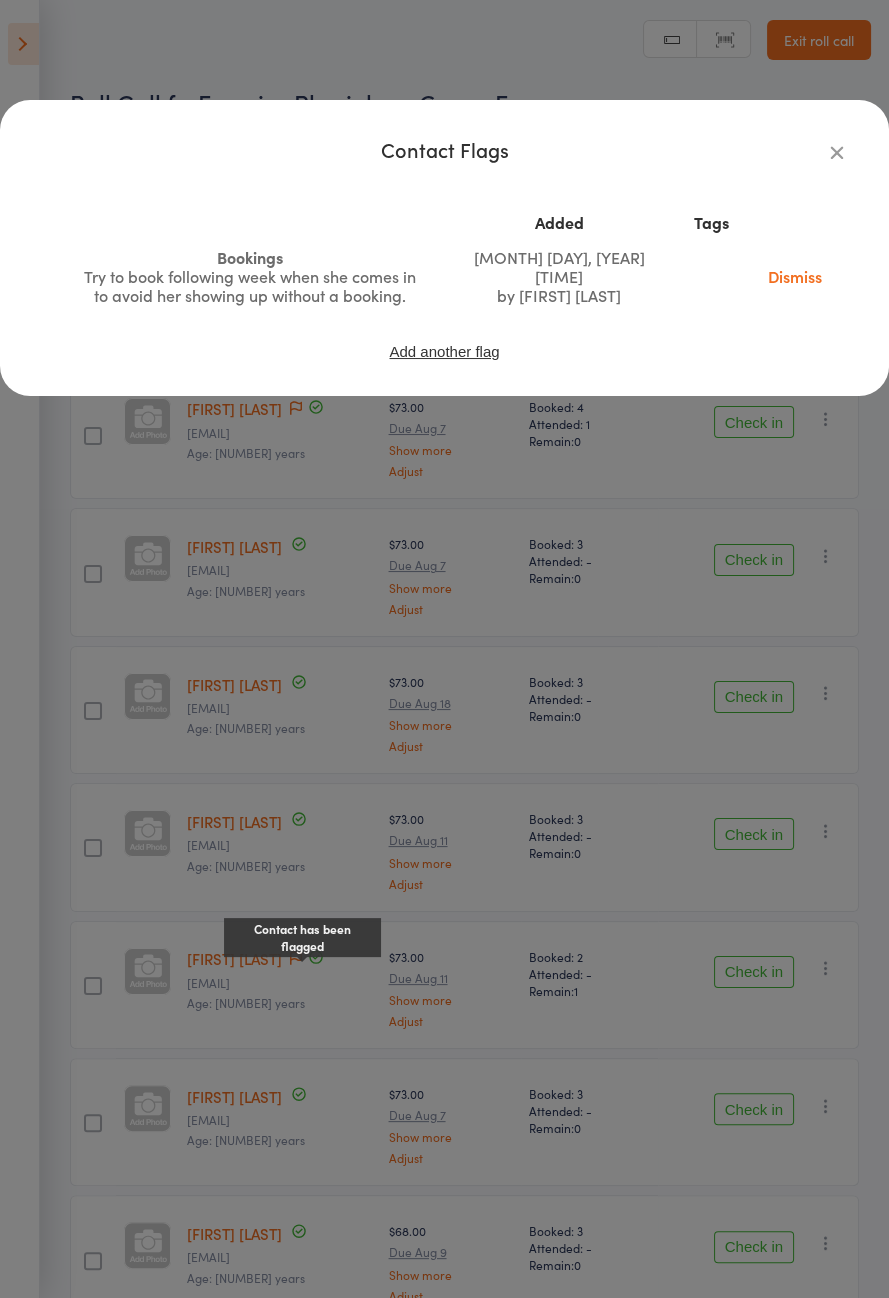 click on "Contact Flags Added Tags Bookings
Try to book following week when she comes in to avoid her showing up without a booking.
Jul 1, 2025 2:42pm by Emma Cooper-Southam Dismiss Add another flag" at bounding box center [444, 649] 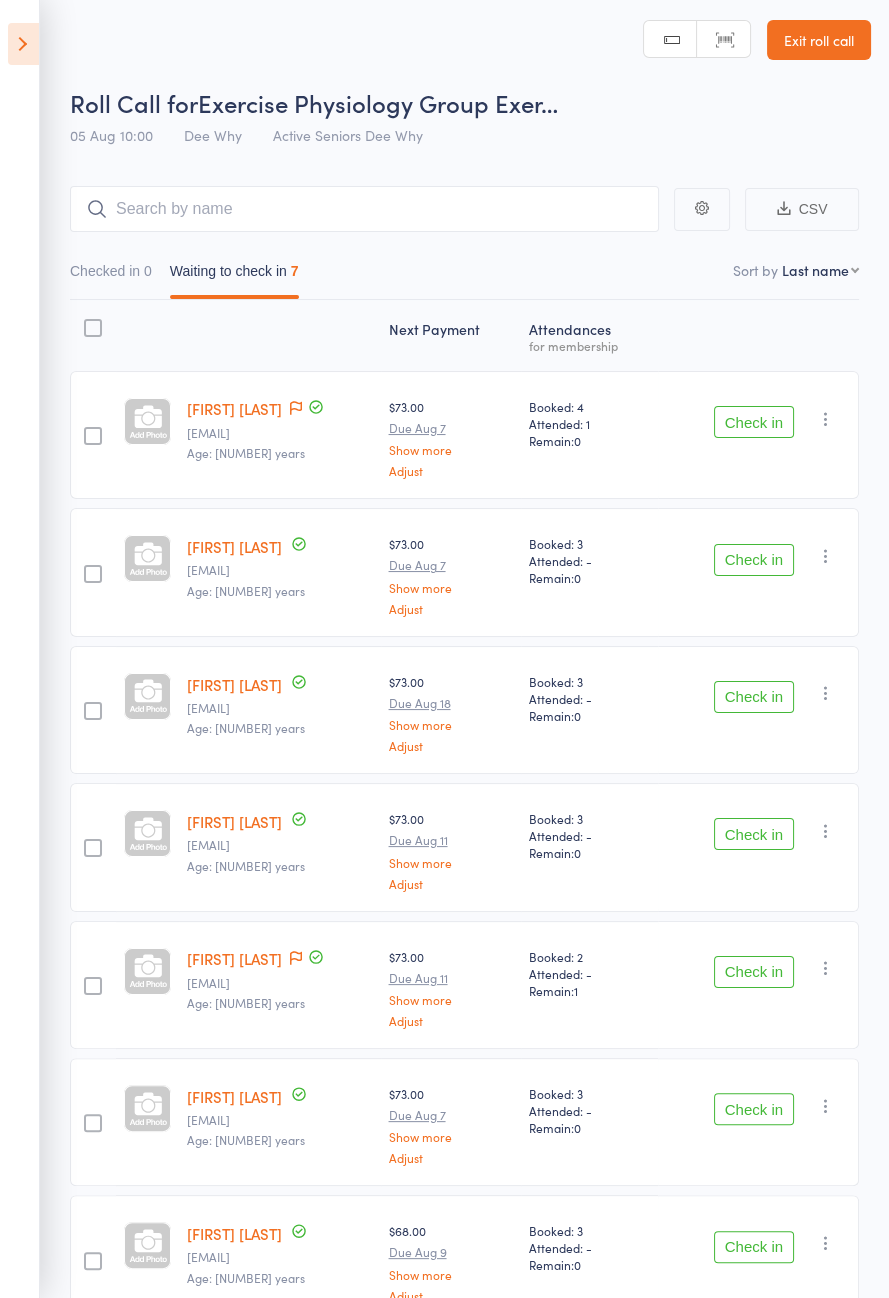 click on "Check in" at bounding box center [754, 422] 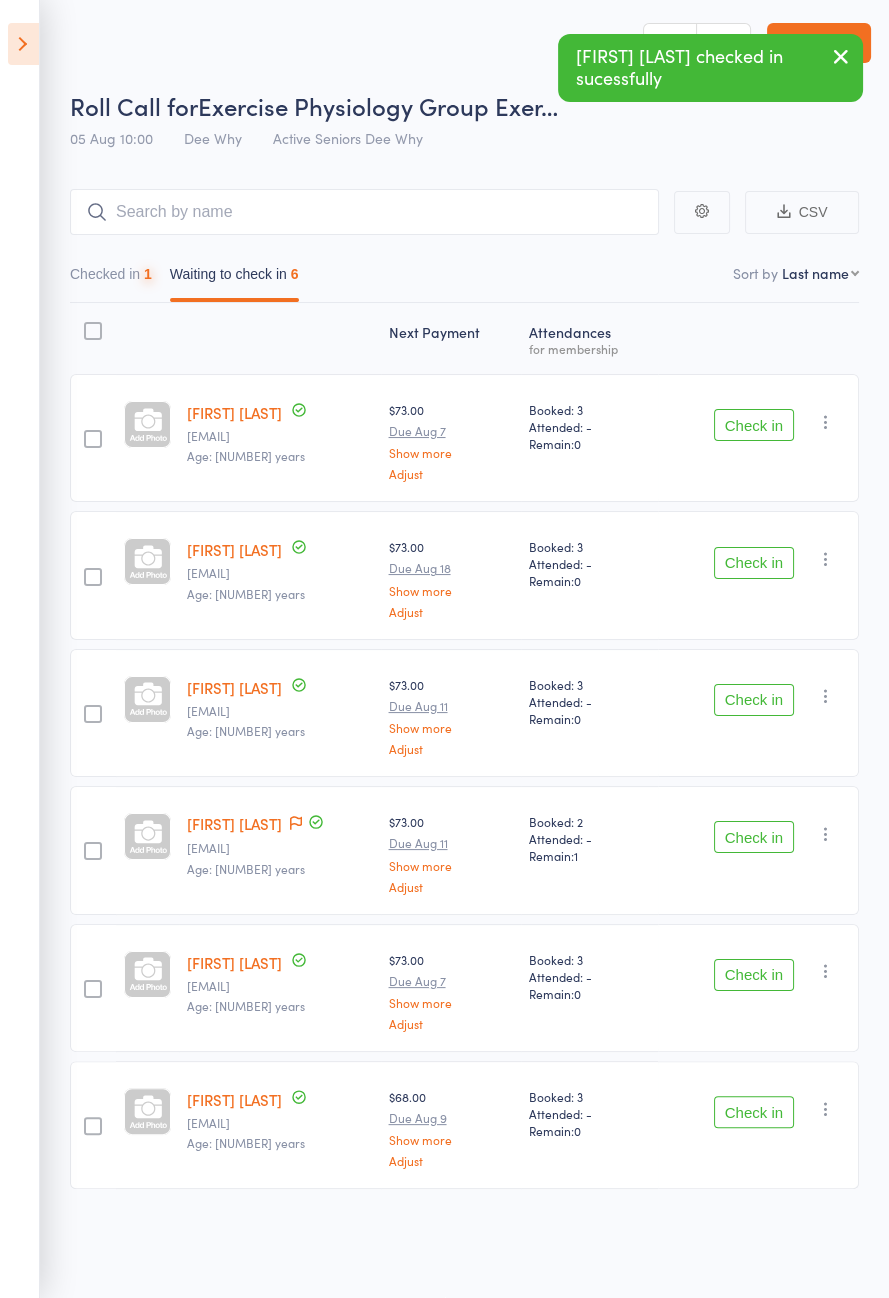 click on "Check in" at bounding box center [754, 425] 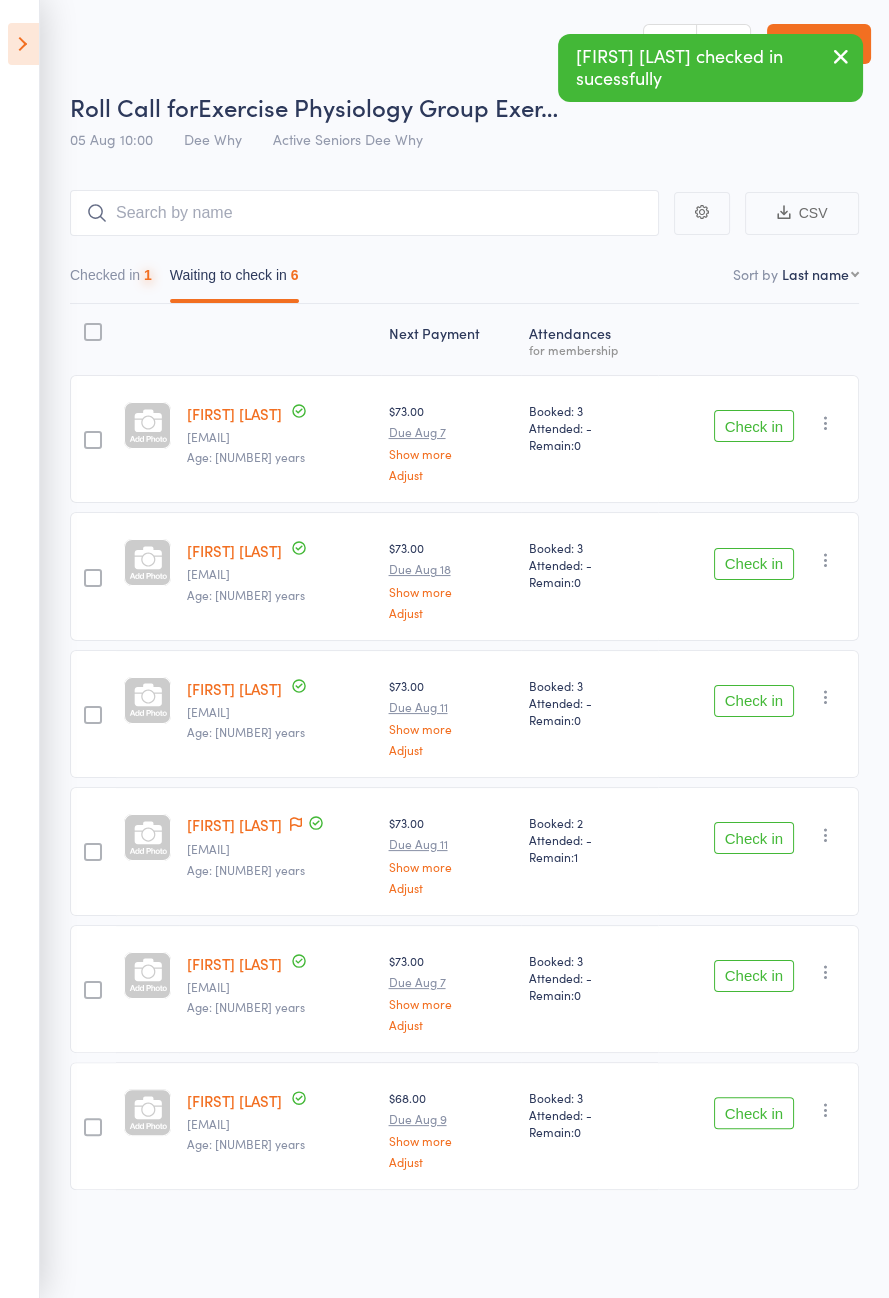 click on "Check in" at bounding box center [754, 426] 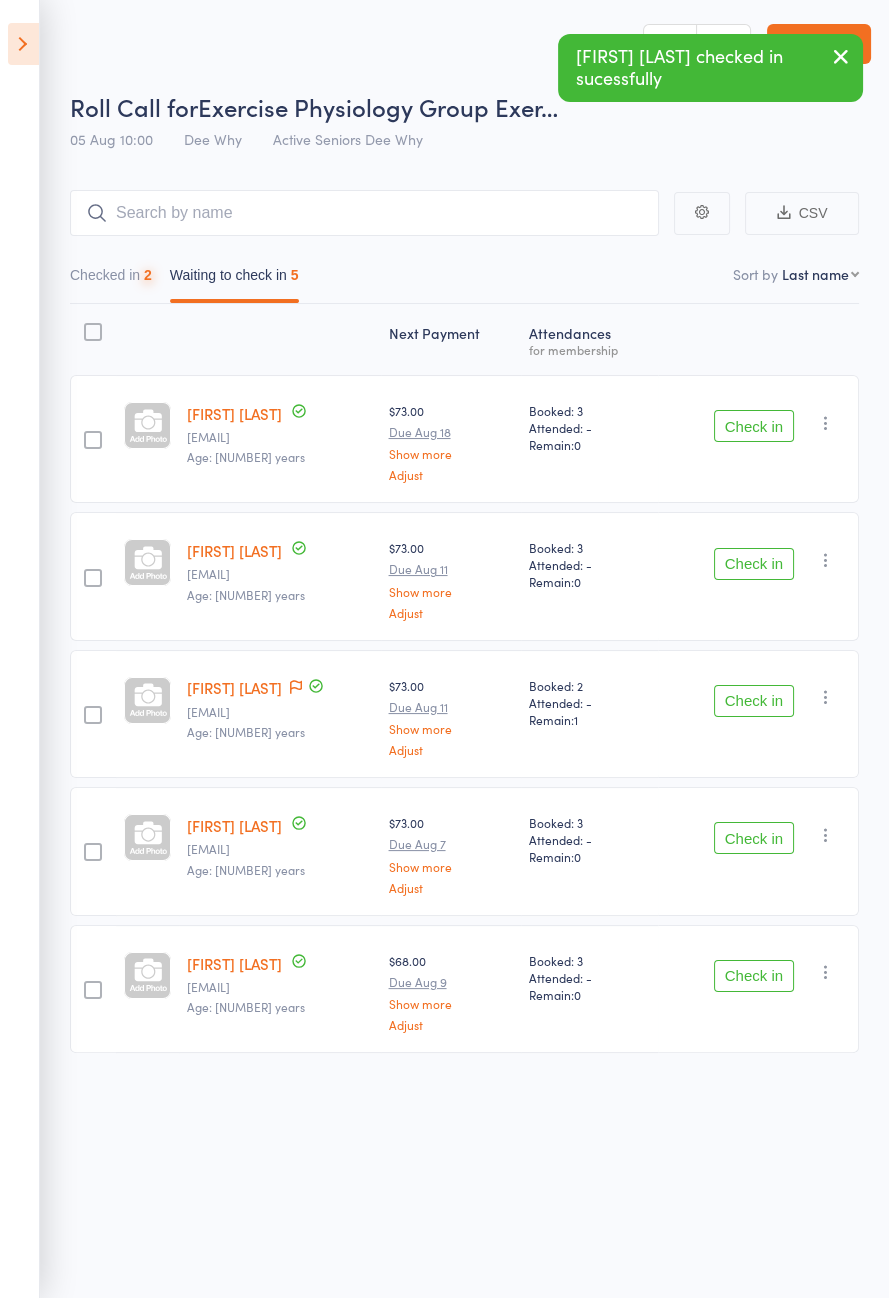 click on "Check in" at bounding box center (754, 426) 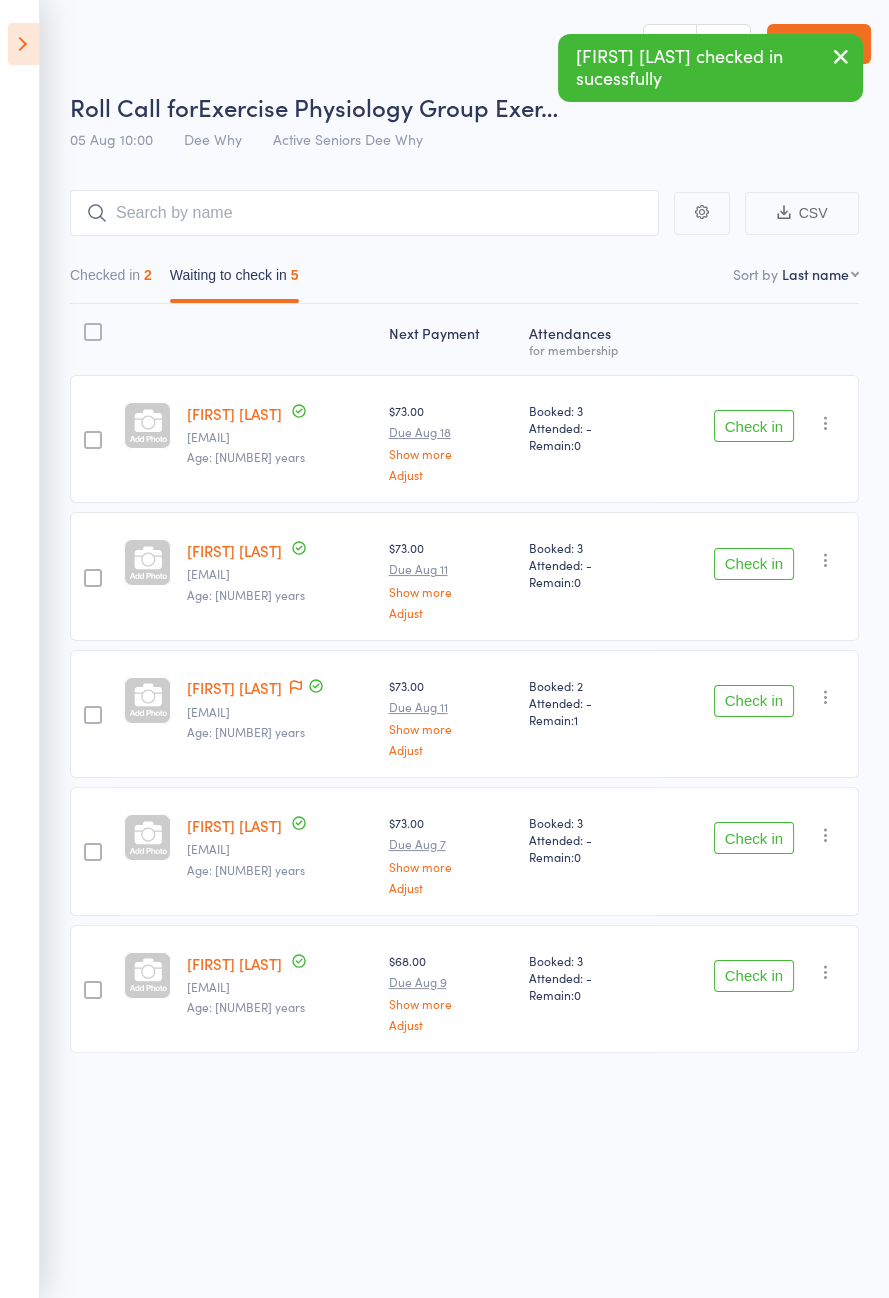 click on "Check in" at bounding box center [754, 426] 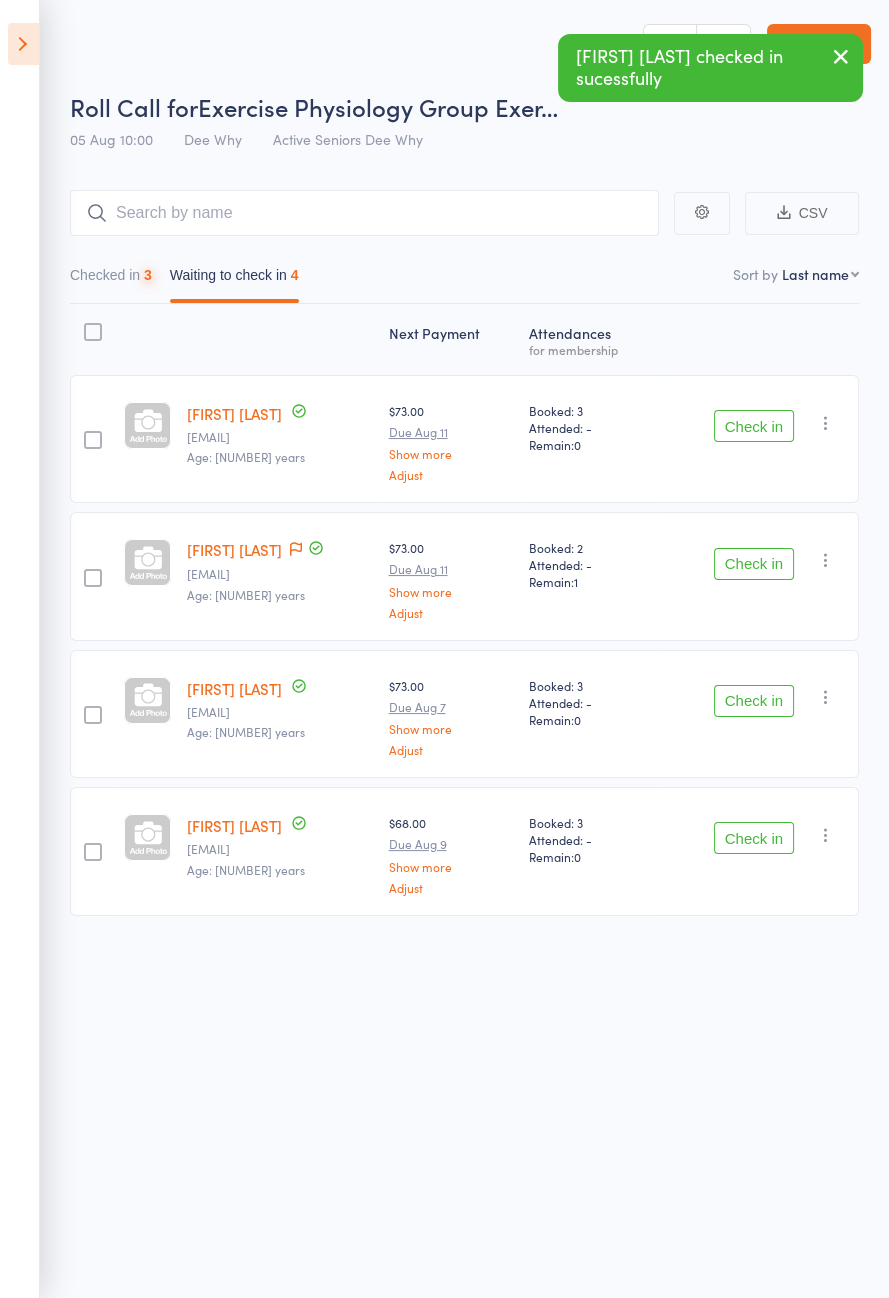 click on "Check in" at bounding box center [754, 426] 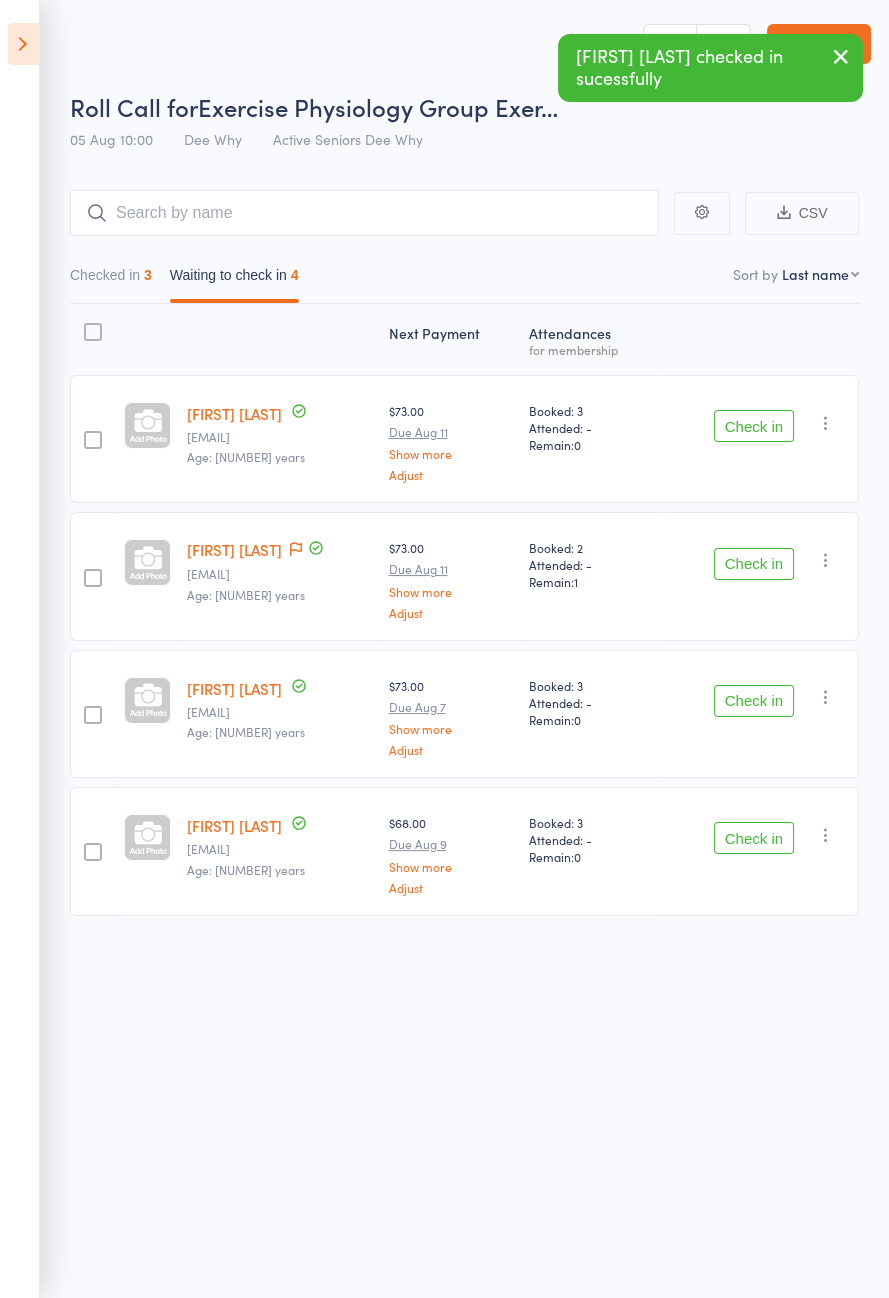 click on "Check in Check in Send message Add Note Add Task Add Flag Remove Mark absent" at bounding box center [758, 439] 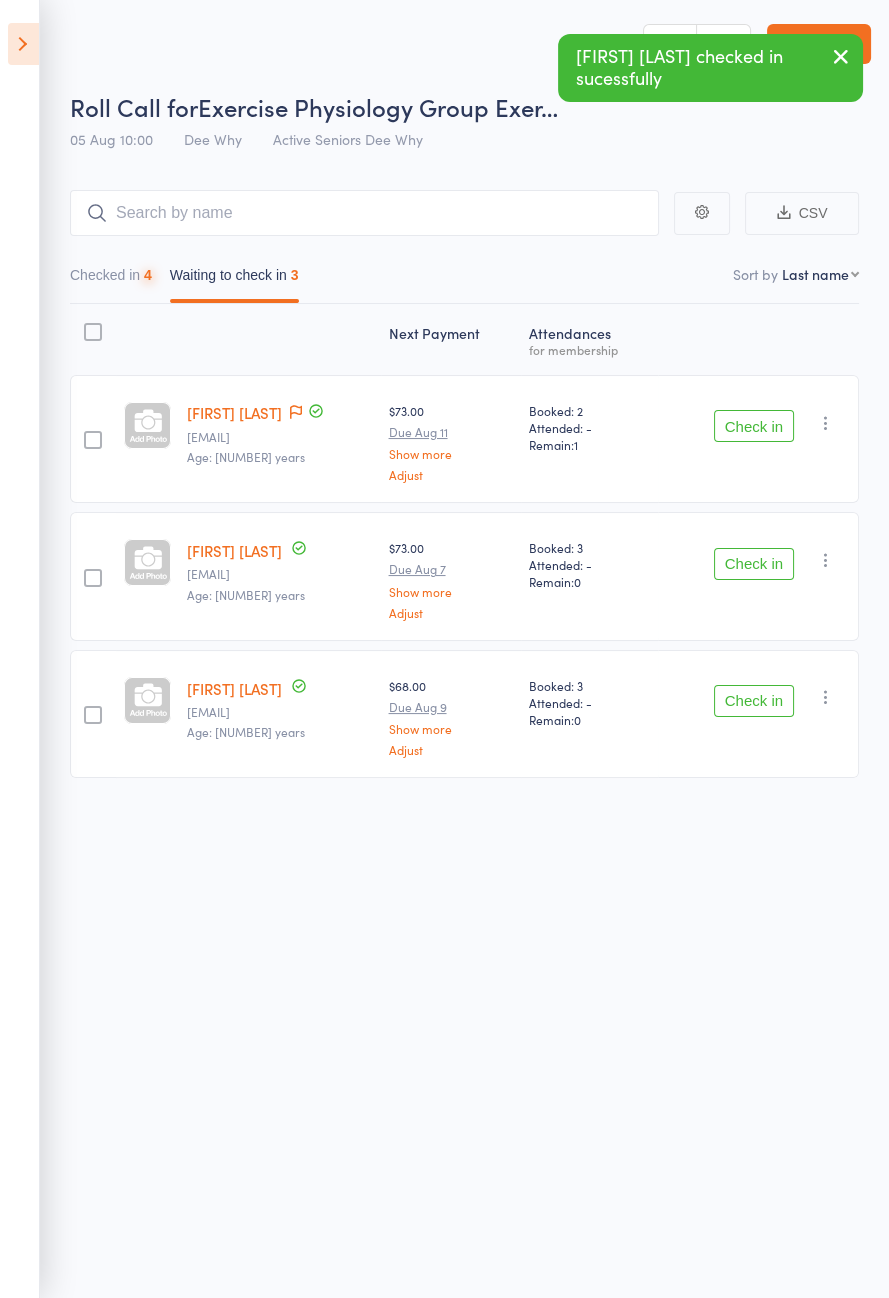click on "Check in" at bounding box center [754, 426] 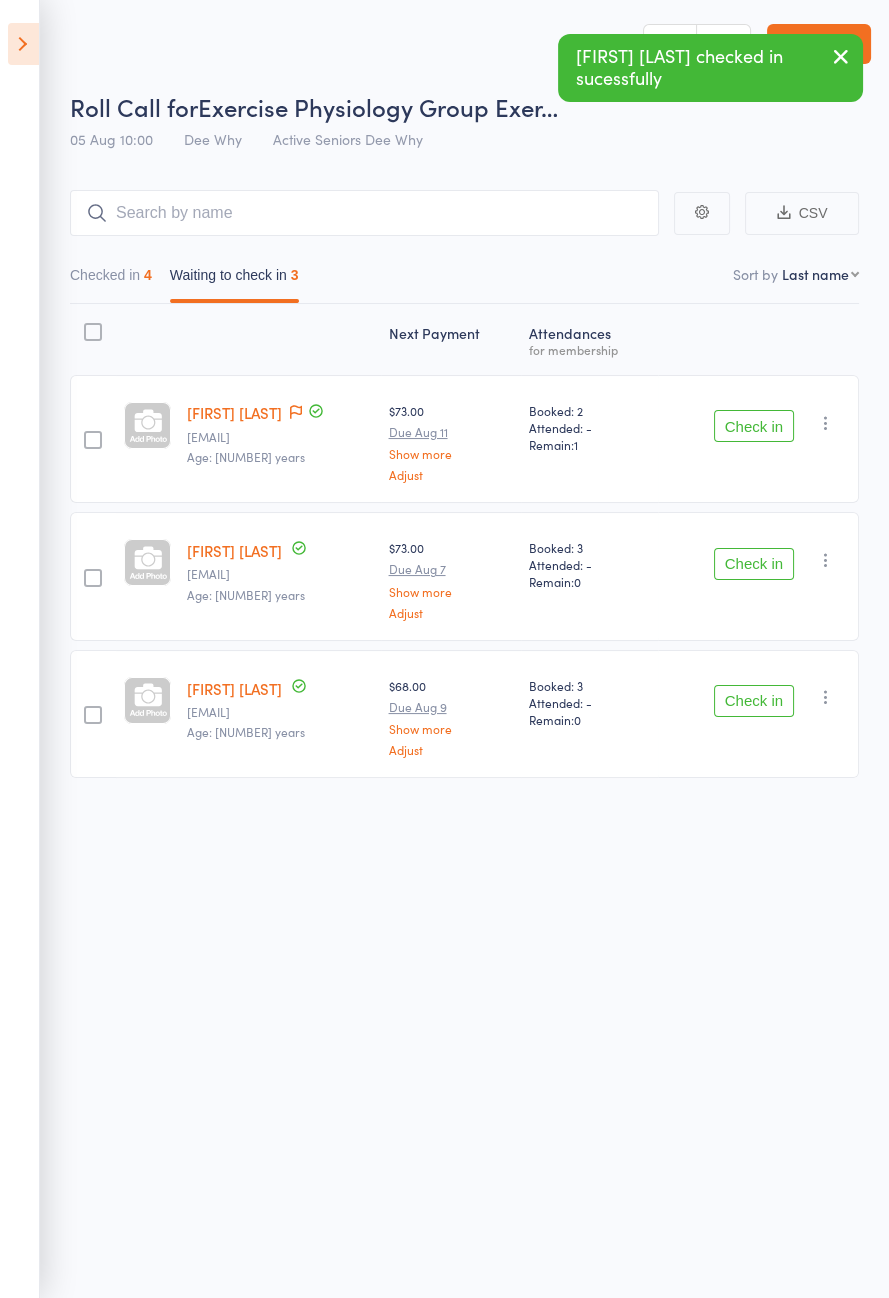 click on "Check in" at bounding box center (754, 426) 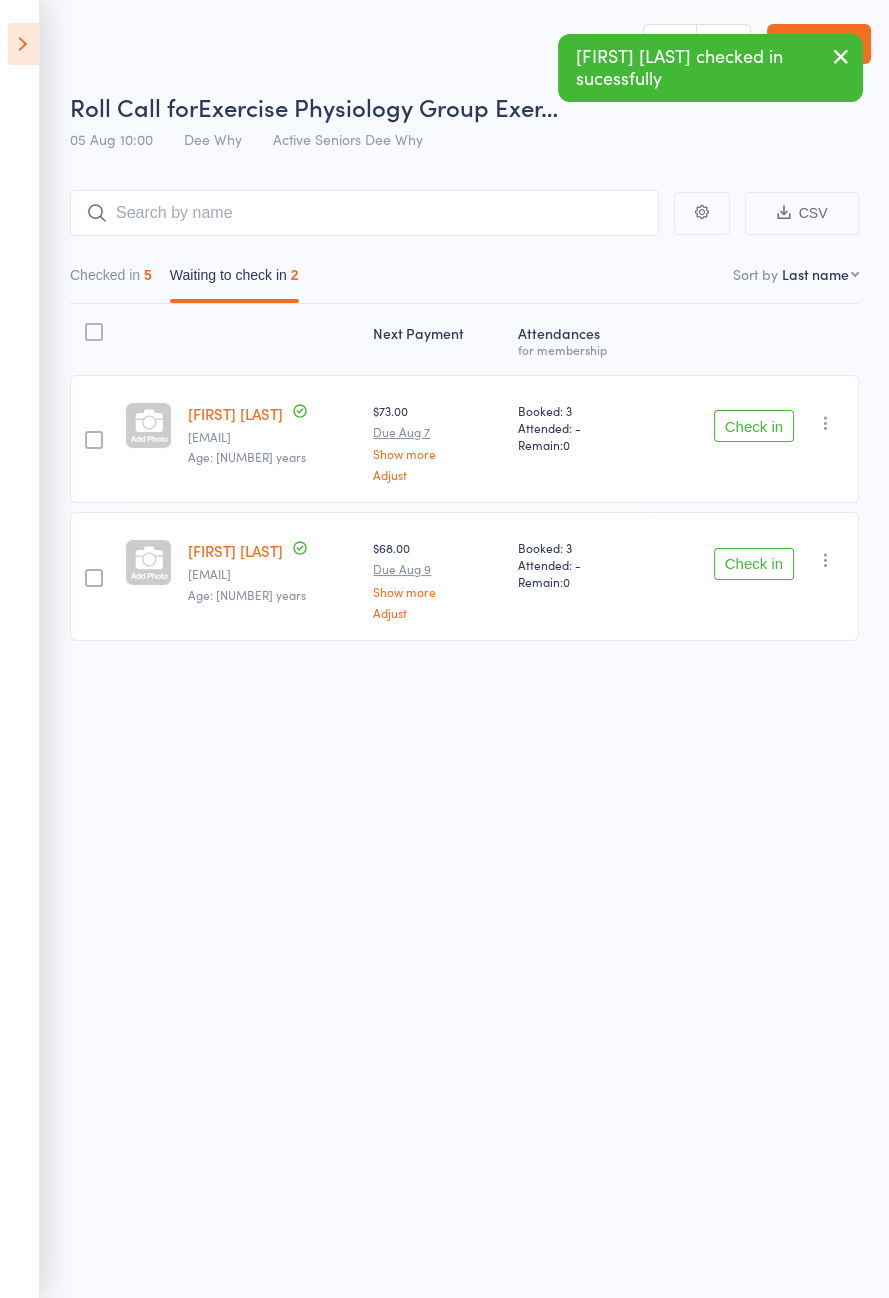 click on "Check in" at bounding box center [754, 426] 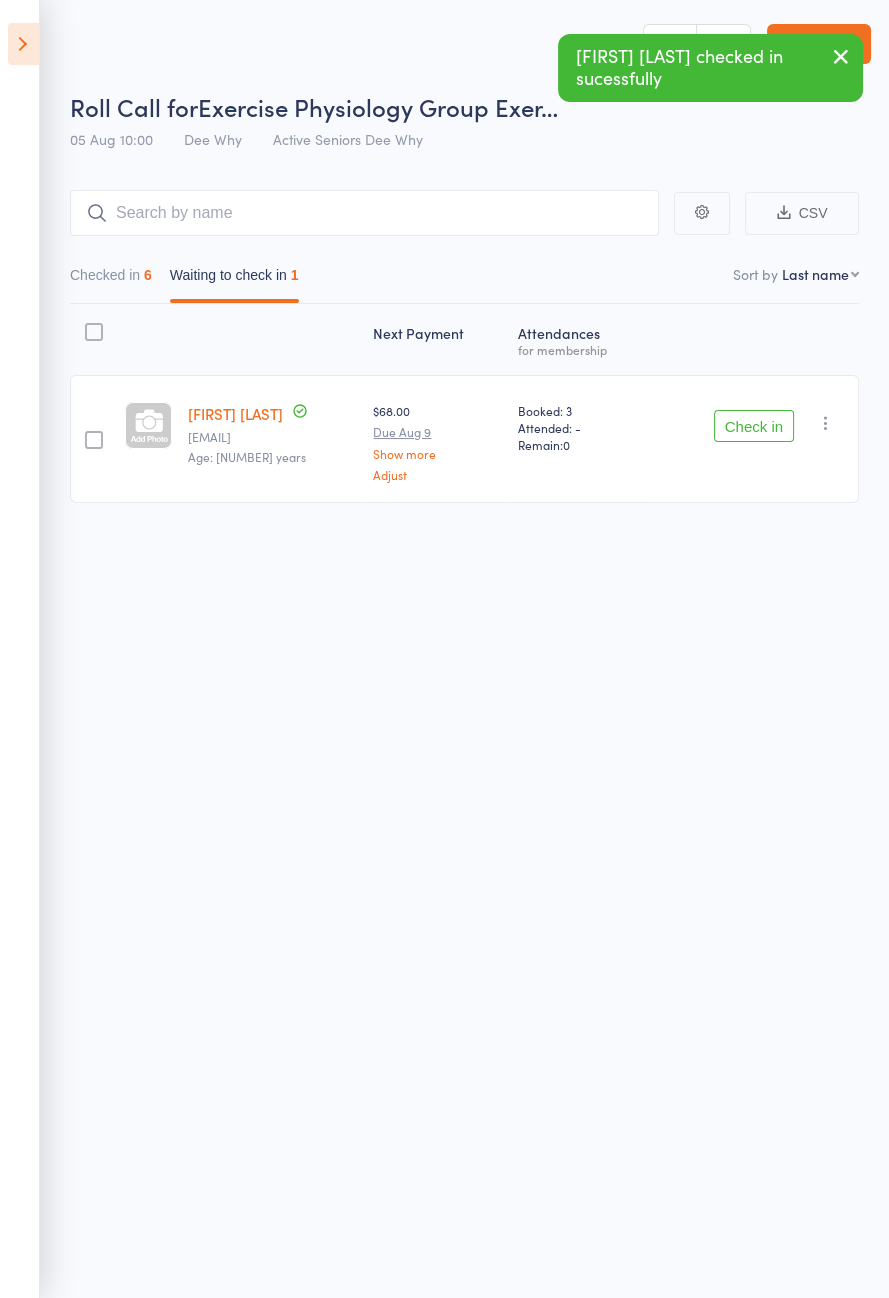 click on "Check in" at bounding box center (754, 426) 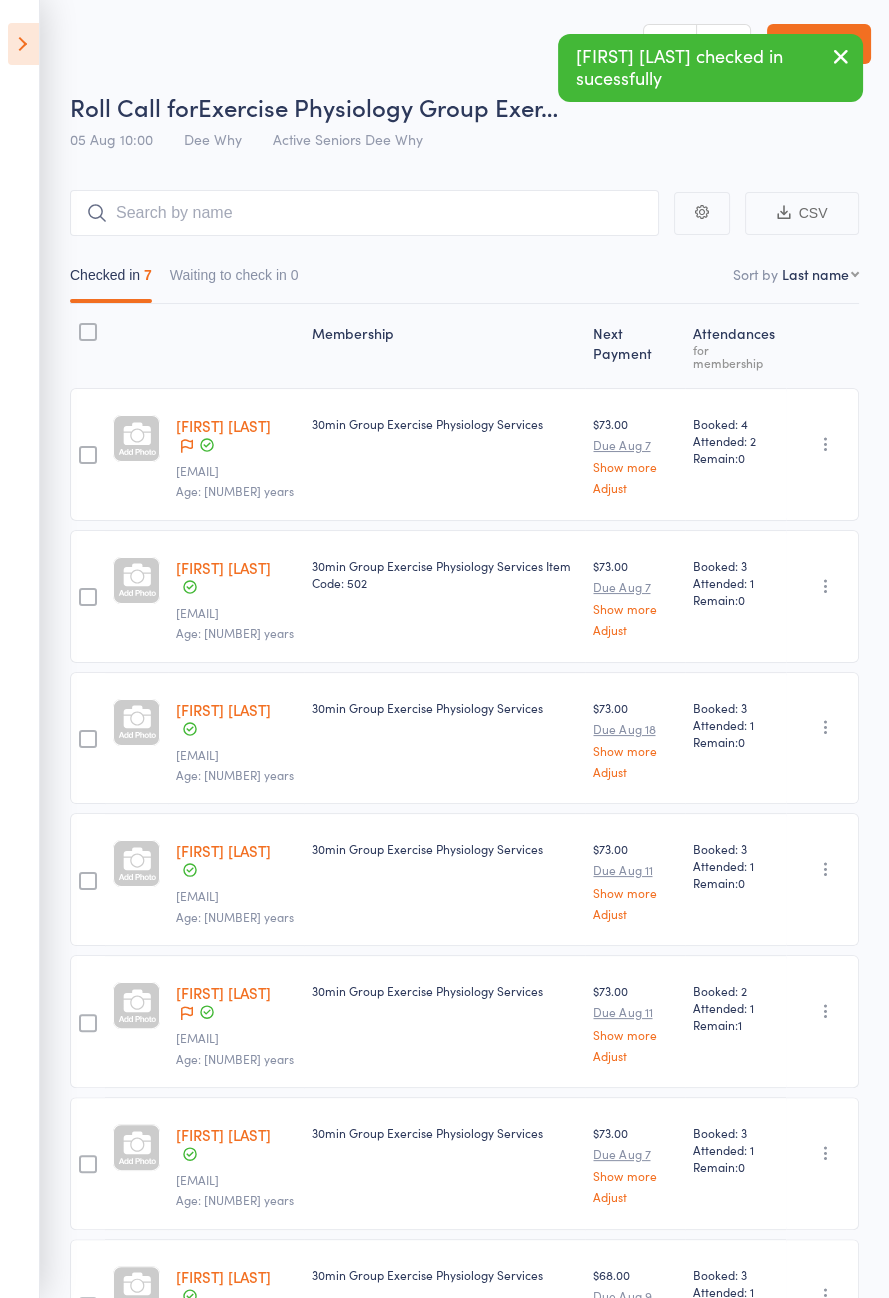 click at bounding box center (23, 44) 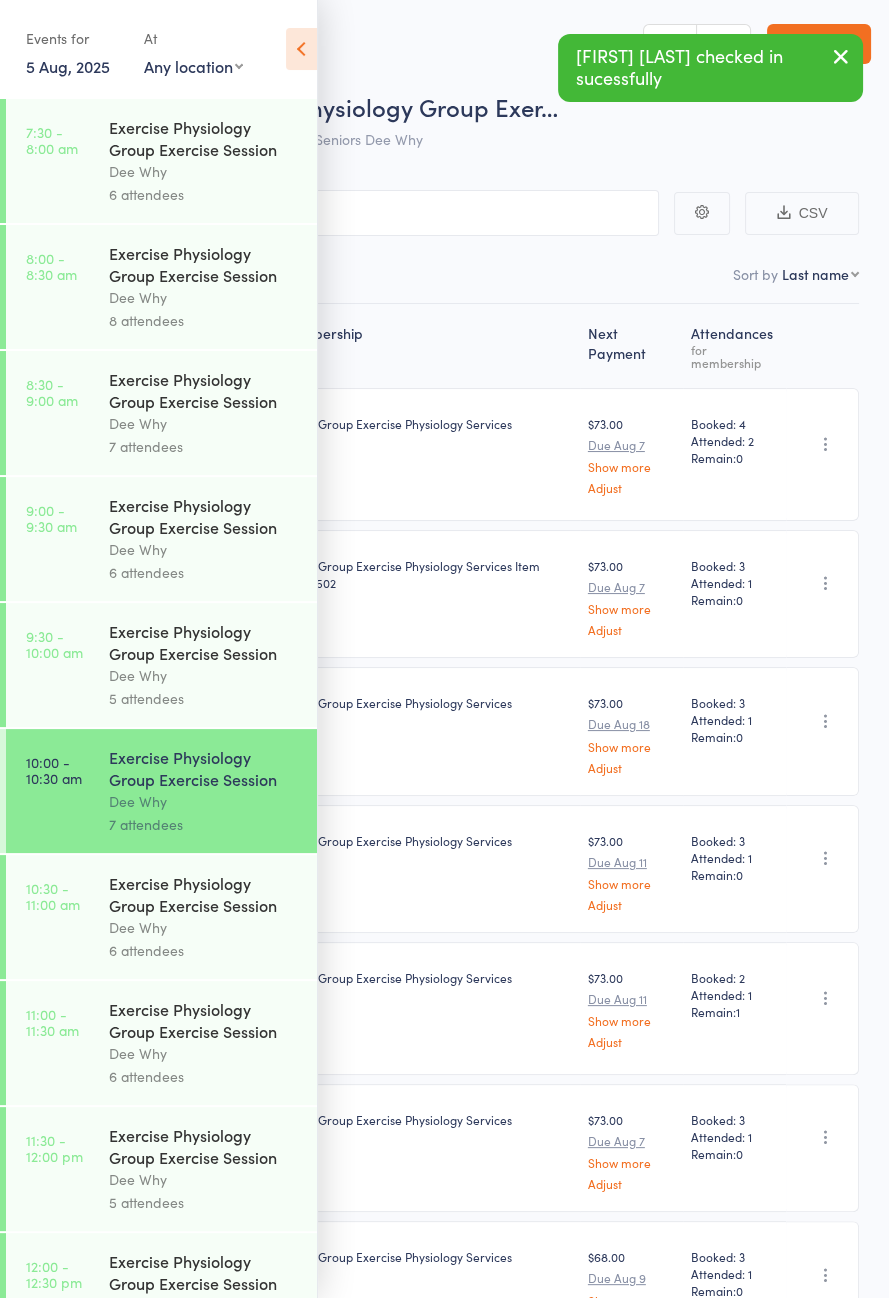 scroll, scrollTop: 914, scrollLeft: 0, axis: vertical 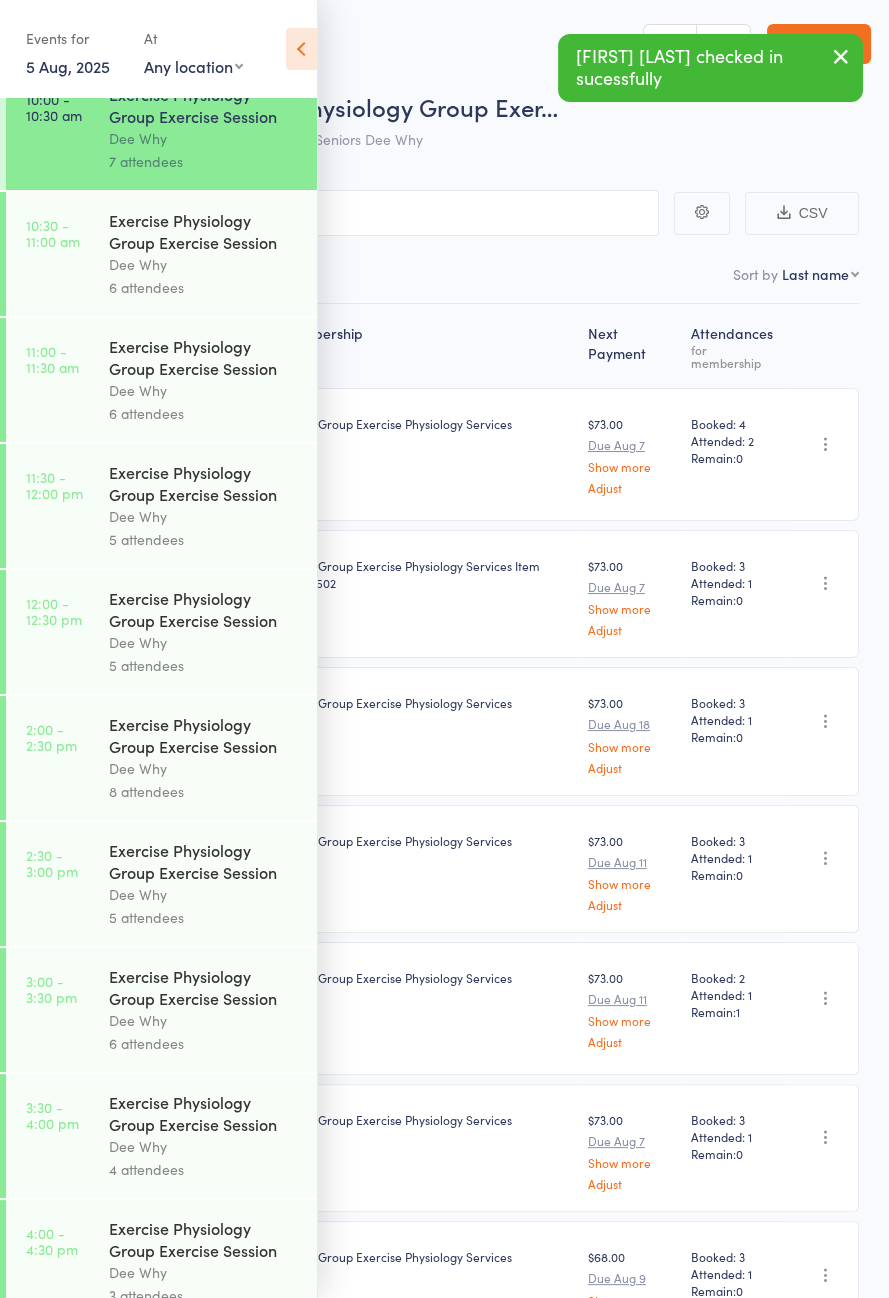 click on "Exercise Physiology Group Exercise Session" at bounding box center [204, 231] 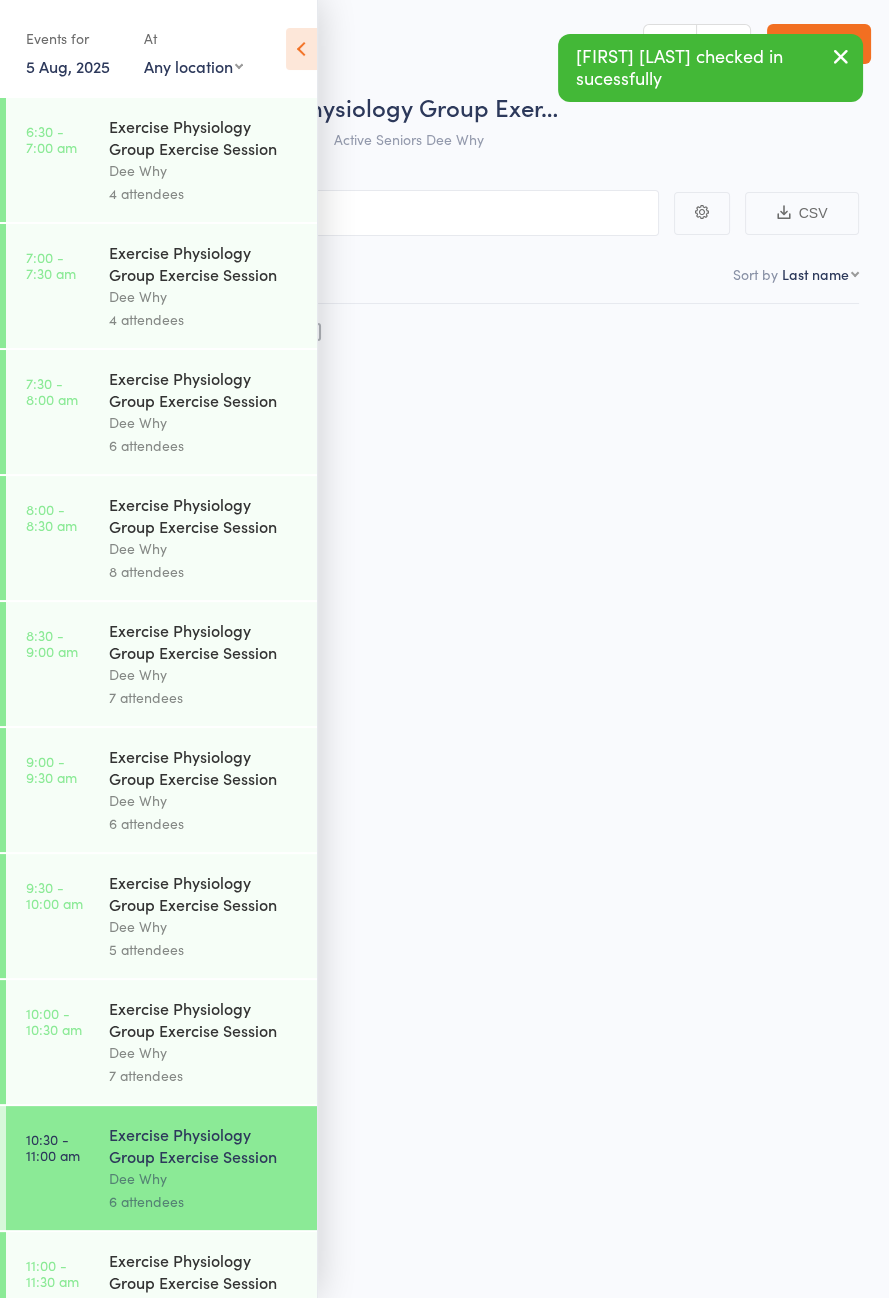 click at bounding box center [301, 49] 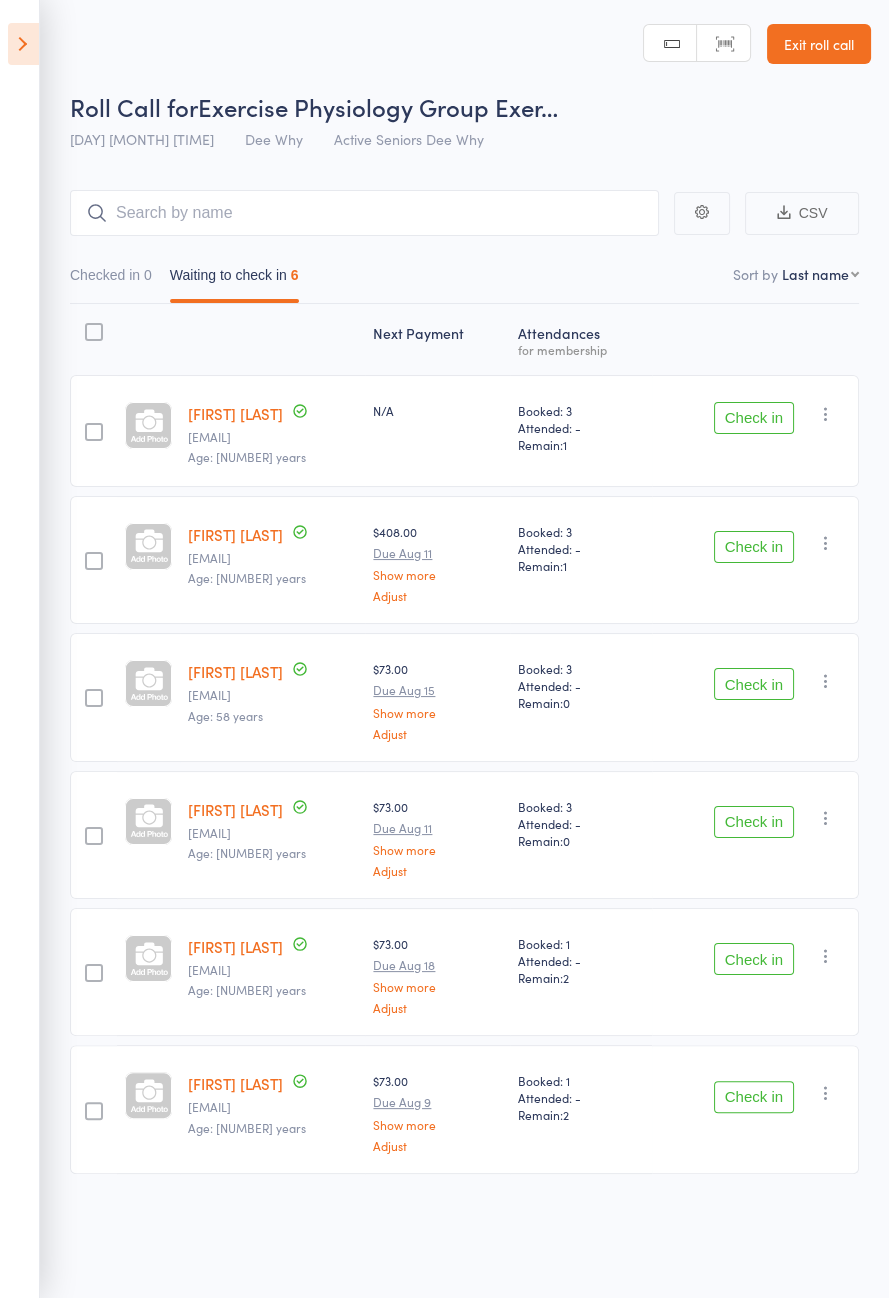 click on "Check in" at bounding box center (754, 684) 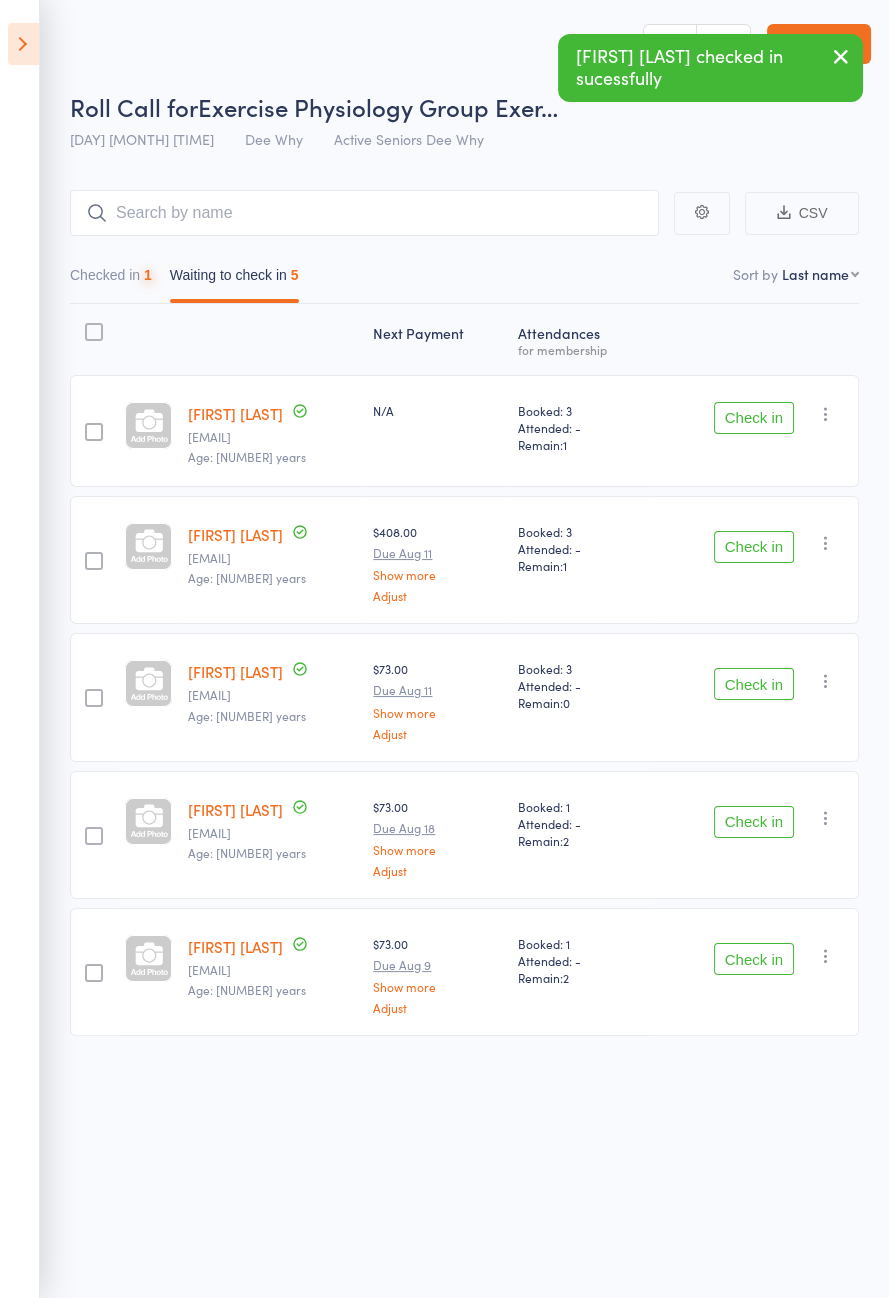 click on "Check in" at bounding box center (754, 822) 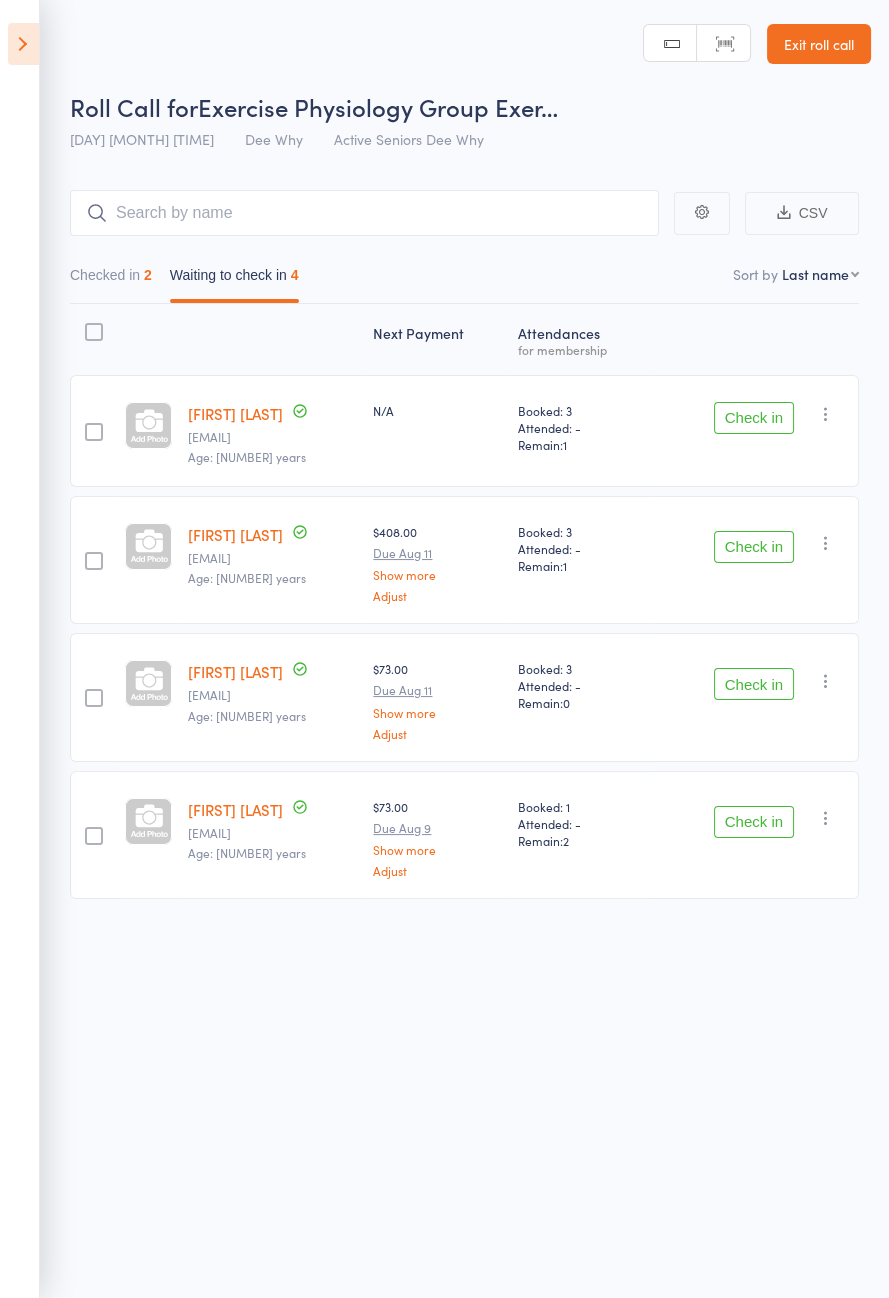 click on "Check in" at bounding box center [754, 418] 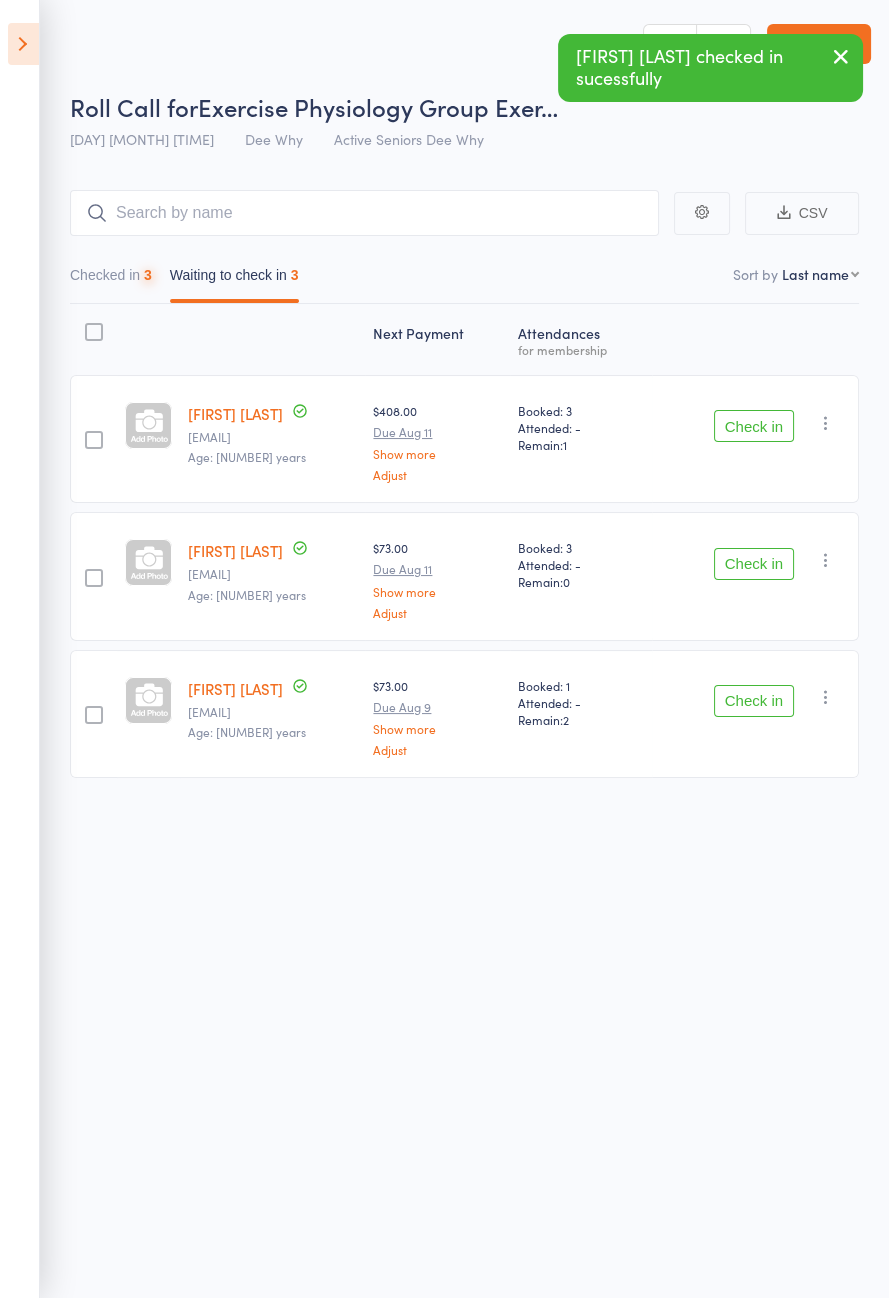 click on "Check in" at bounding box center [754, 426] 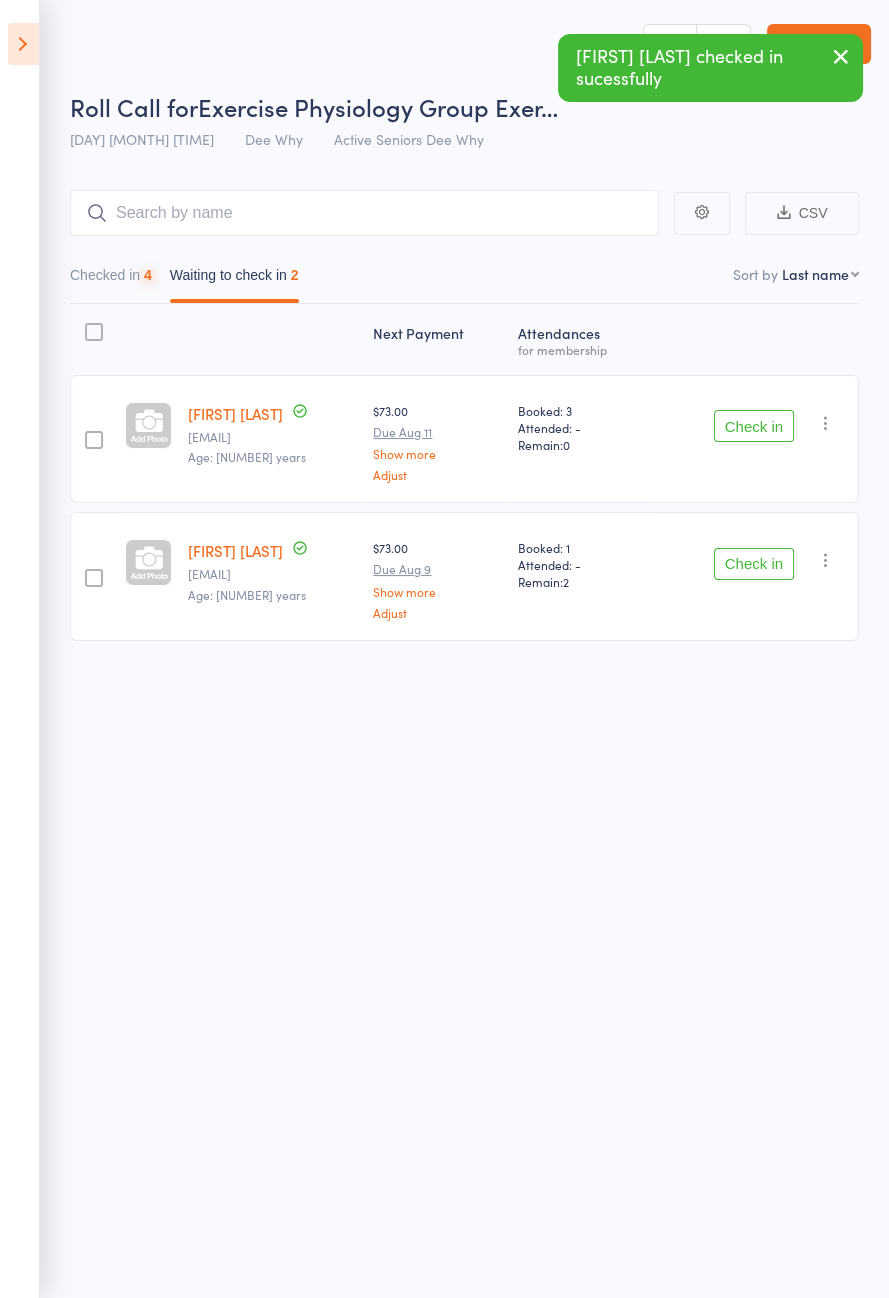 click on "Check in Check in Send message Add Note Add Task Add Flag Remove Mark absent" at bounding box center [755, 439] 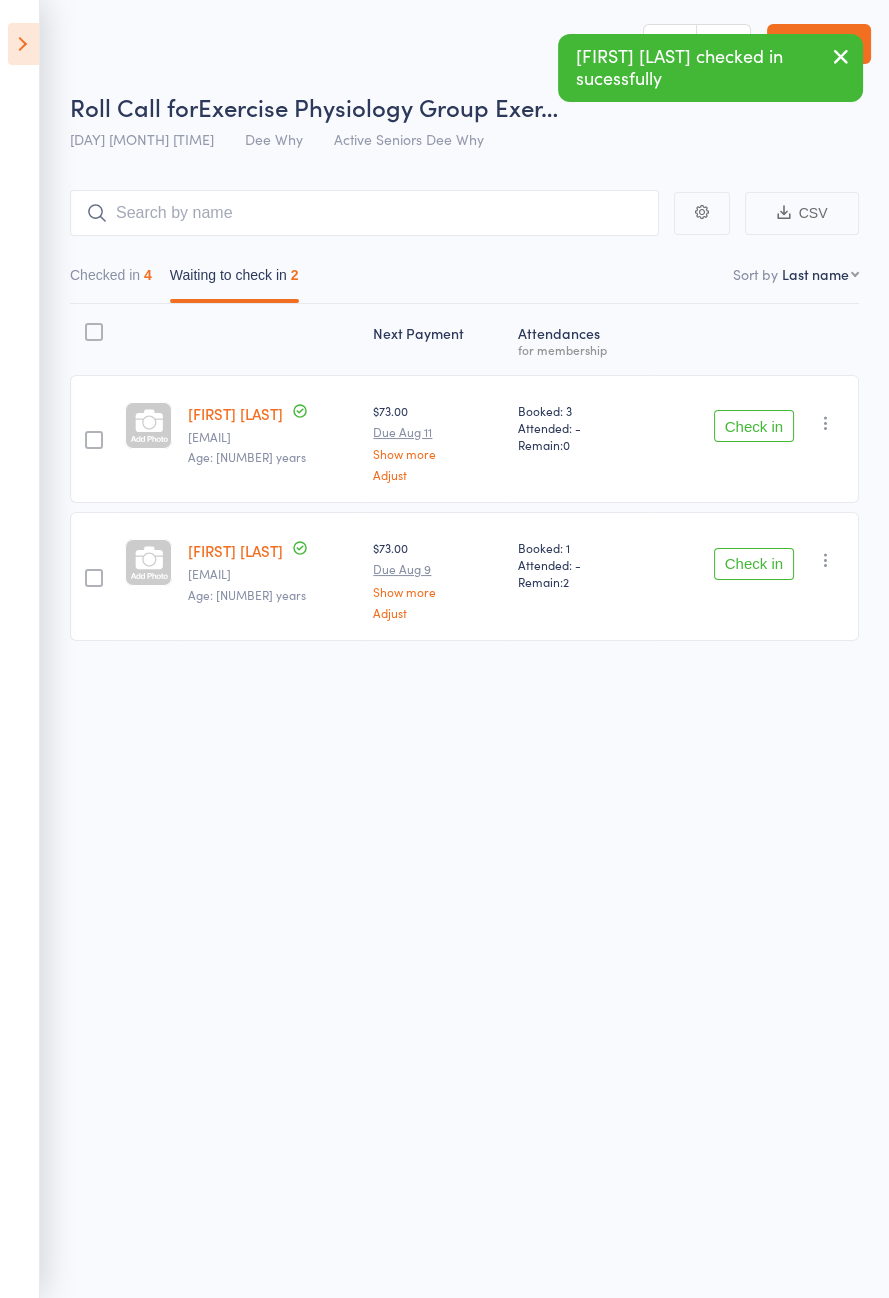 click on "Check in" at bounding box center (754, 426) 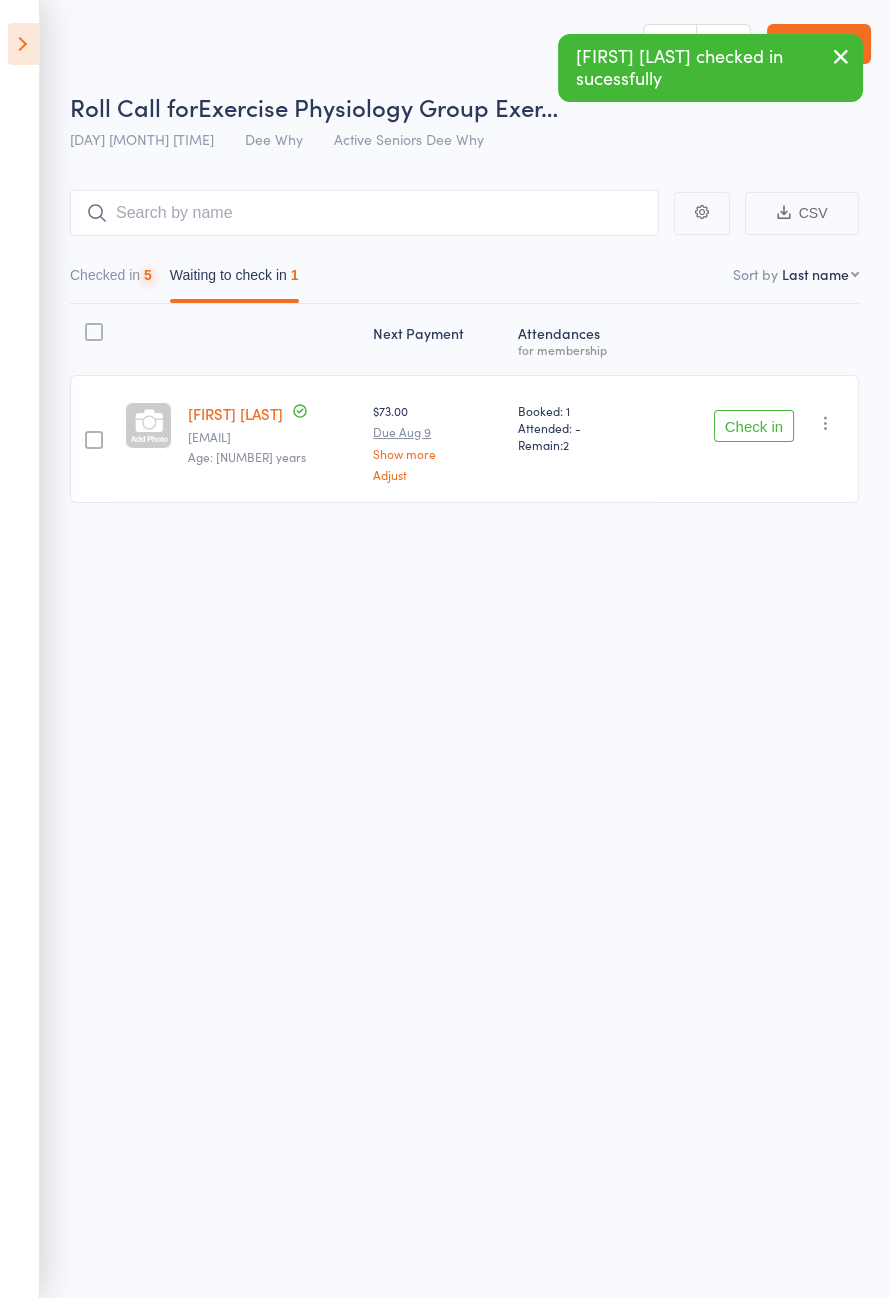 click on "Check in" at bounding box center [754, 426] 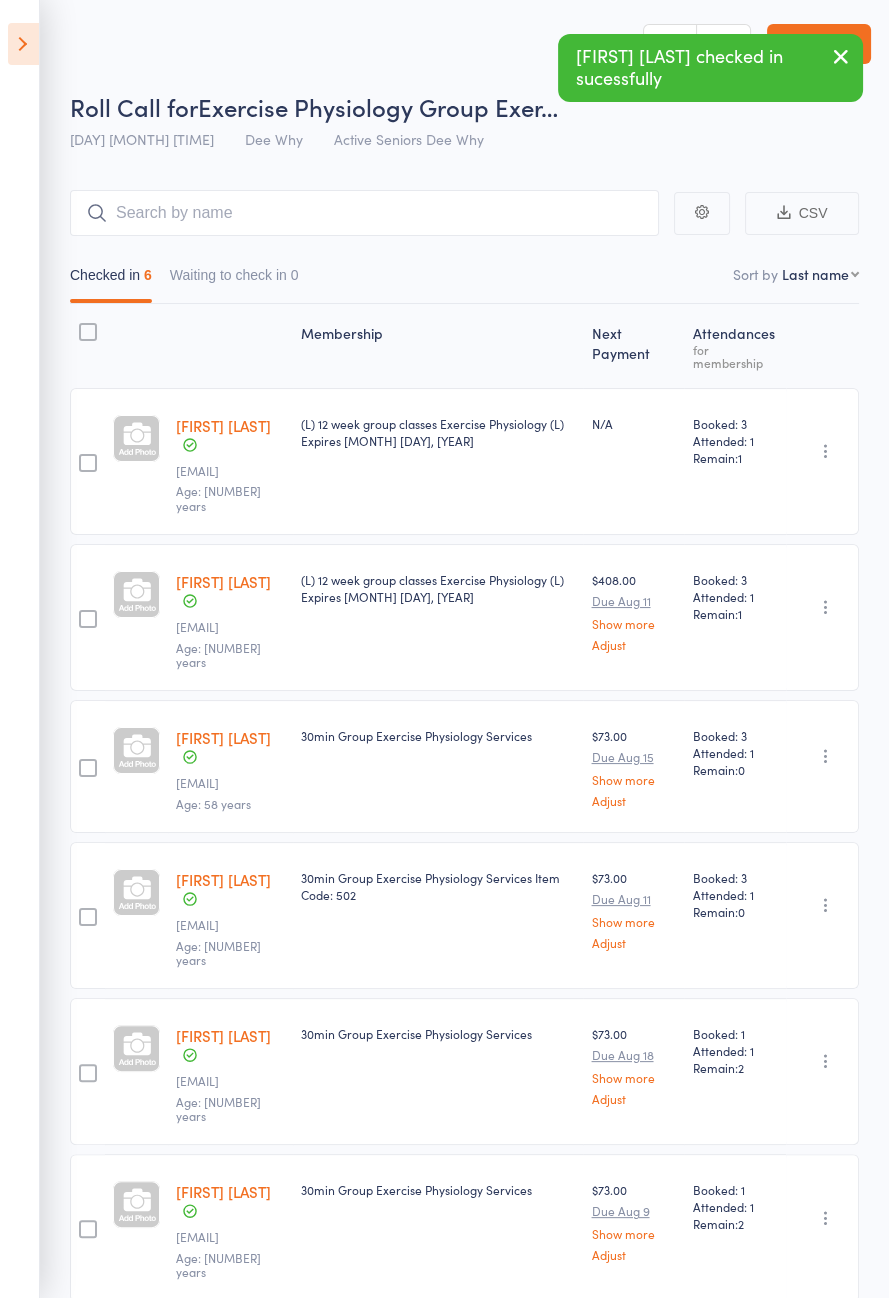 click at bounding box center [826, 1218] 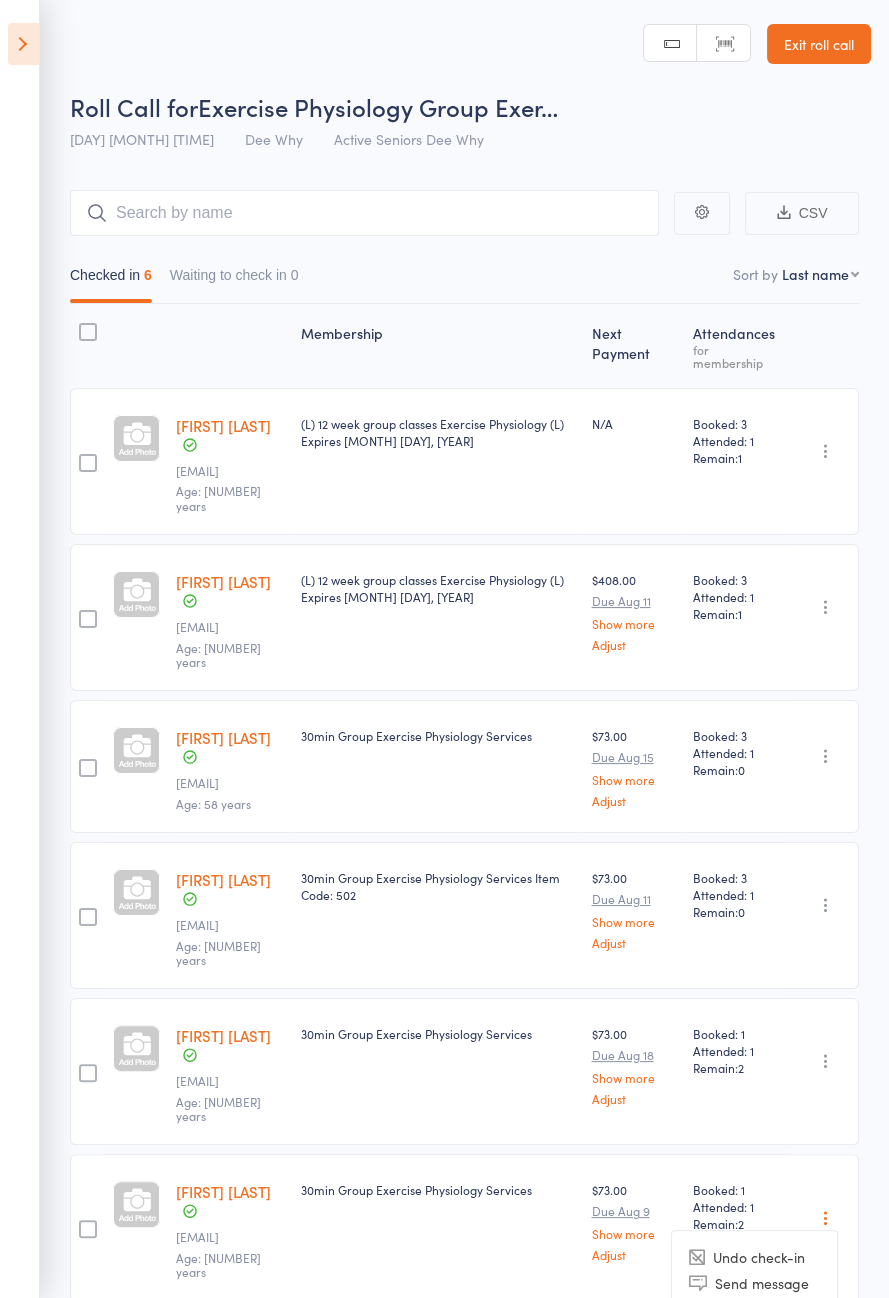 click on "Undo check-in" at bounding box center [754, 1257] 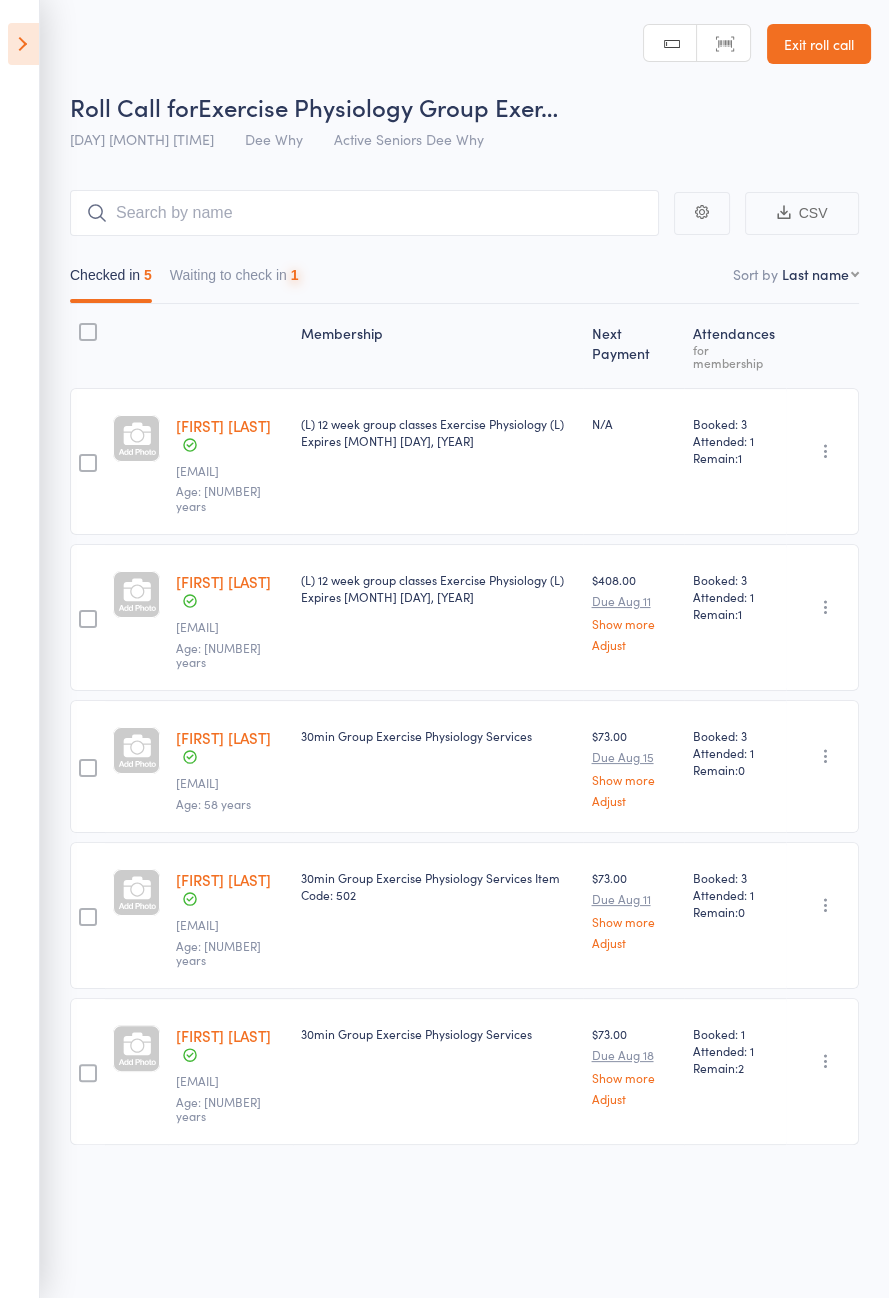 click at bounding box center [23, 44] 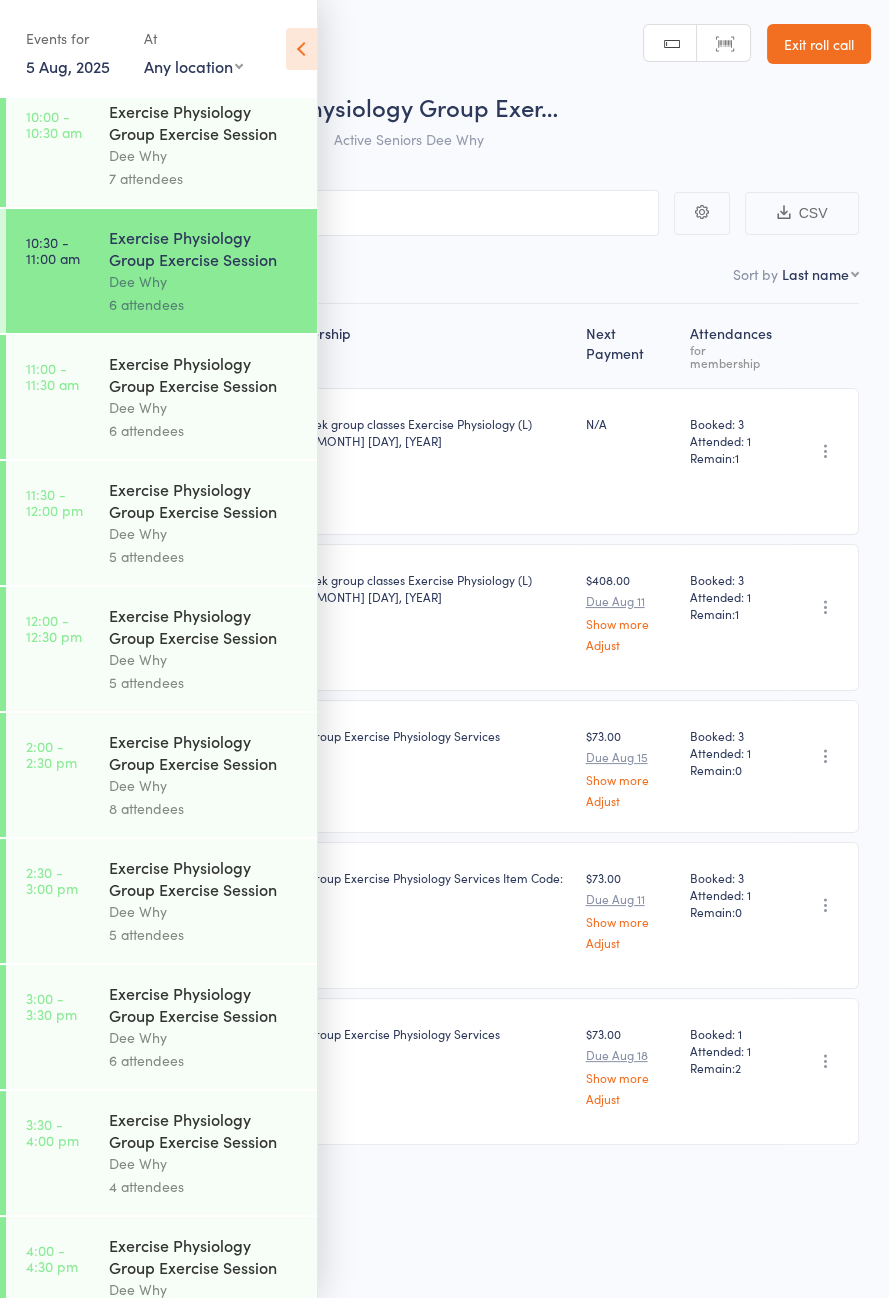 scroll, scrollTop: 914, scrollLeft: 0, axis: vertical 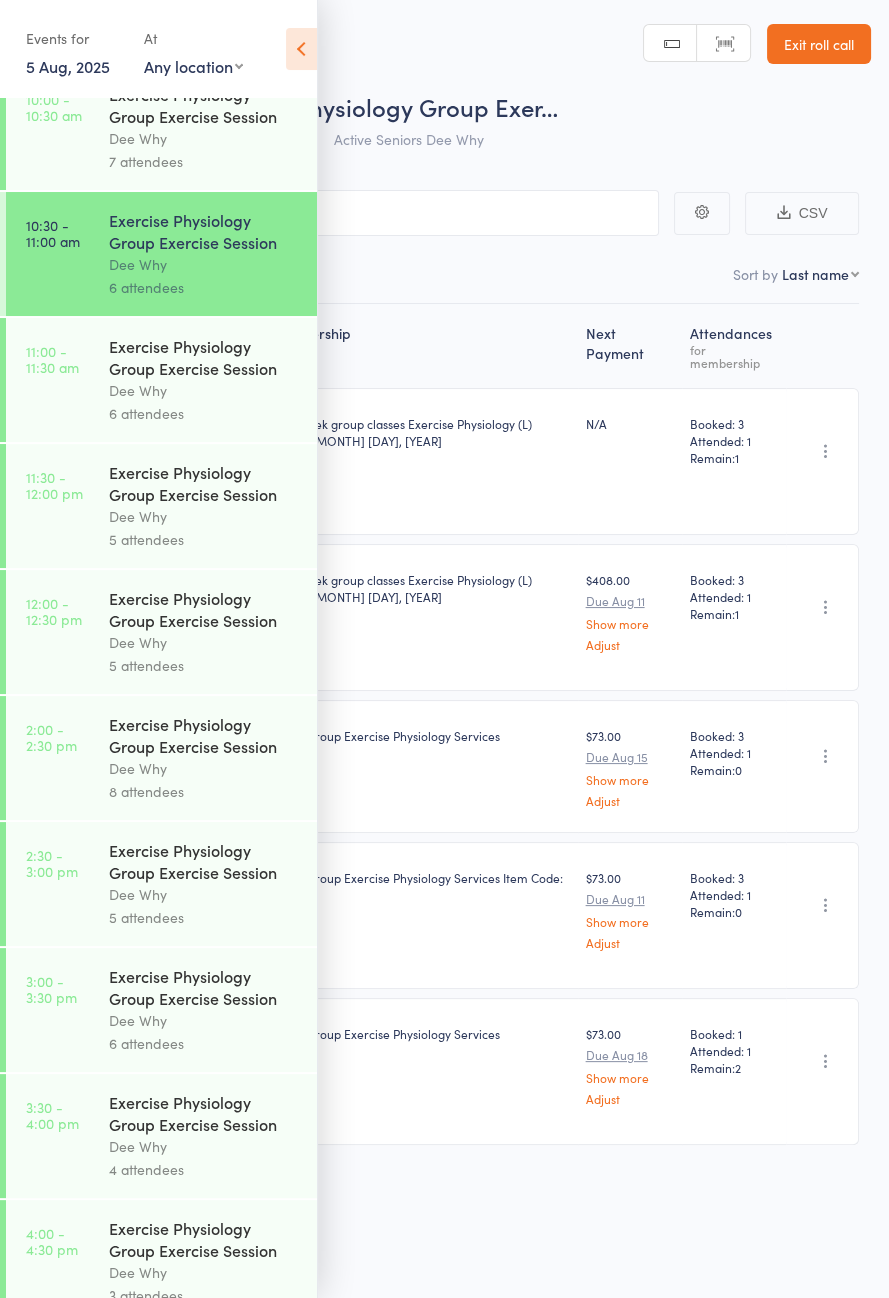 click at bounding box center [301, 49] 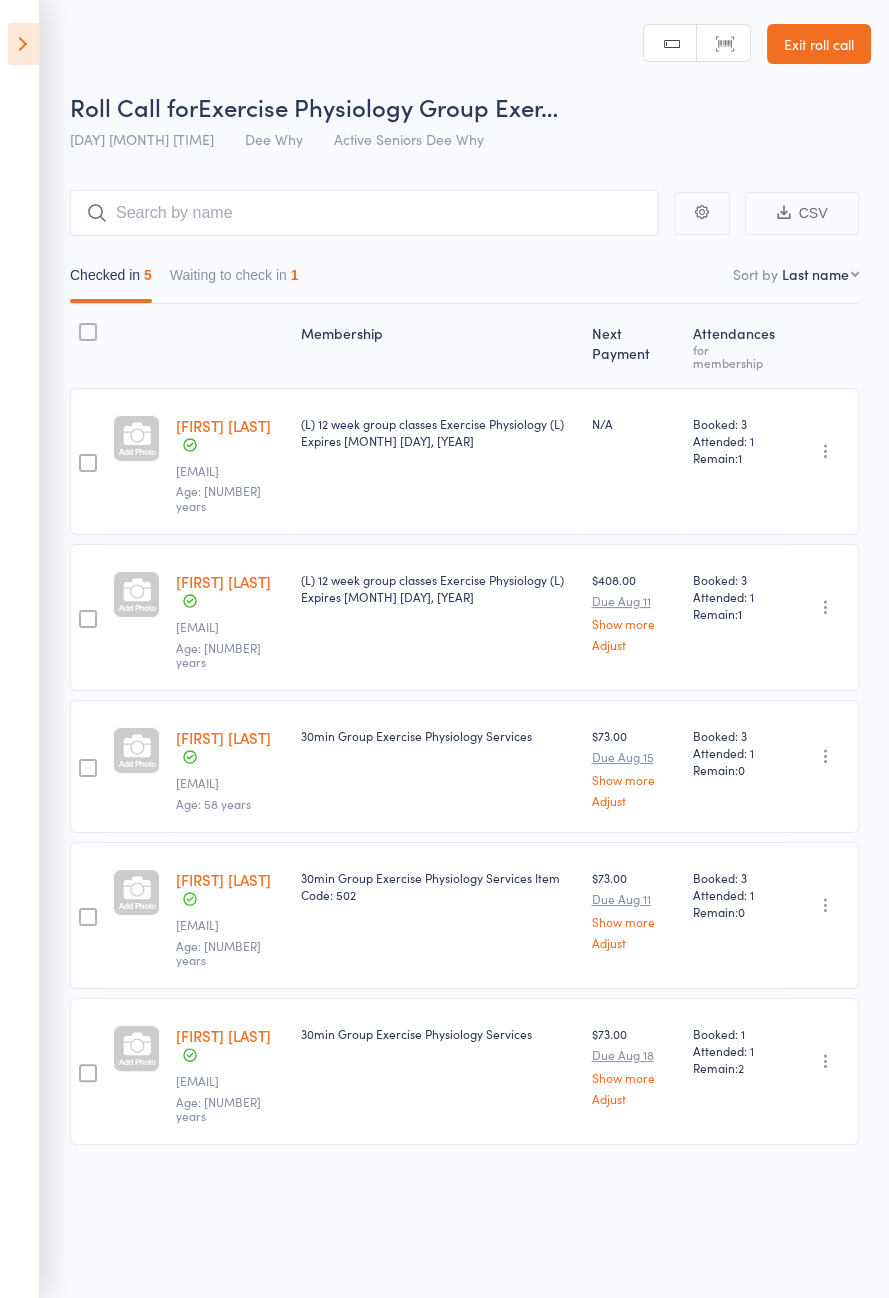 click at bounding box center [23, 44] 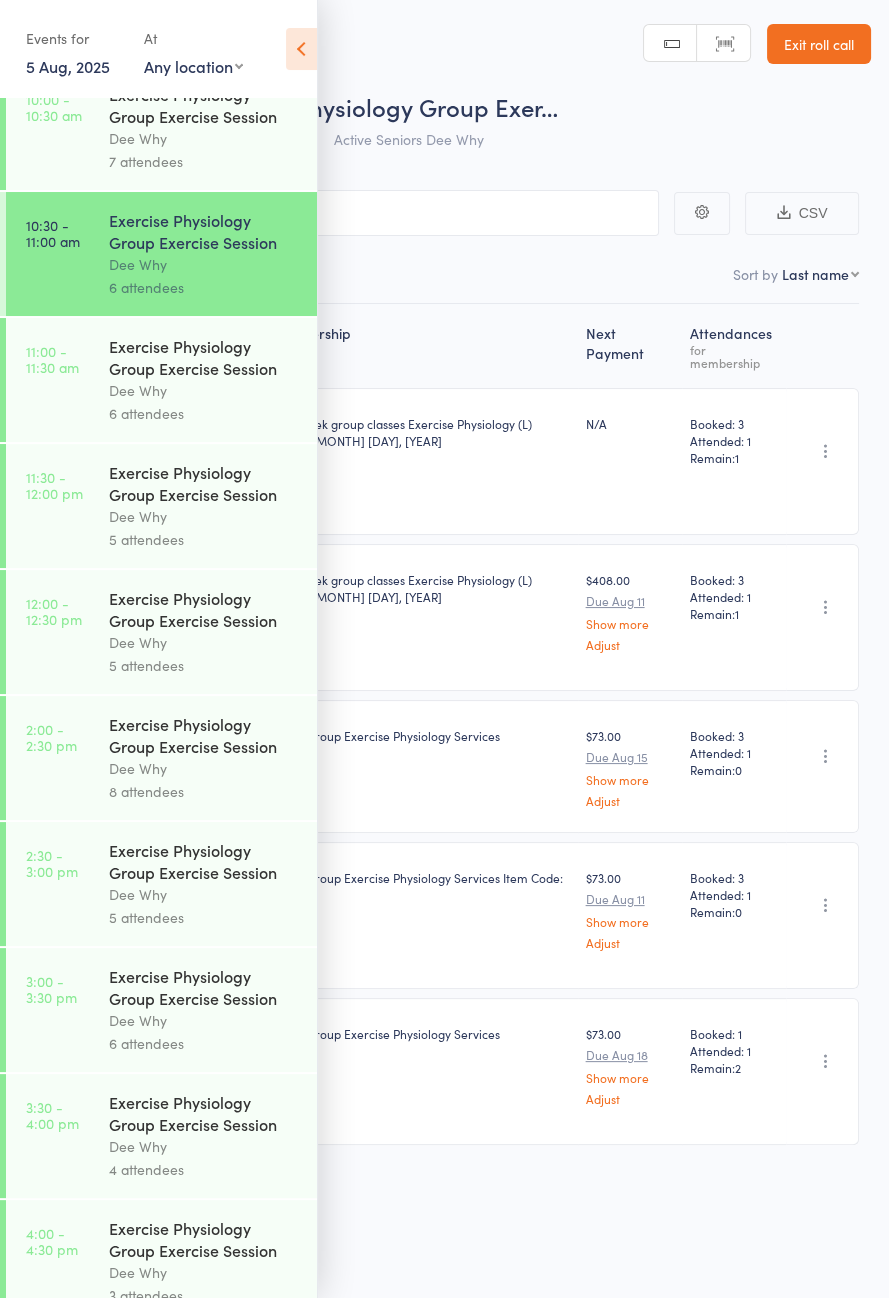 click on "6 attendees" at bounding box center (204, 413) 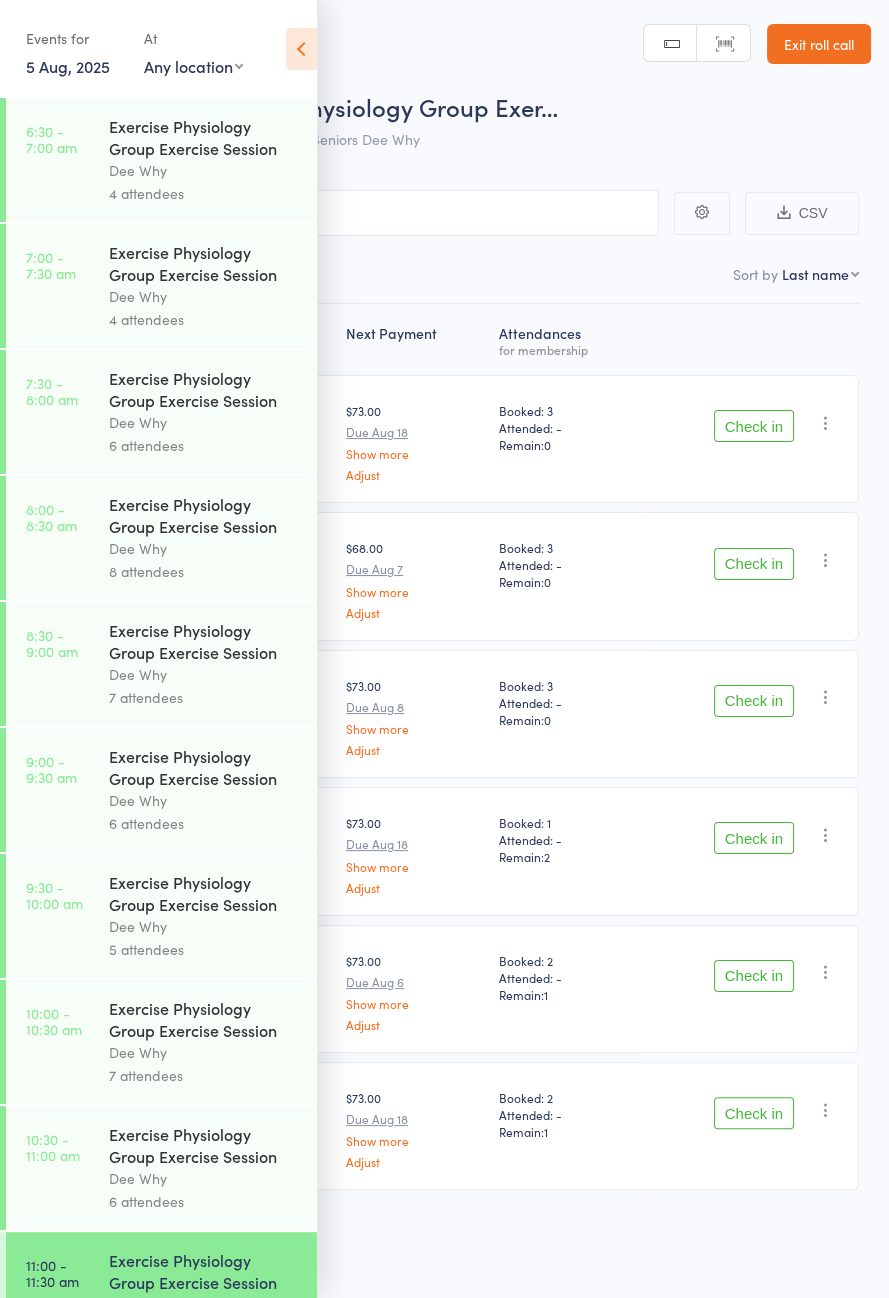 click at bounding box center (301, 49) 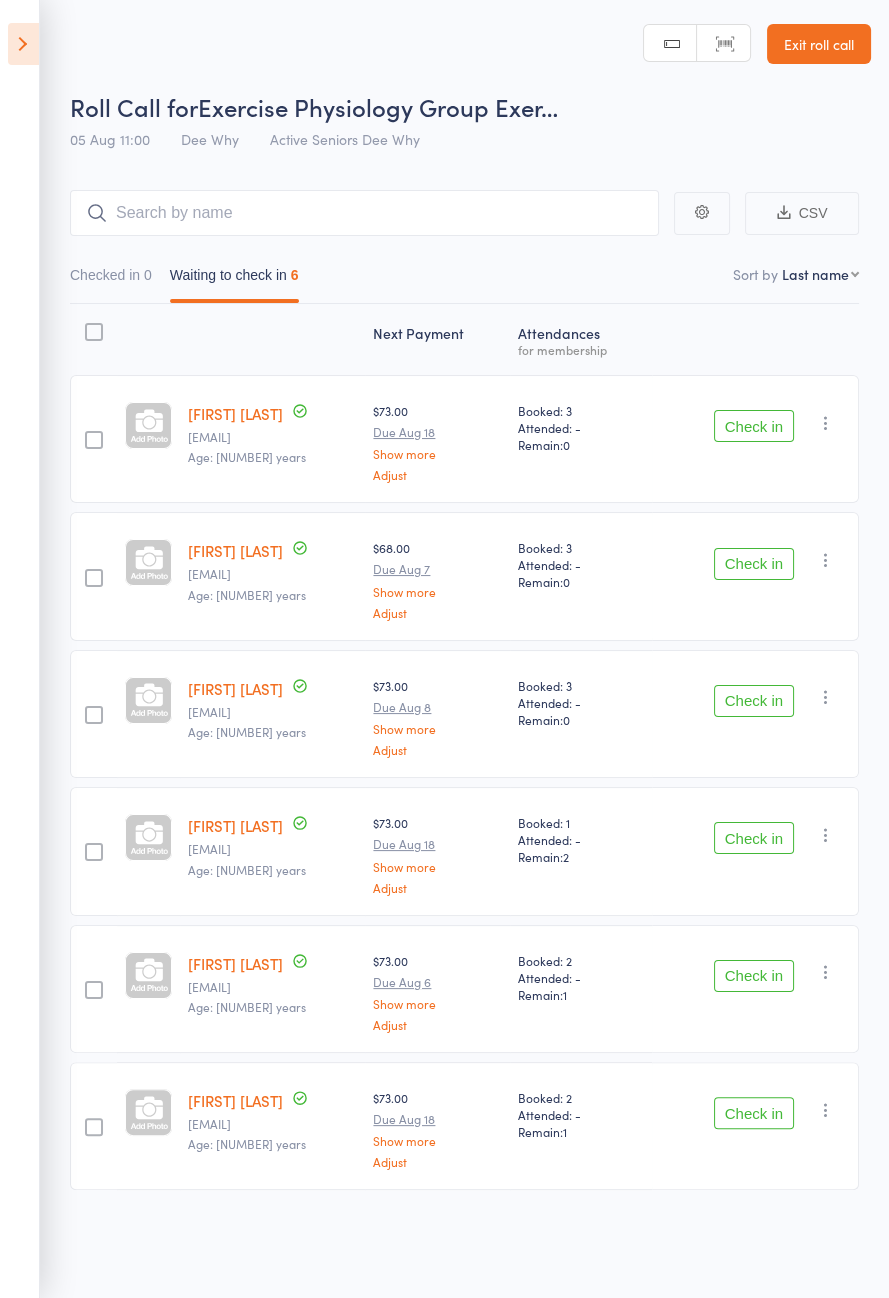 click at bounding box center [23, 44] 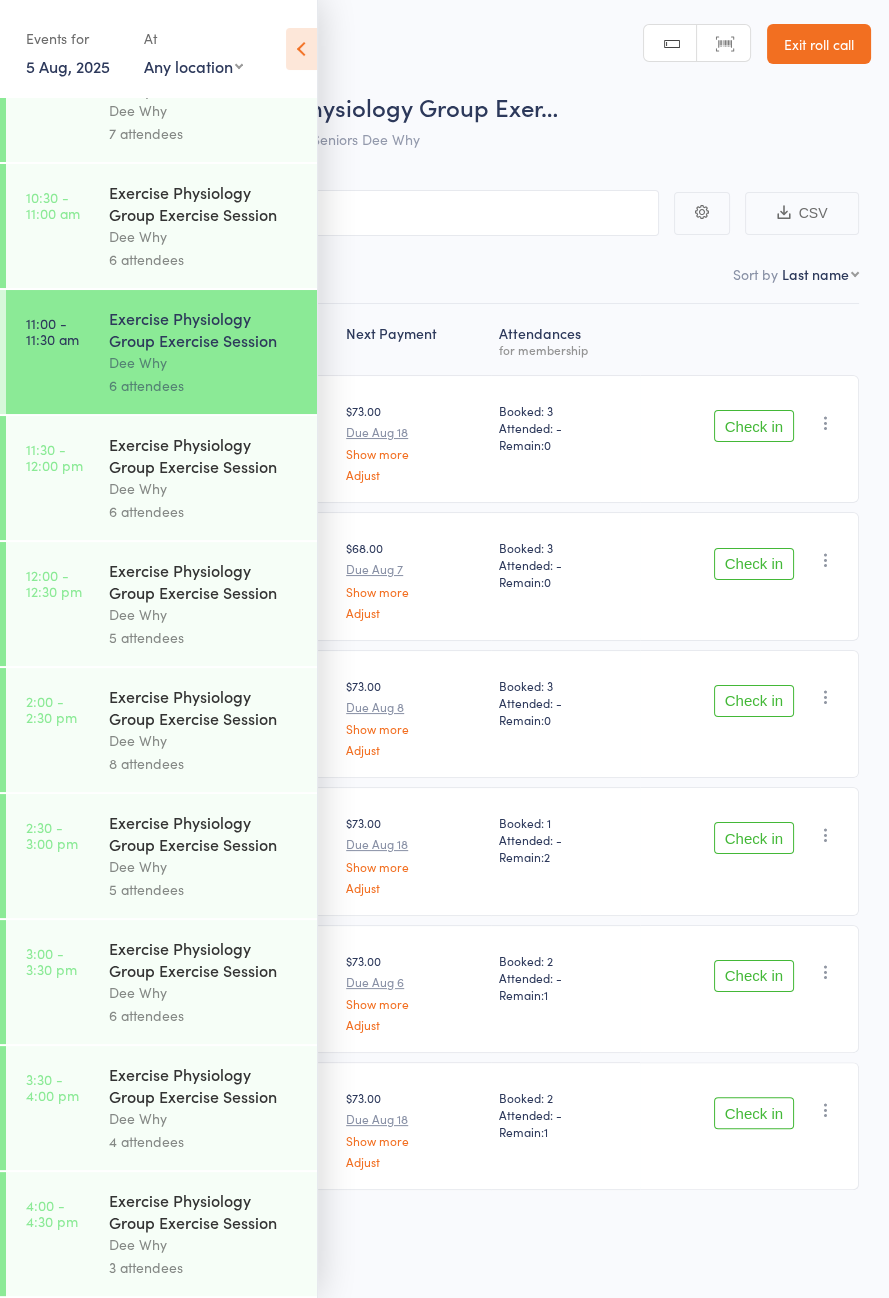 scroll, scrollTop: 1018, scrollLeft: 0, axis: vertical 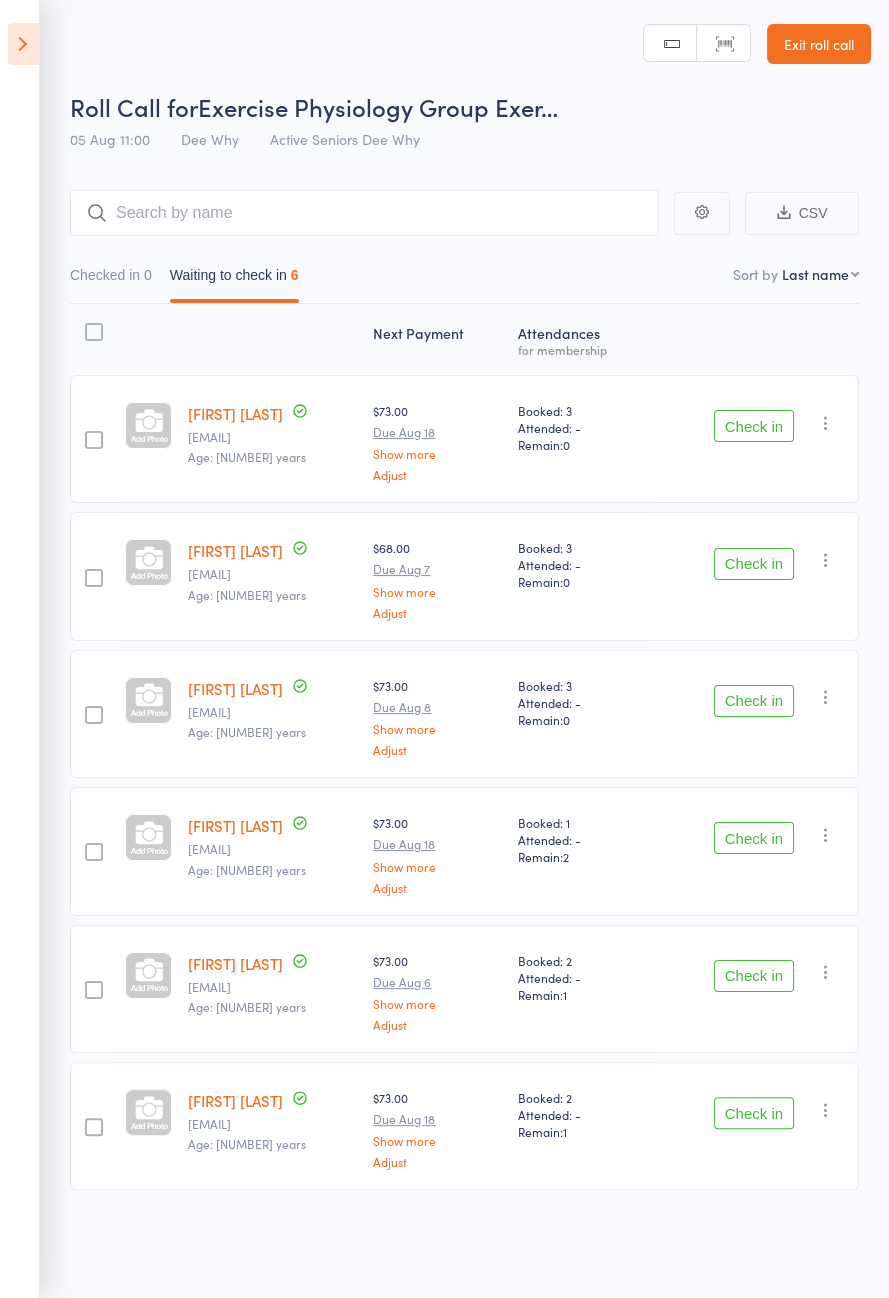 click on "Check in" at bounding box center [754, 426] 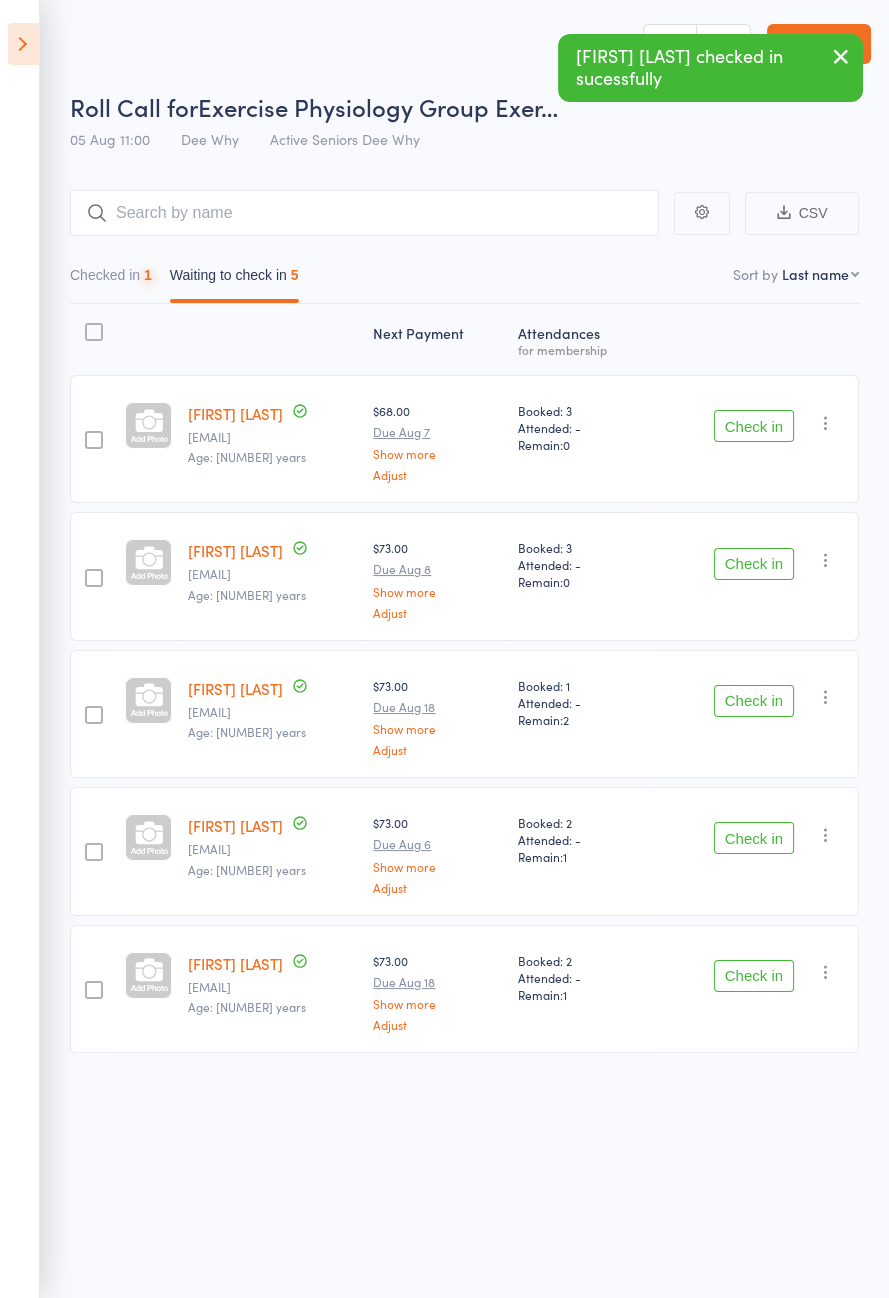 click on "Check in" at bounding box center (754, 426) 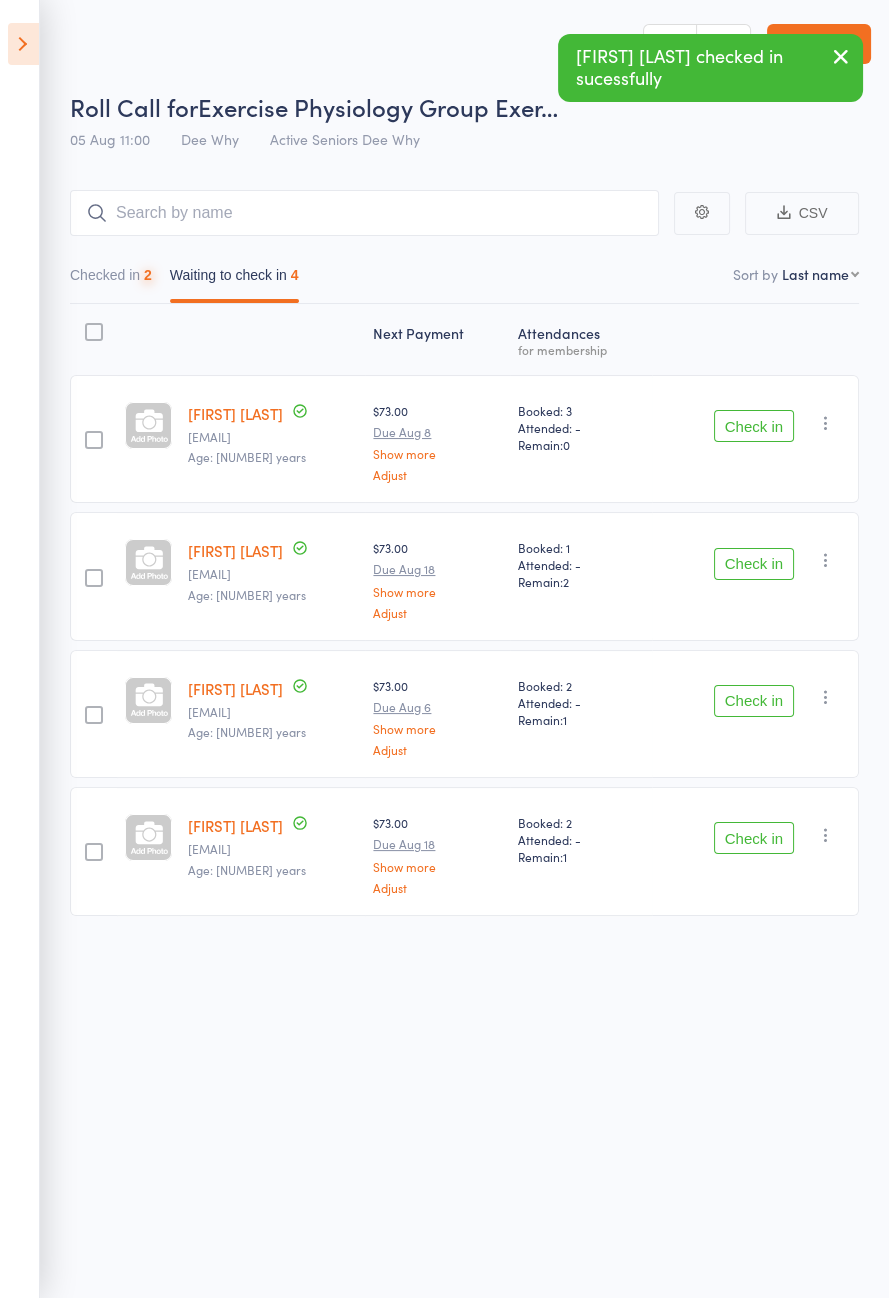 click on "Check in" at bounding box center (754, 426) 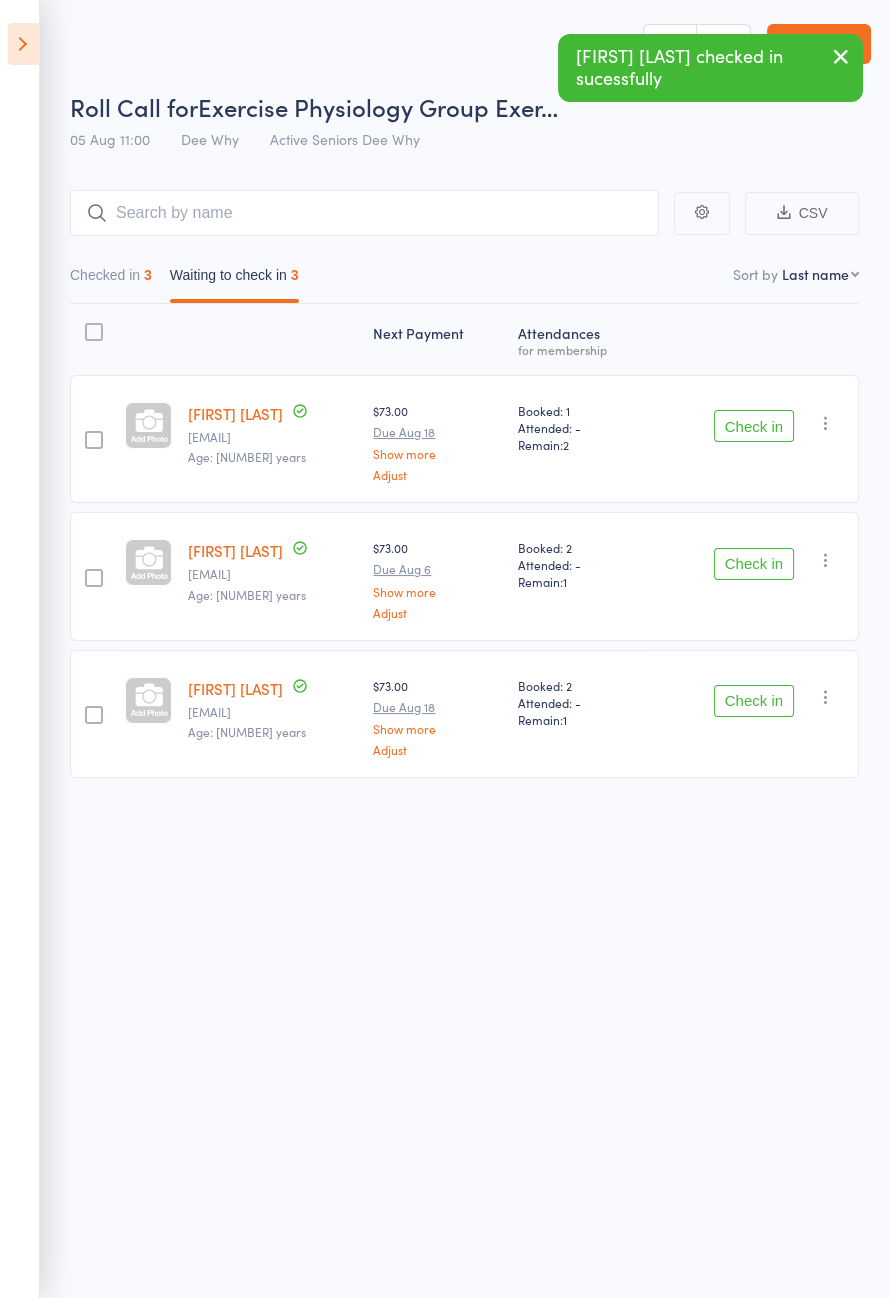 click on "Check in" at bounding box center (754, 426) 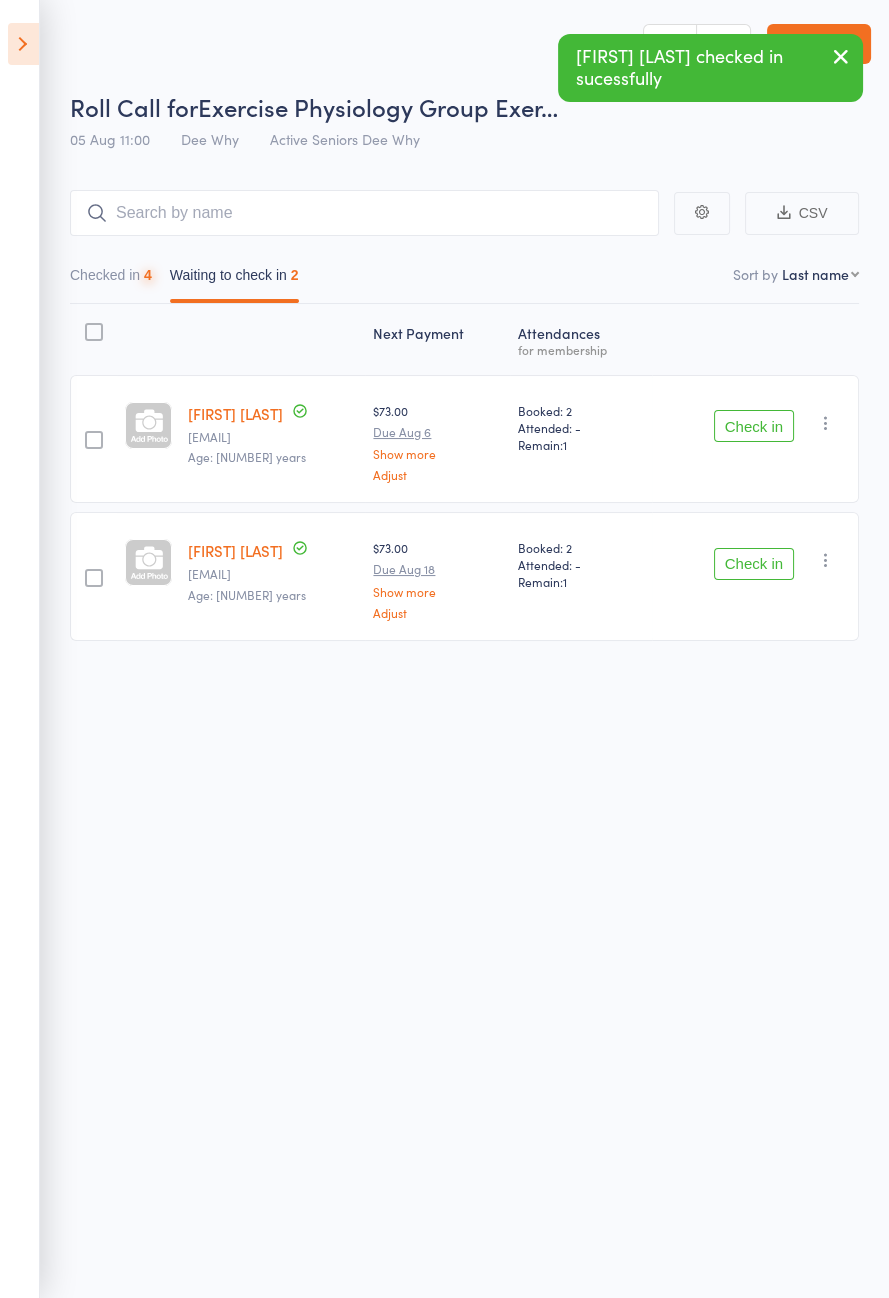 click on "Check in" at bounding box center (754, 426) 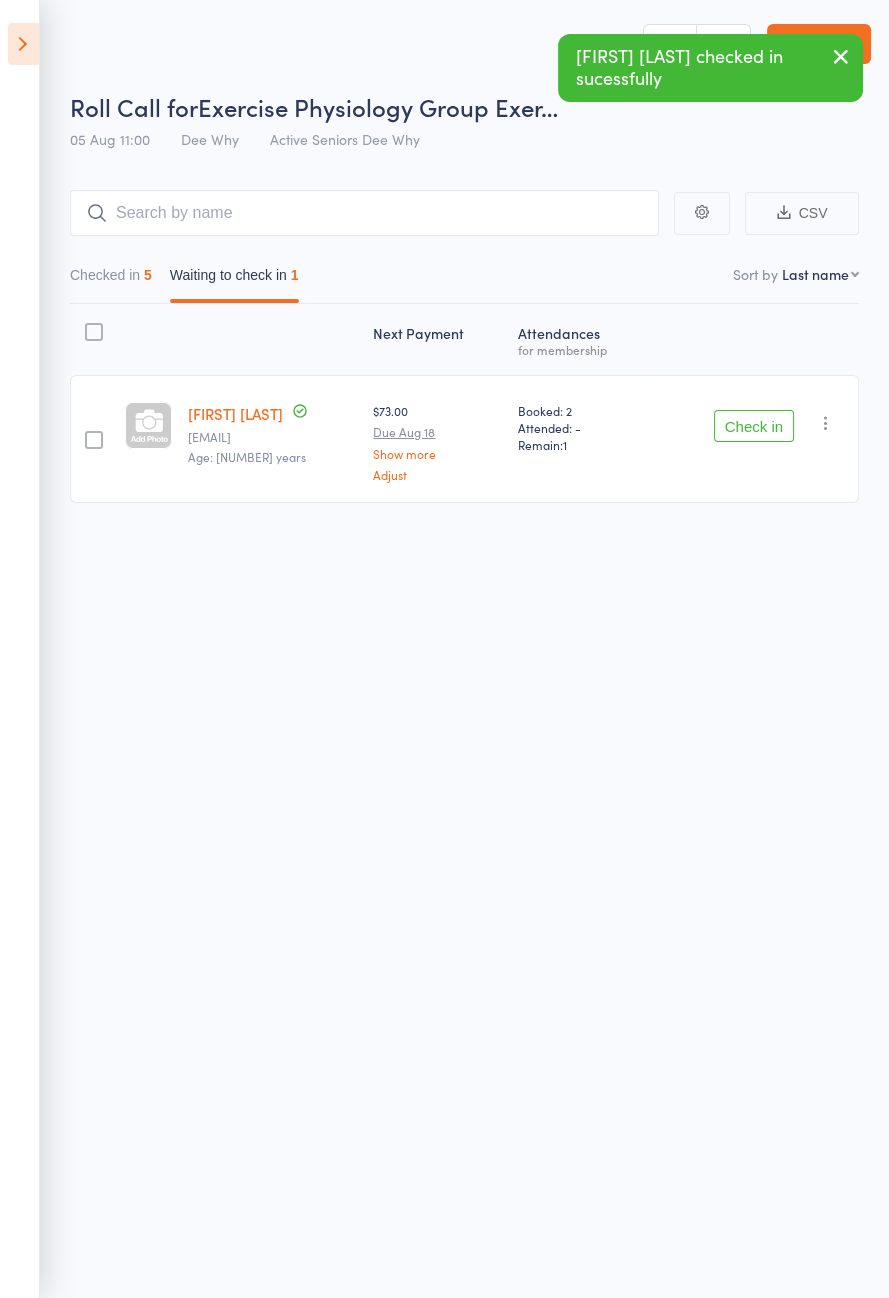 click on "Giovanna Zaccone" at bounding box center [235, 413] 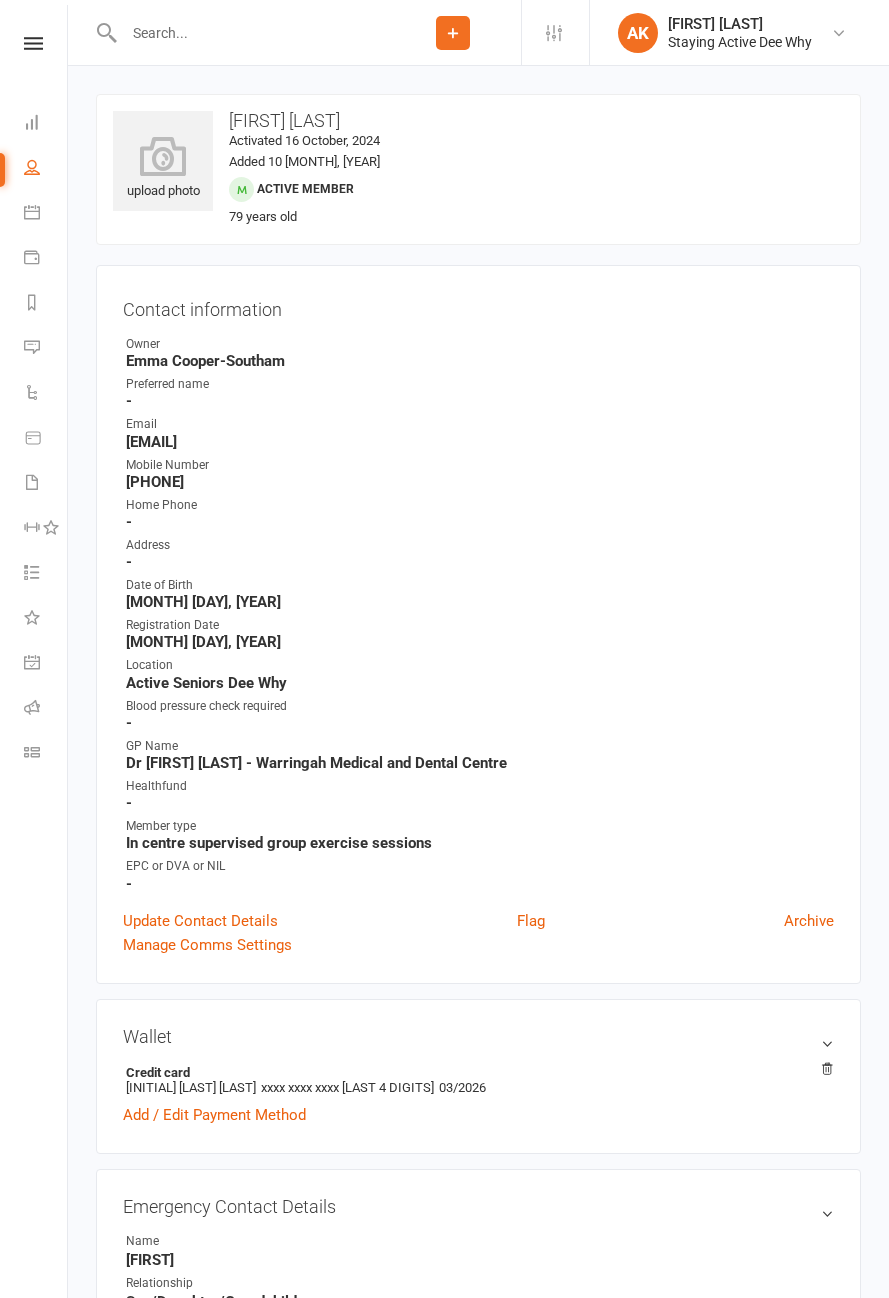 scroll, scrollTop: 980, scrollLeft: 0, axis: vertical 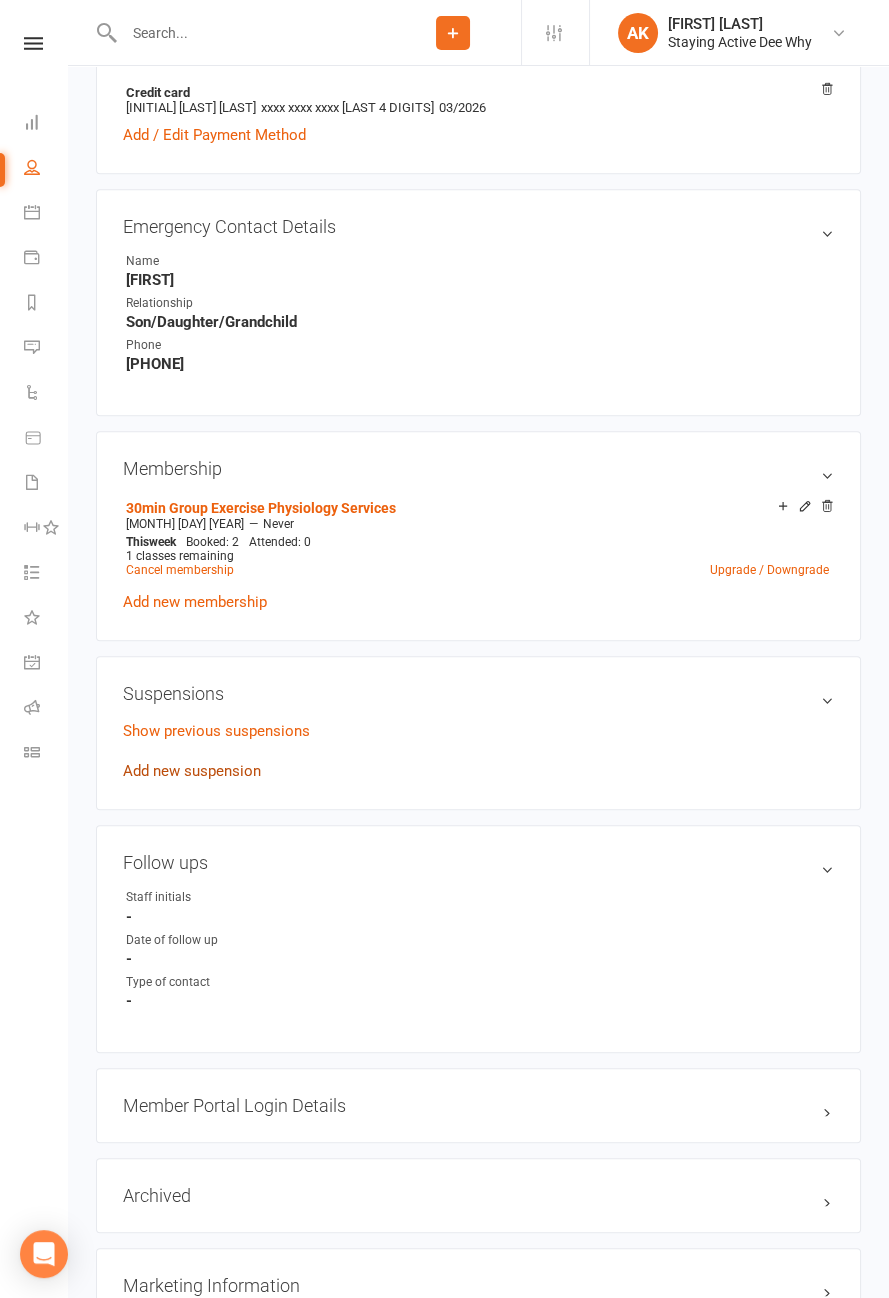 click on "Add new suspension" at bounding box center [192, 771] 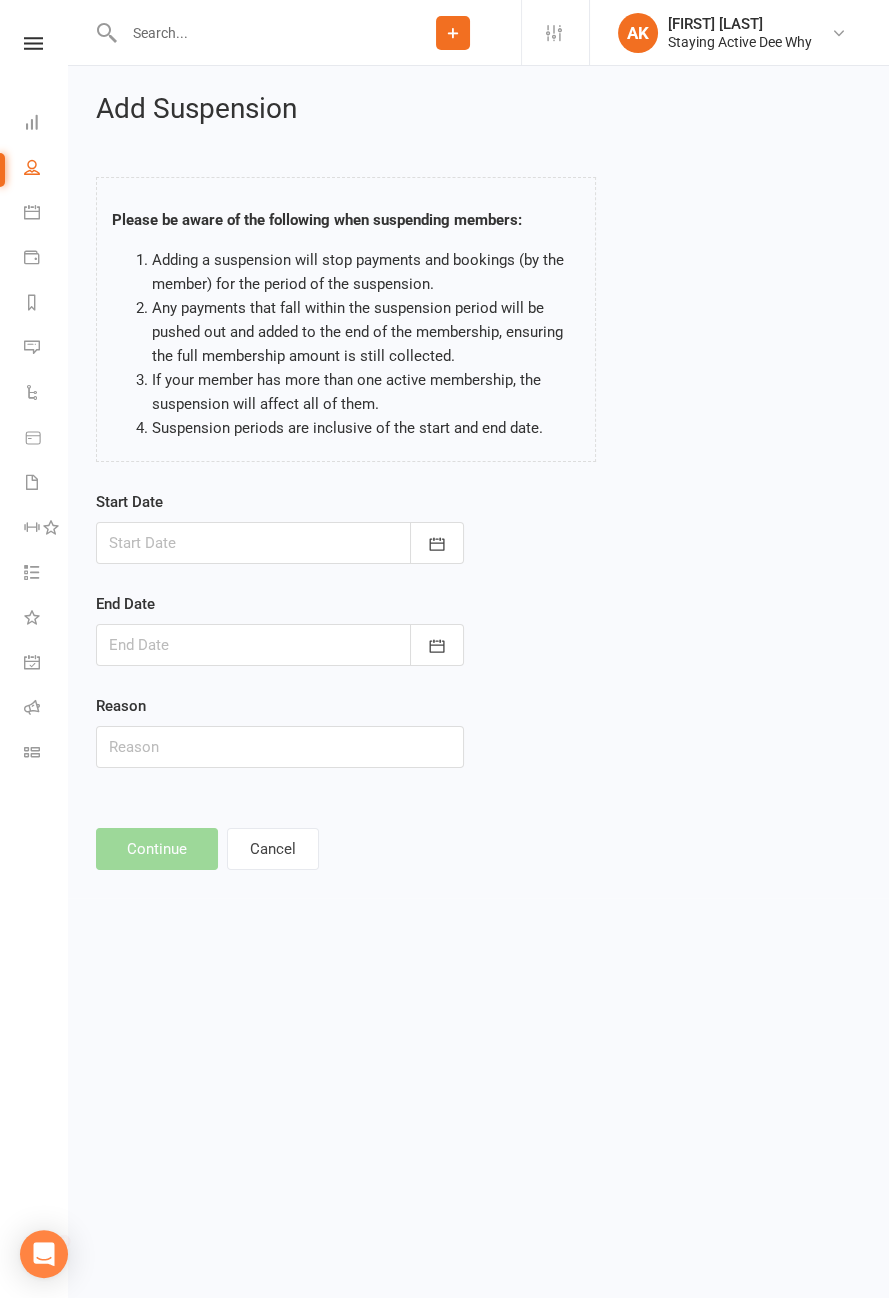 scroll, scrollTop: 0, scrollLeft: 0, axis: both 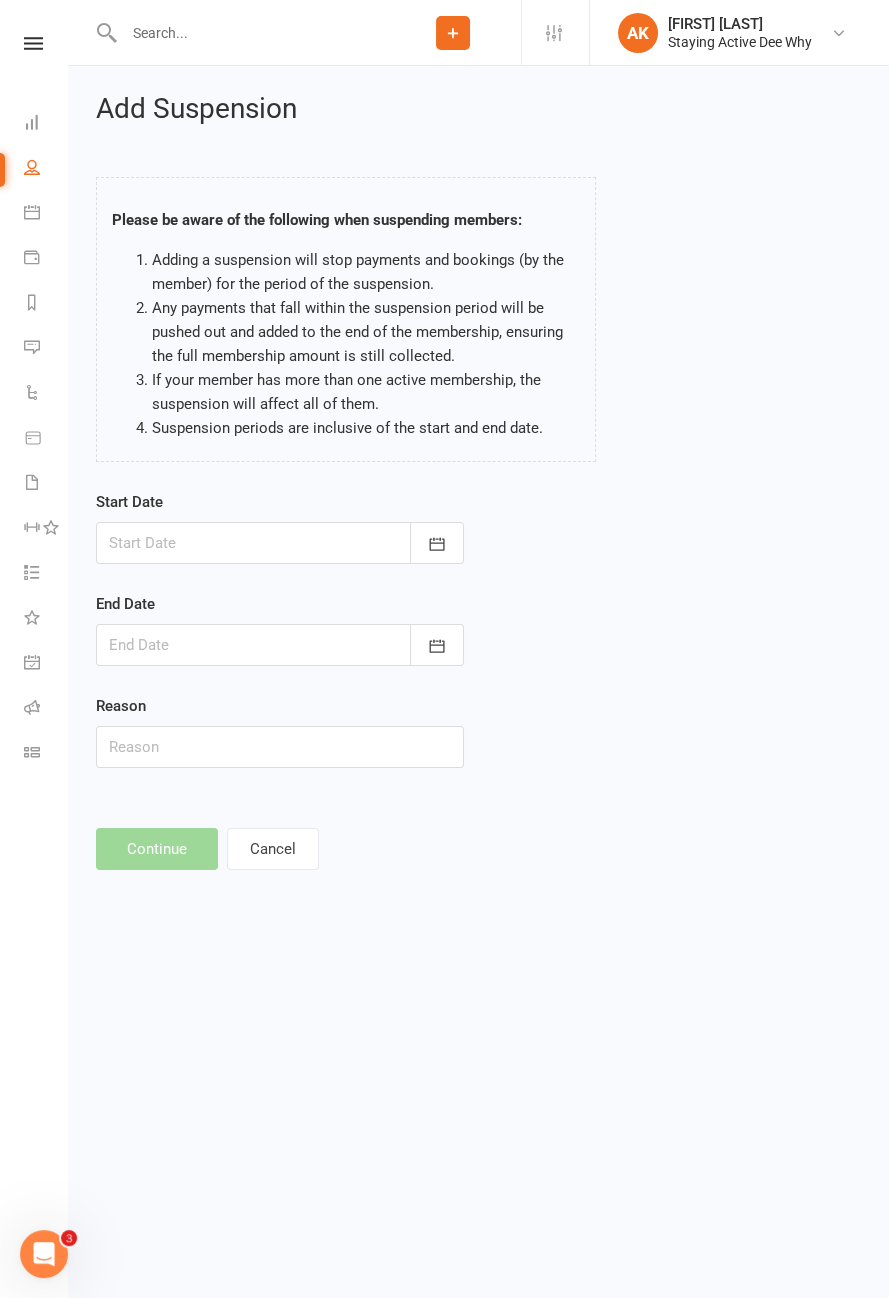 click at bounding box center (280, 543) 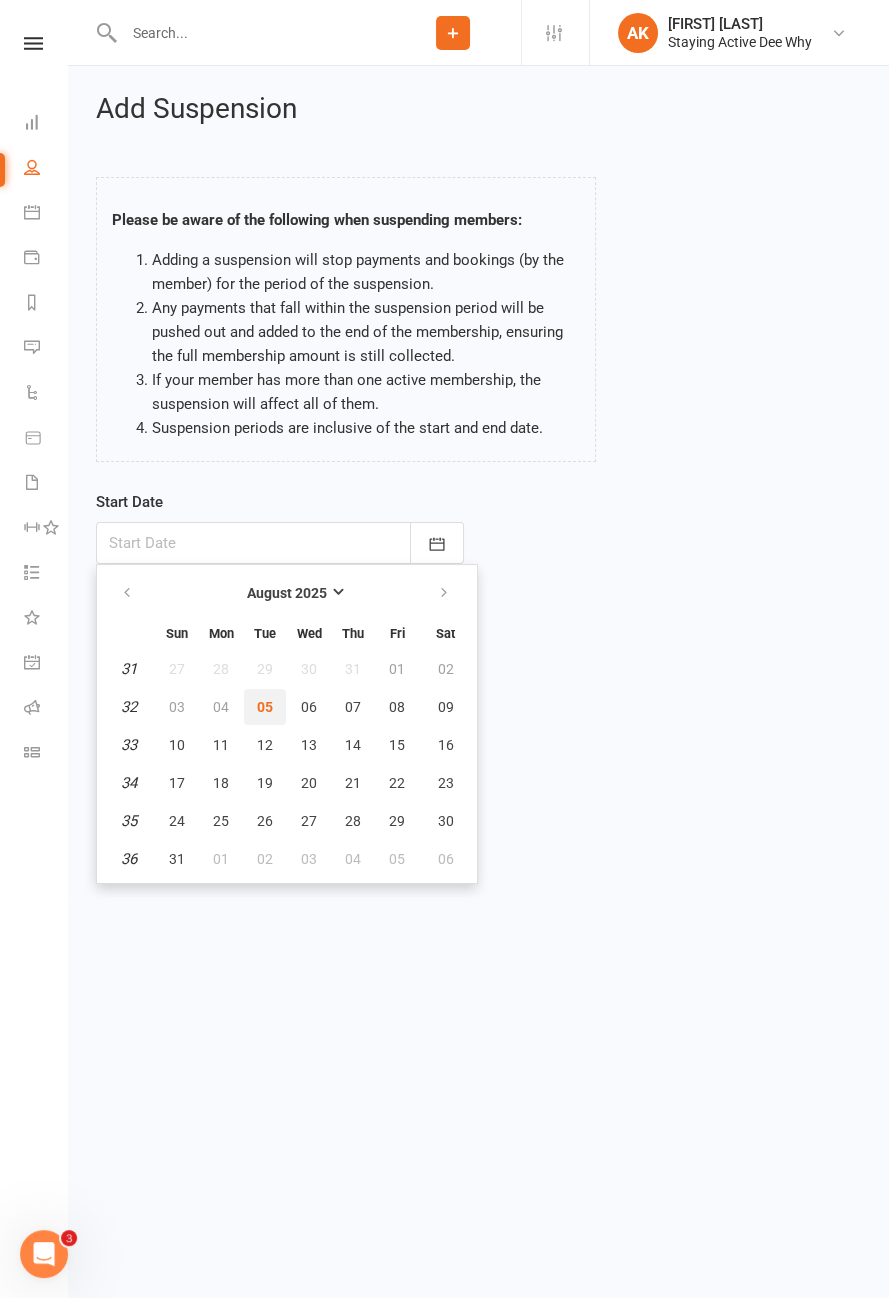 click on "05" at bounding box center [265, 707] 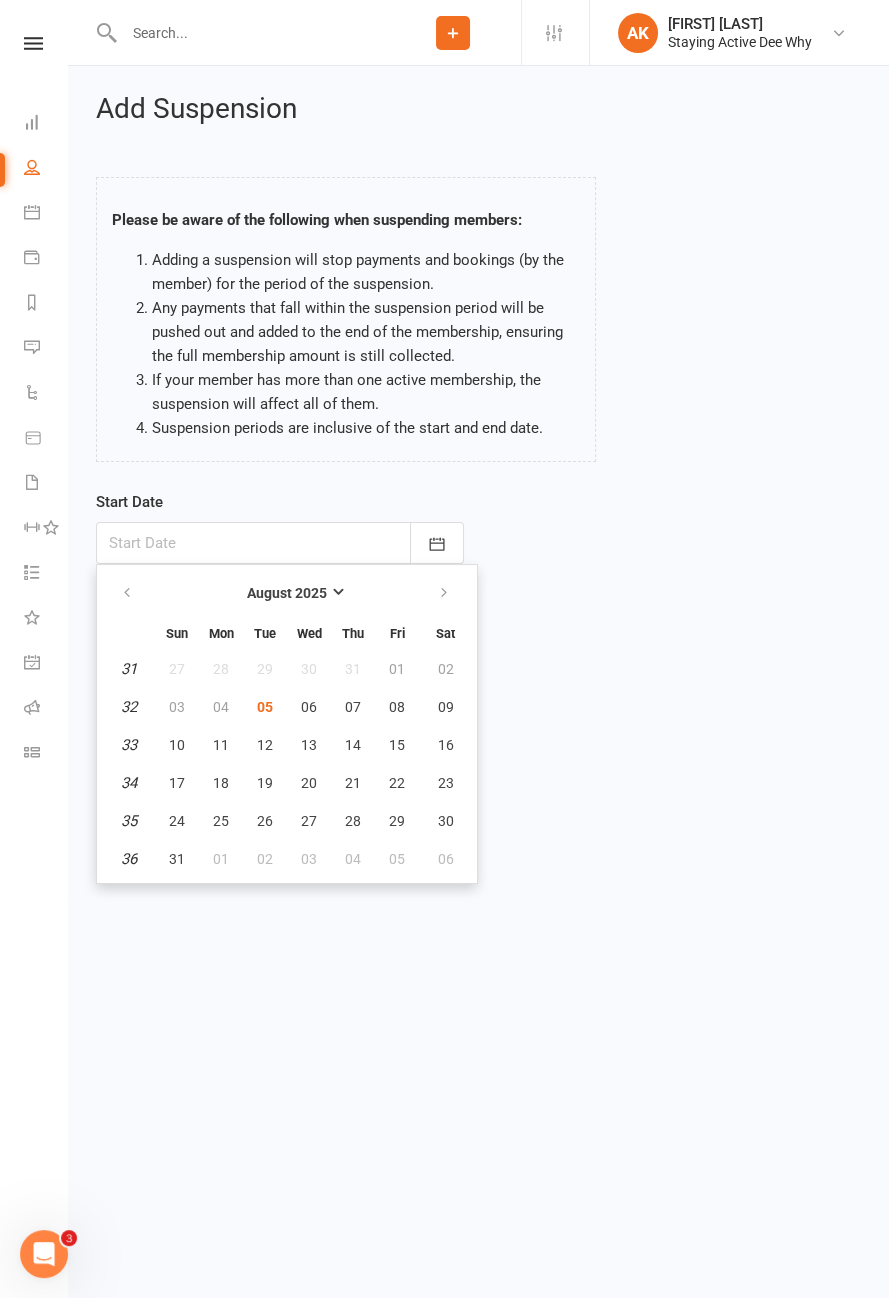 type on "05 Aug 2025" 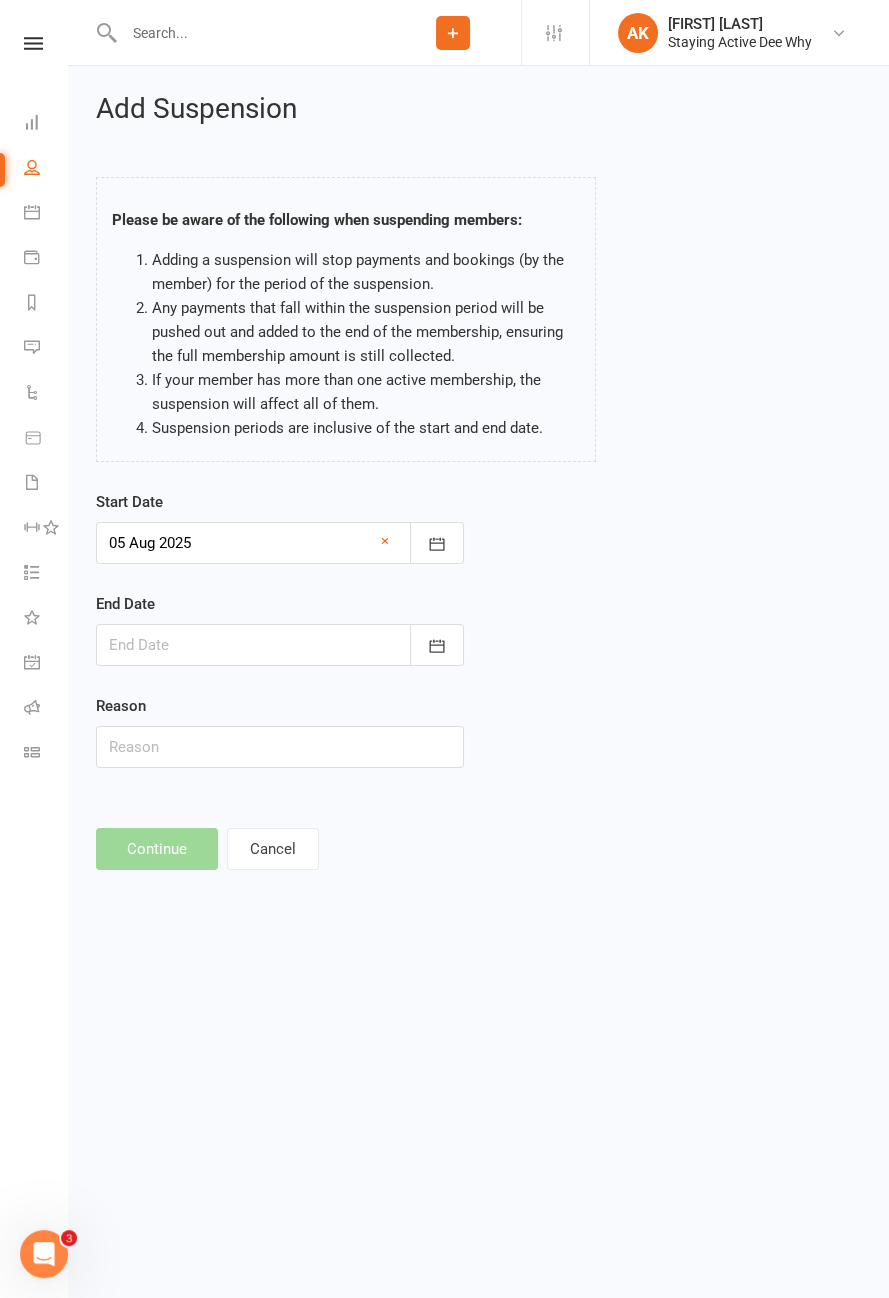 click at bounding box center [280, 645] 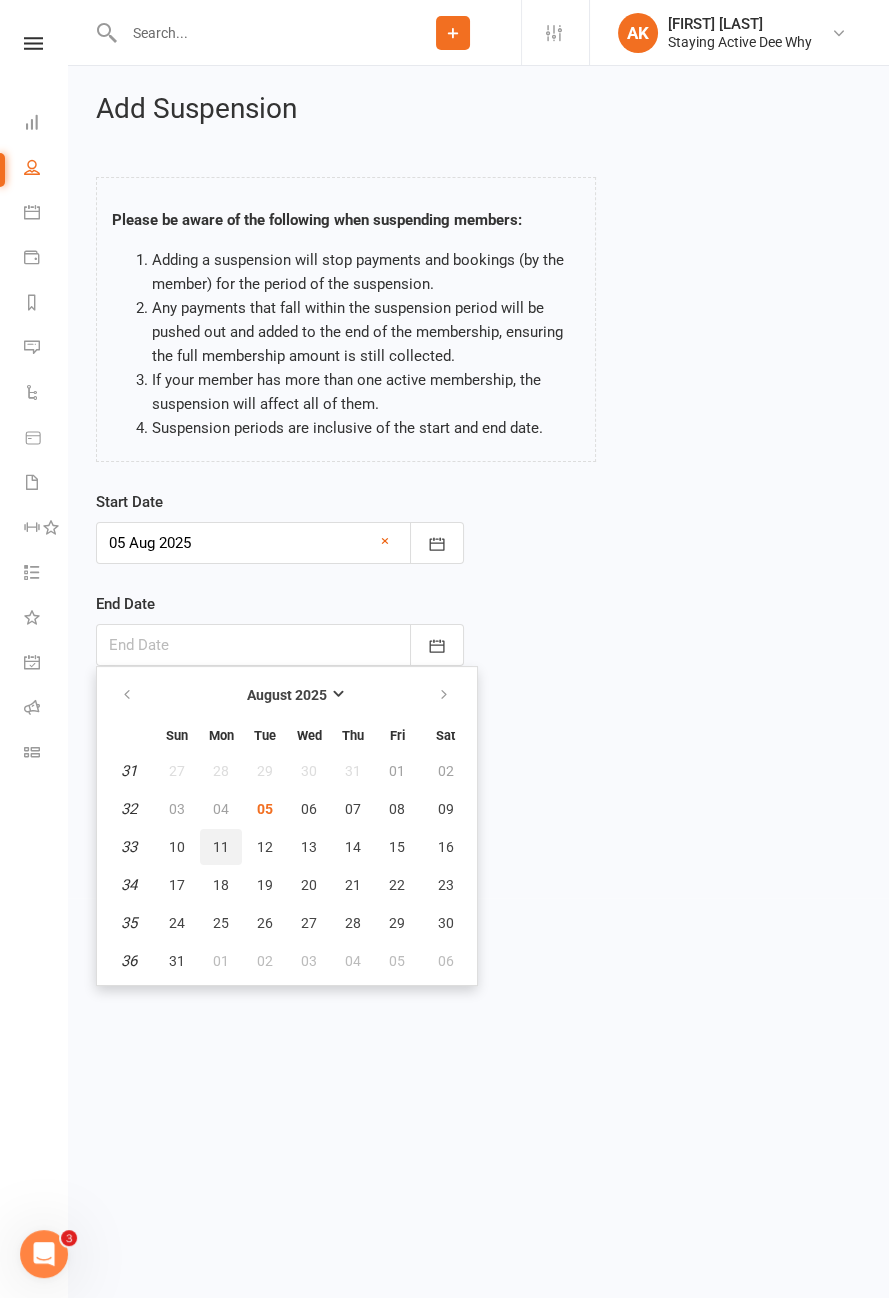 click on "11" at bounding box center [221, 847] 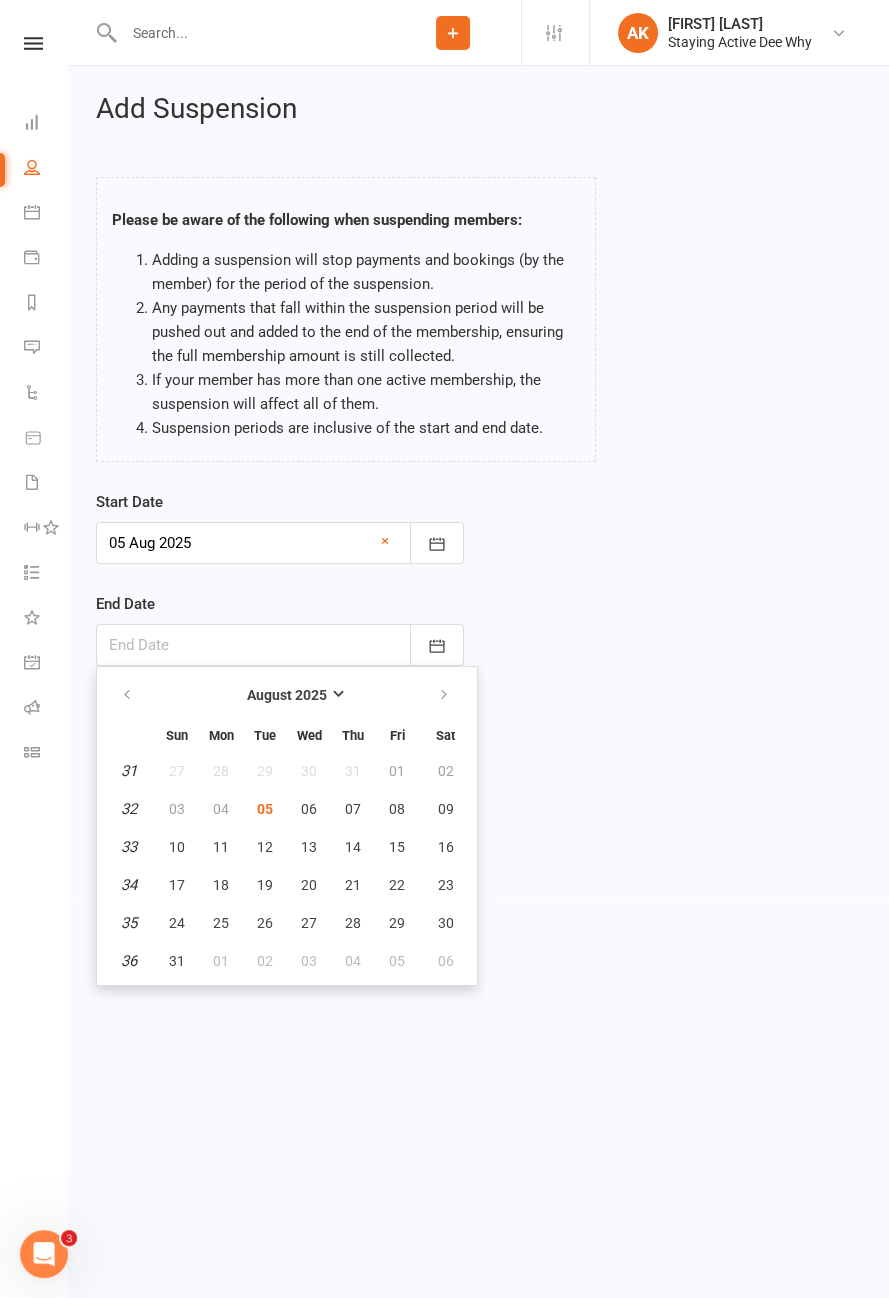 type on "11 Aug 2025" 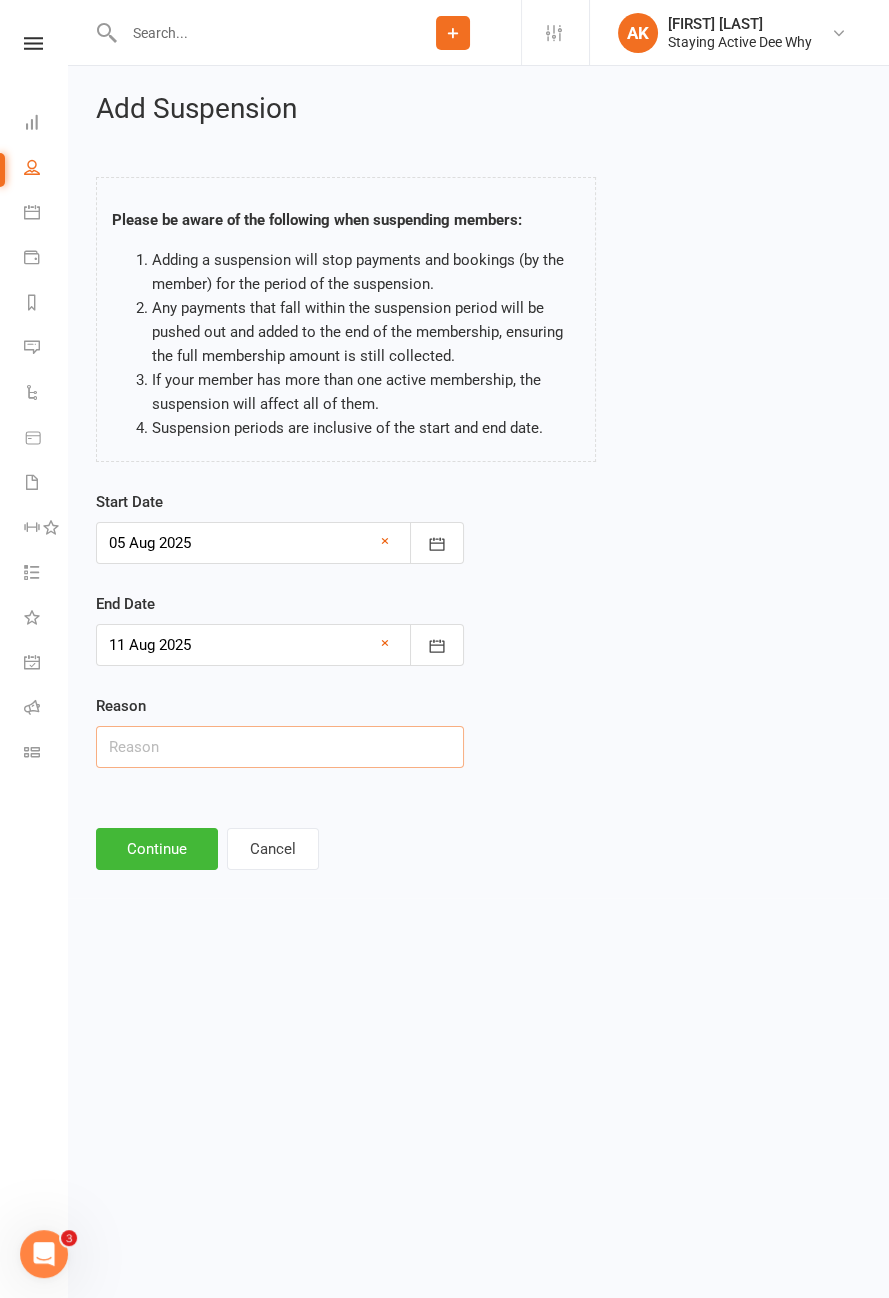 click at bounding box center [280, 747] 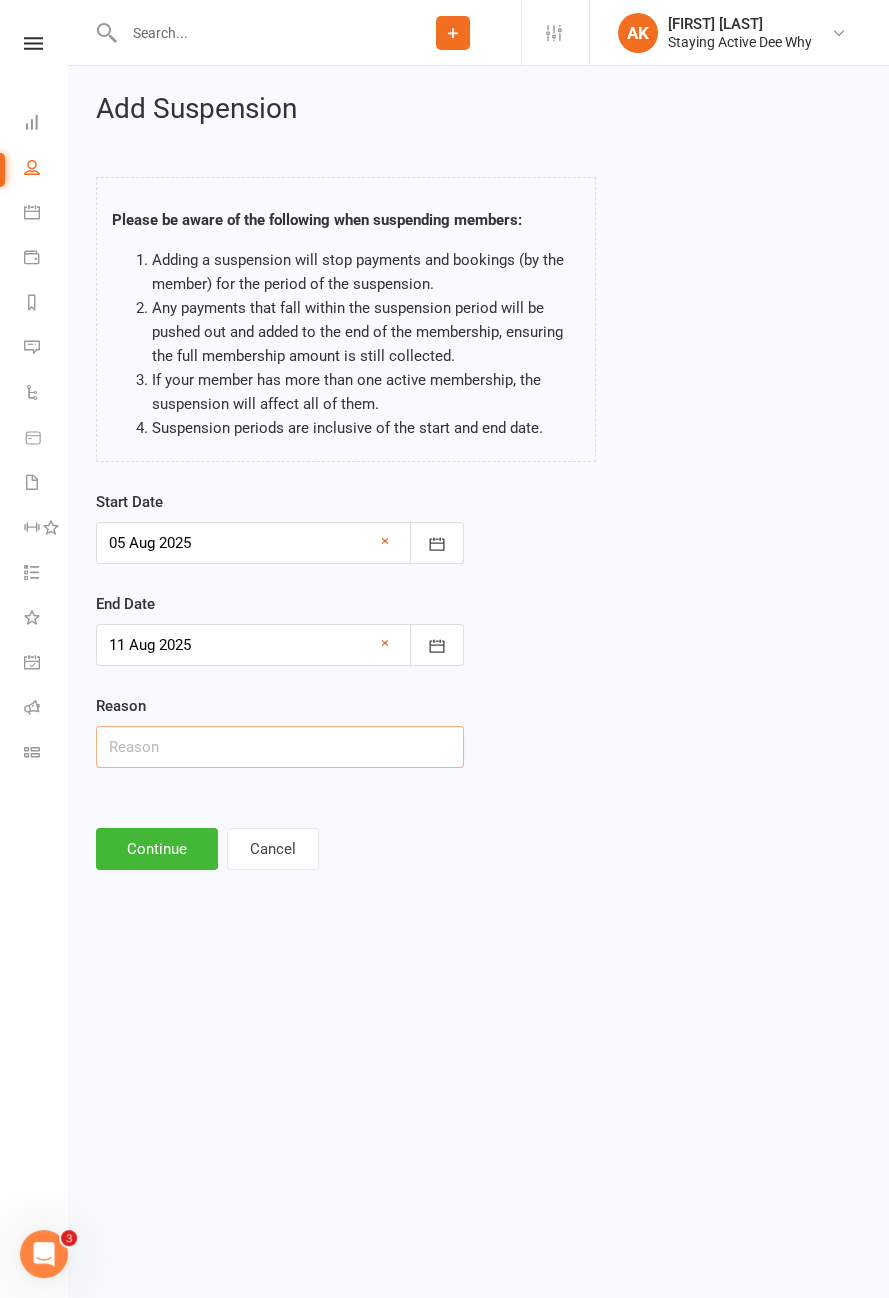 type on "A" 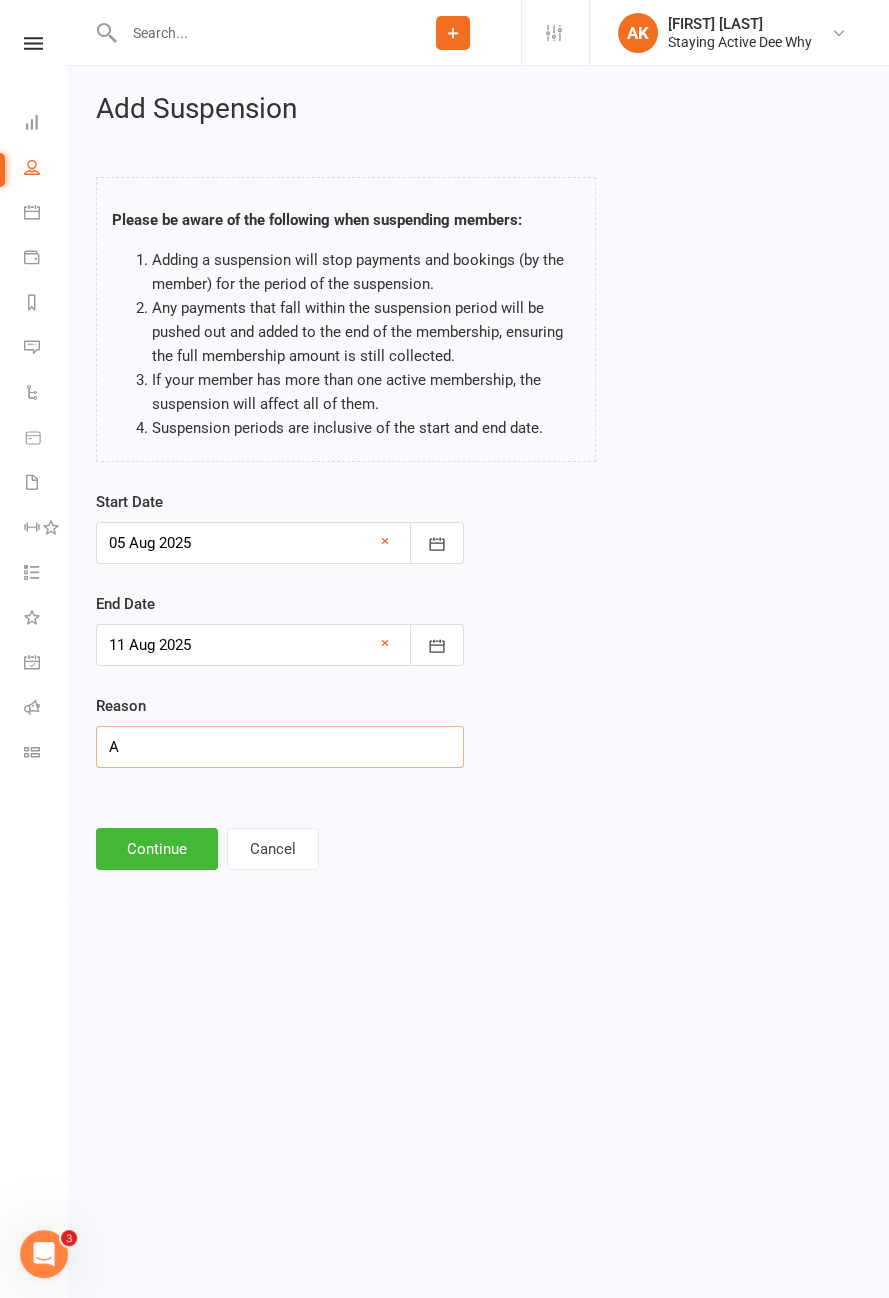 type 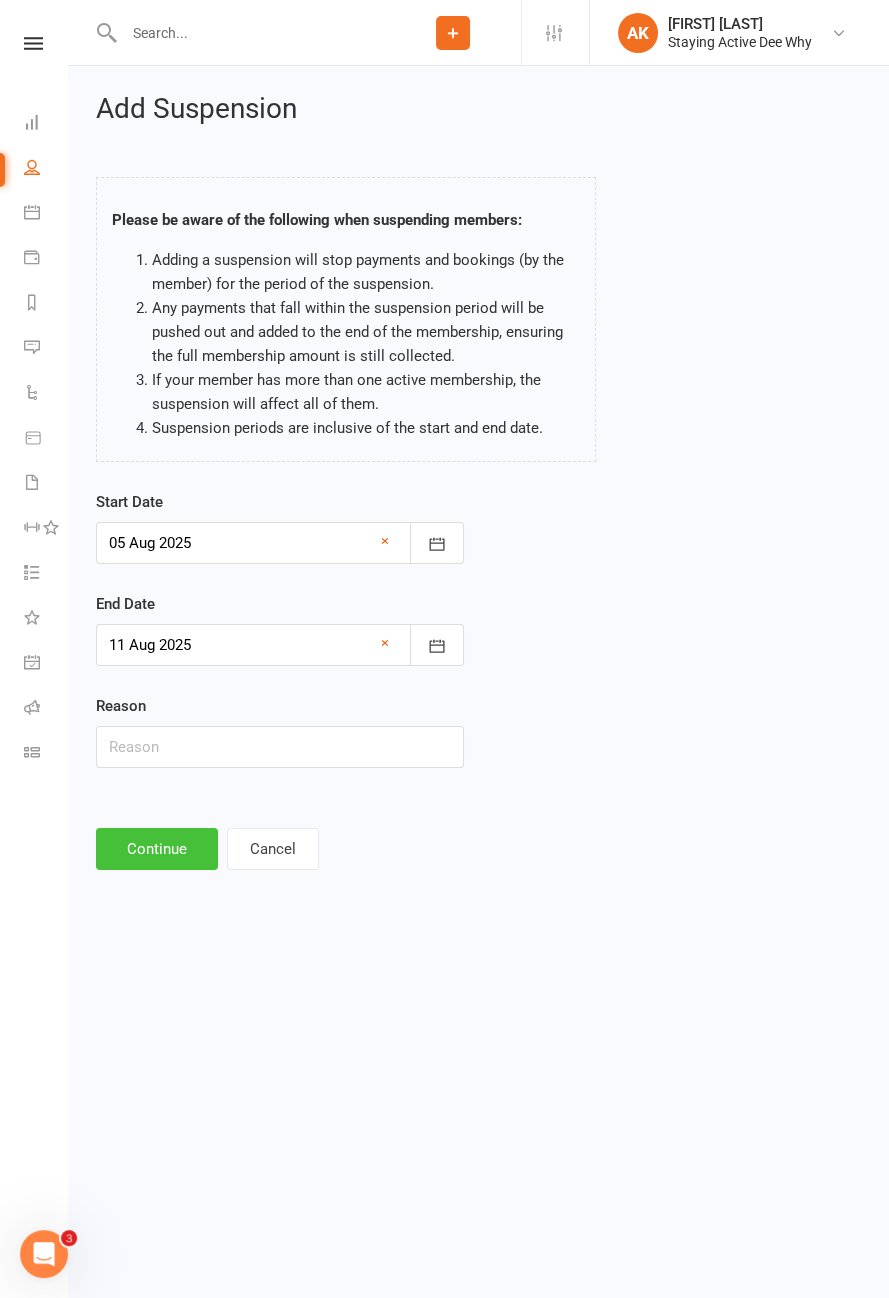 click on "Continue" at bounding box center [157, 849] 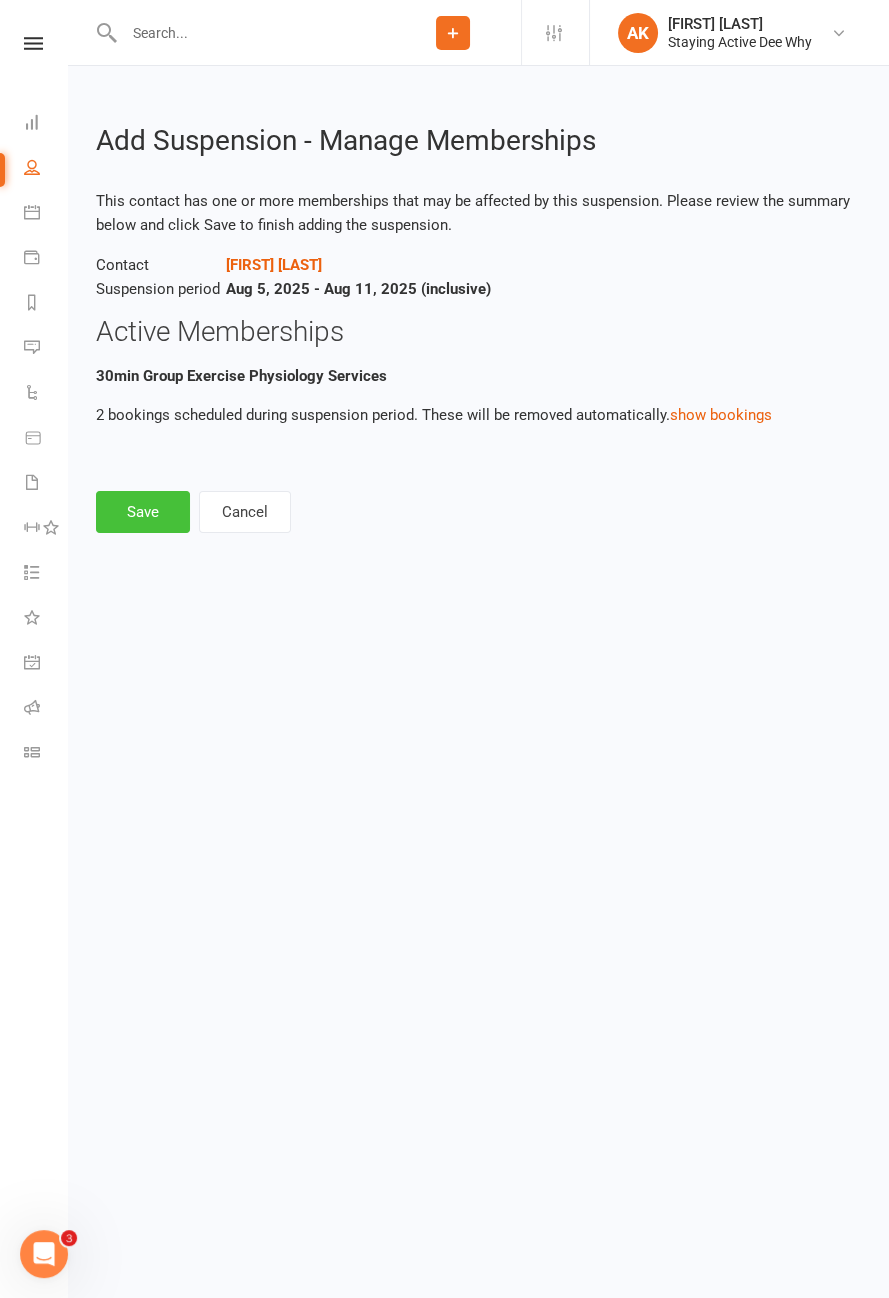 click on "Save" at bounding box center (143, 512) 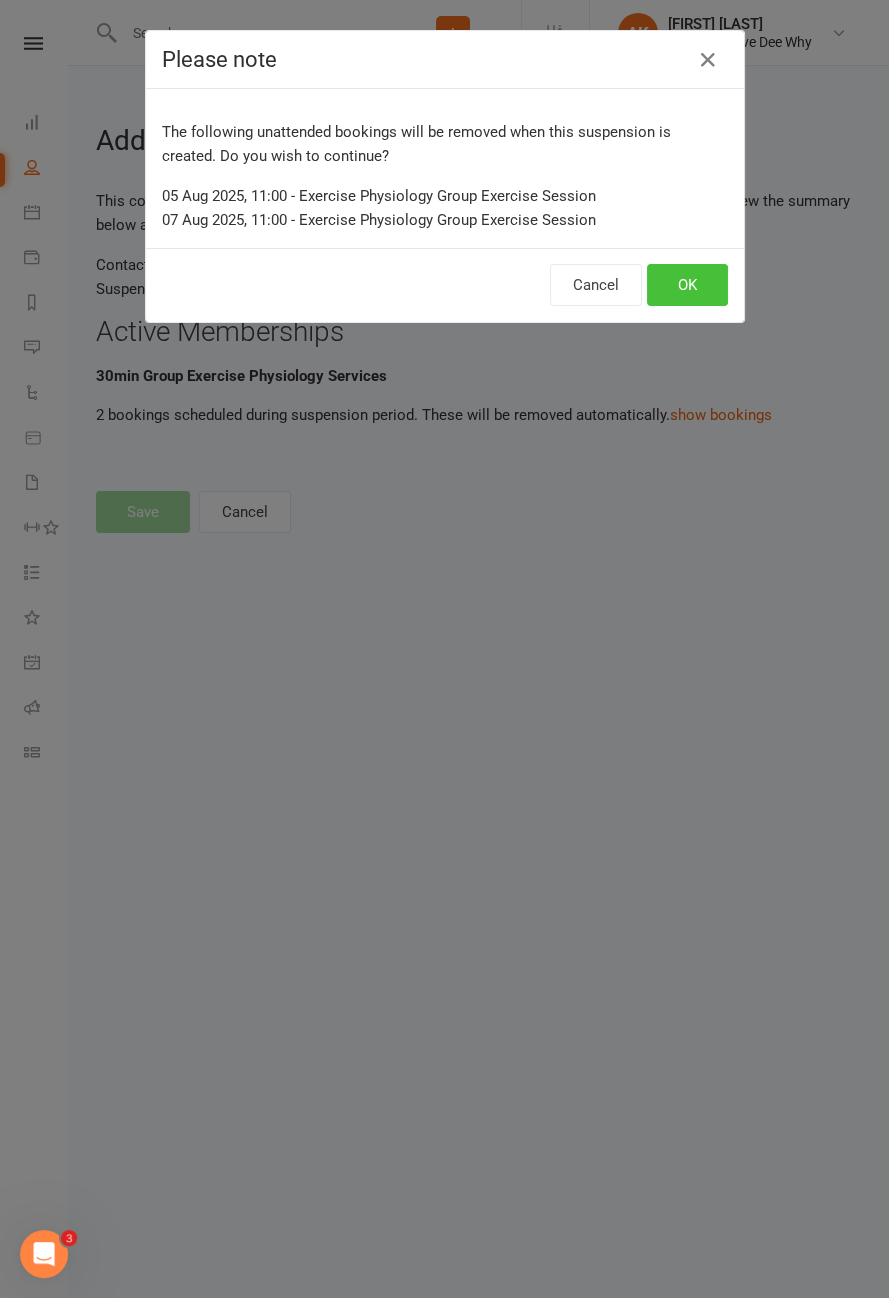 click on "OK" at bounding box center (687, 285) 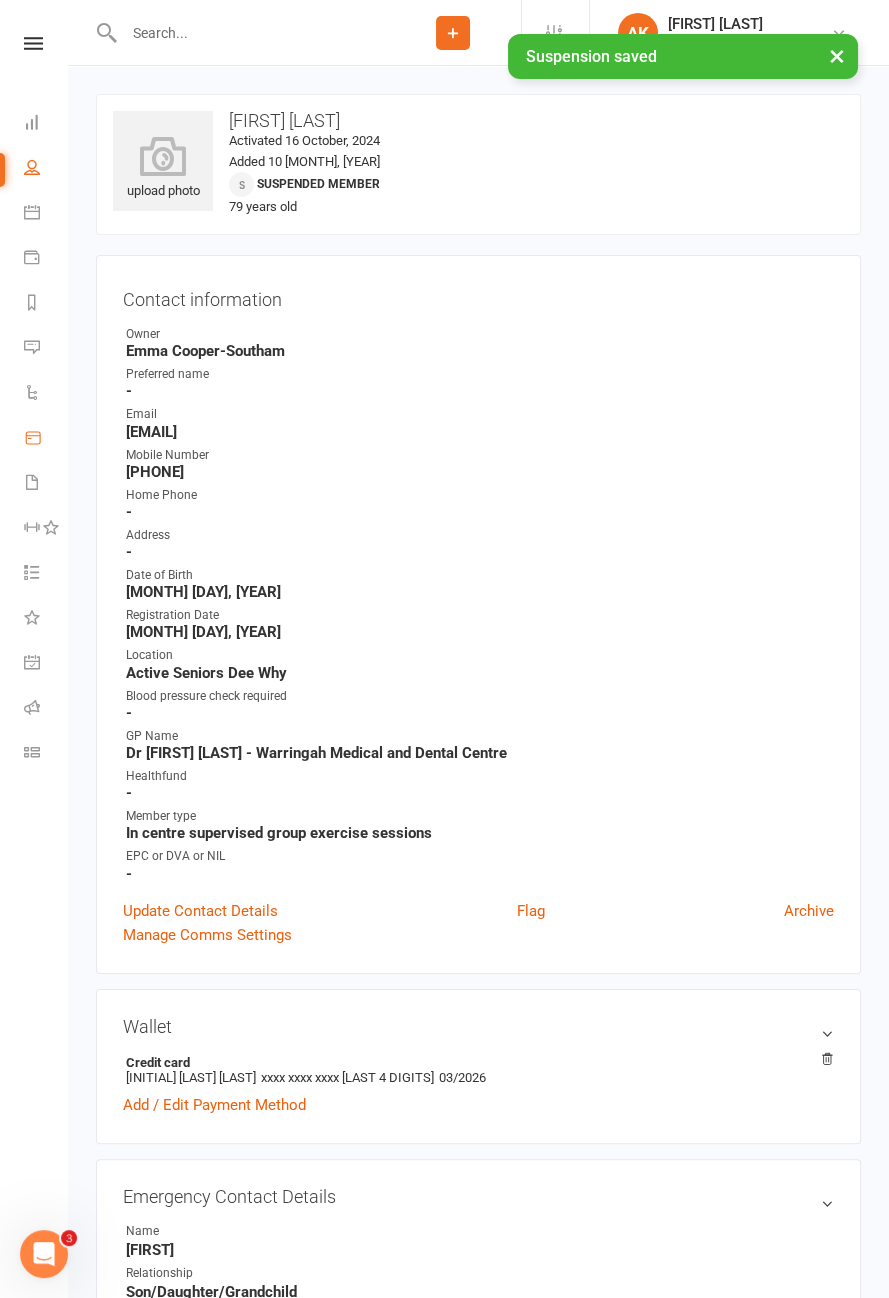 click on "Product Sales" at bounding box center (46, 439) 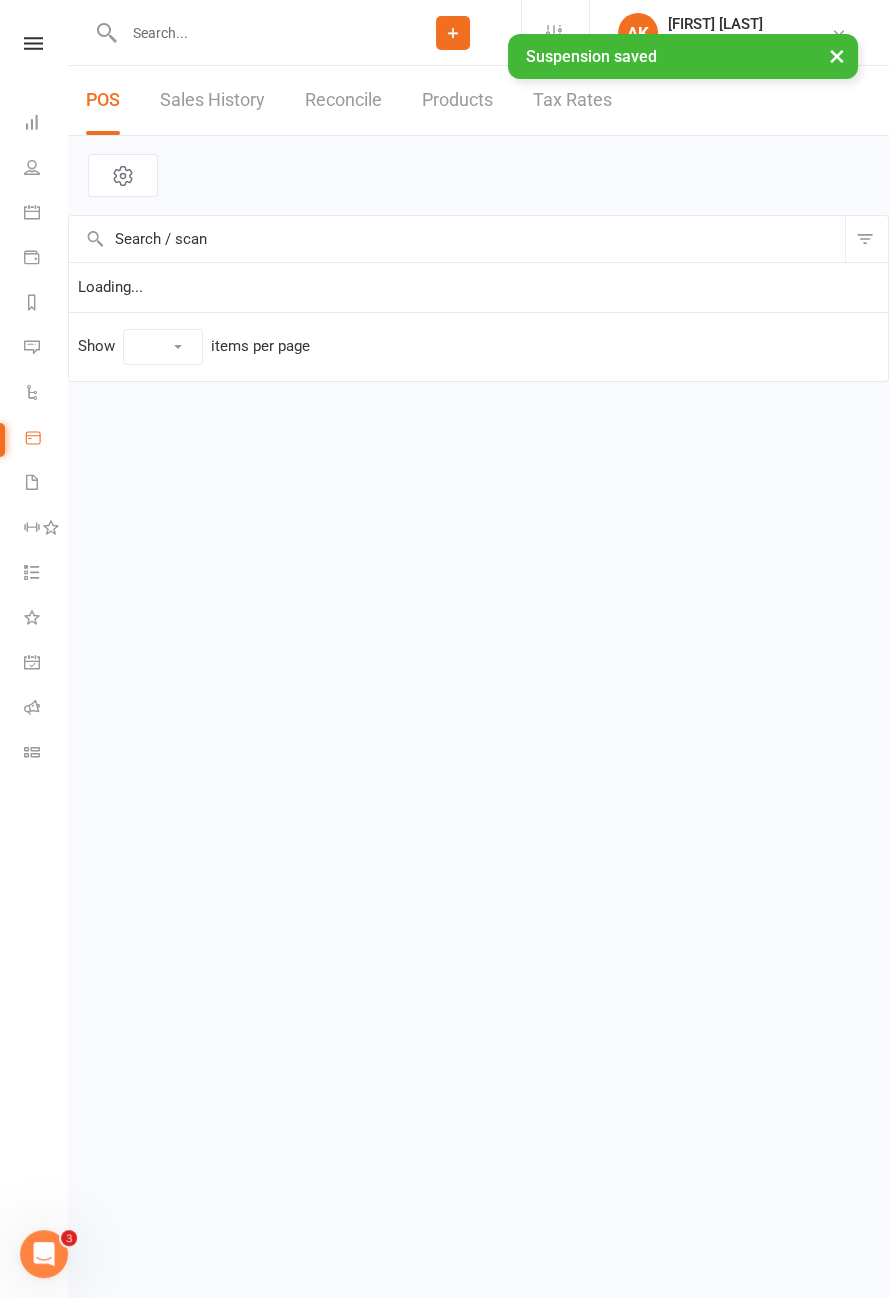 select on "10" 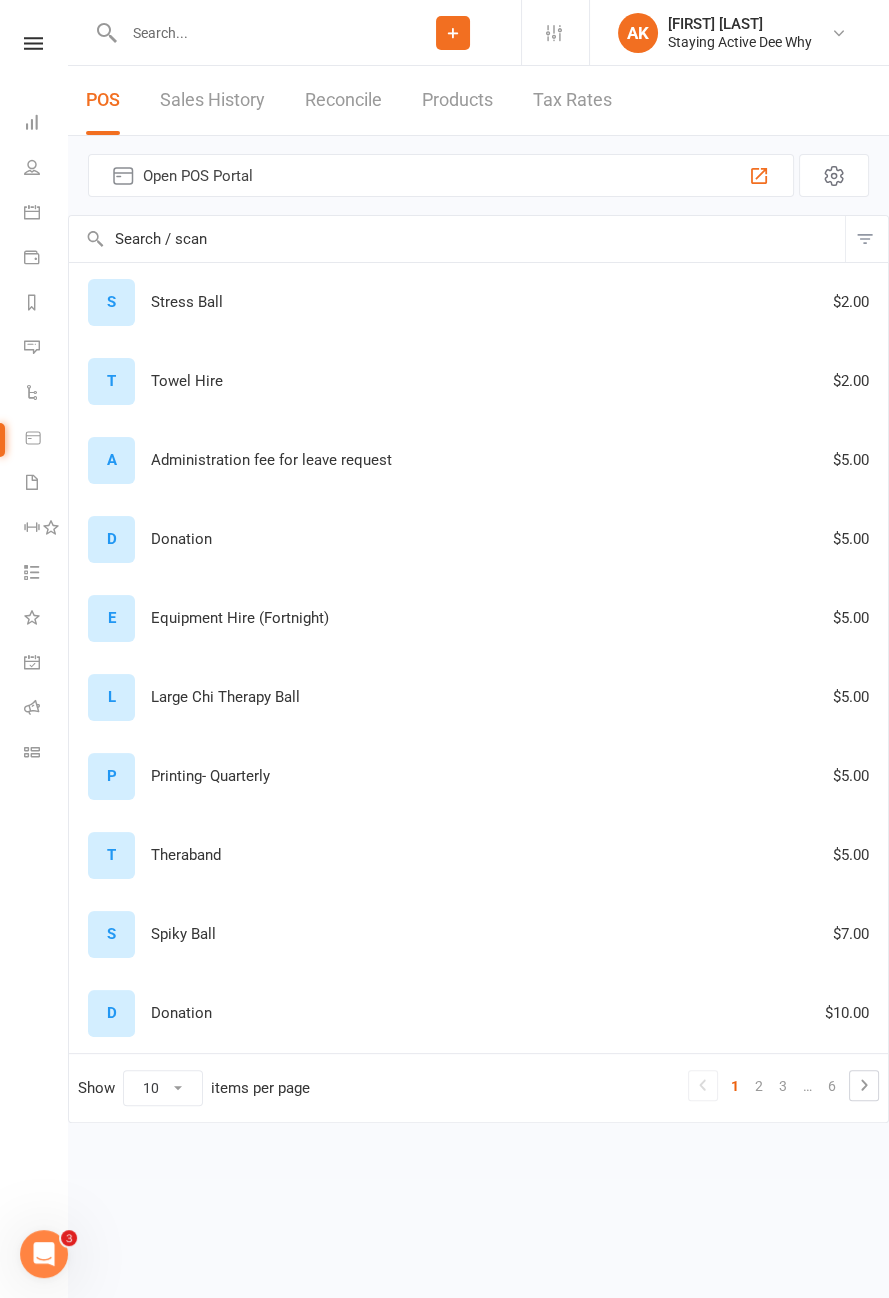 click on "A Administration fee for leave request $5.00" at bounding box center [478, 460] 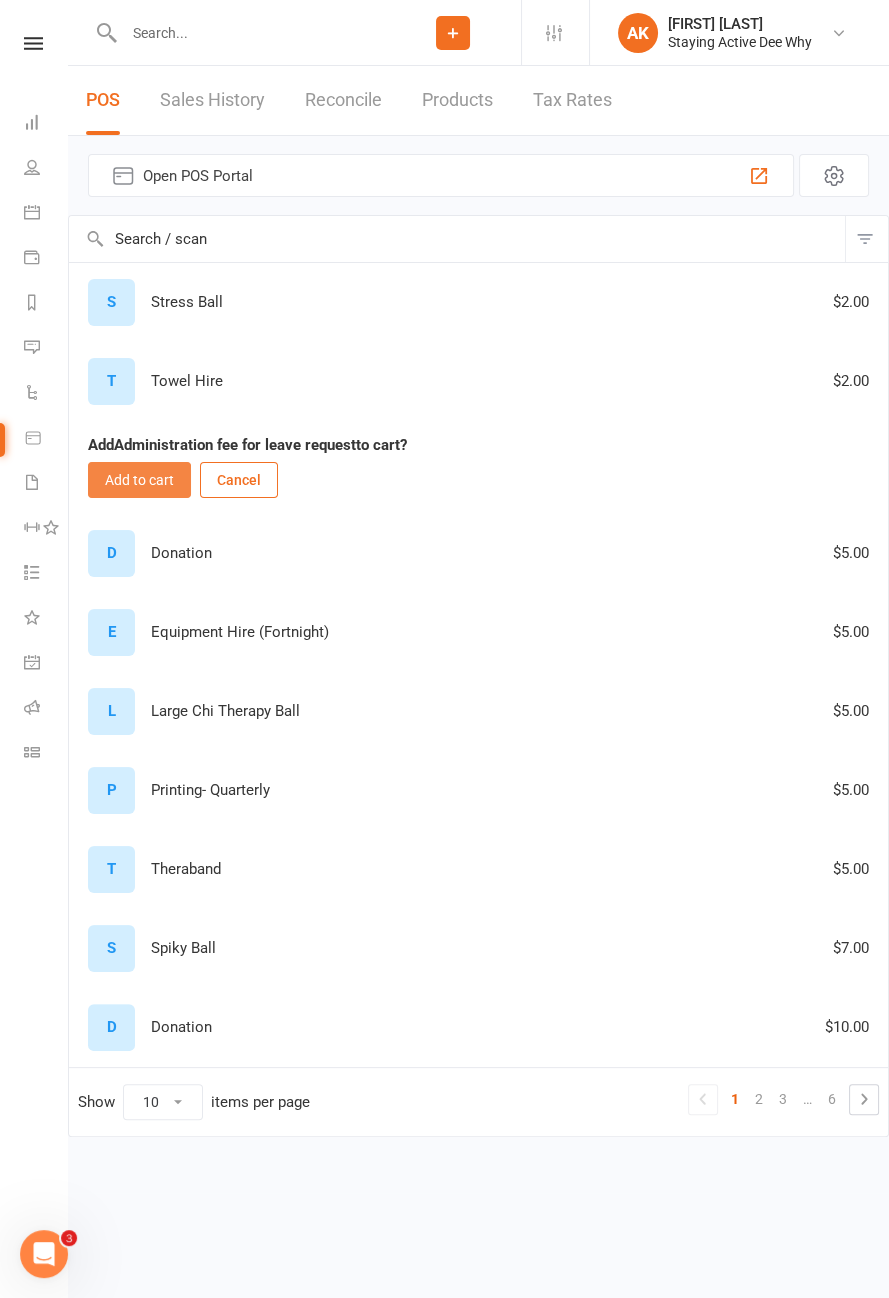 click on "Add to cart" at bounding box center [139, 480] 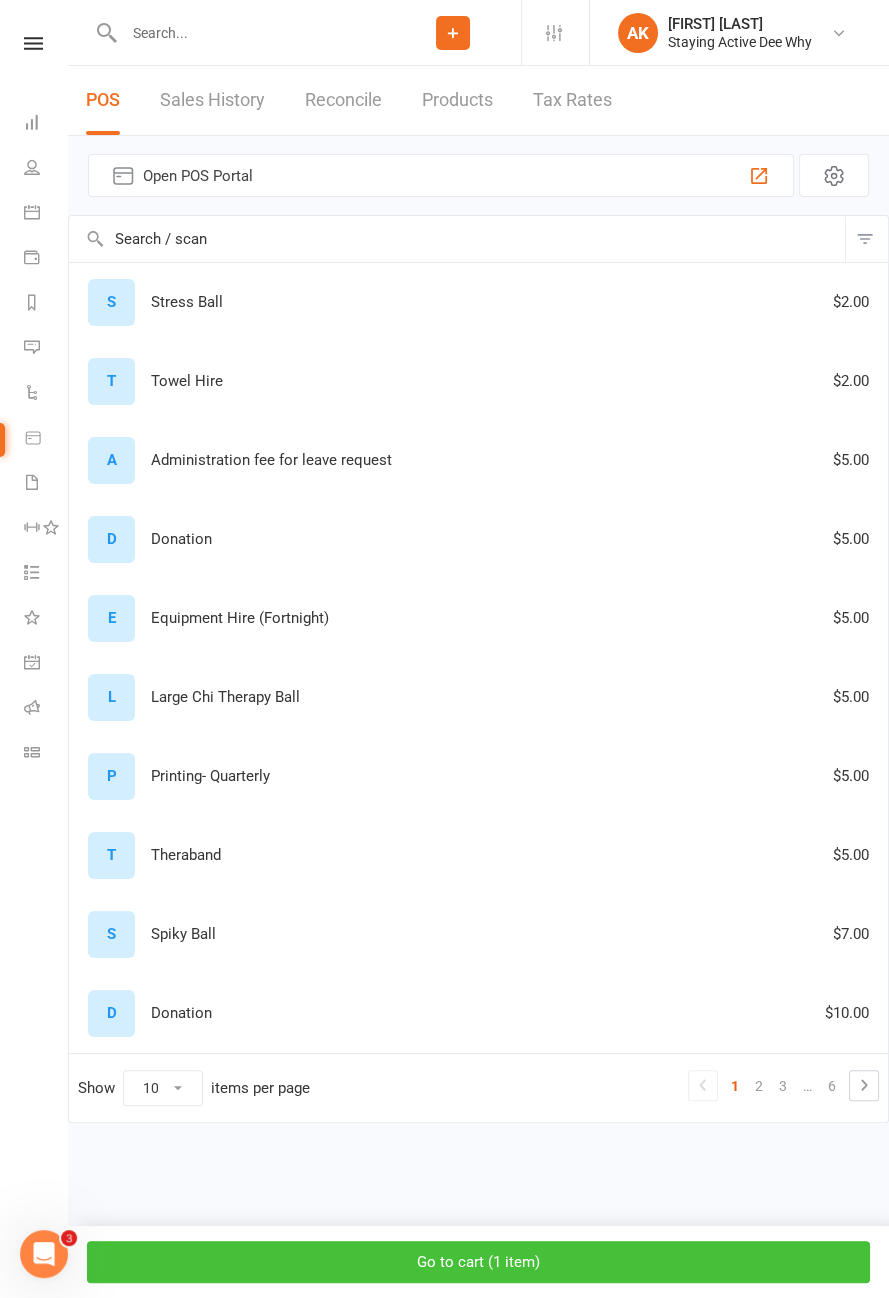 click on "Go to cart ( 1 item )" at bounding box center (478, 1262) 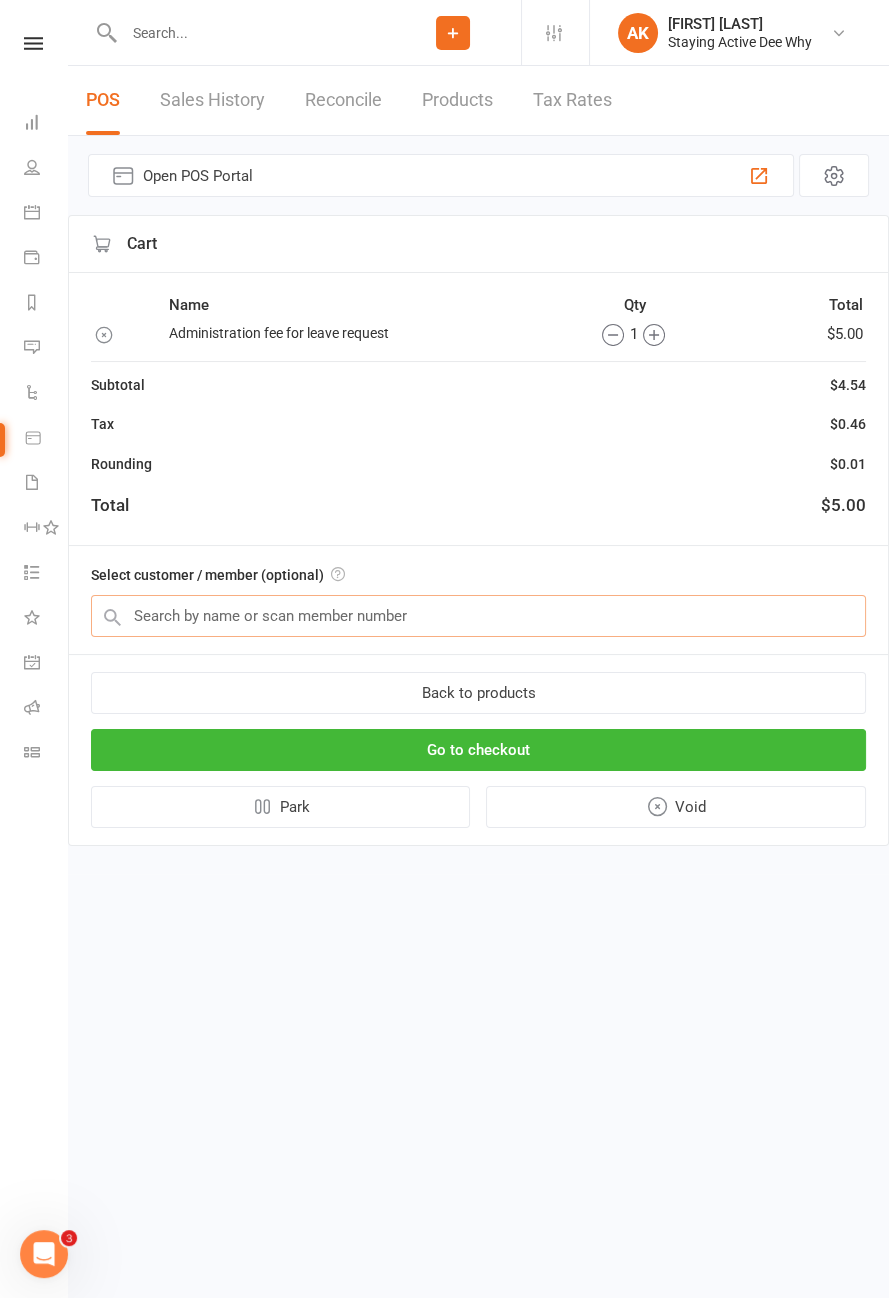 click at bounding box center [478, 616] 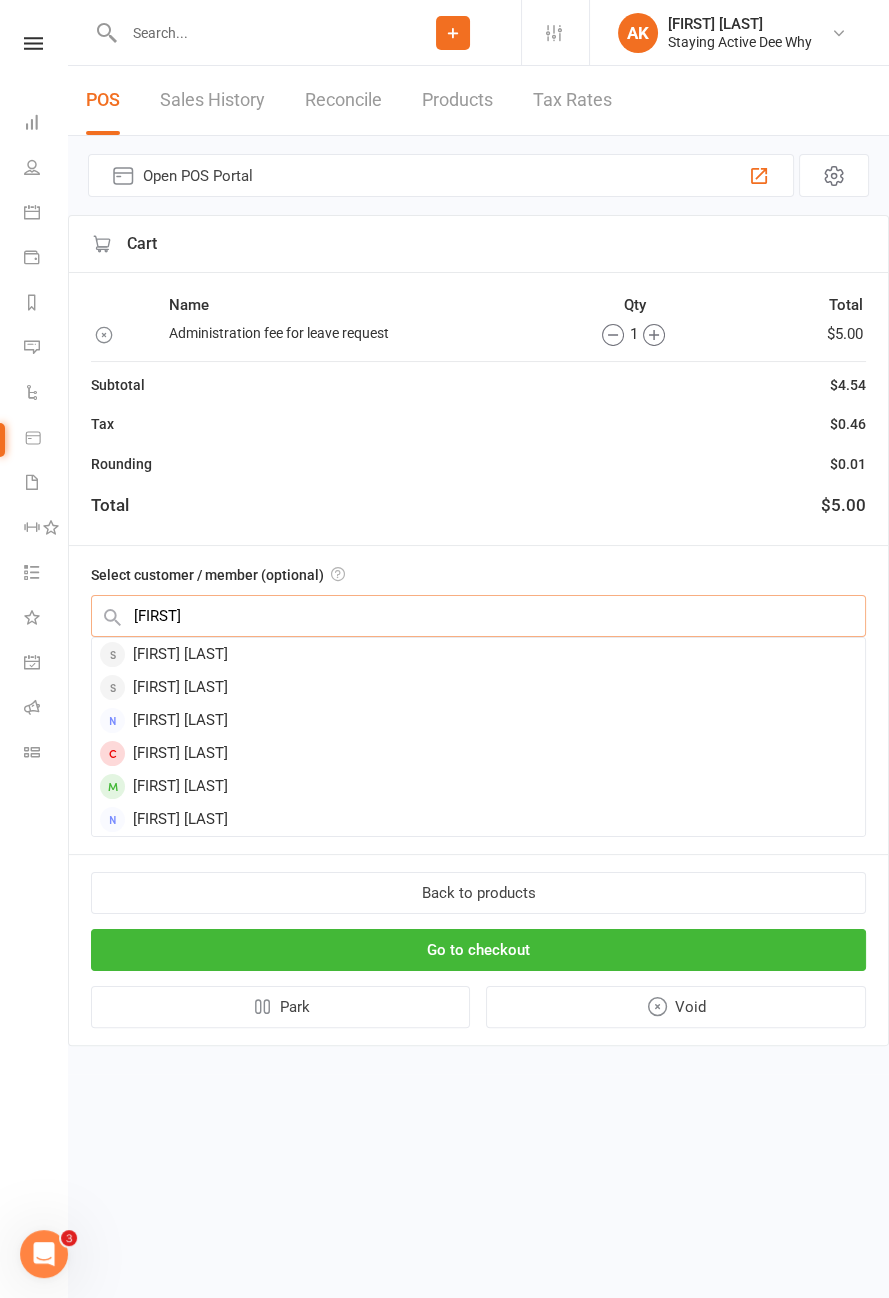 type on "Giovanna" 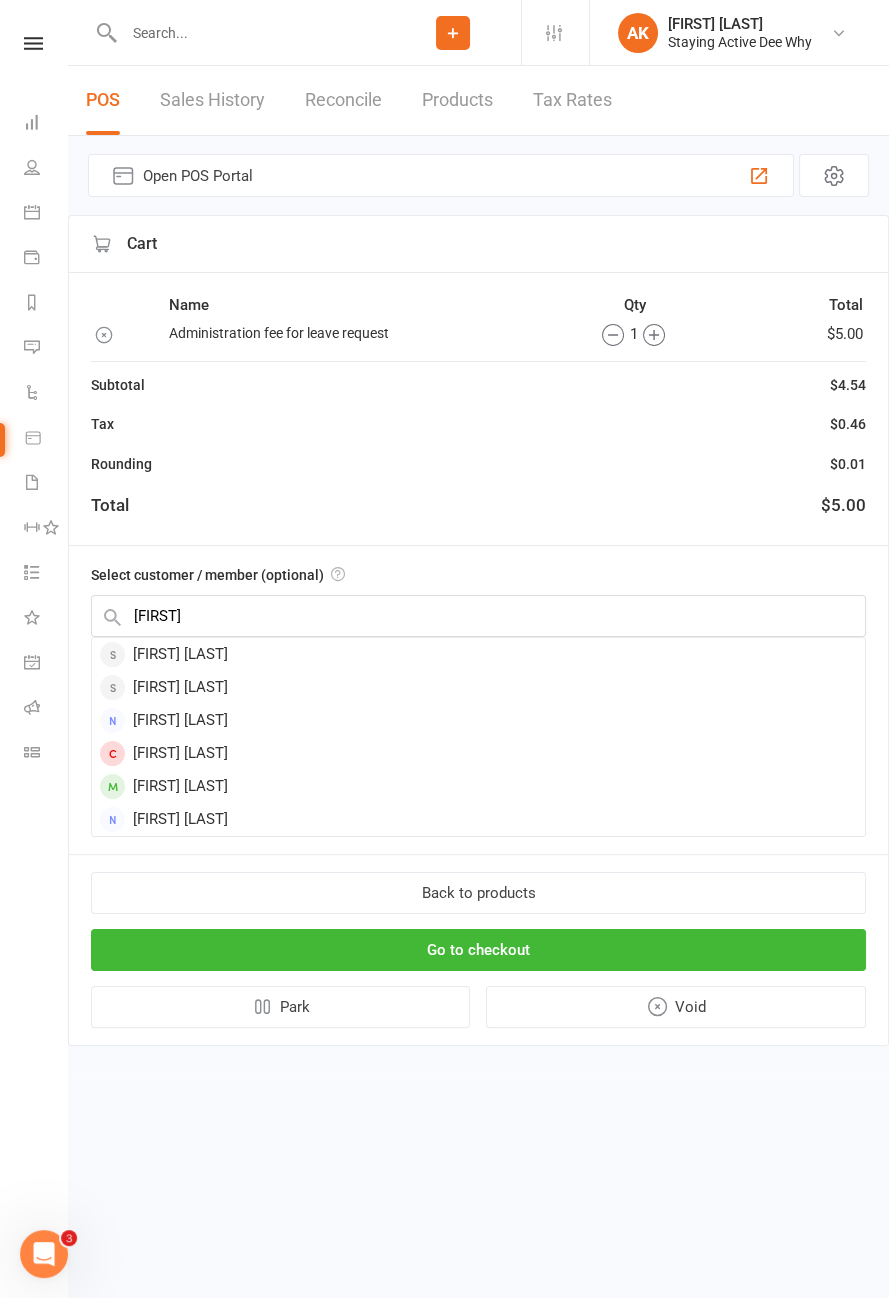 click on "[FIRST] [LAST]" at bounding box center [478, 654] 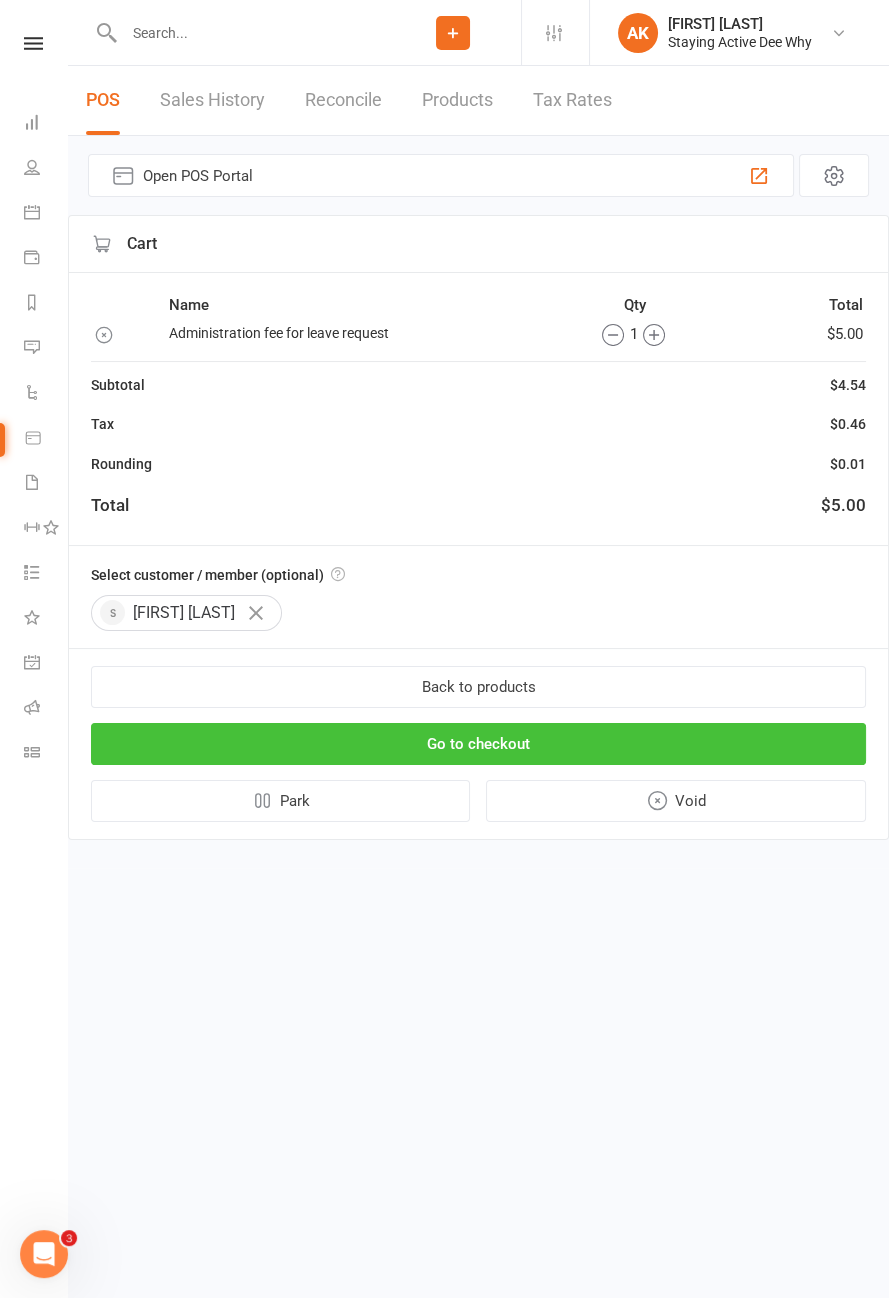click on "Go to checkout" at bounding box center (478, 744) 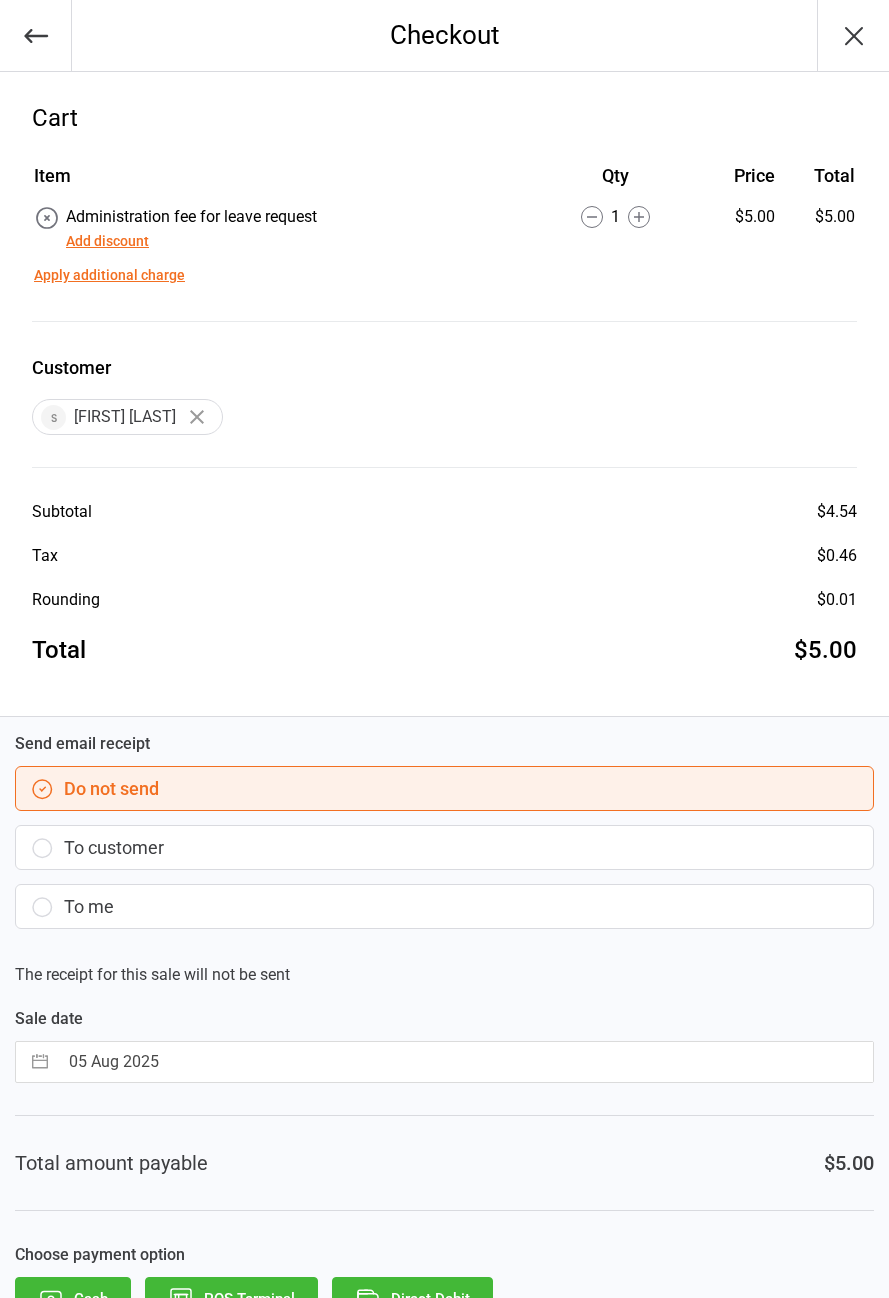scroll, scrollTop: 0, scrollLeft: 0, axis: both 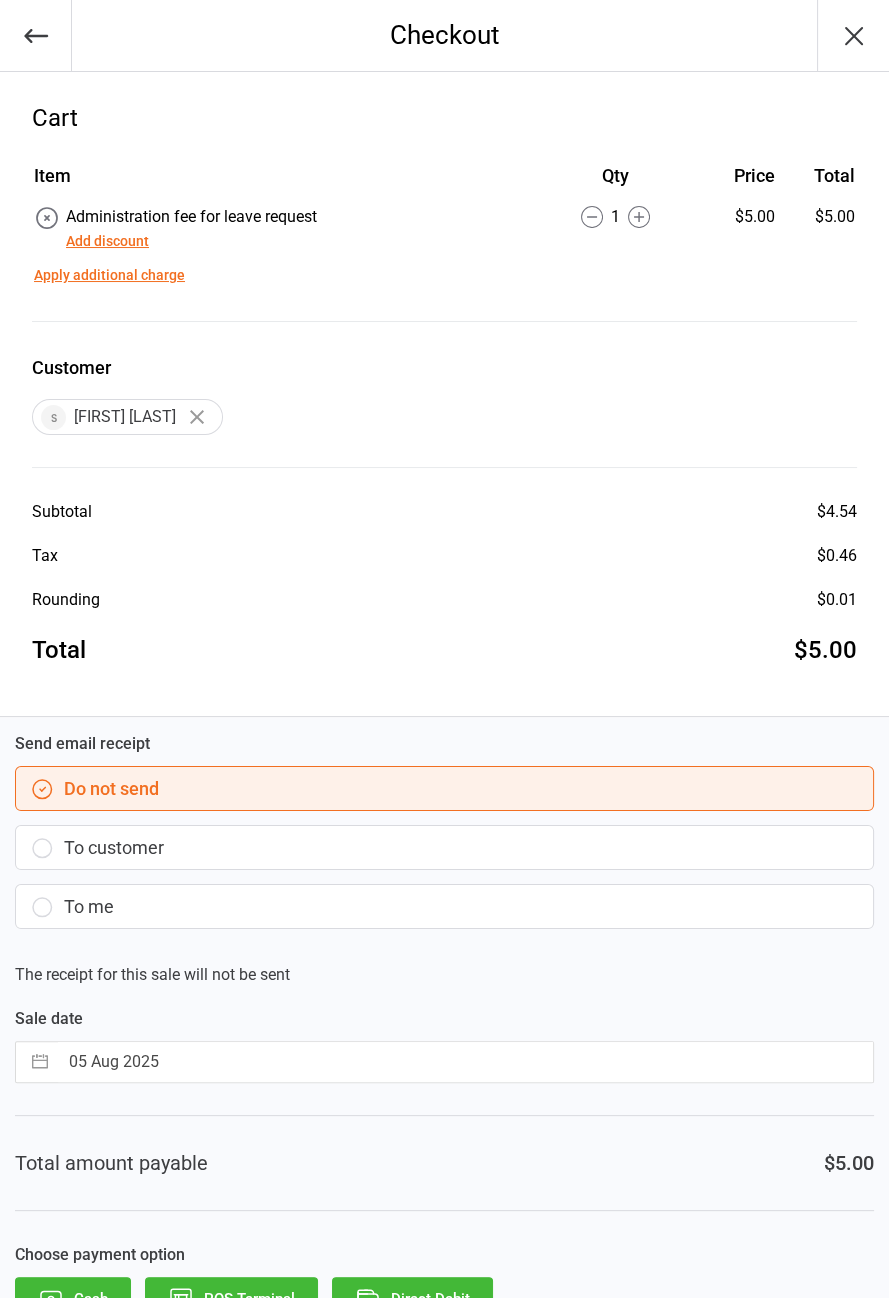 click on "05 Aug 2025" at bounding box center (465, 1062) 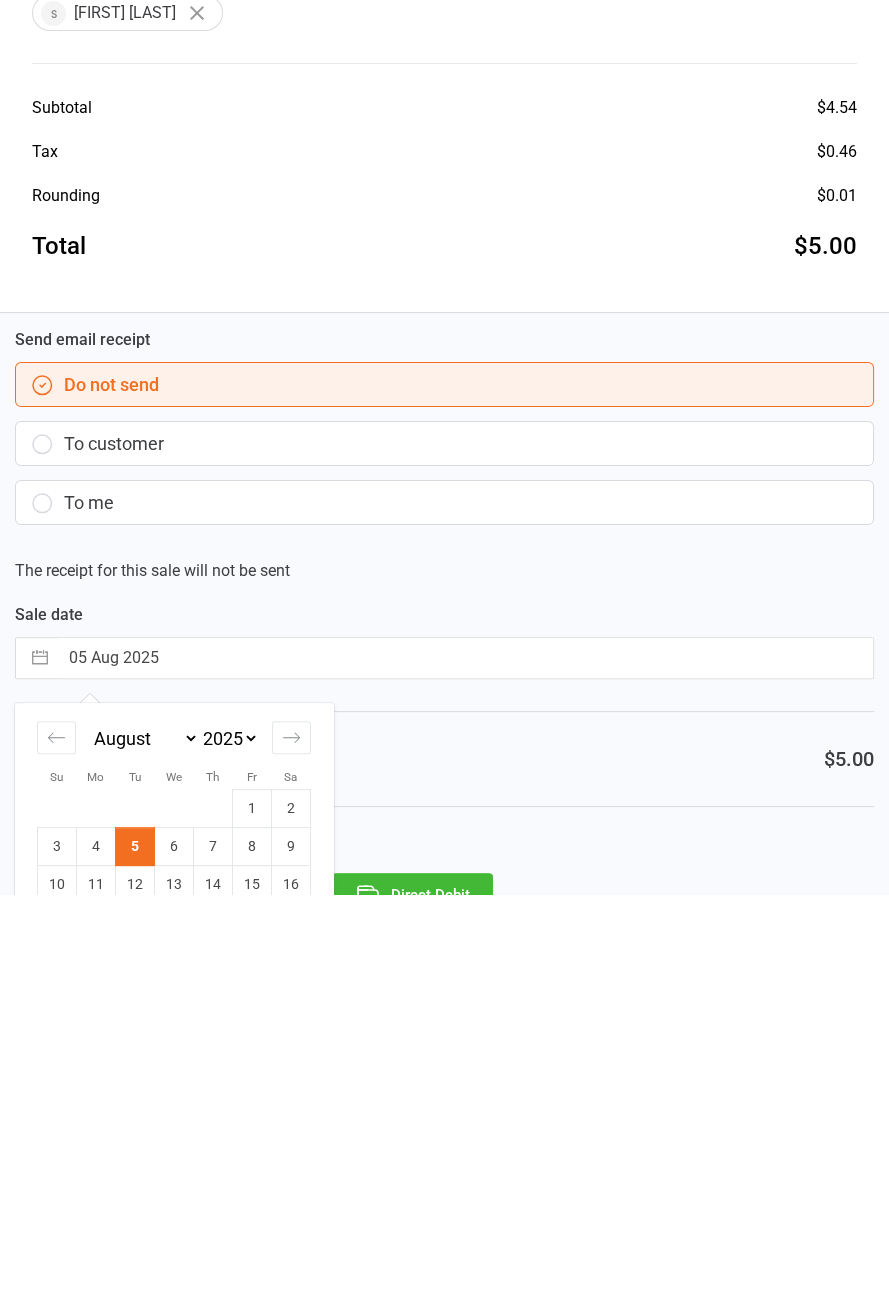 scroll, scrollTop: 142, scrollLeft: 0, axis: vertical 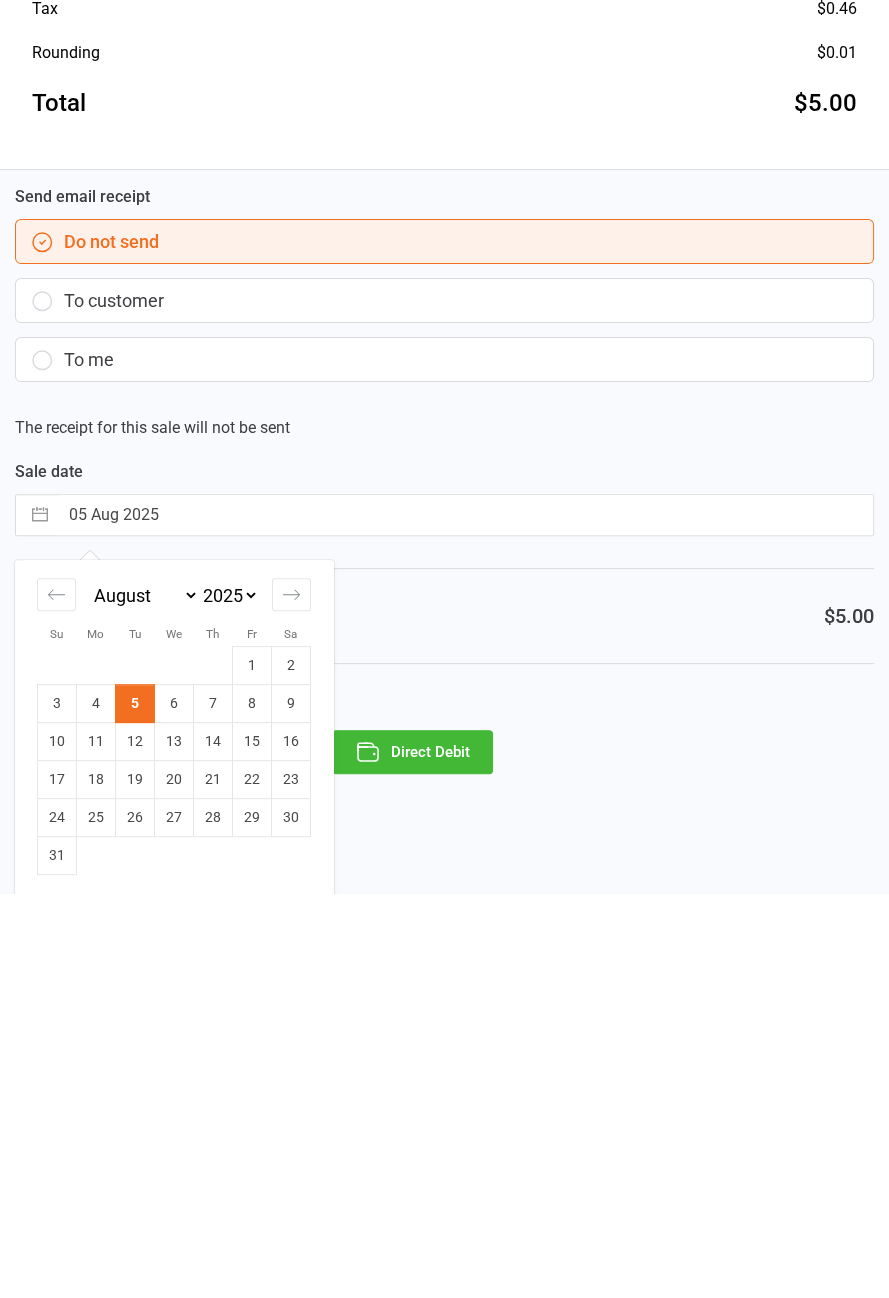 click on "12" at bounding box center [135, 1147] 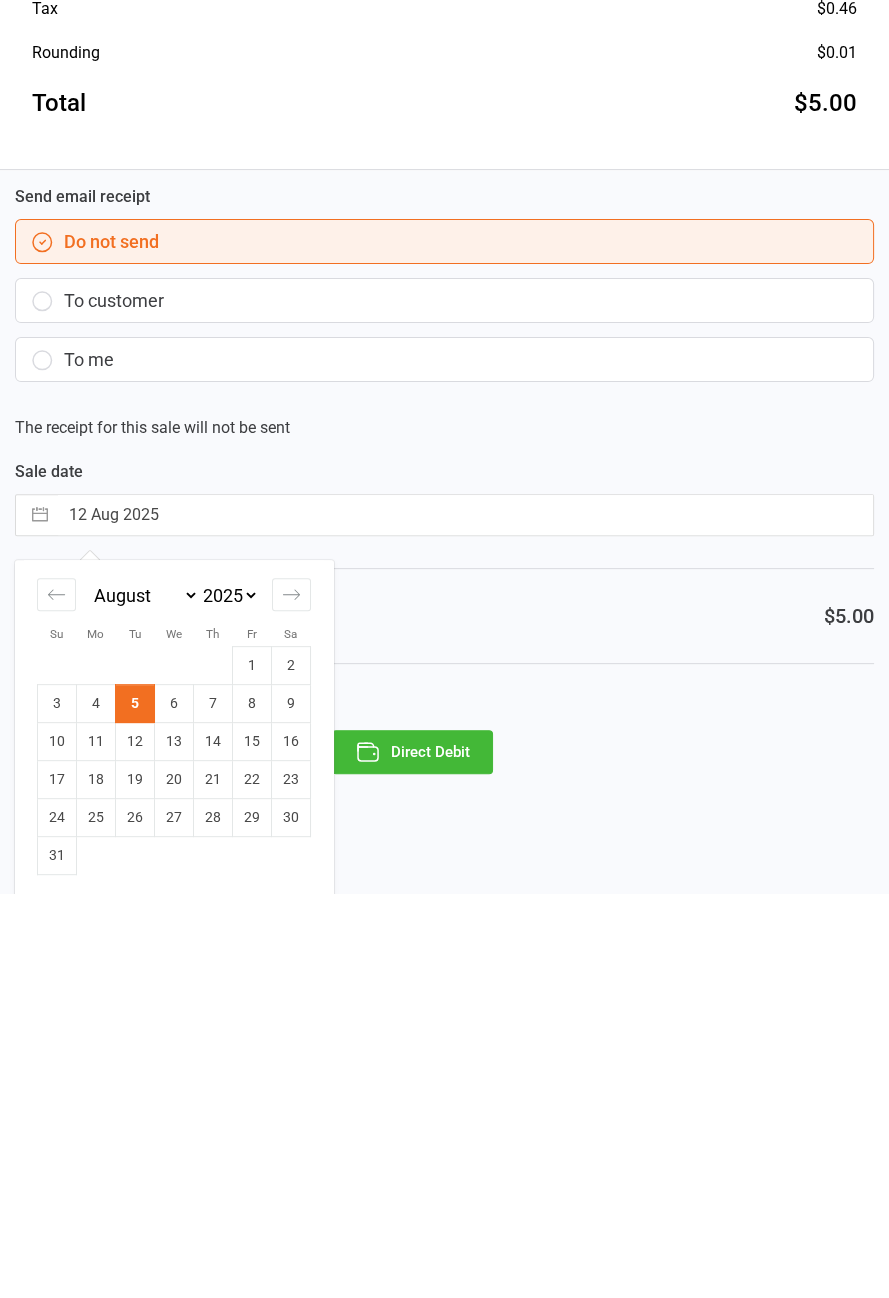 scroll, scrollTop: 52, scrollLeft: 0, axis: vertical 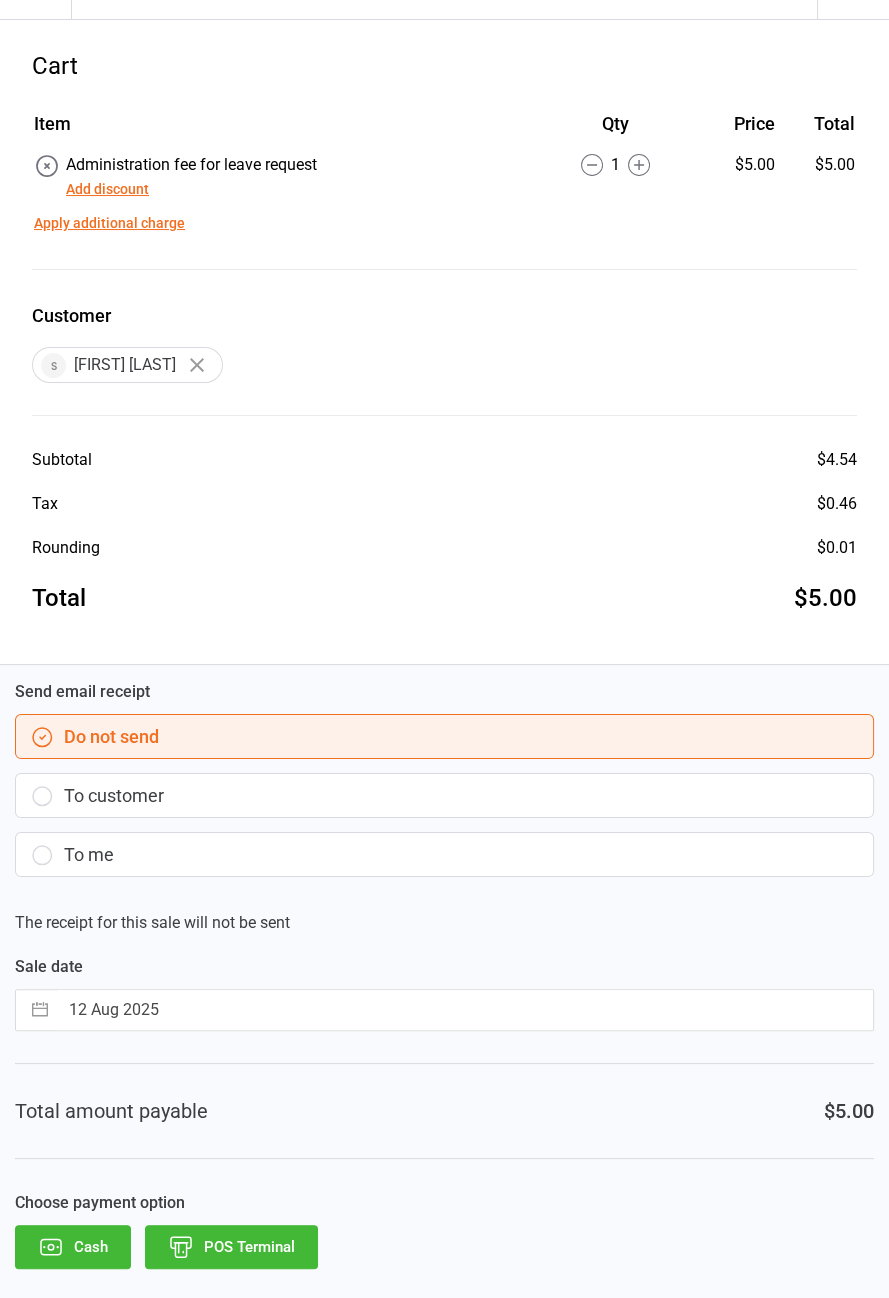 click on "POS Terminal" at bounding box center (231, 1247) 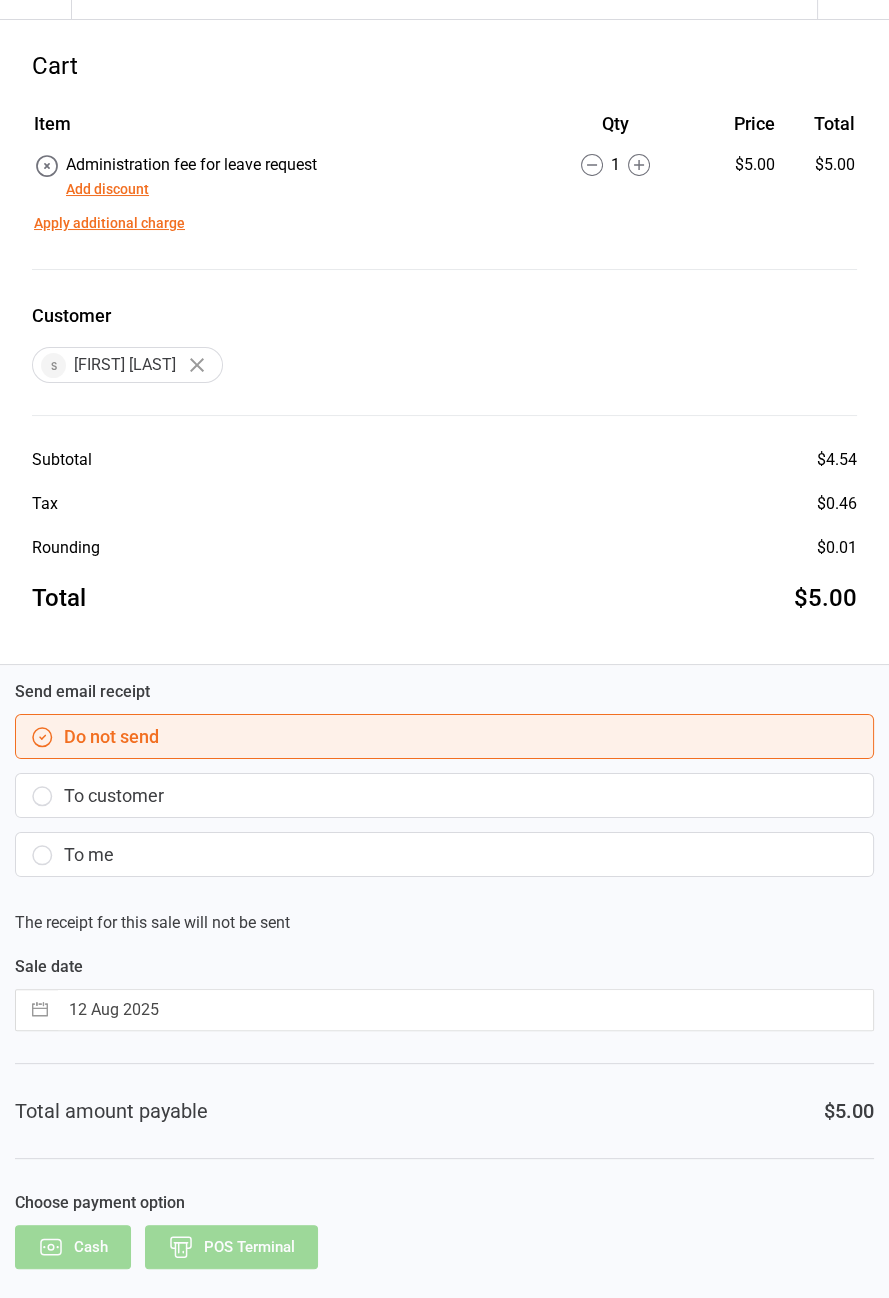 scroll, scrollTop: 0, scrollLeft: 0, axis: both 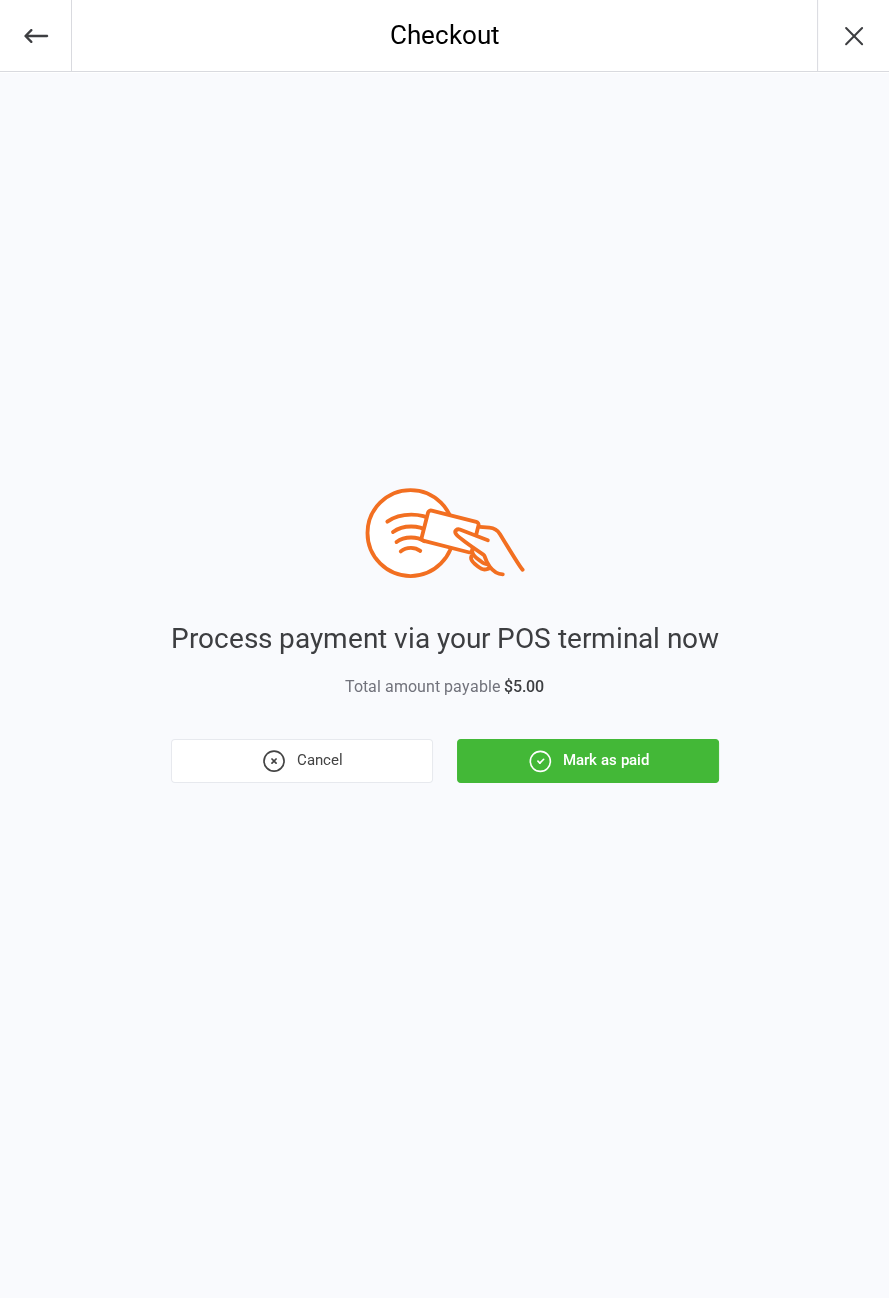 click on "Cancel" at bounding box center (302, 761) 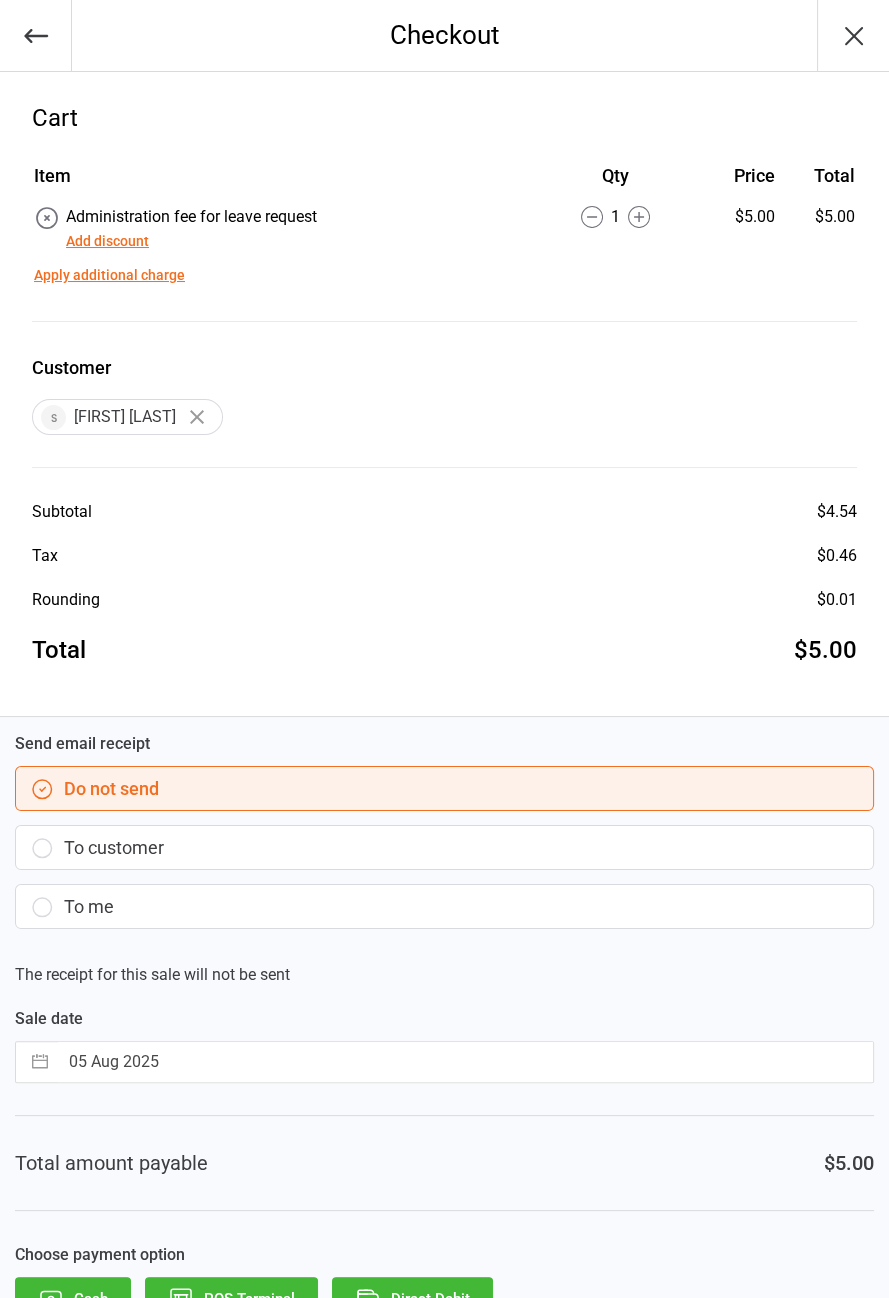 click on "05 Aug 2025" at bounding box center [465, 1062] 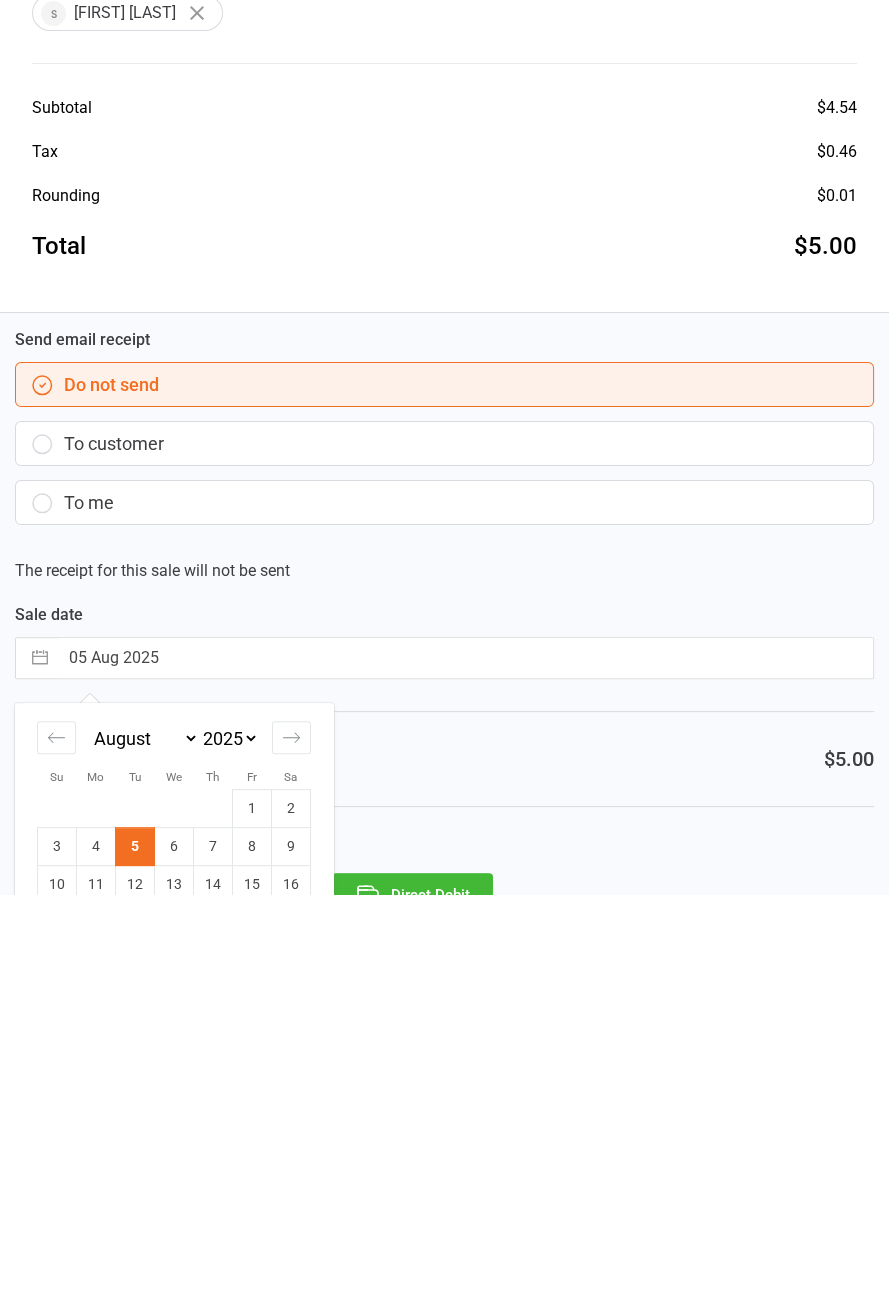 scroll, scrollTop: 38, scrollLeft: 0, axis: vertical 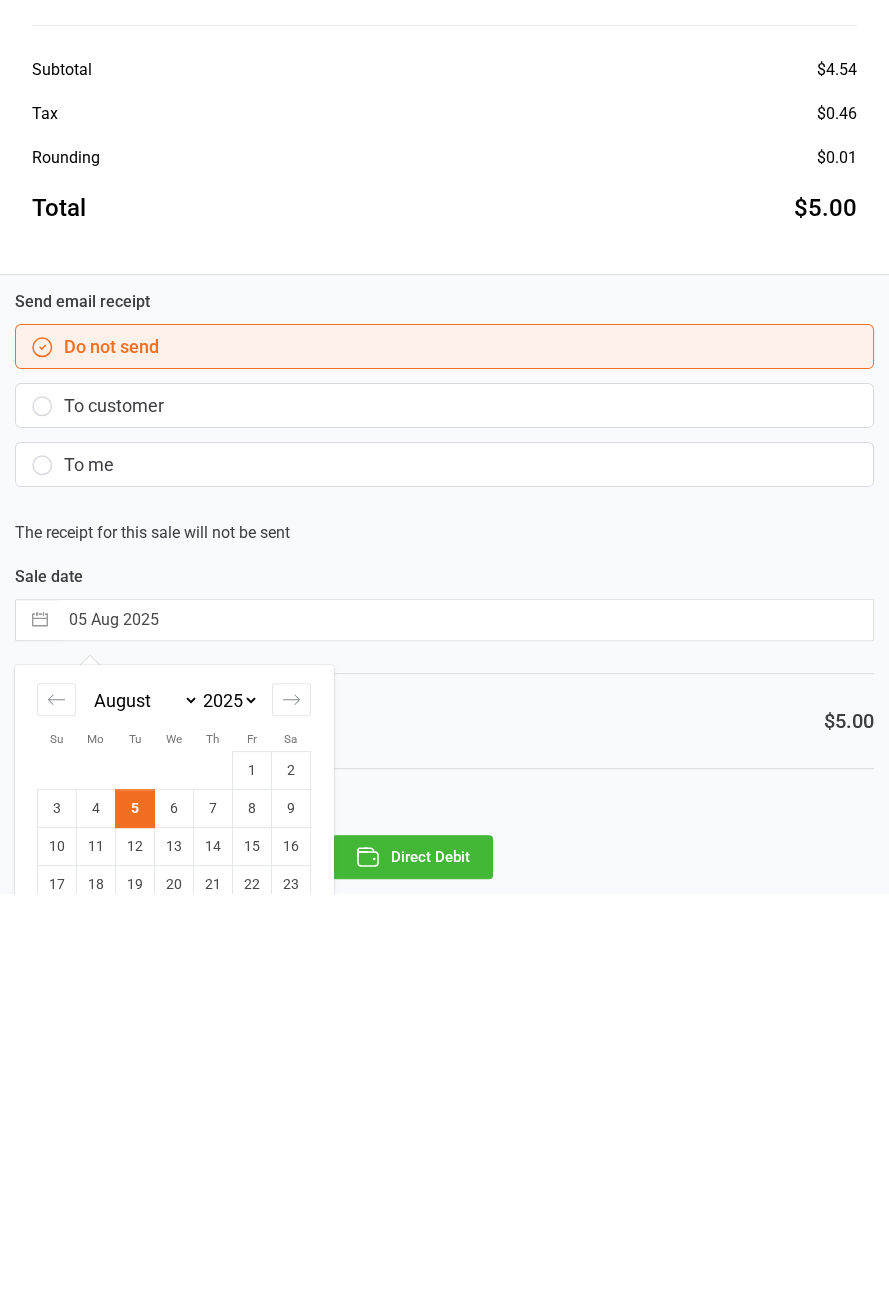click on "Total amount payable $5.00" at bounding box center (444, 1125) 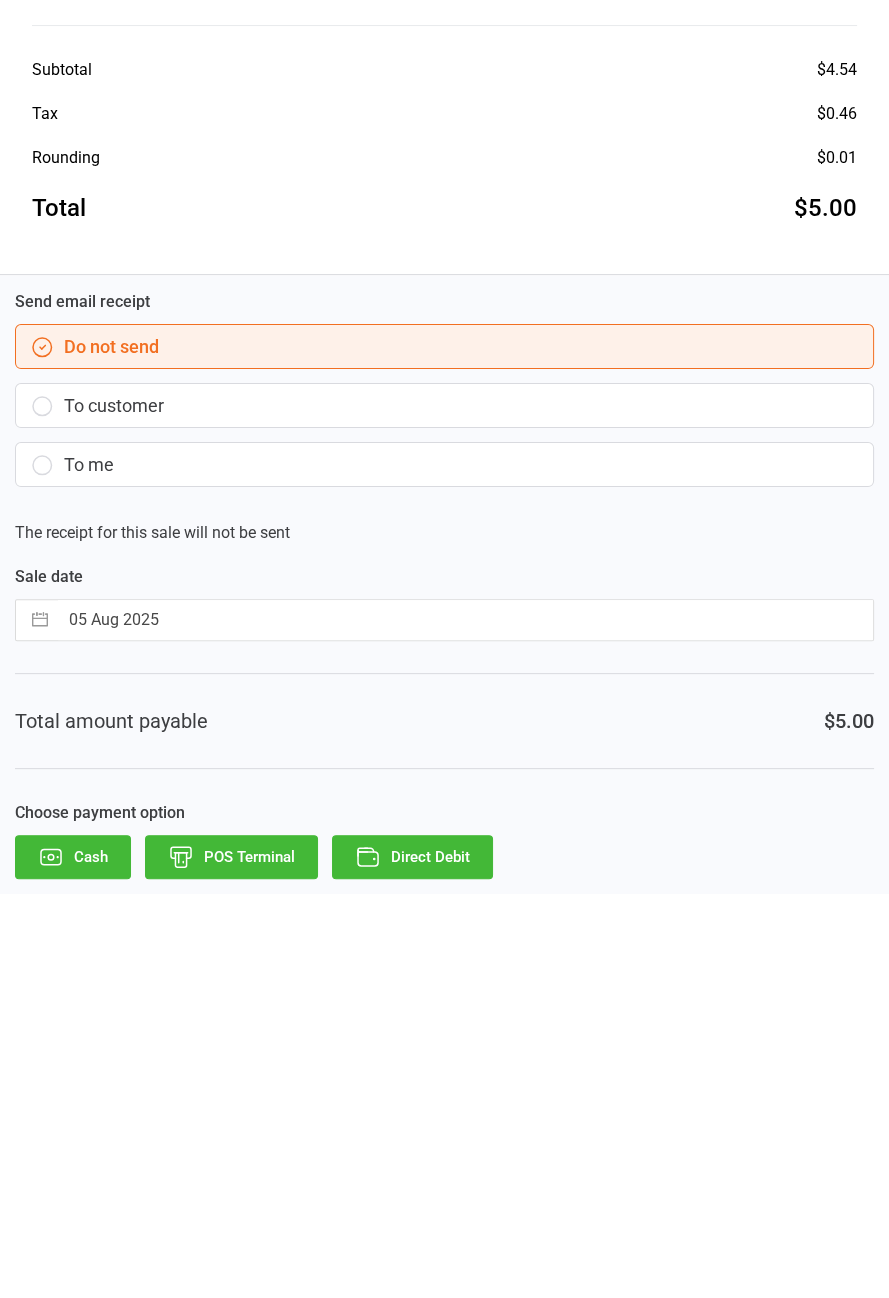 scroll, scrollTop: 0, scrollLeft: 0, axis: both 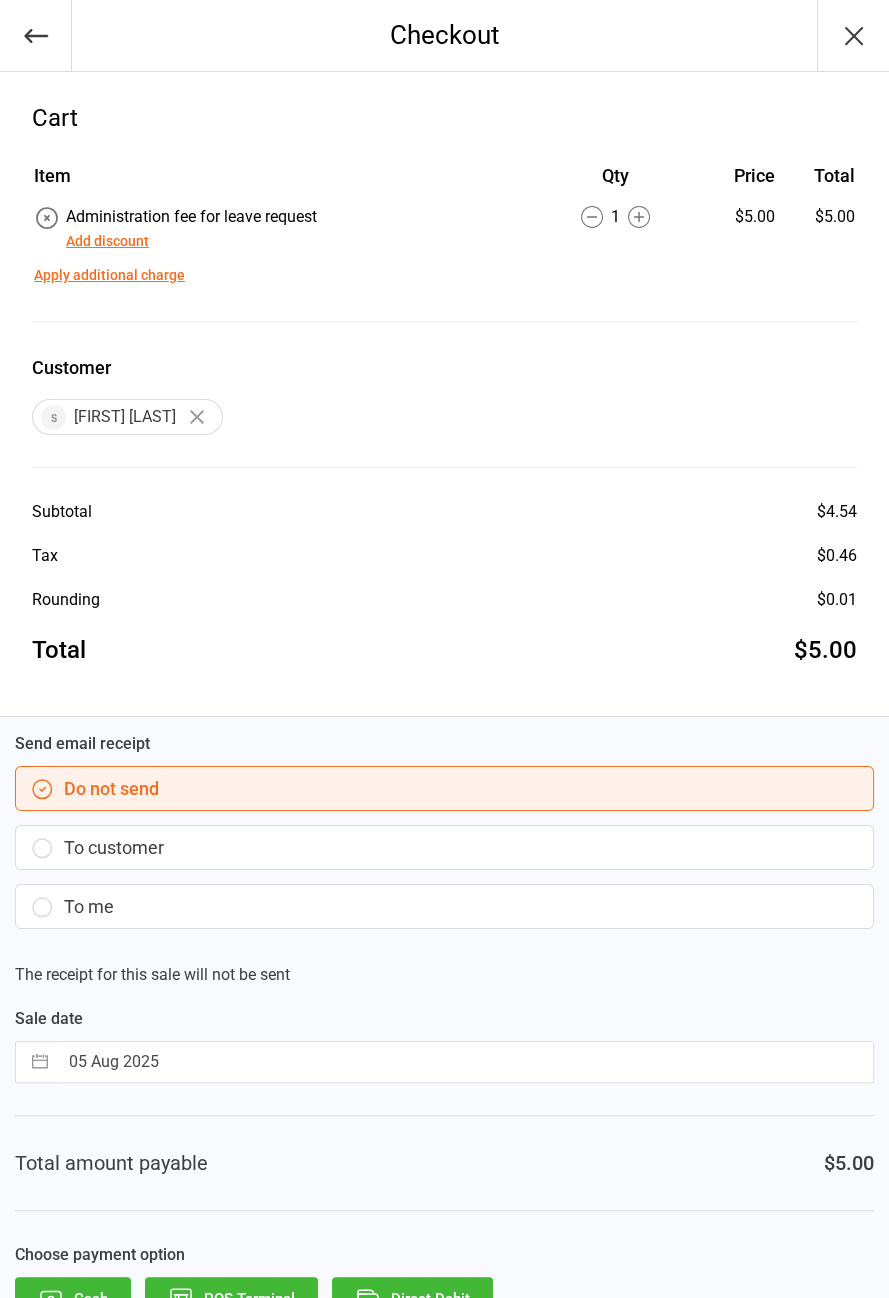 click on "Direct Debit" at bounding box center [412, 1299] 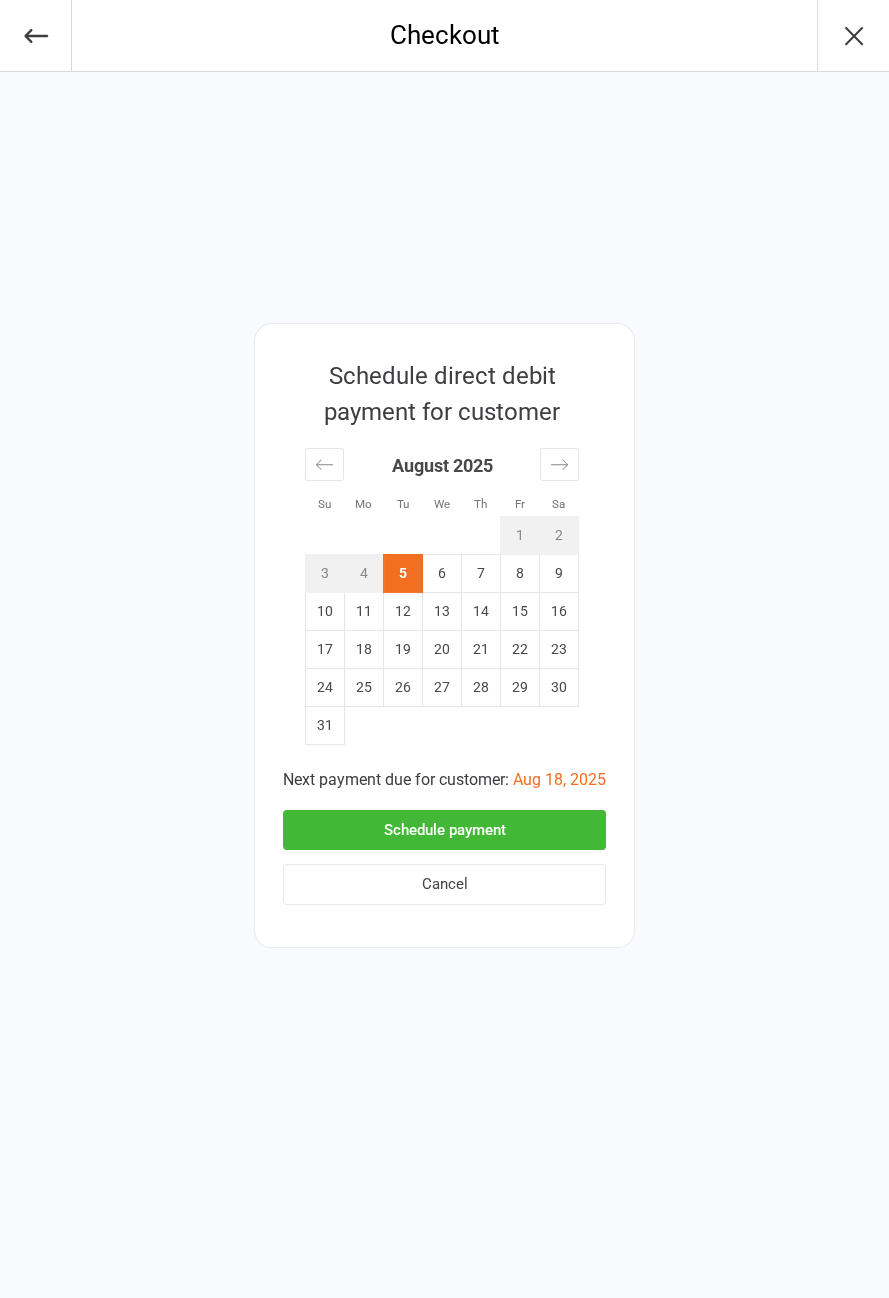 click on "Schedule payment" at bounding box center (444, 830) 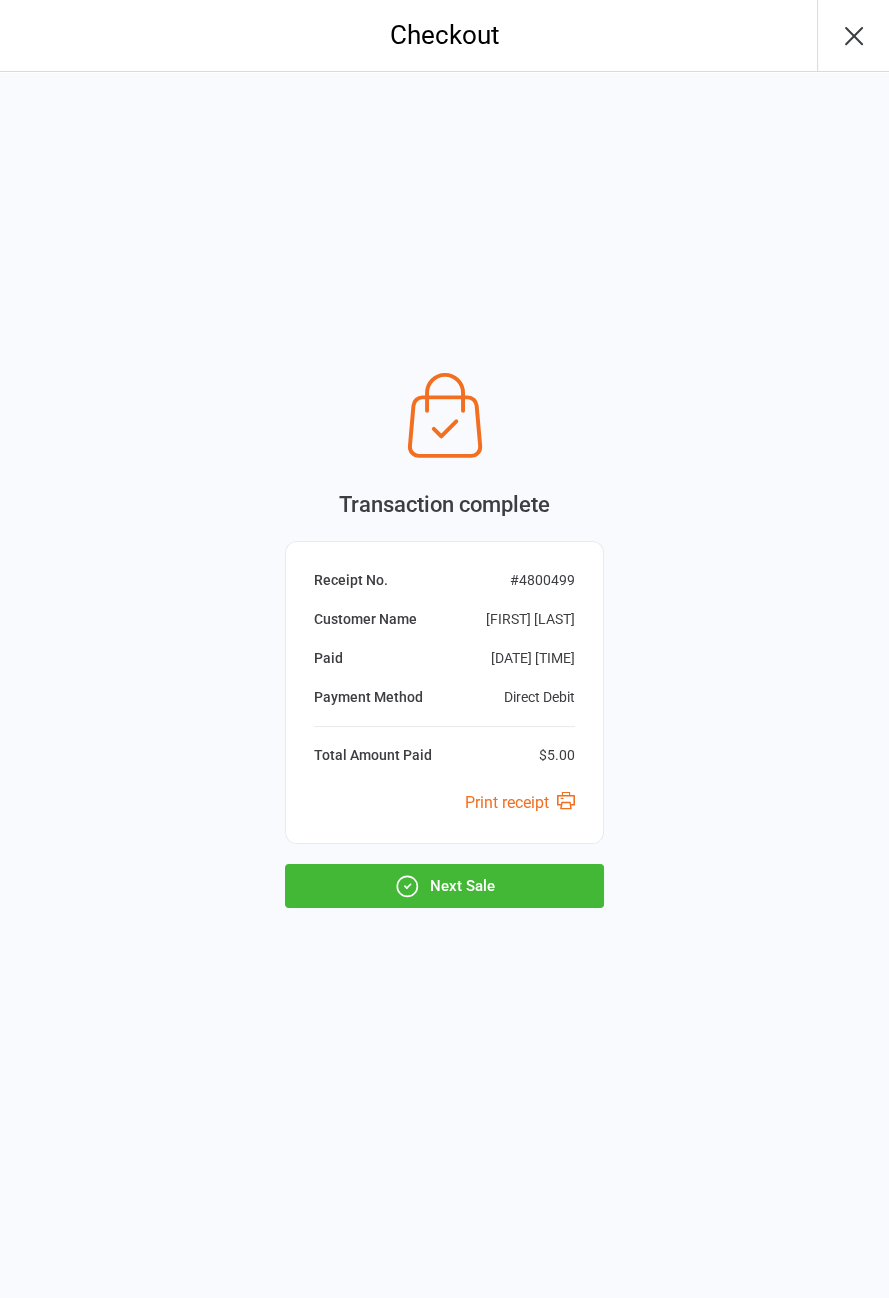click on "Next Sale" at bounding box center [444, 886] 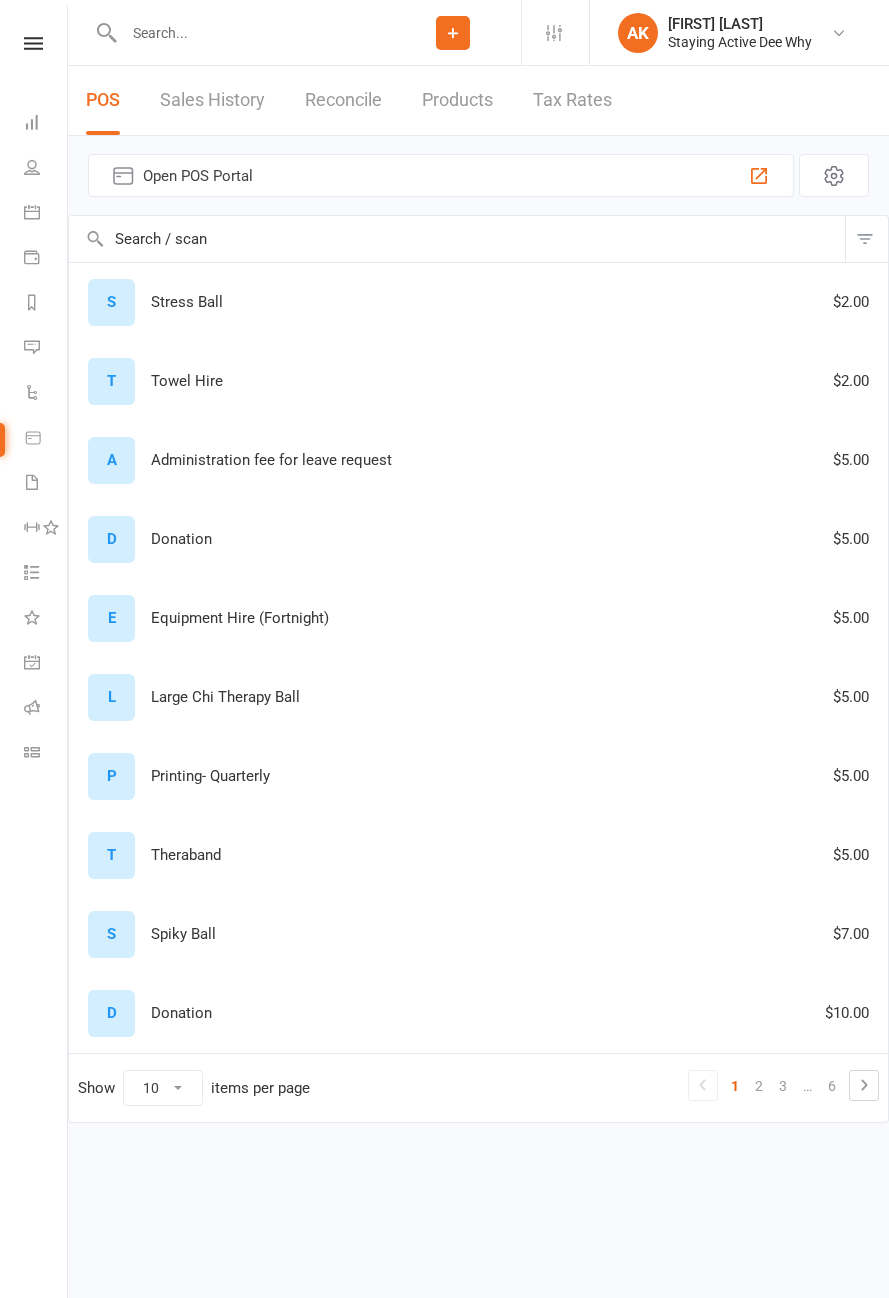 scroll, scrollTop: 0, scrollLeft: 0, axis: both 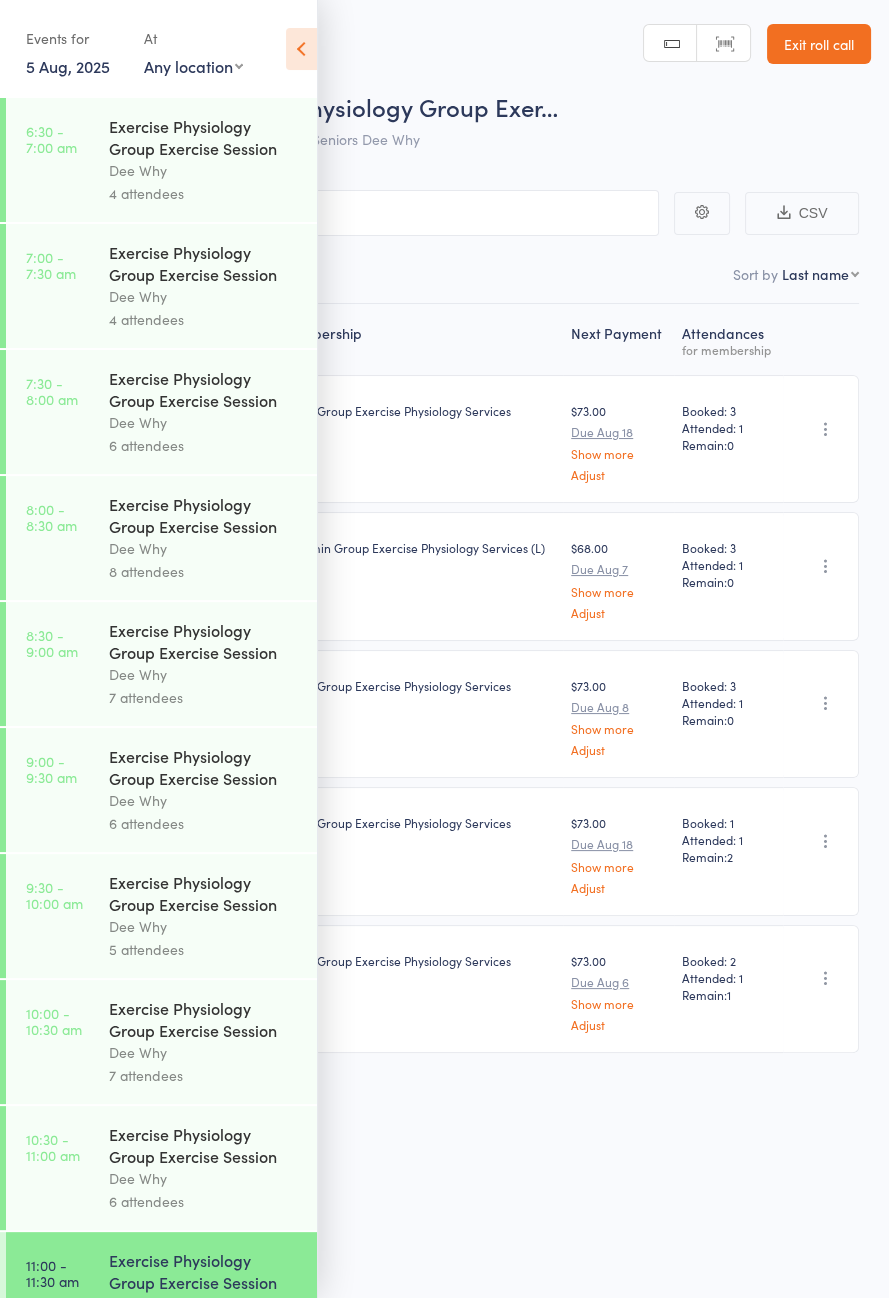 click at bounding box center [301, 49] 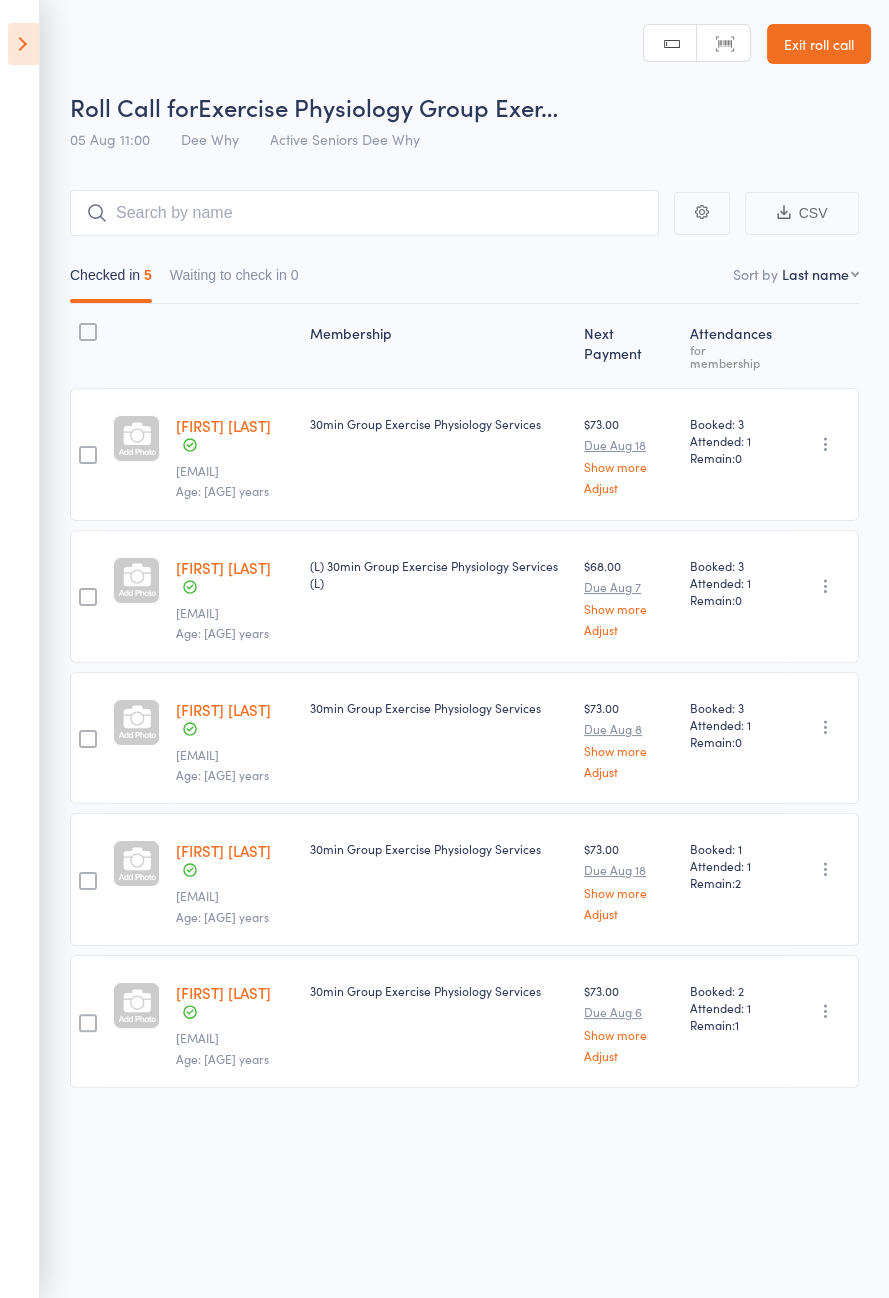click at bounding box center (23, 44) 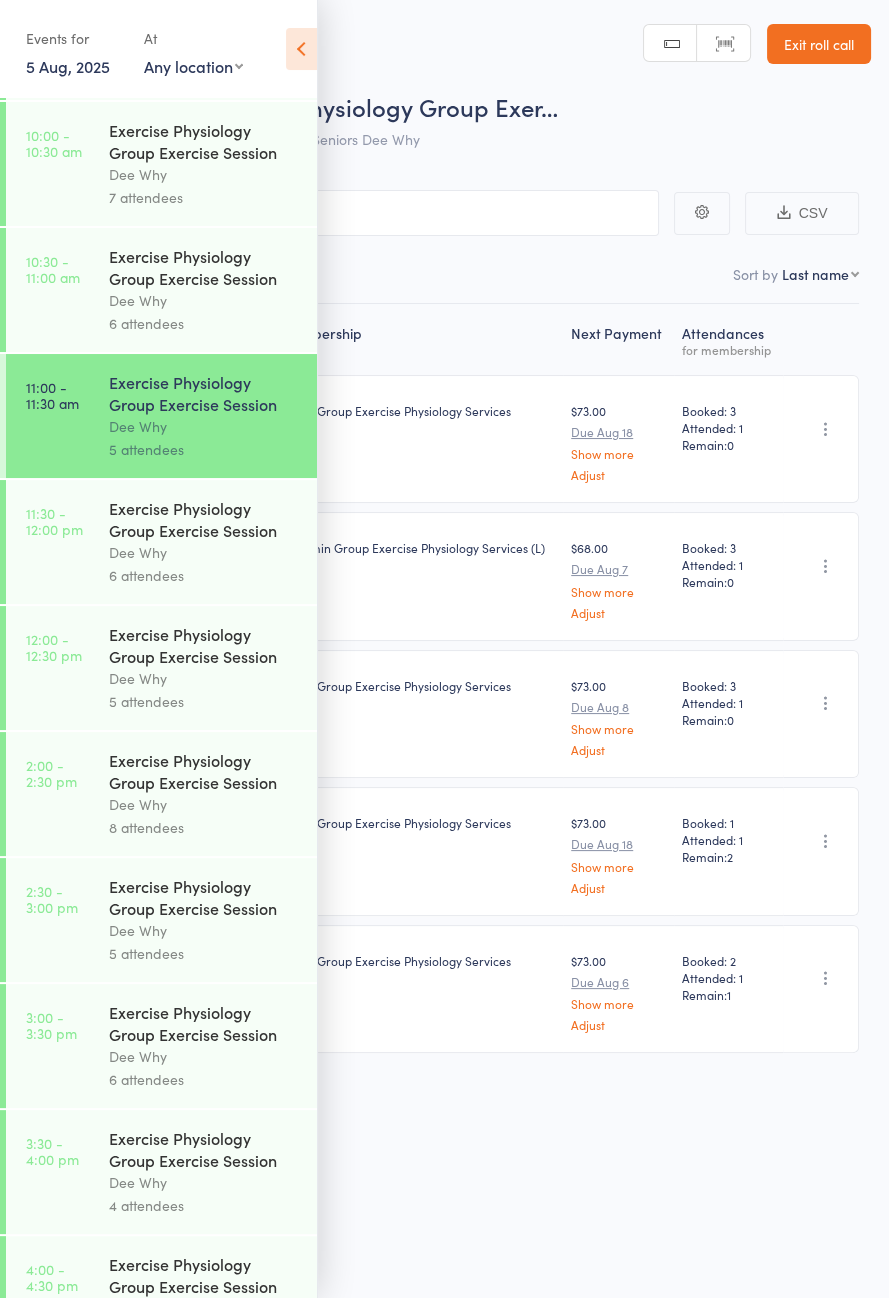 scroll, scrollTop: 1018, scrollLeft: 0, axis: vertical 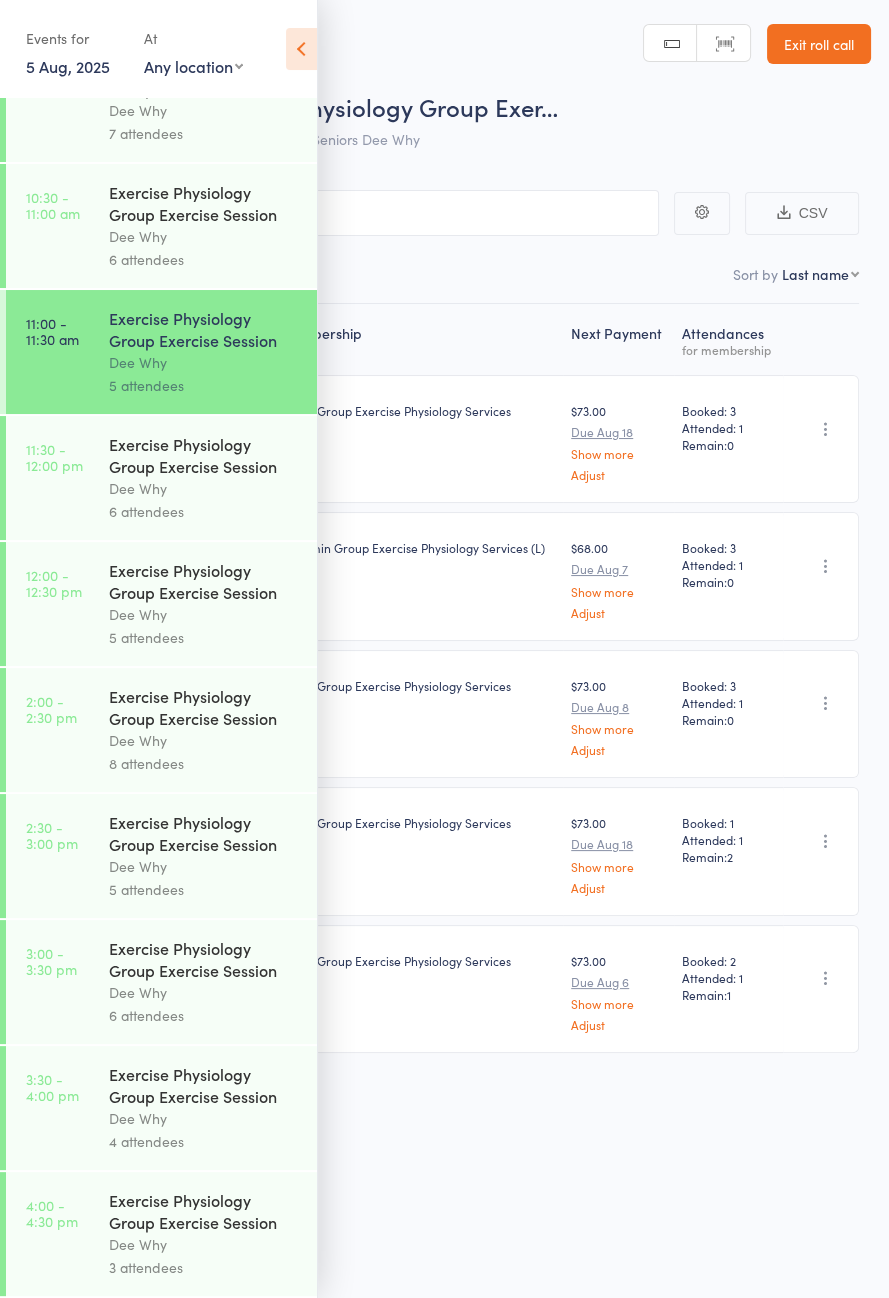 click on "Exercise Physiology Group Exercise Session" at bounding box center [204, 455] 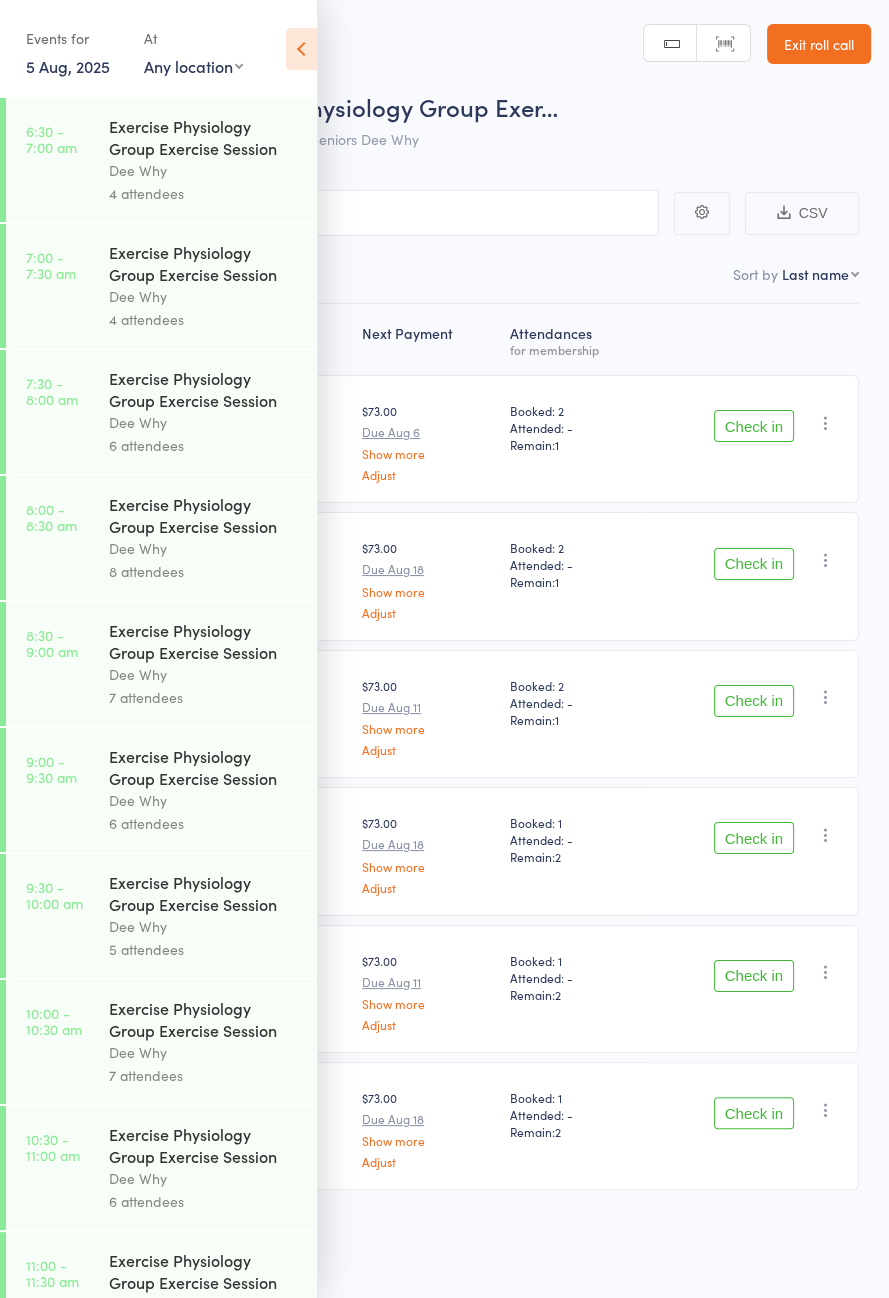 click at bounding box center [301, 49] 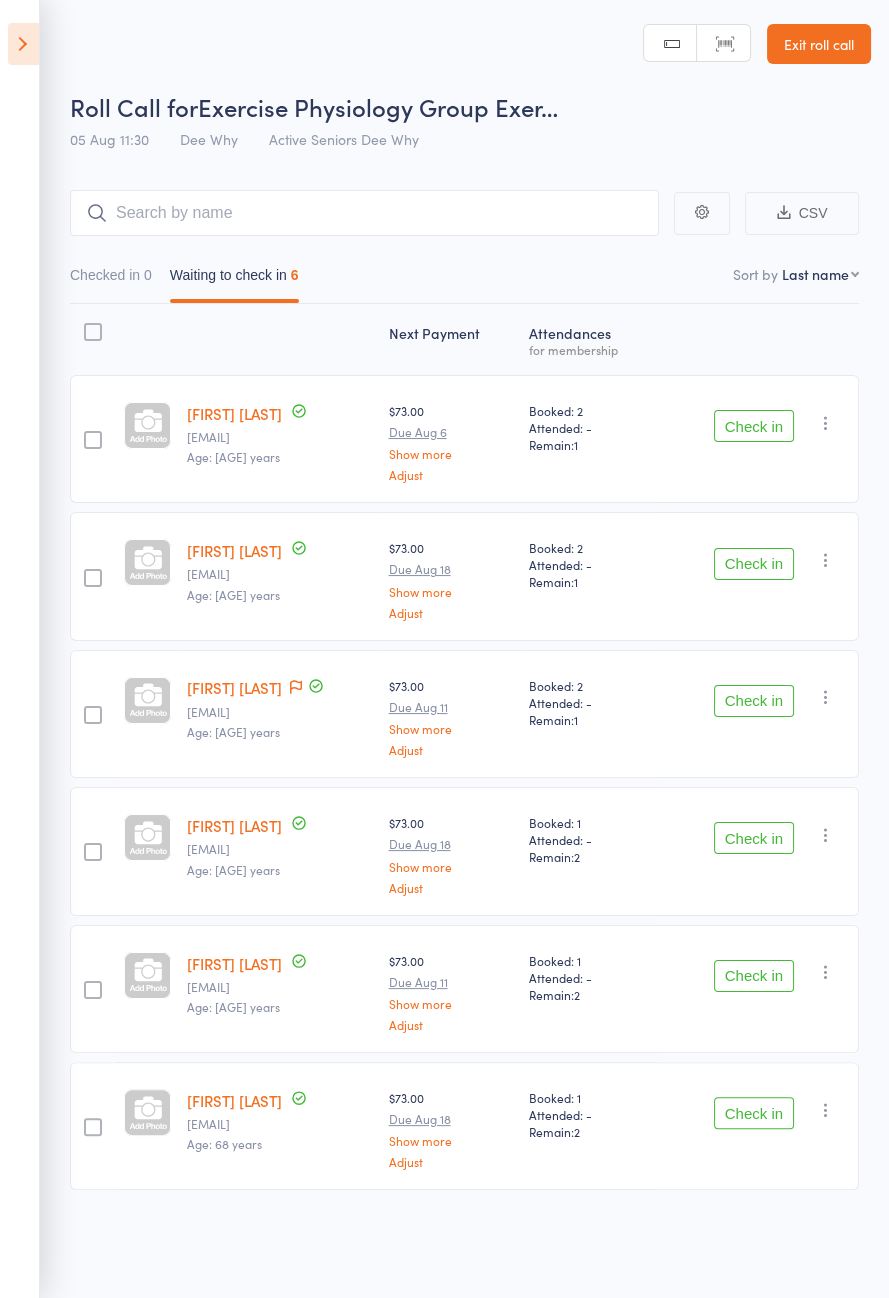 click at bounding box center (296, 688) 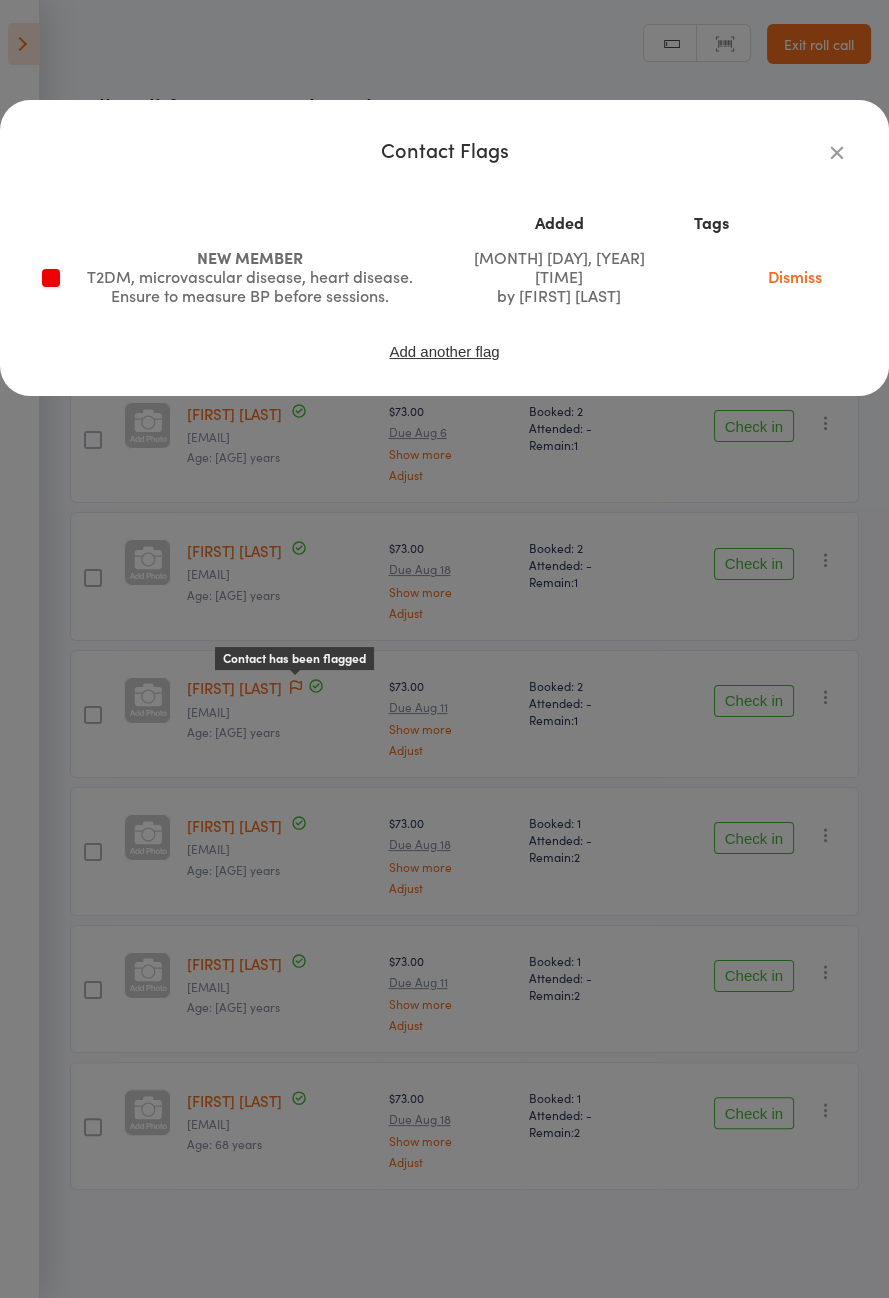 click at bounding box center (837, 152) 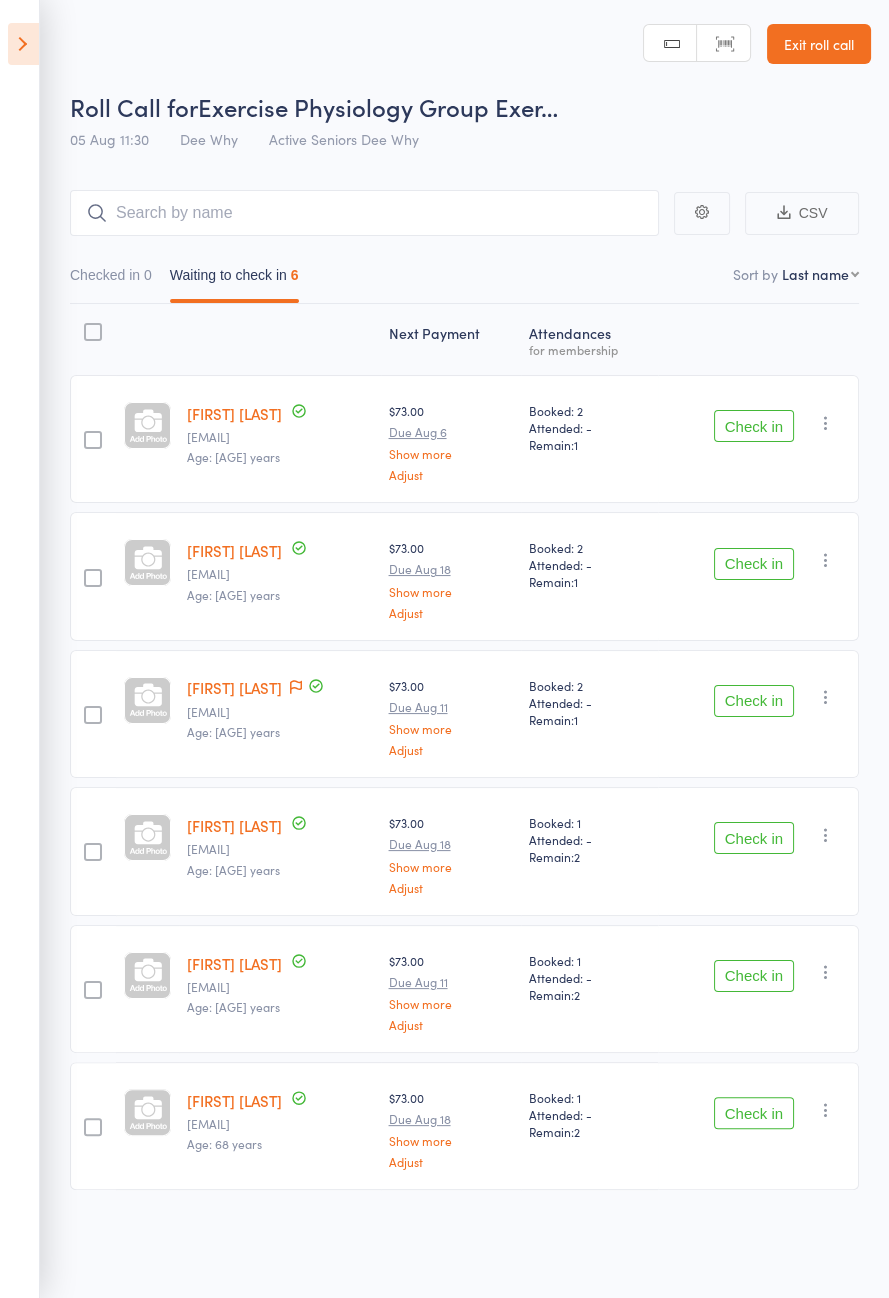 click at bounding box center [23, 44] 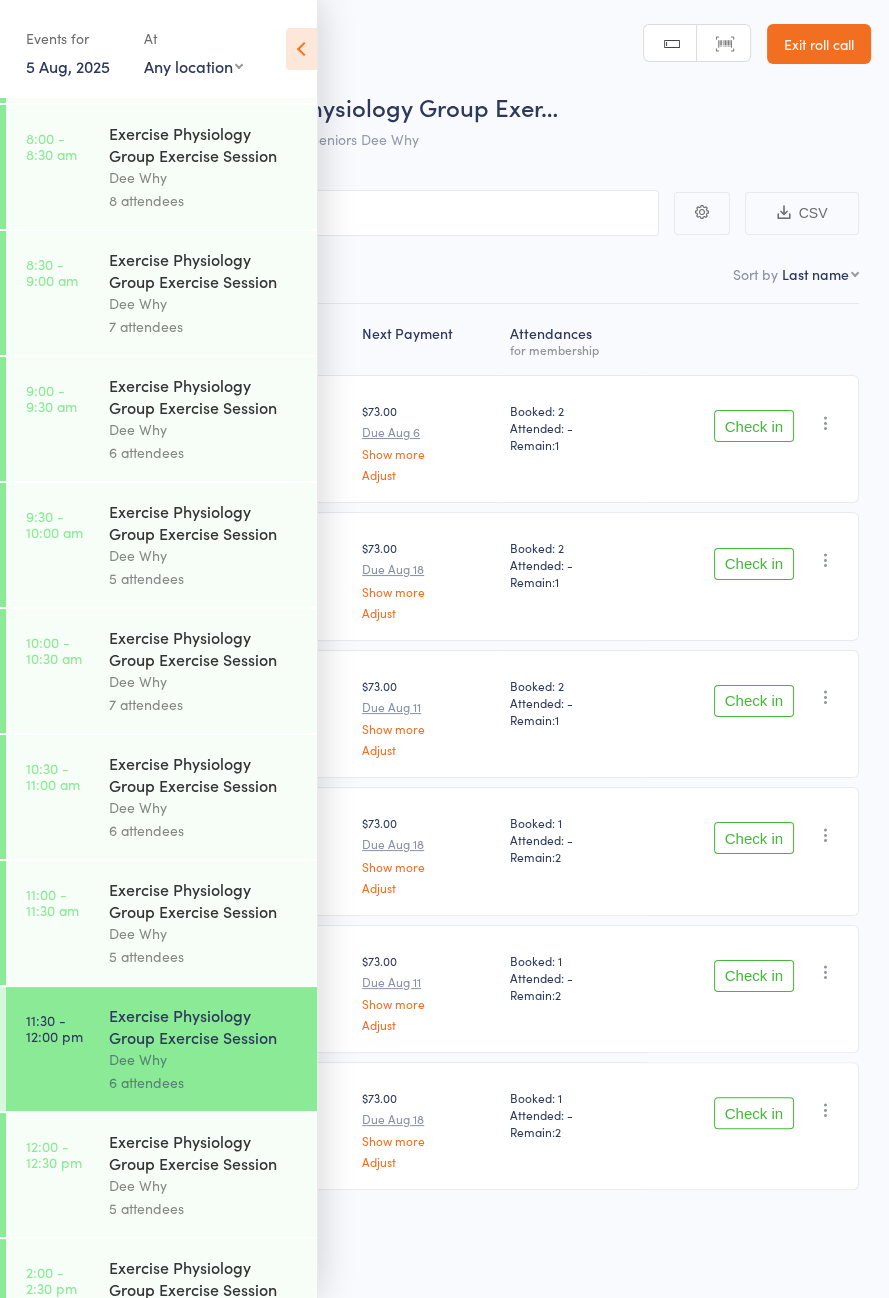 scroll, scrollTop: 1018, scrollLeft: 0, axis: vertical 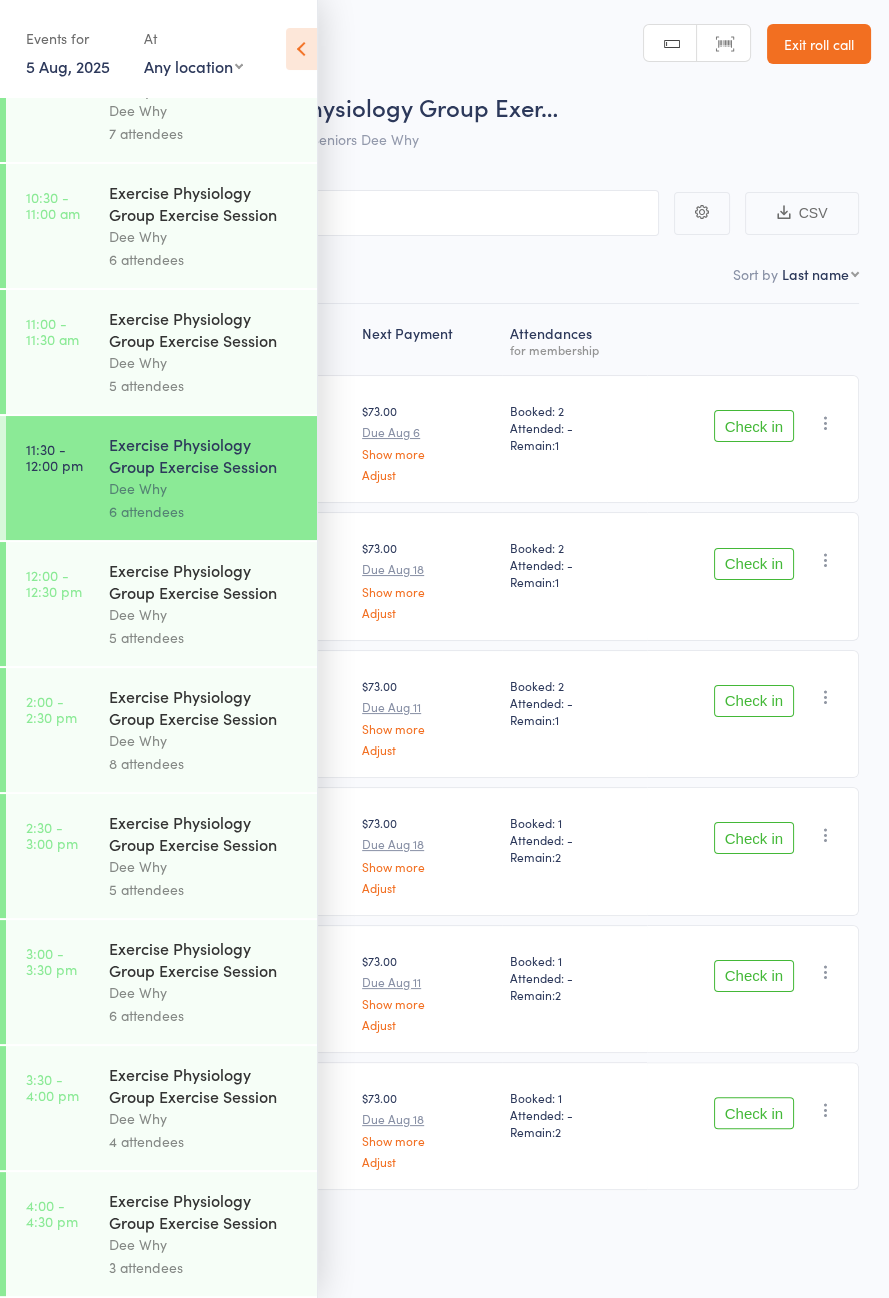 click at bounding box center (301, 49) 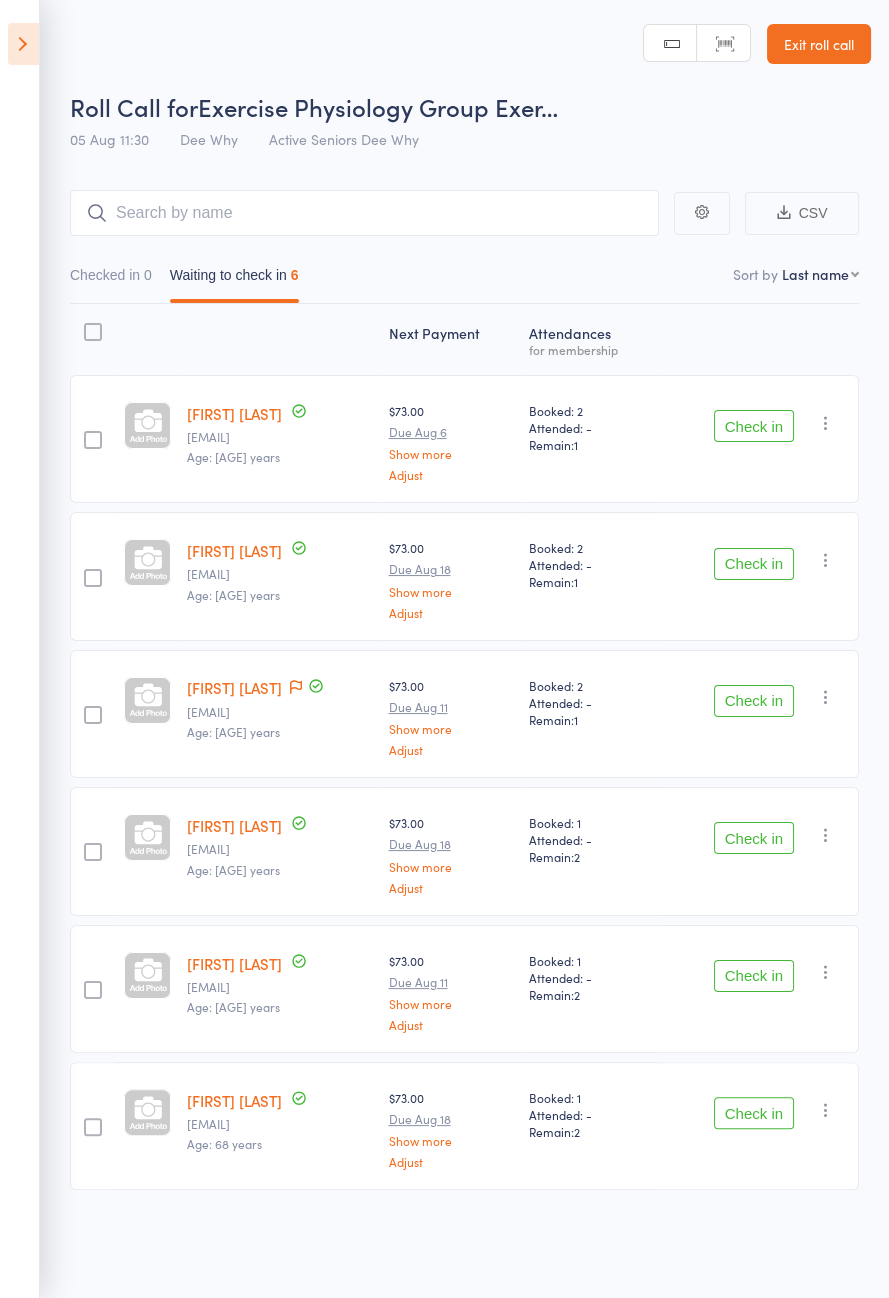 click on "[FIRST] [LAST]" at bounding box center (234, 413) 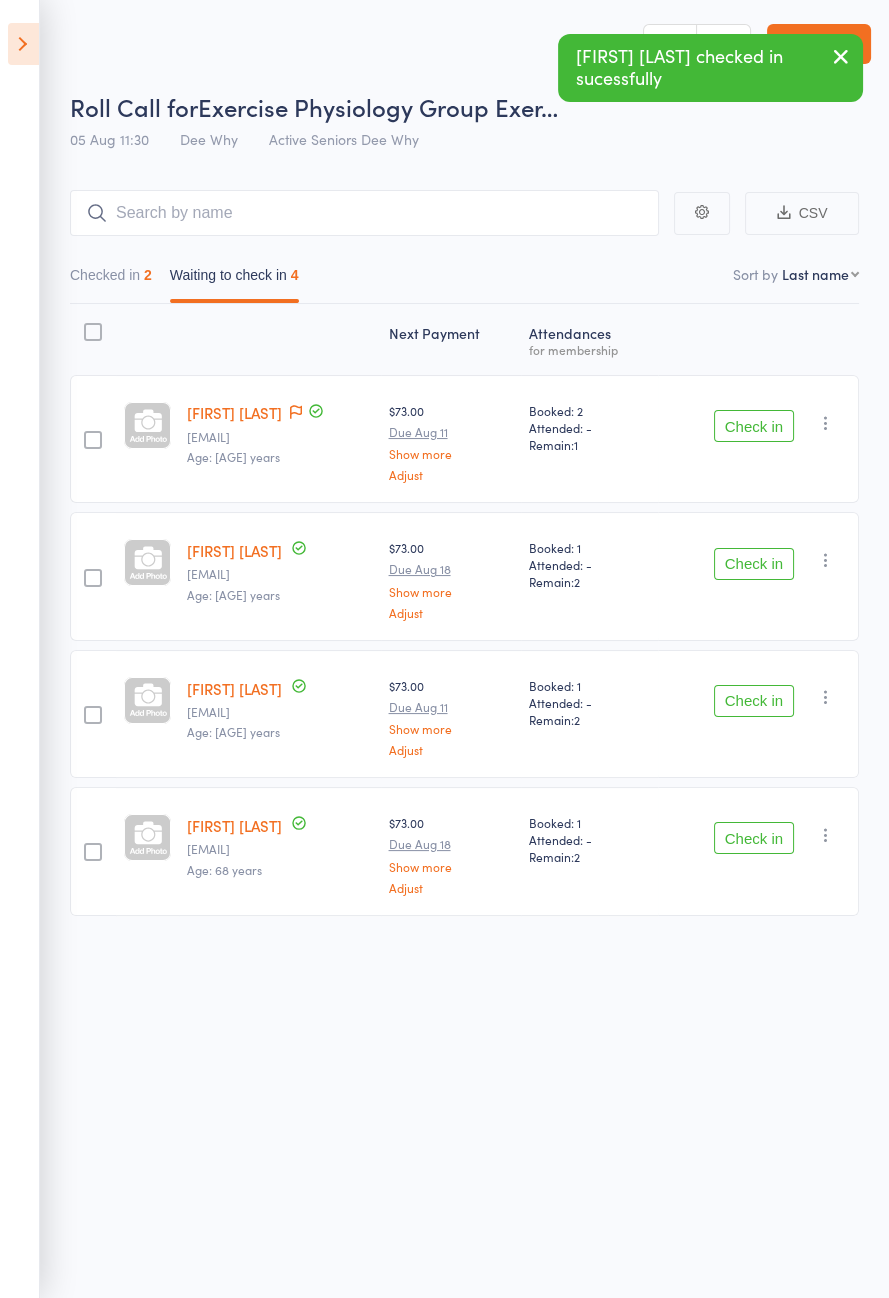 click on "Check in" at bounding box center (754, 426) 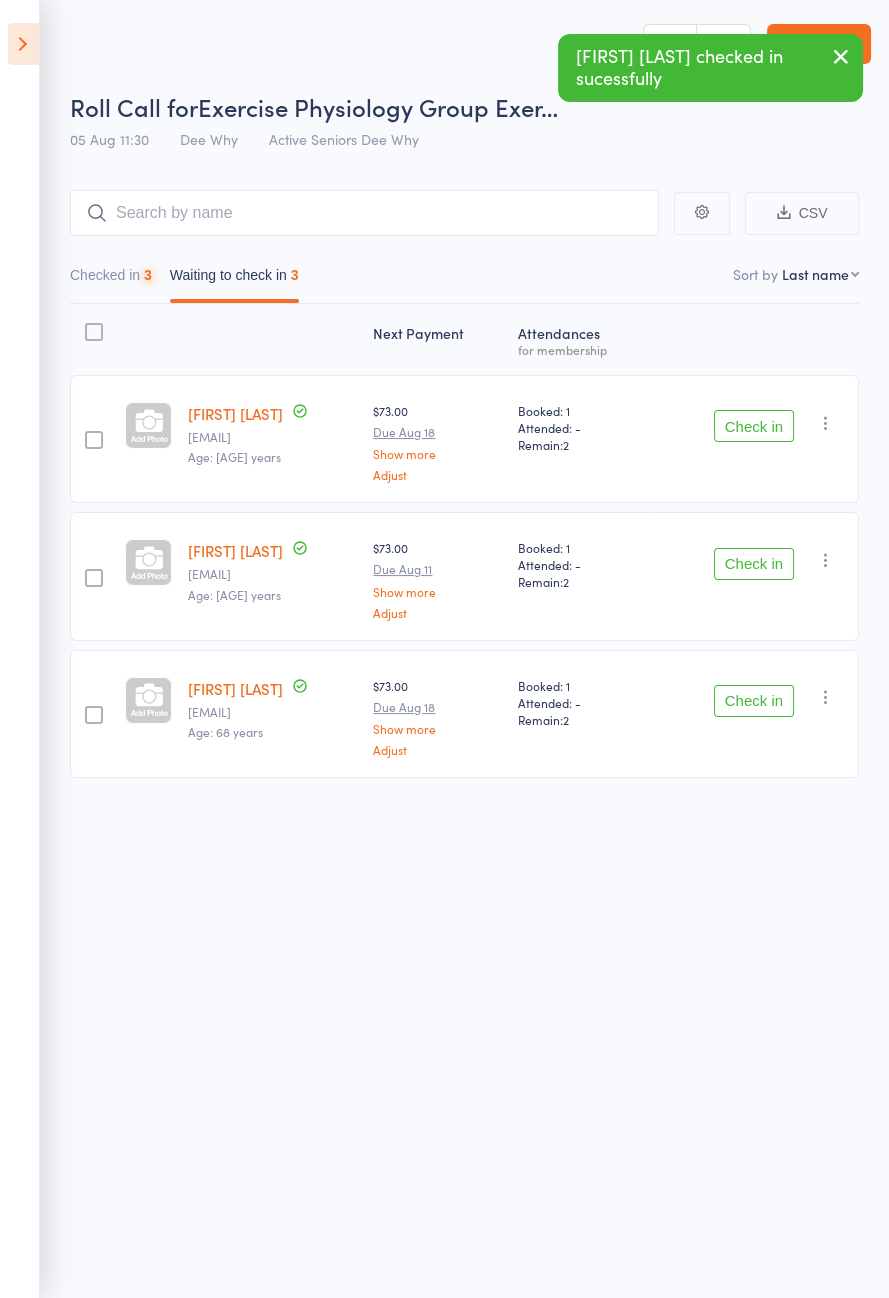 click on "Check in" at bounding box center [754, 426] 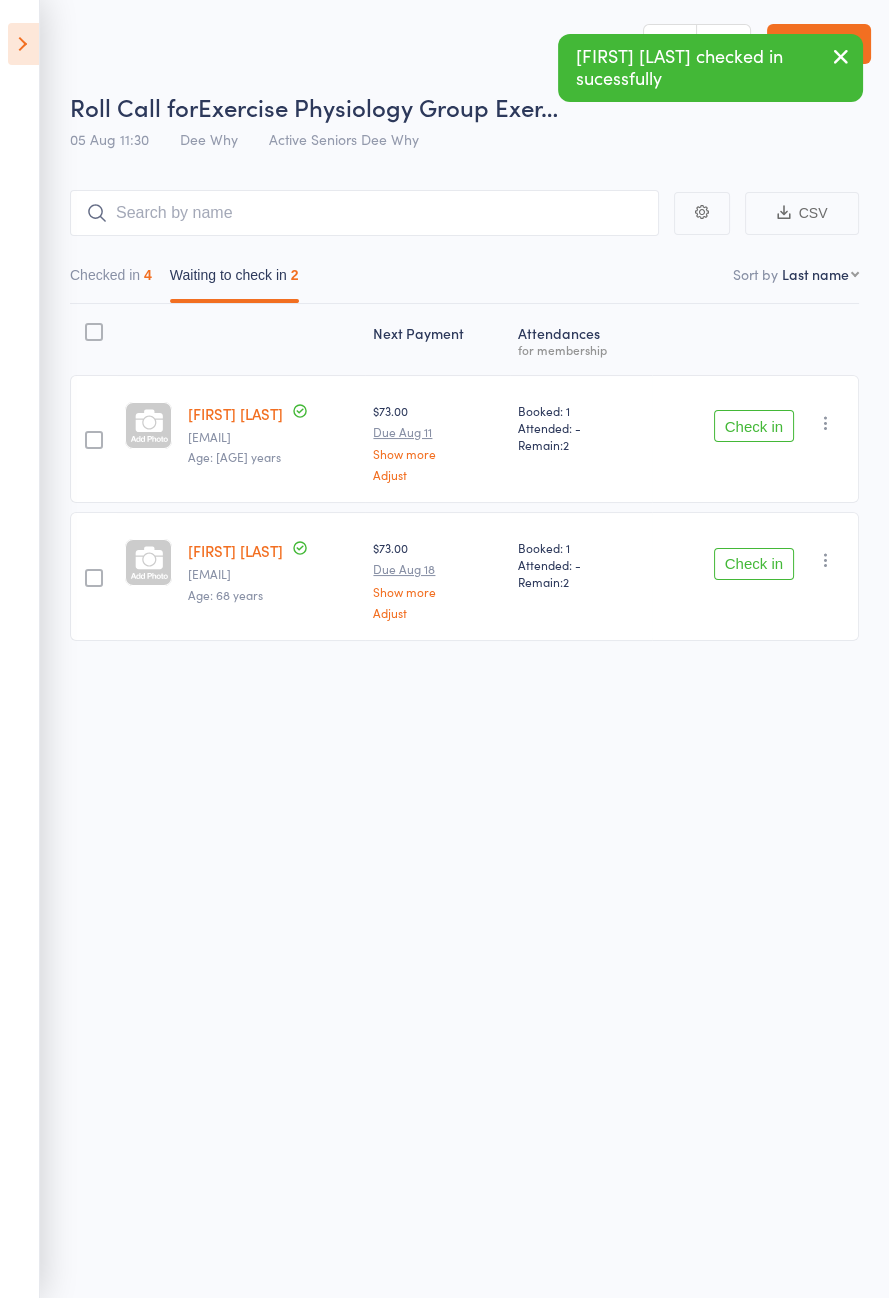 click on "Check in" at bounding box center [754, 426] 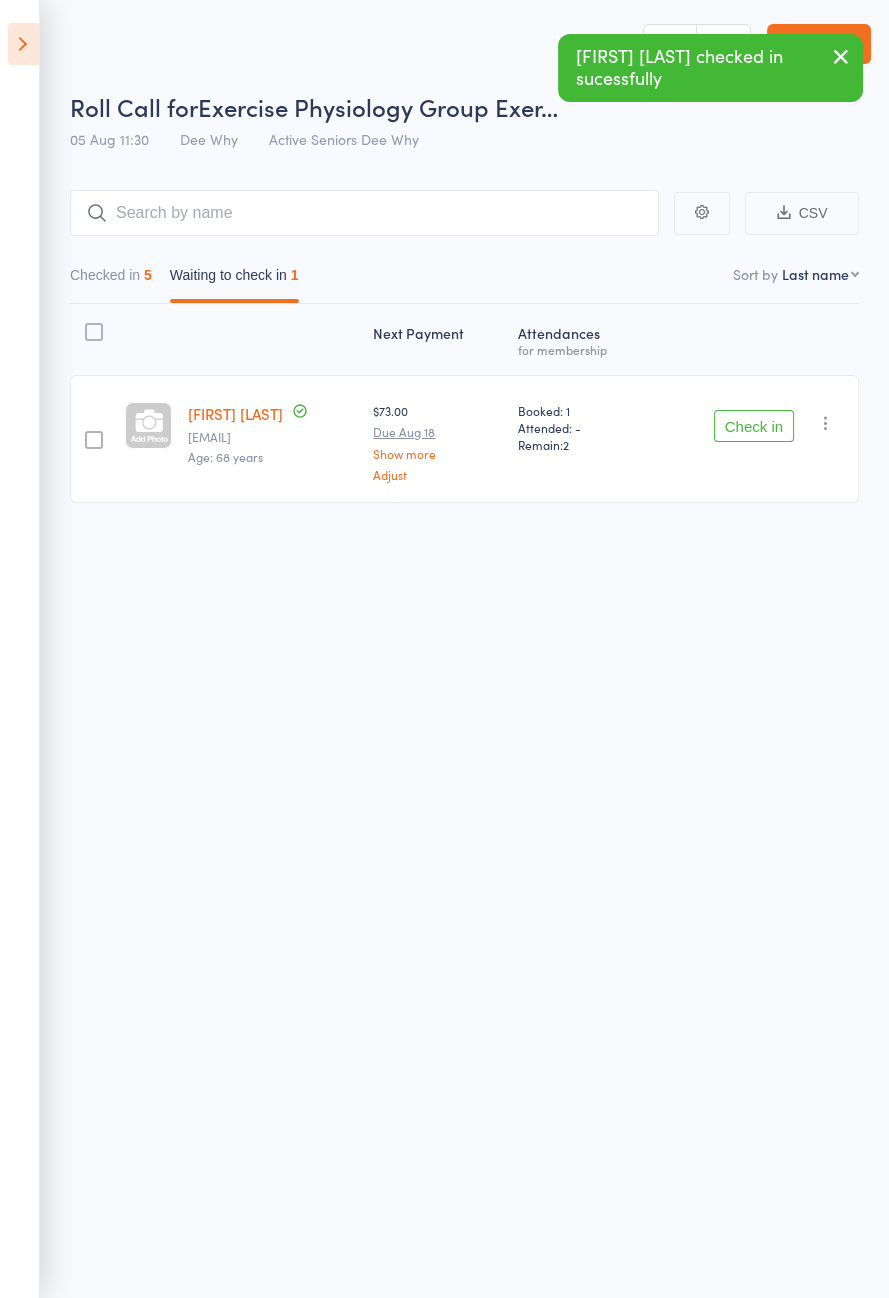 click on "Check in" at bounding box center (754, 426) 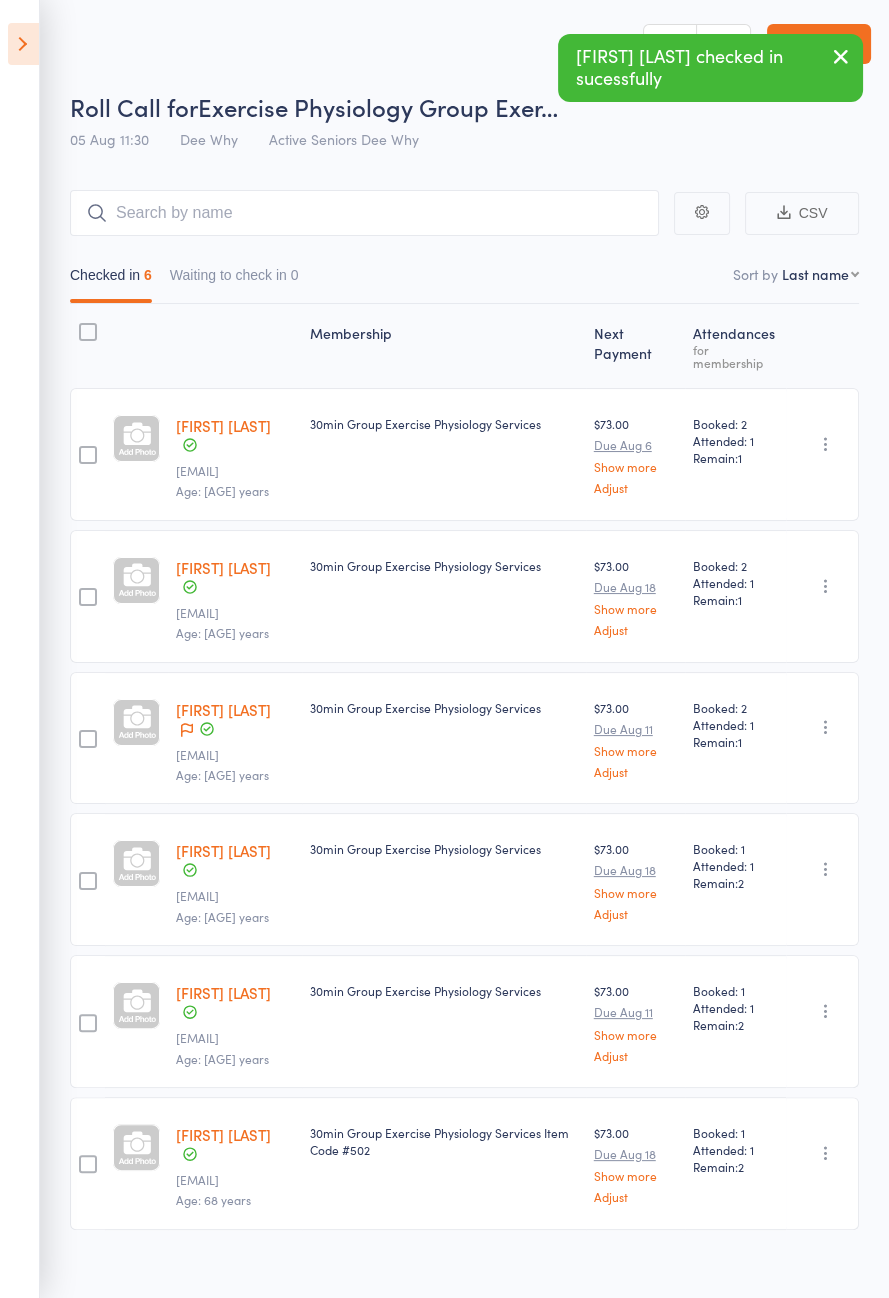 click 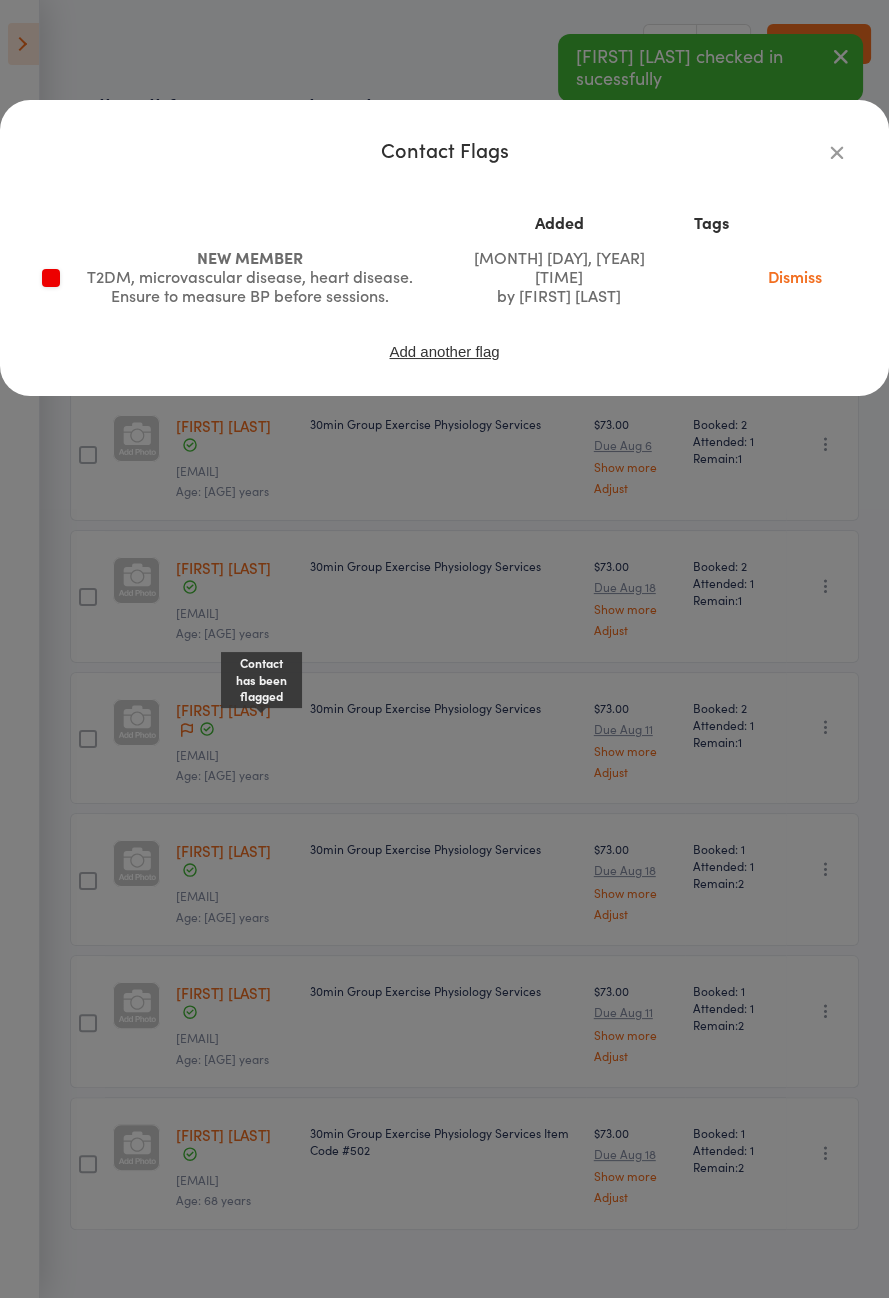 click at bounding box center [837, 152] 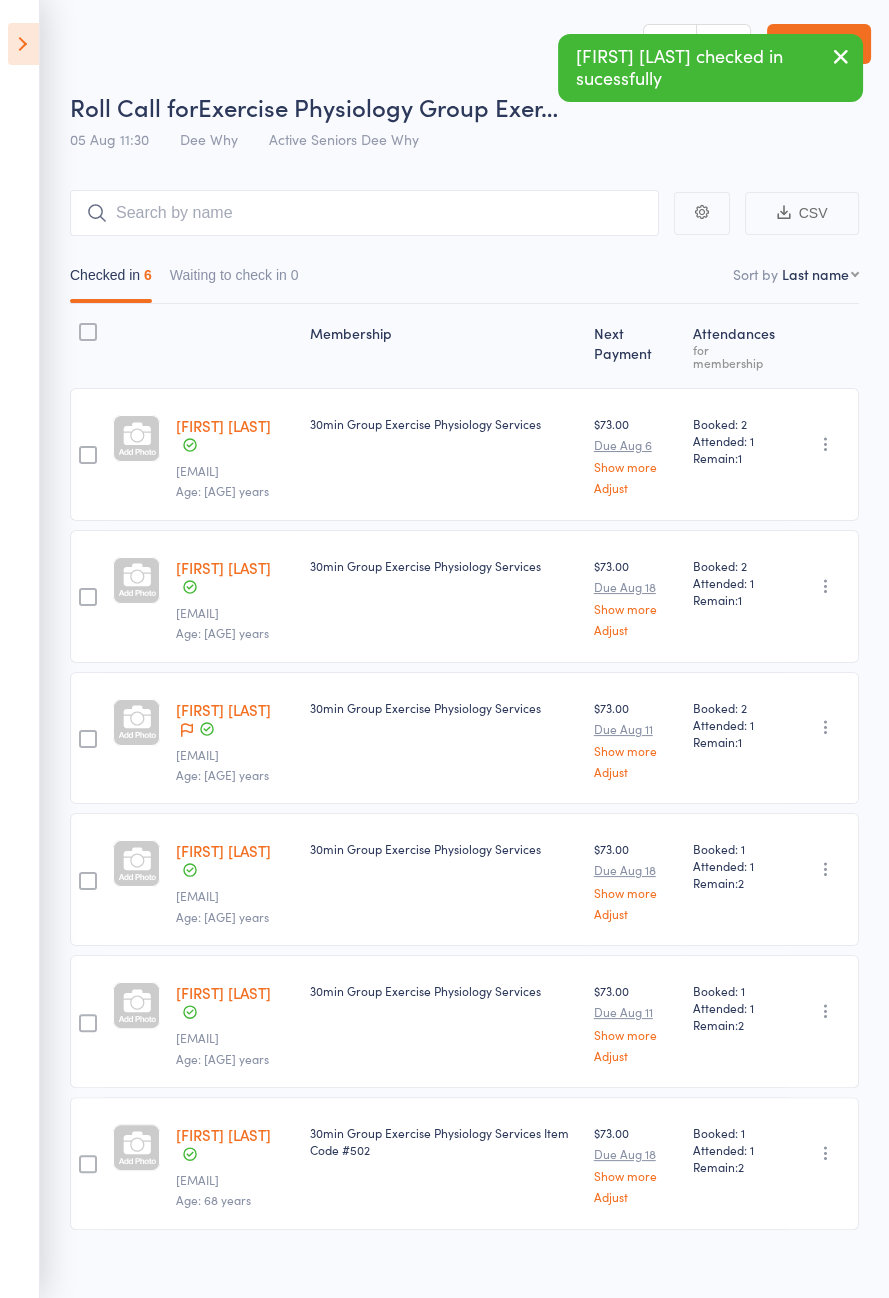 click at bounding box center [23, 44] 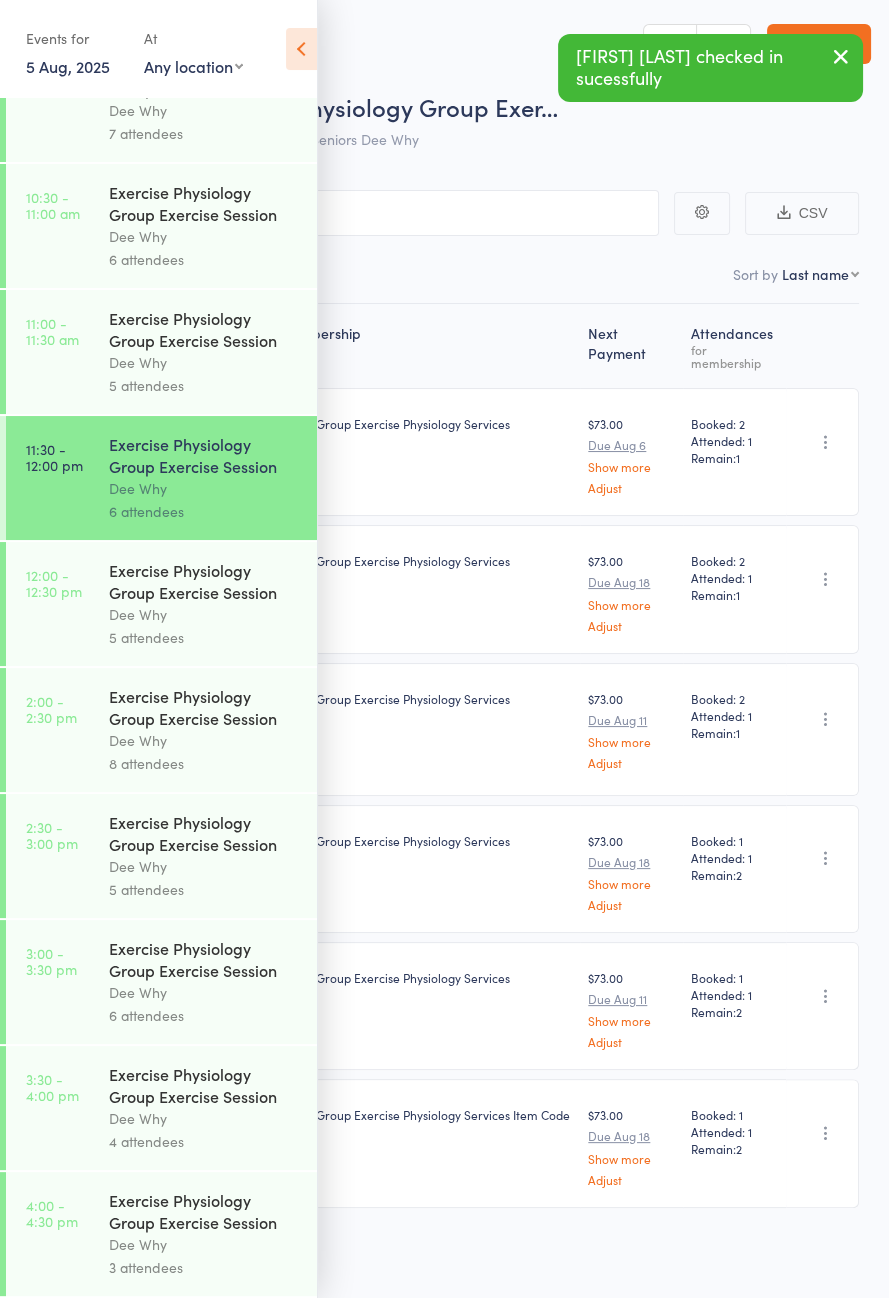 click on "Exercise Physiology Group Exercise Session" at bounding box center (204, 581) 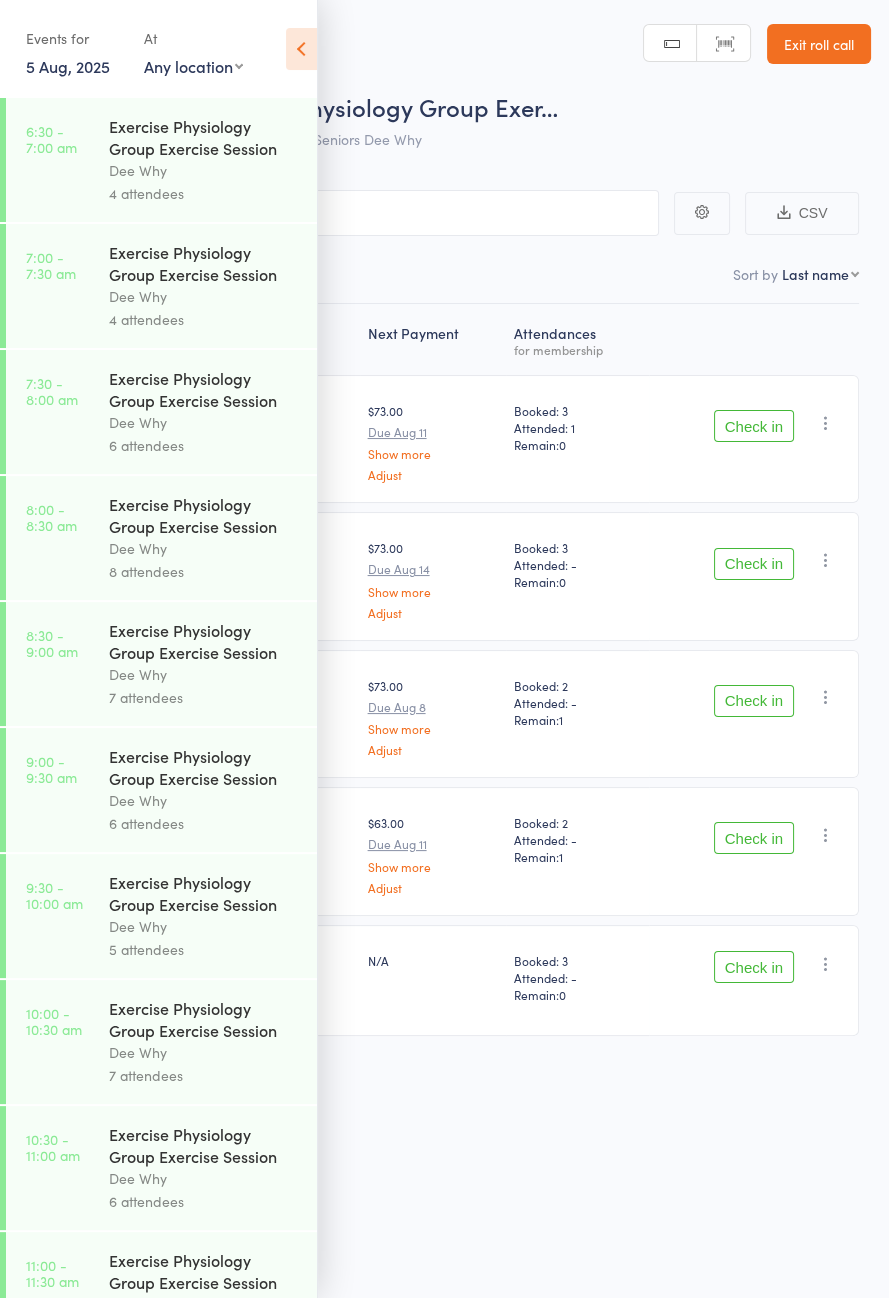 click at bounding box center [301, 49] 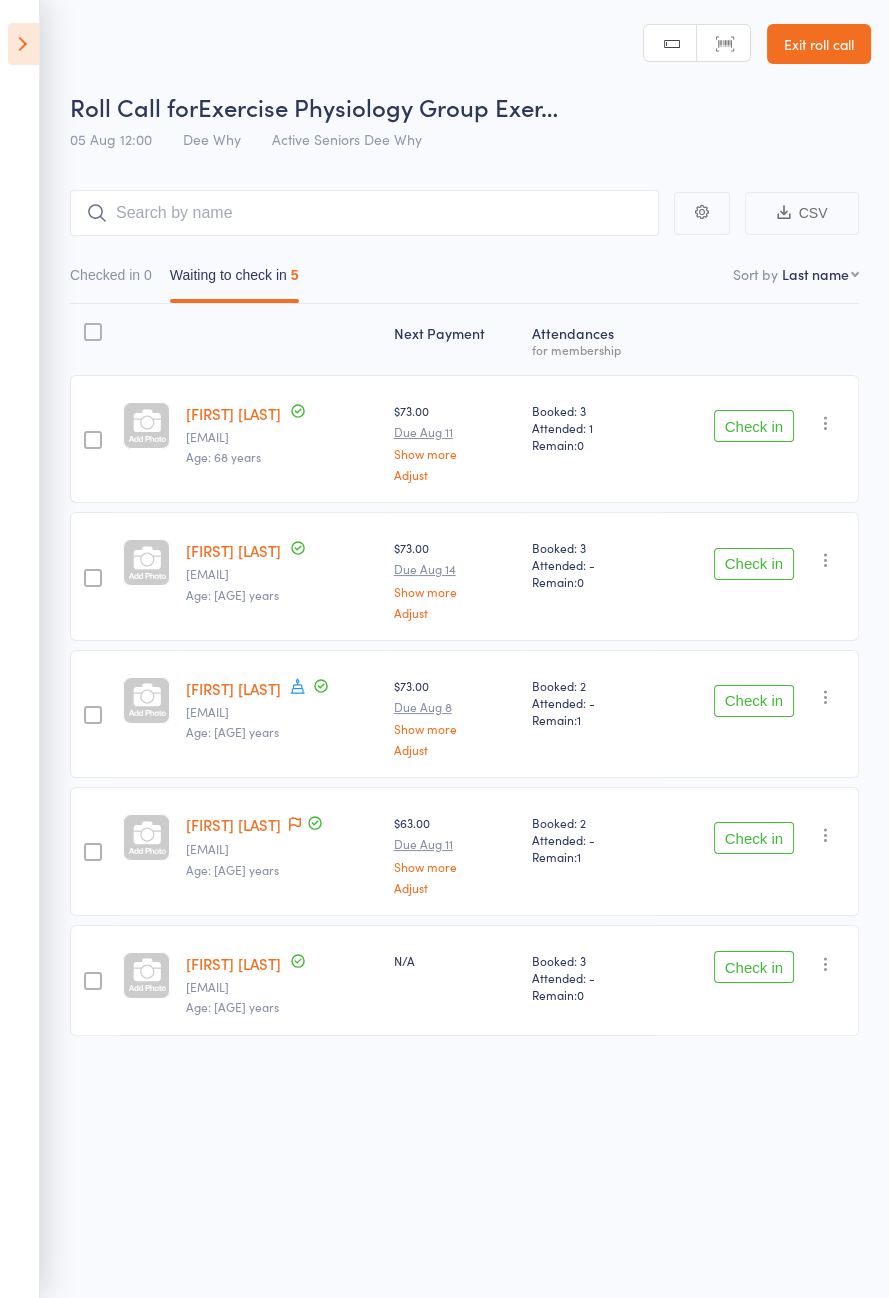 click at bounding box center (298, 688) 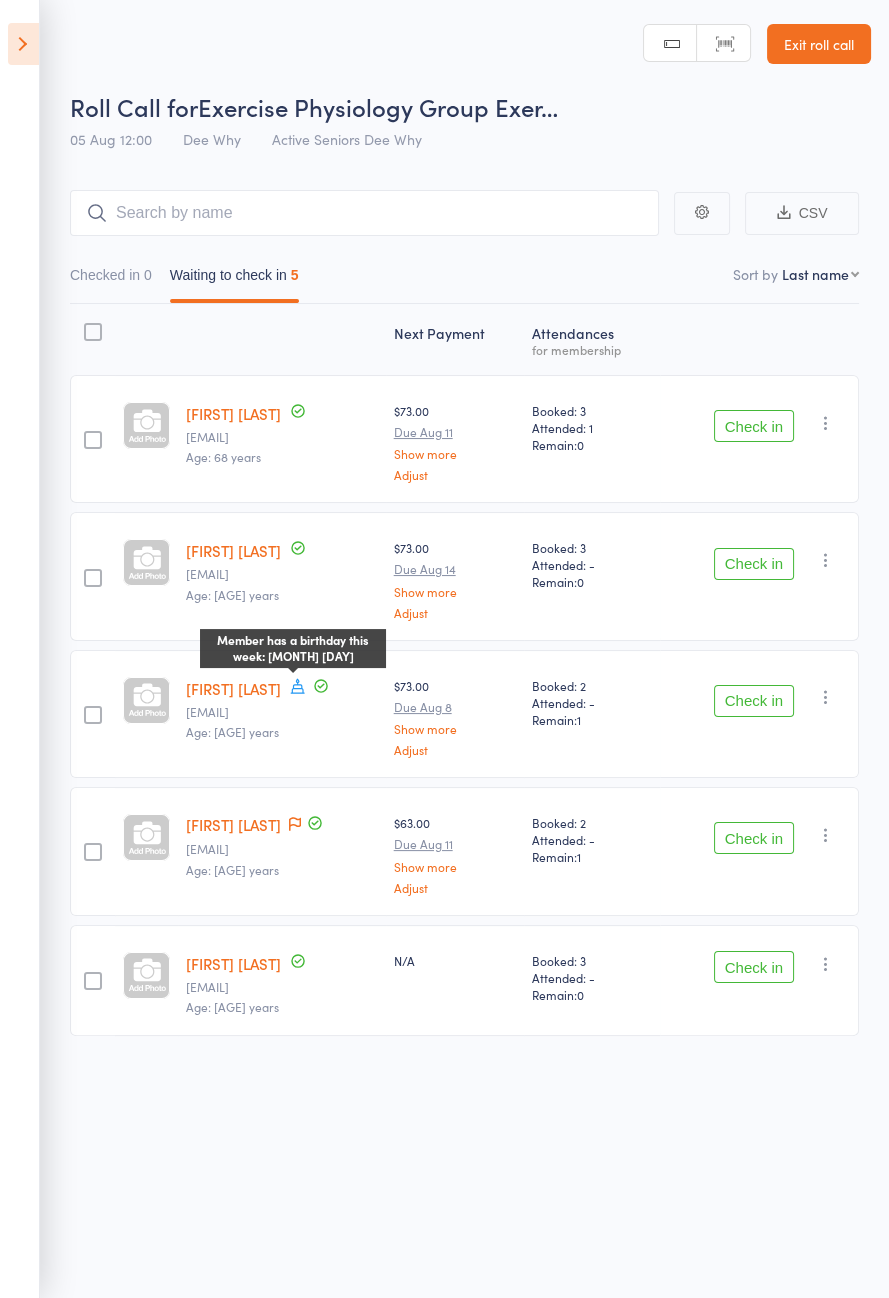 click 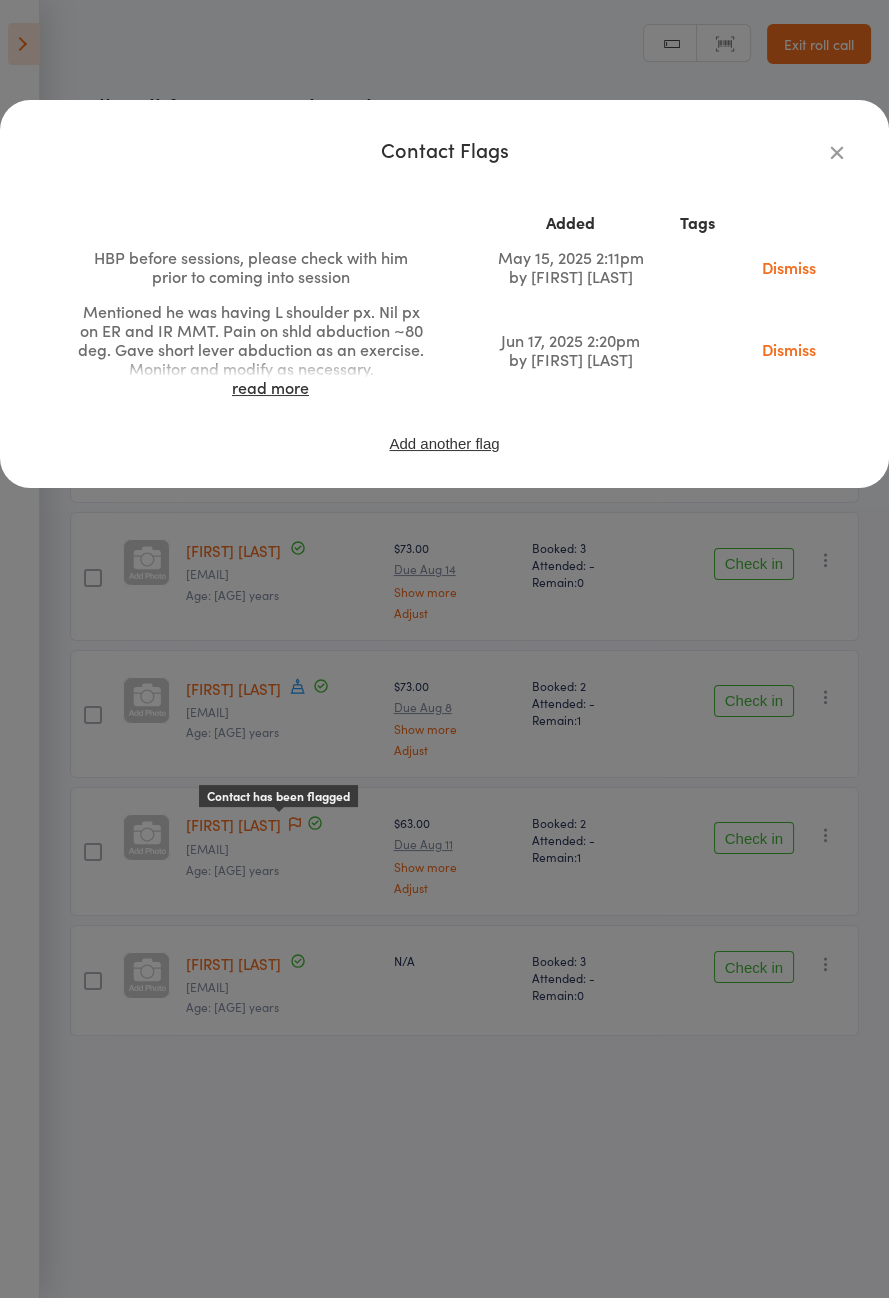 click on "Contact Flags Added Tags
HBP before sessions, please check with him prior to coming into session
May 15, 2025 2:11pm by Emma Cooper-Southam Dismiss
Mentioned he was having L shoulder px. Nil px on ER and IR MMT. Pain on shld abduction ~80 deg. Gave short lever abduction as an exercise. Monitor and modify as necessary.
read more
Jun 17, 2025 2:20pm by Aaron Kardash Dismiss Add another flag" at bounding box center (444, 649) 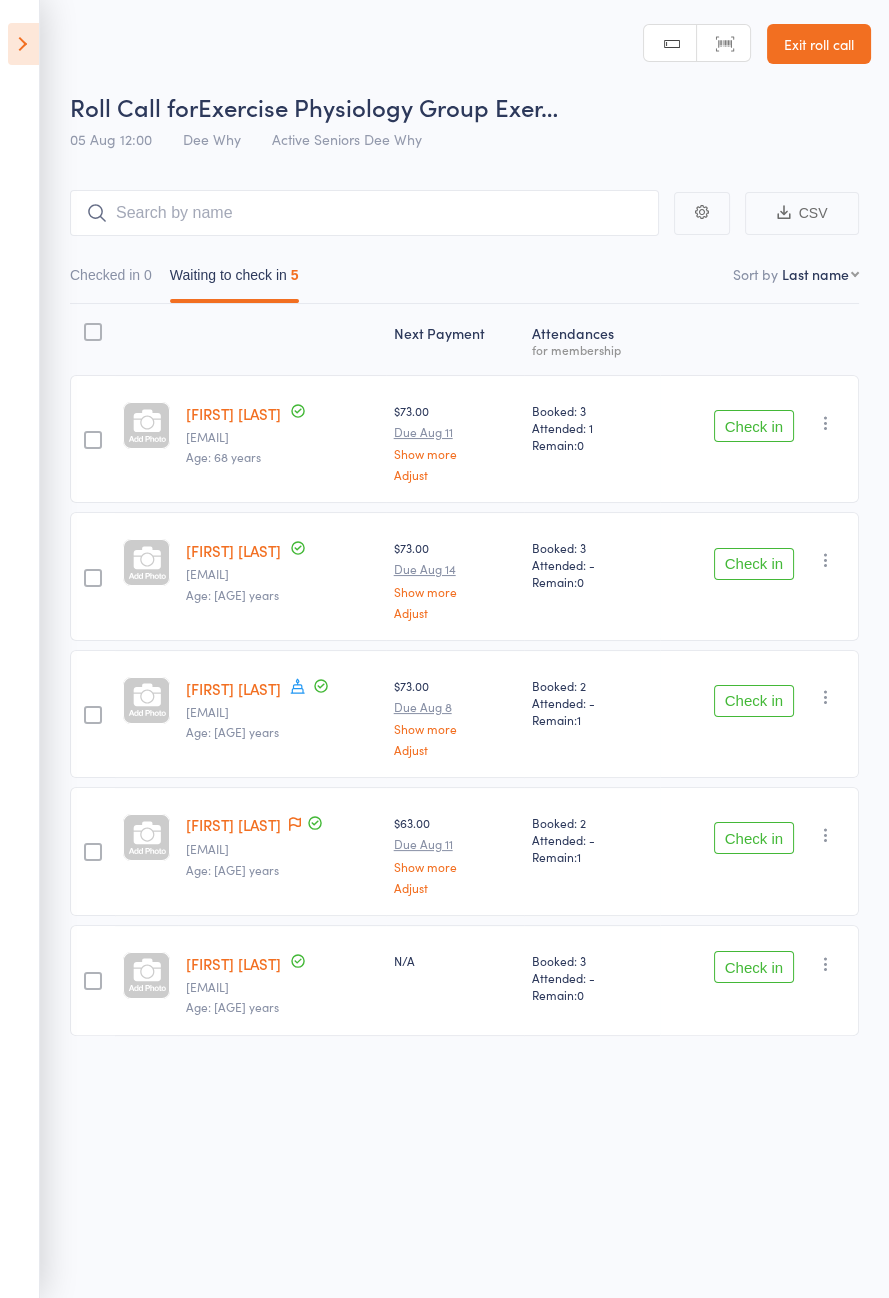 click on "Roll Call for  Exercise Physiology Group Exer… 05 Aug 12:00  Dee Why  Active Seniors Dee Why  Manual search Scanner input Exit roll call" at bounding box center [444, 80] 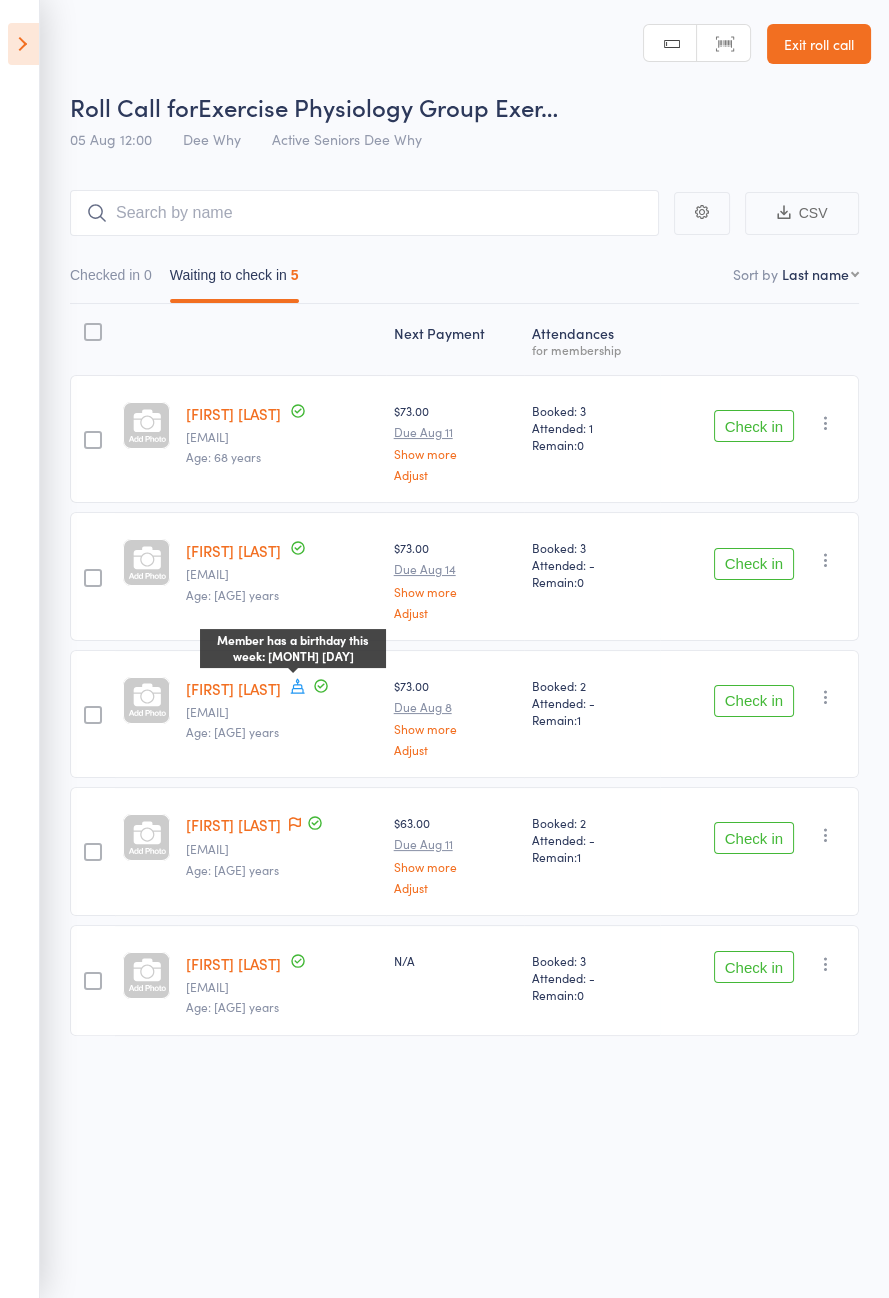 click 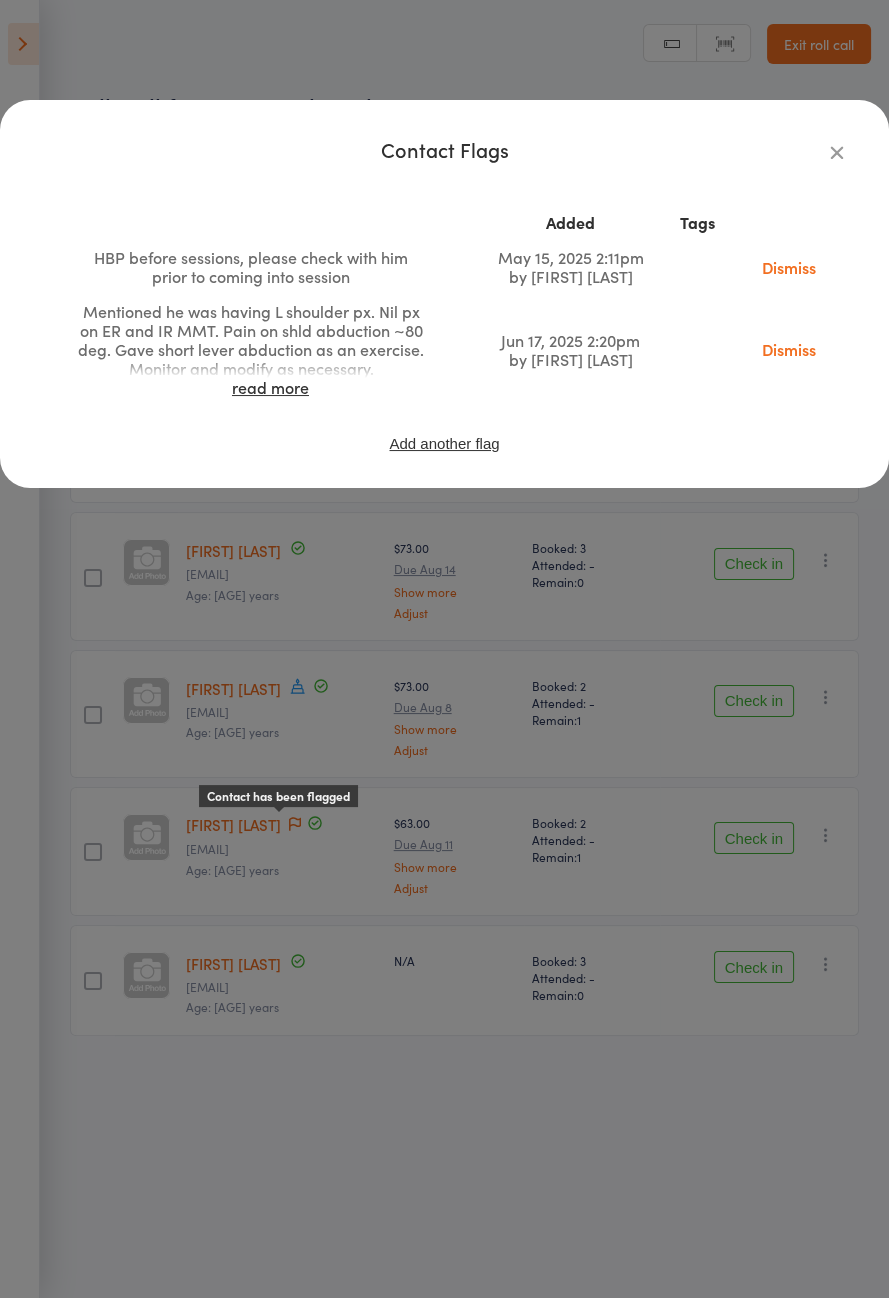 click on "Contact Flags Added Tags
HBP before sessions, please check with him prior to coming into session
May 15, 2025 2:11pm by Emma Cooper-Southam Dismiss
Mentioned he was having L shoulder px. Nil px on ER and IR MMT. Pain on shld abduction ~80 deg. Gave short lever abduction as an exercise. Monitor and modify as necessary.
read more
Jun 17, 2025 2:20pm by Aaron Kardash Dismiss Add another flag" at bounding box center [444, 649] 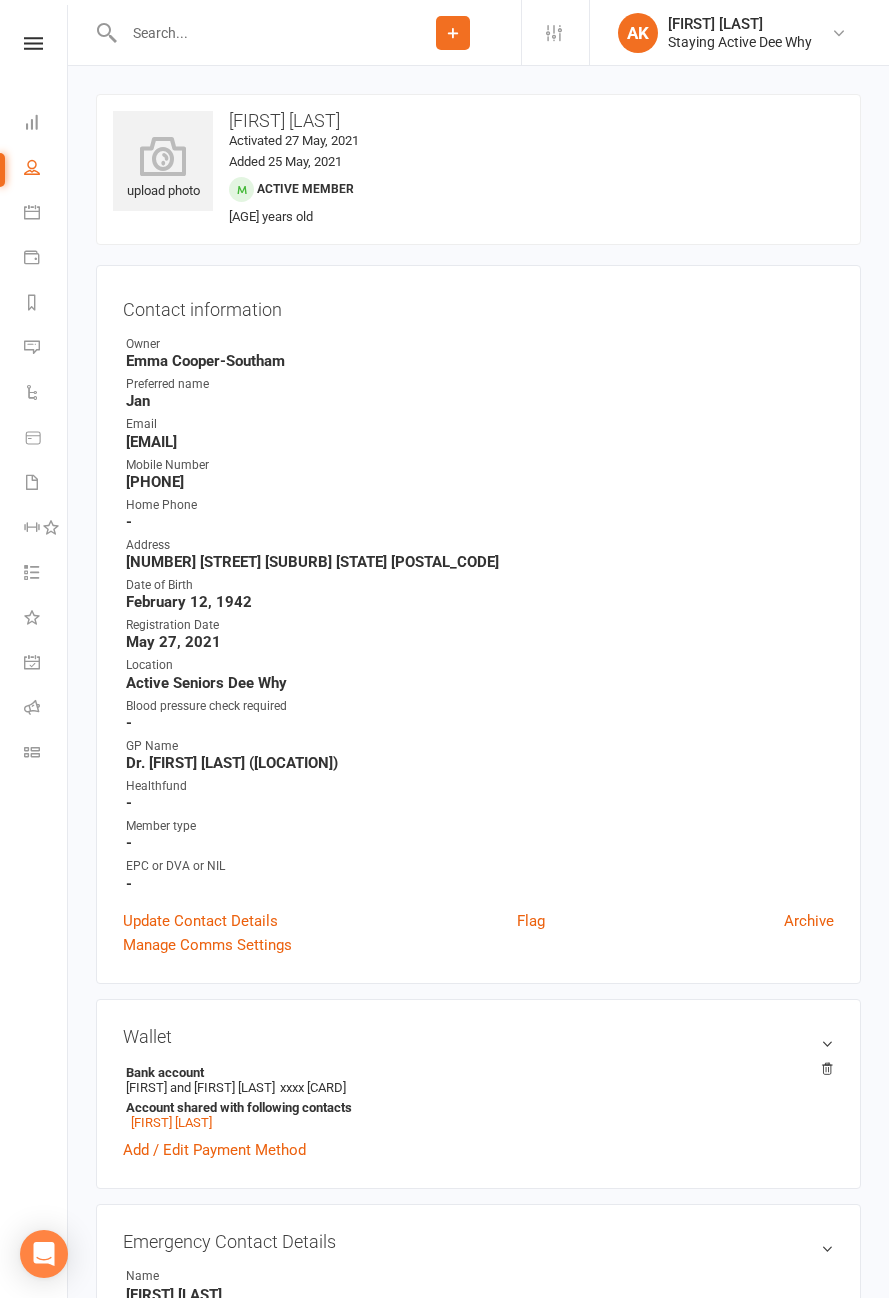 scroll, scrollTop: 0, scrollLeft: 0, axis: both 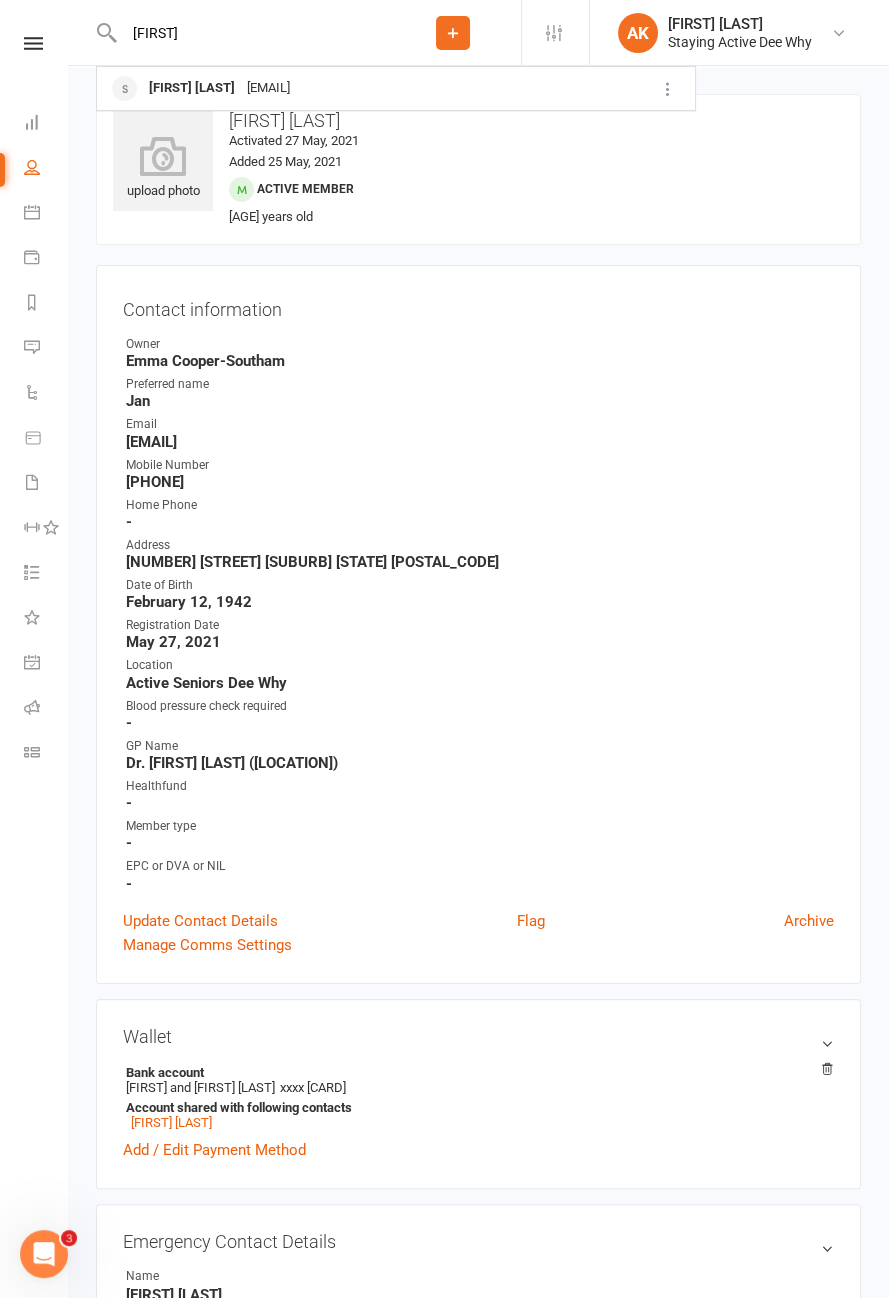 type on "[FIRST]" 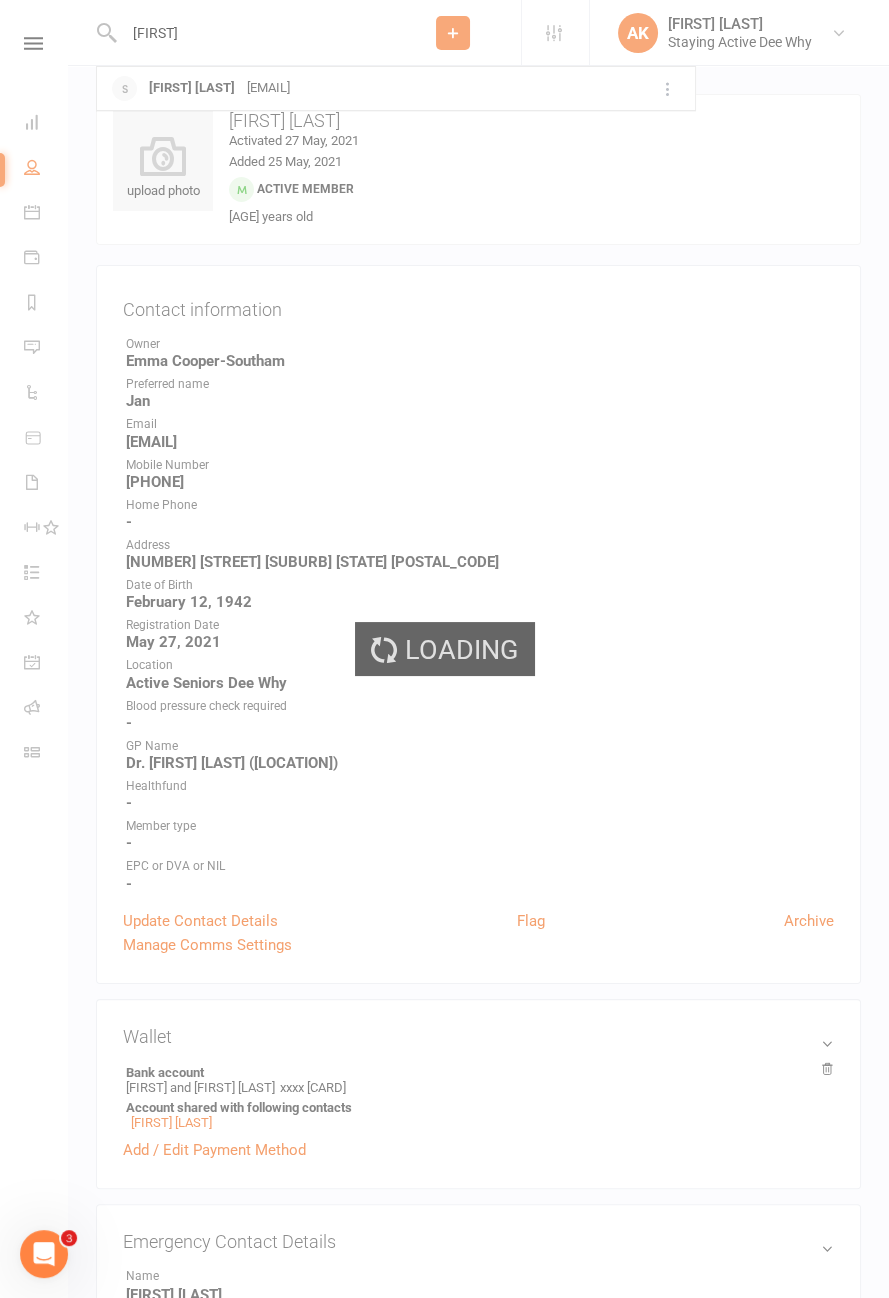 type 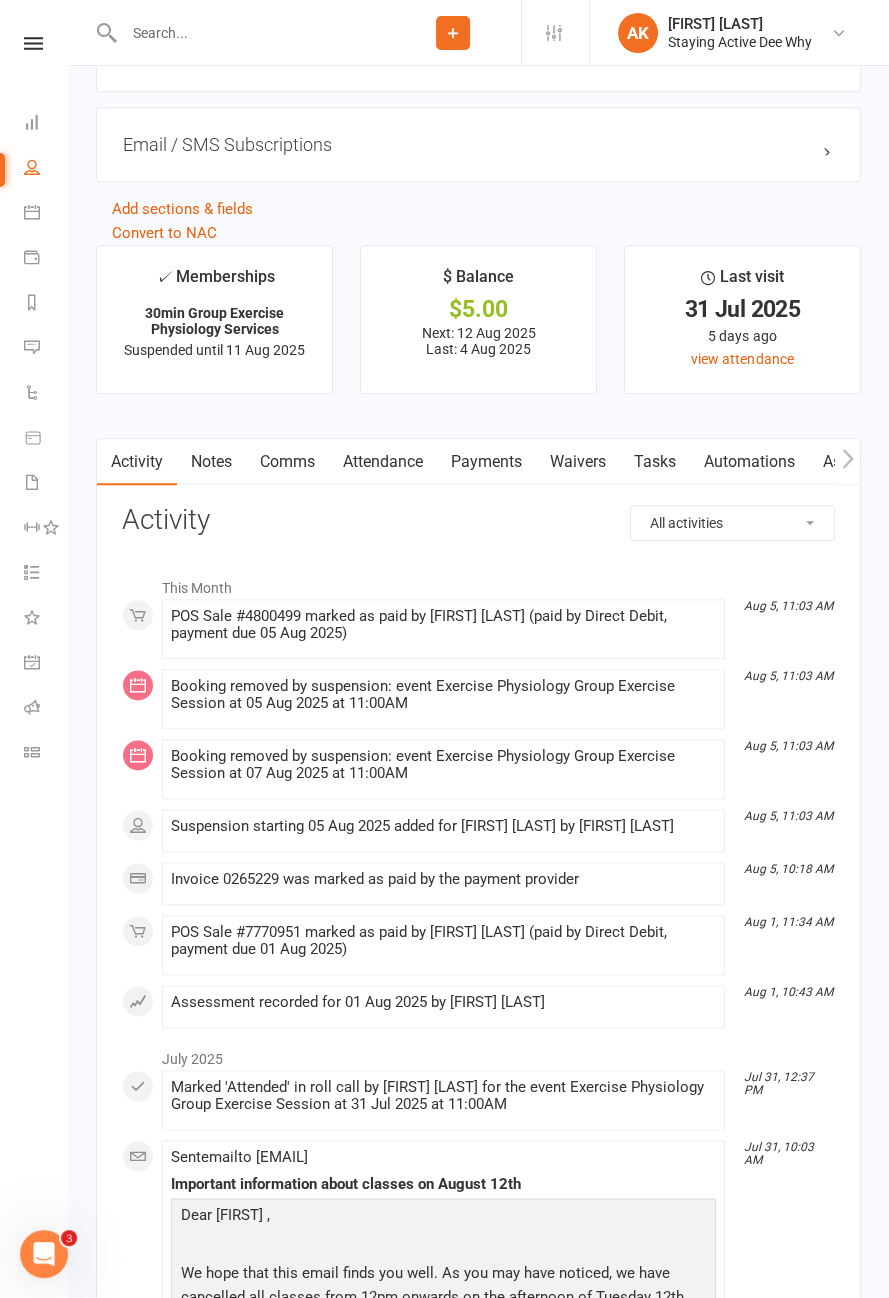scroll, scrollTop: 2340, scrollLeft: 0, axis: vertical 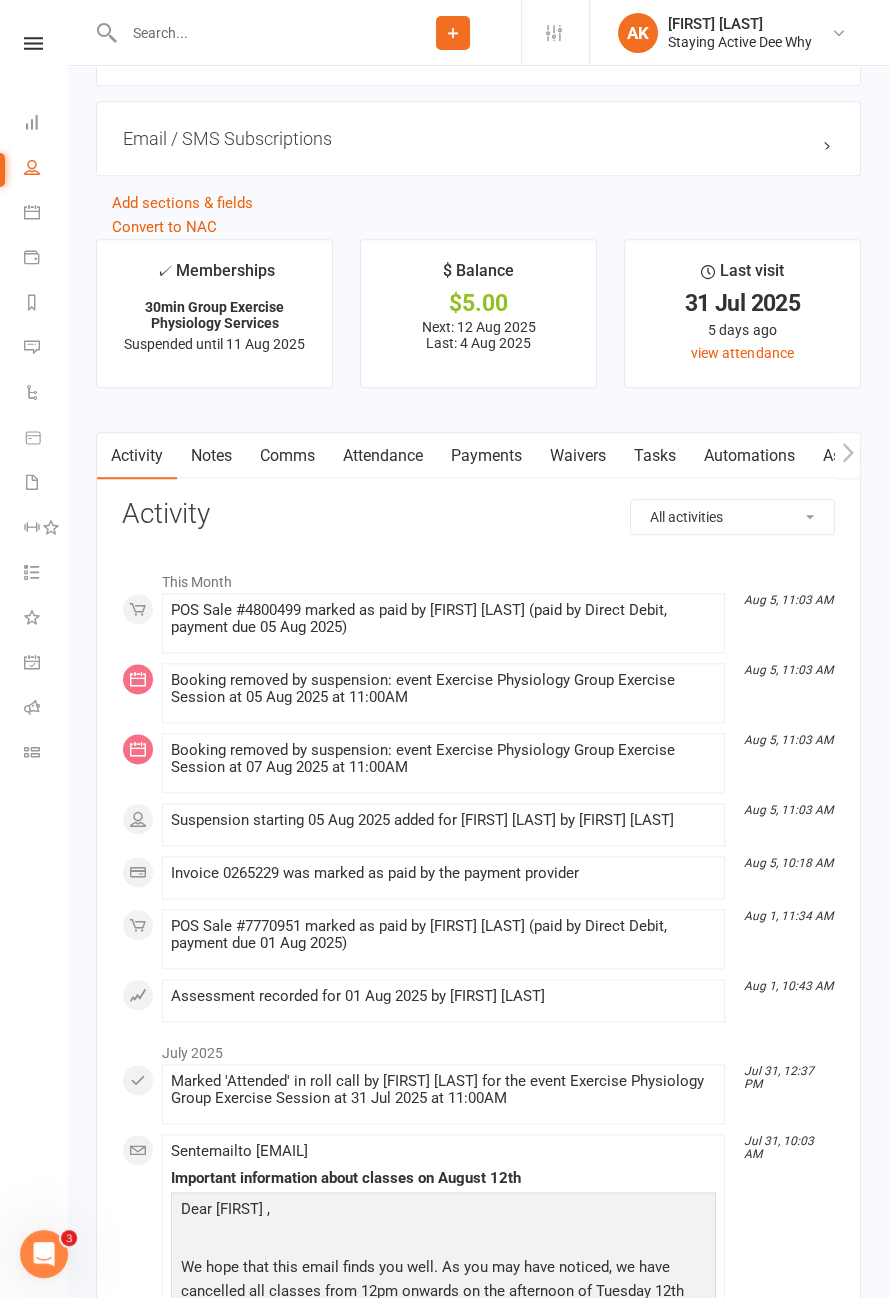 click on "Payments" at bounding box center (486, 456) 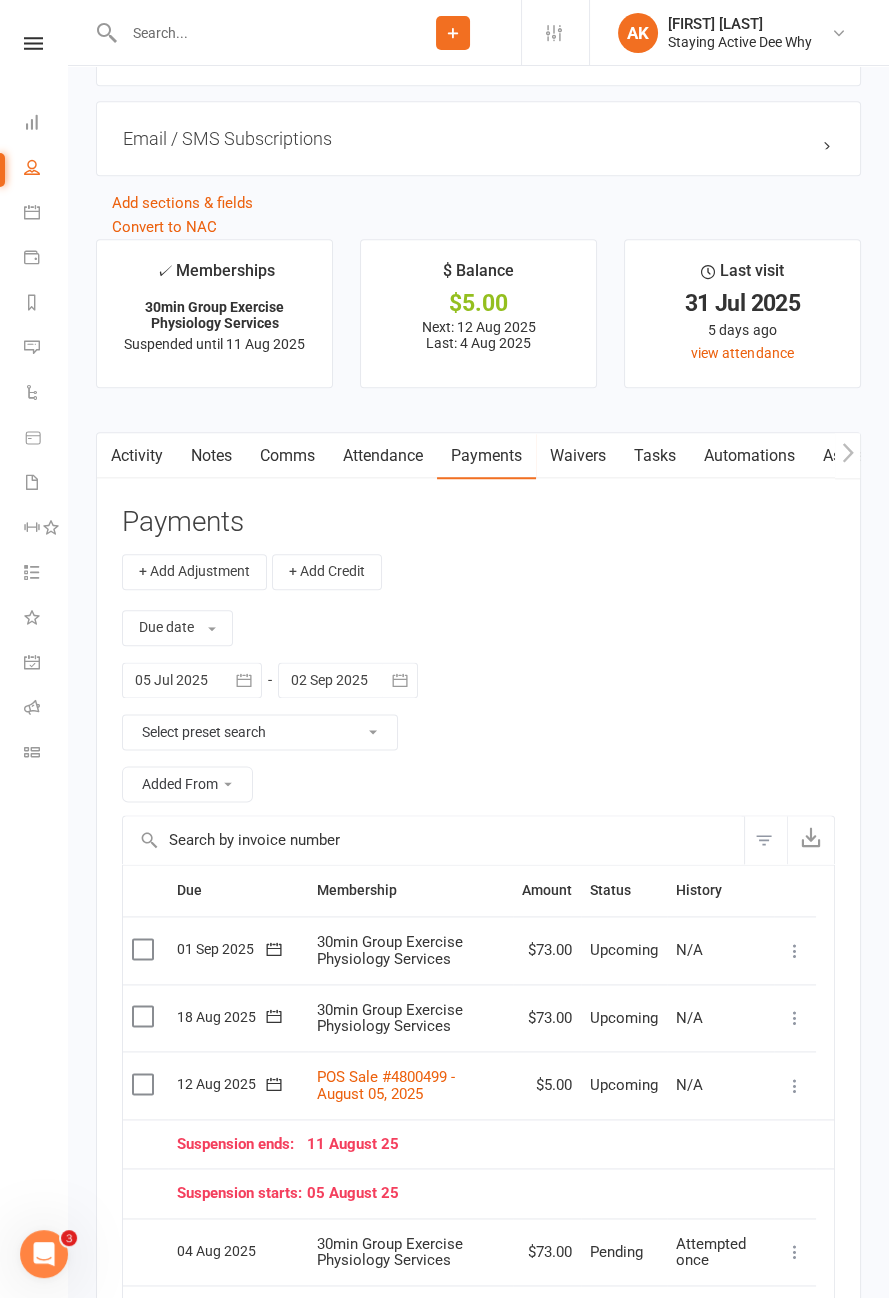 click at bounding box center [795, 1018] 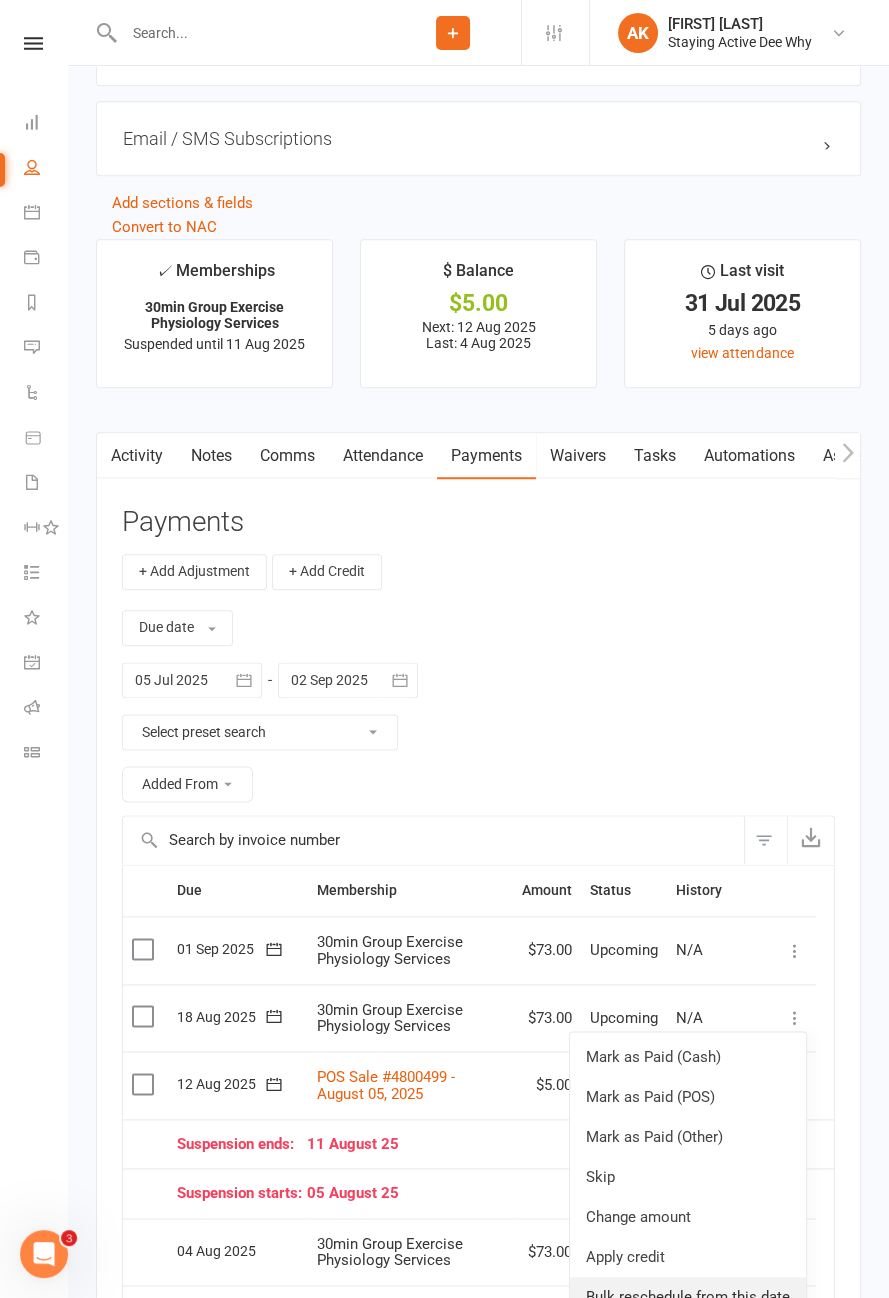 click on "Bulk reschedule from this date" at bounding box center (688, 1297) 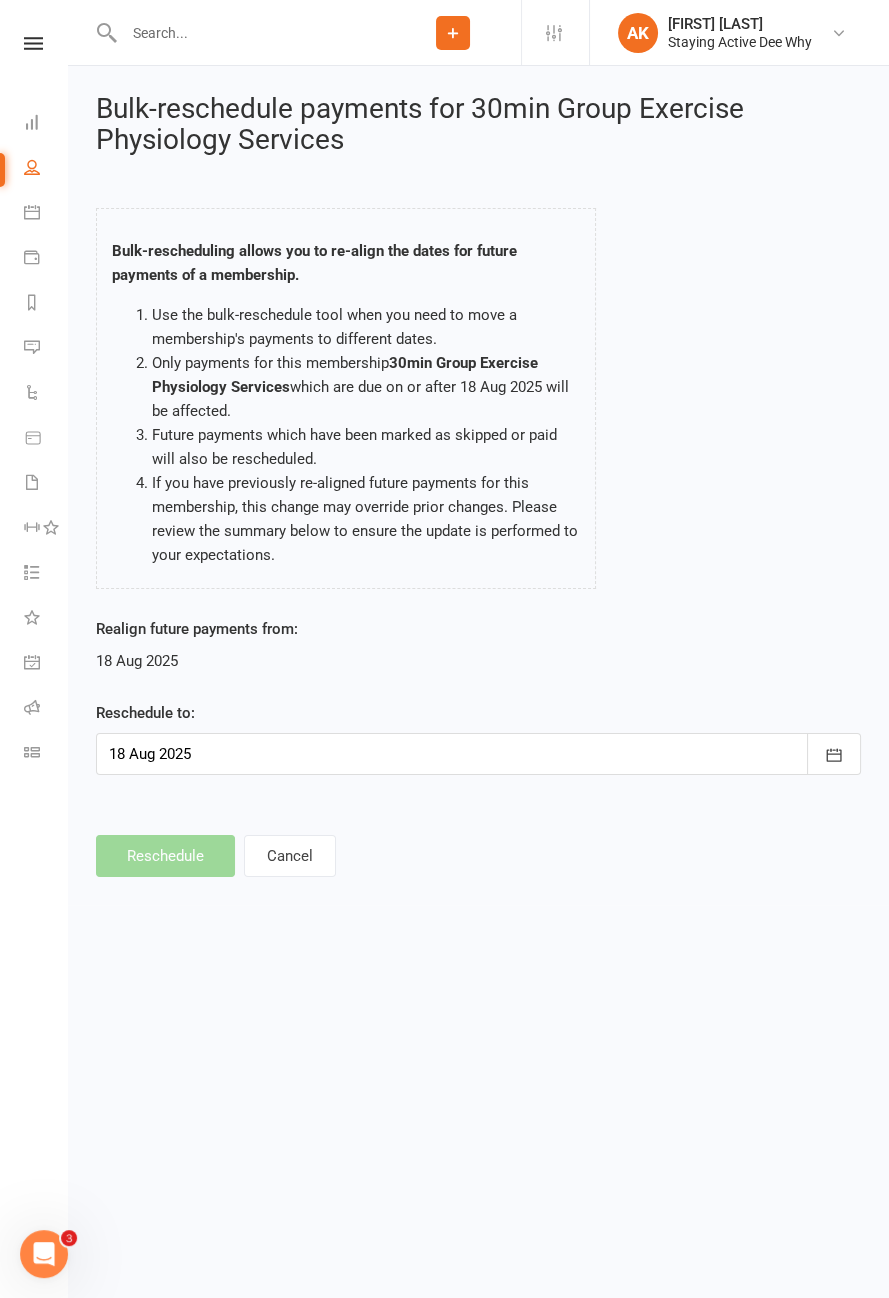 scroll, scrollTop: 0, scrollLeft: 0, axis: both 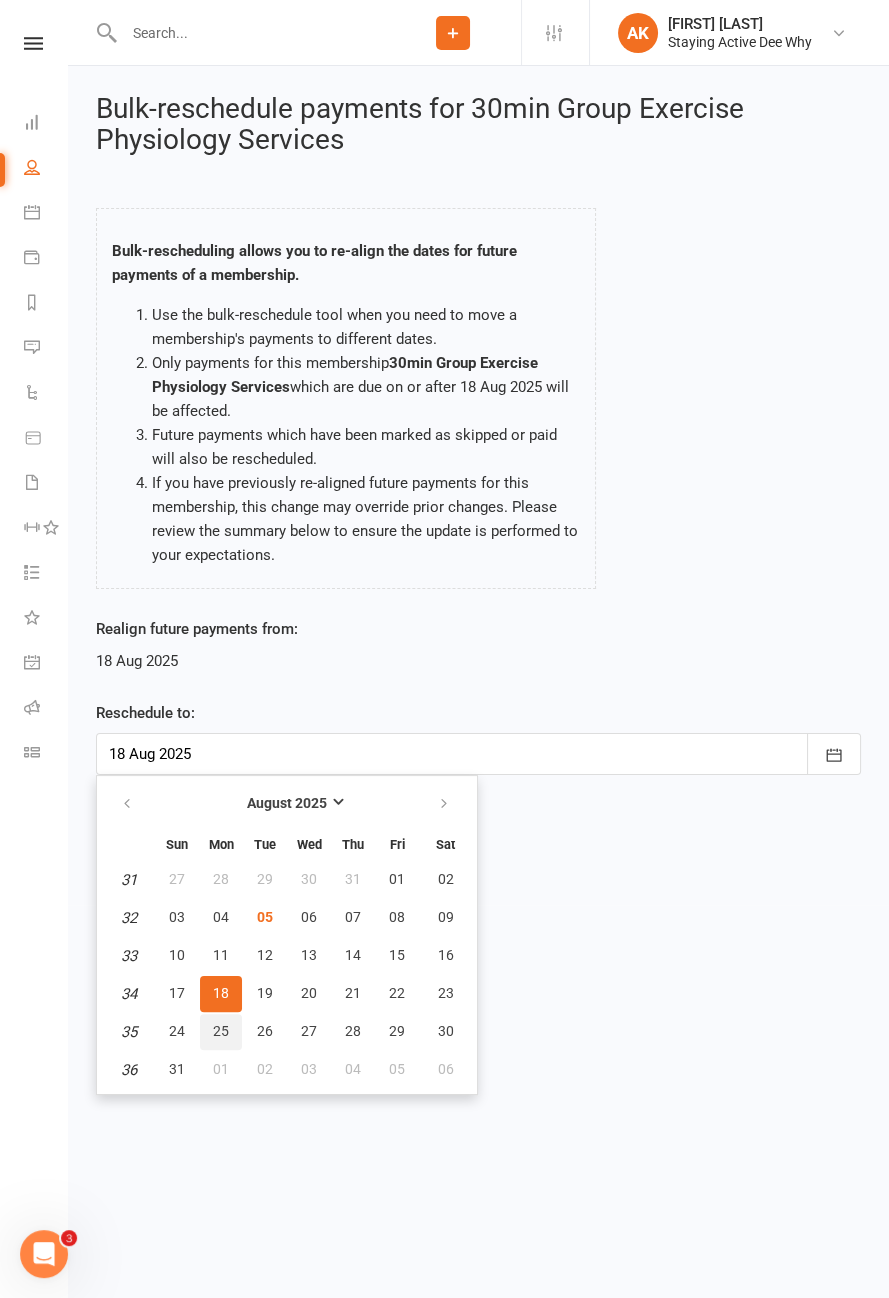 click on "25" at bounding box center [221, 1032] 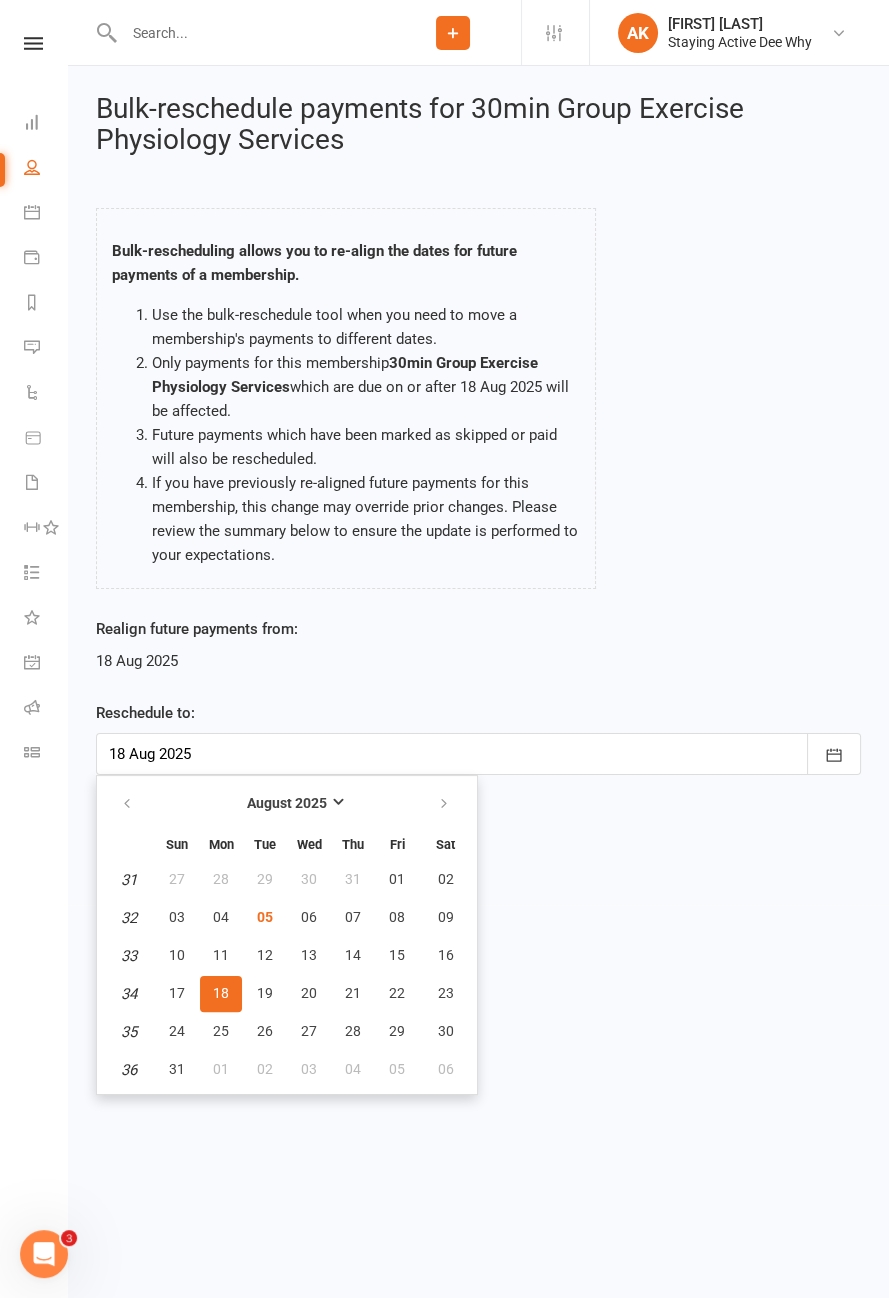 type on "25 Aug 2025" 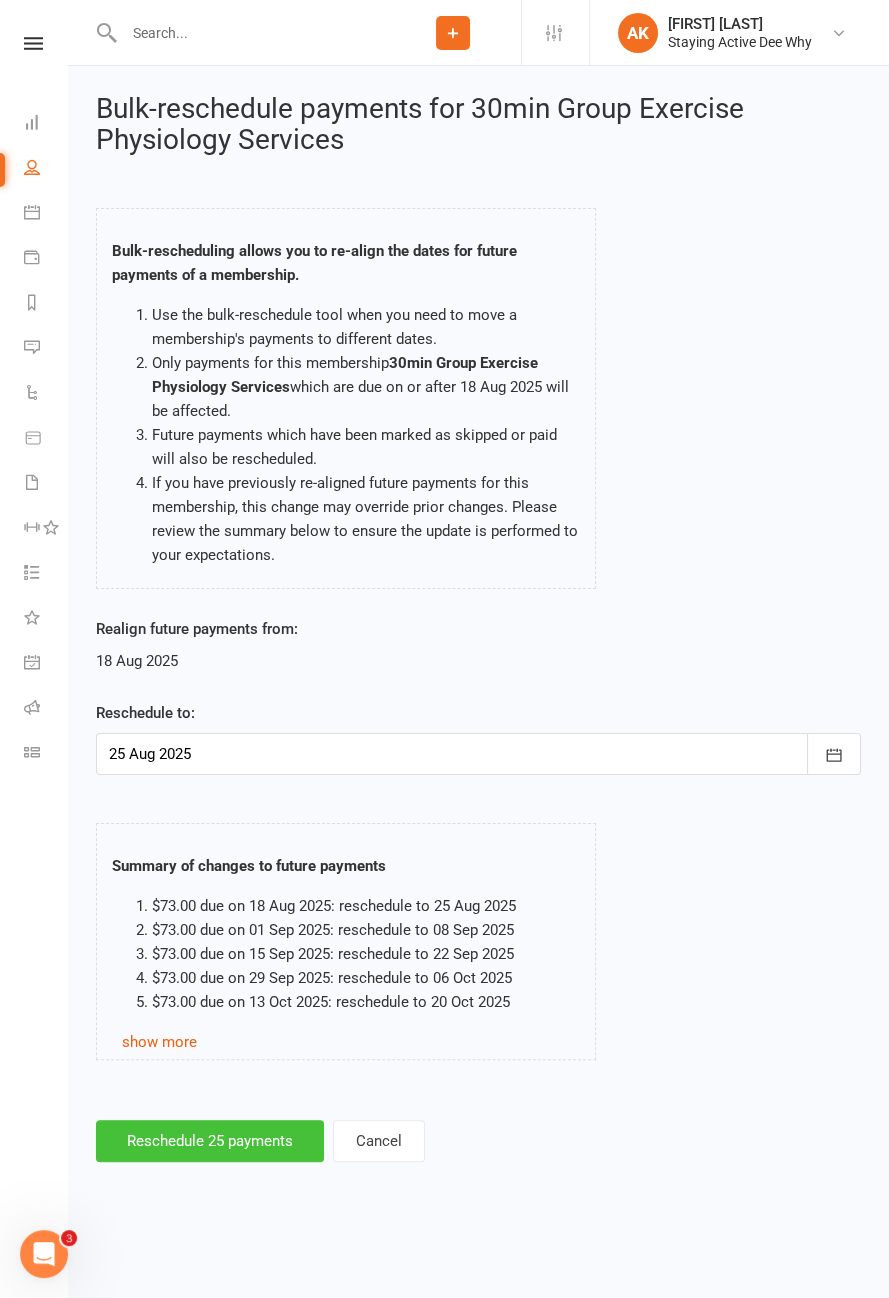click on "Reschedule 25 payments" at bounding box center (210, 1141) 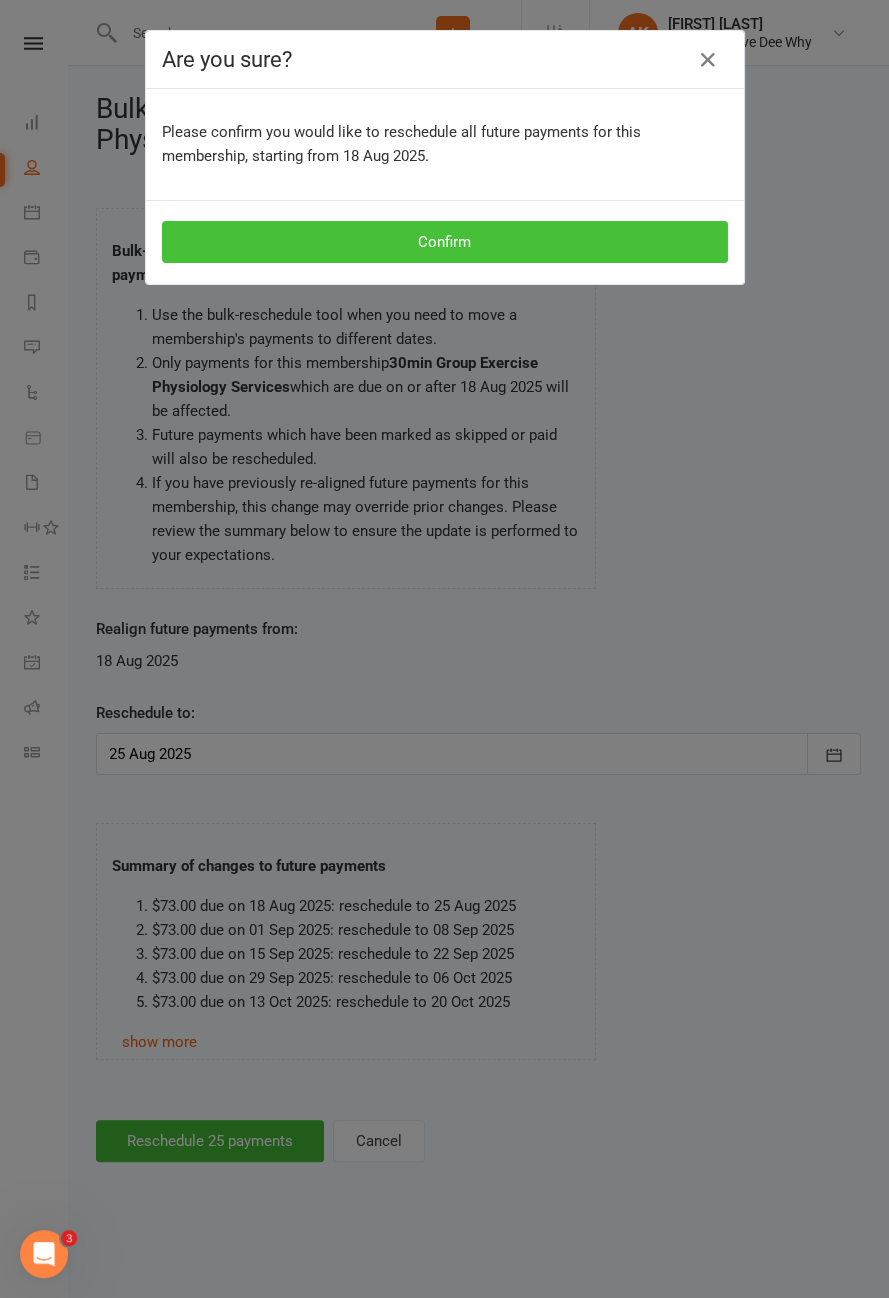 click on "Confirm" at bounding box center (445, 242) 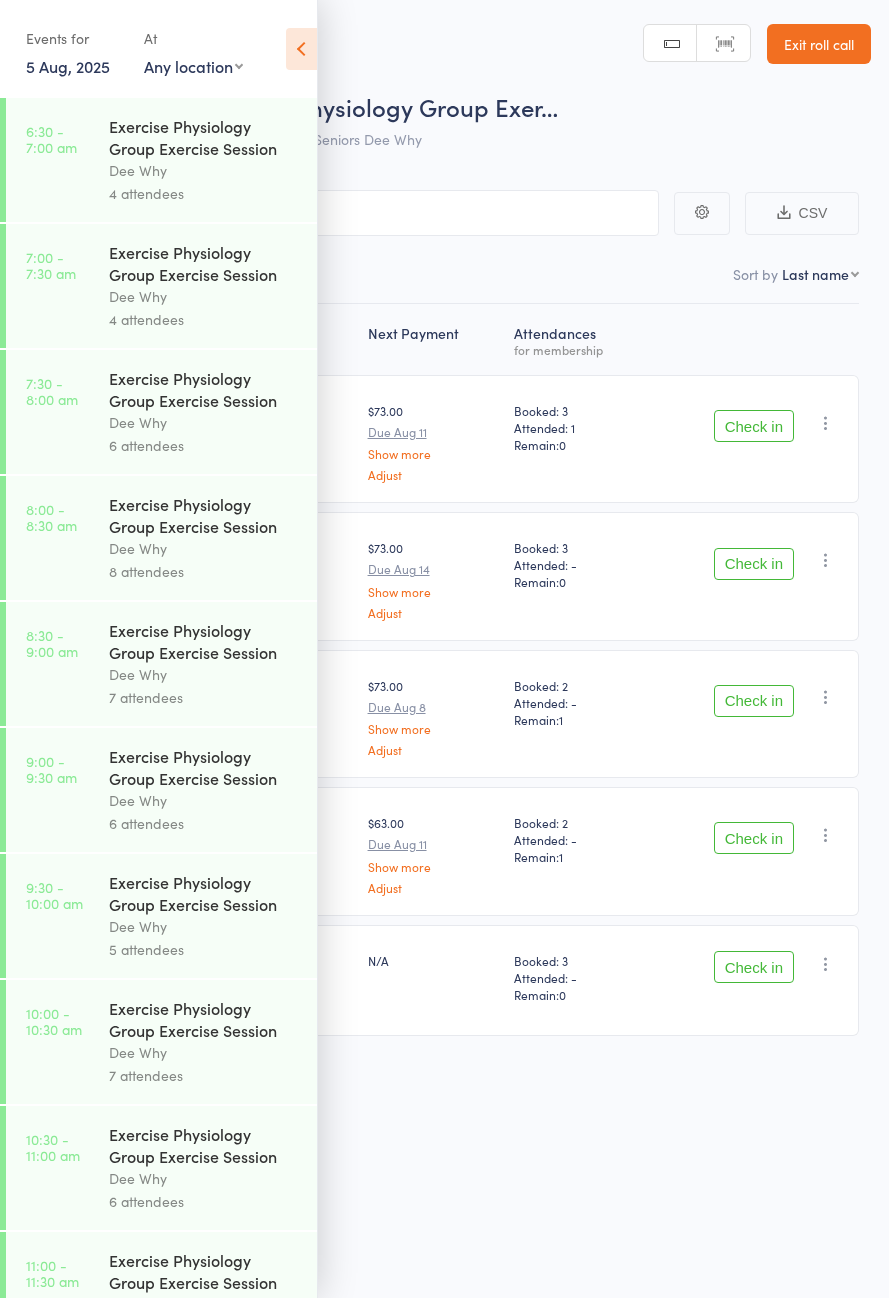 scroll, scrollTop: 0, scrollLeft: 0, axis: both 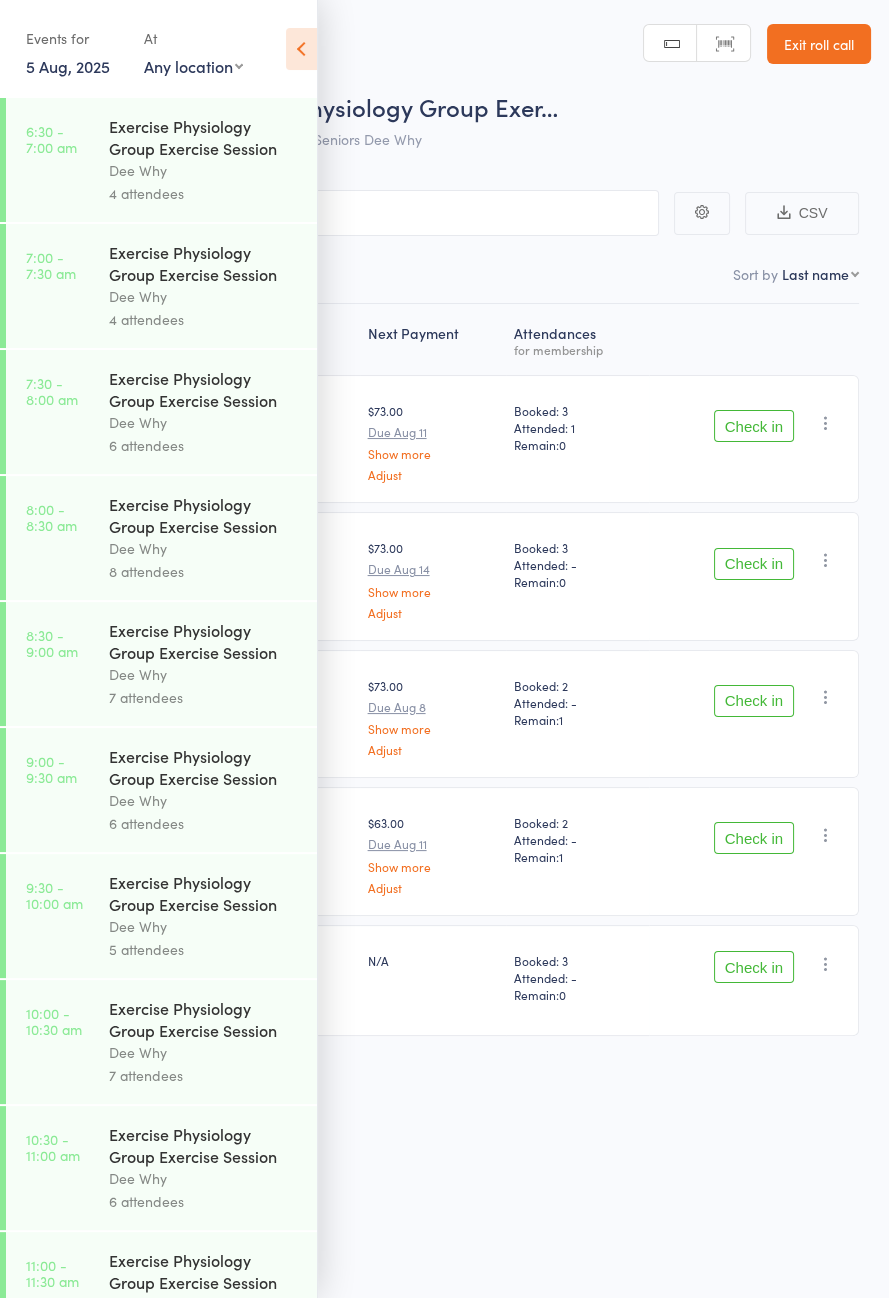 click at bounding box center [301, 49] 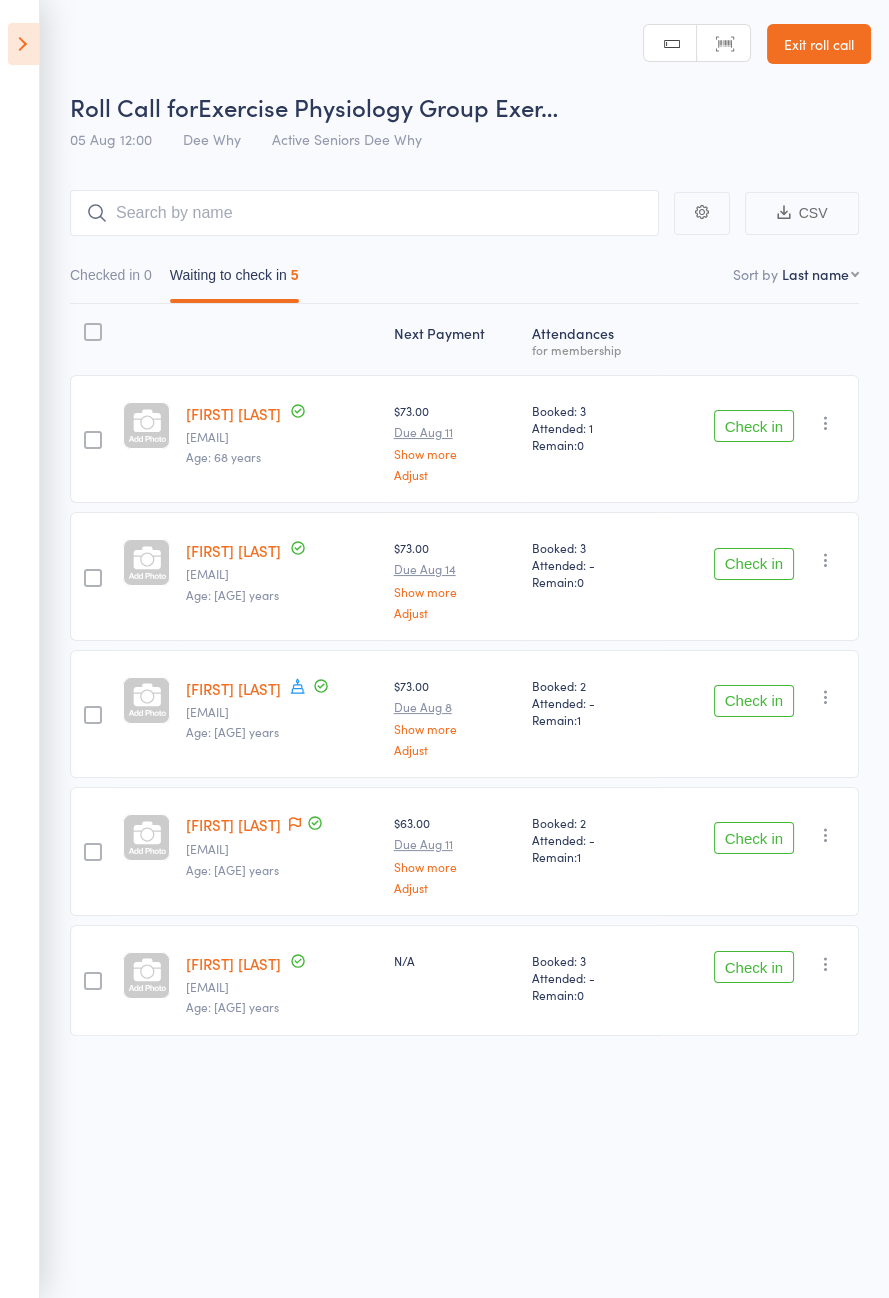 click on "Check in" at bounding box center [754, 564] 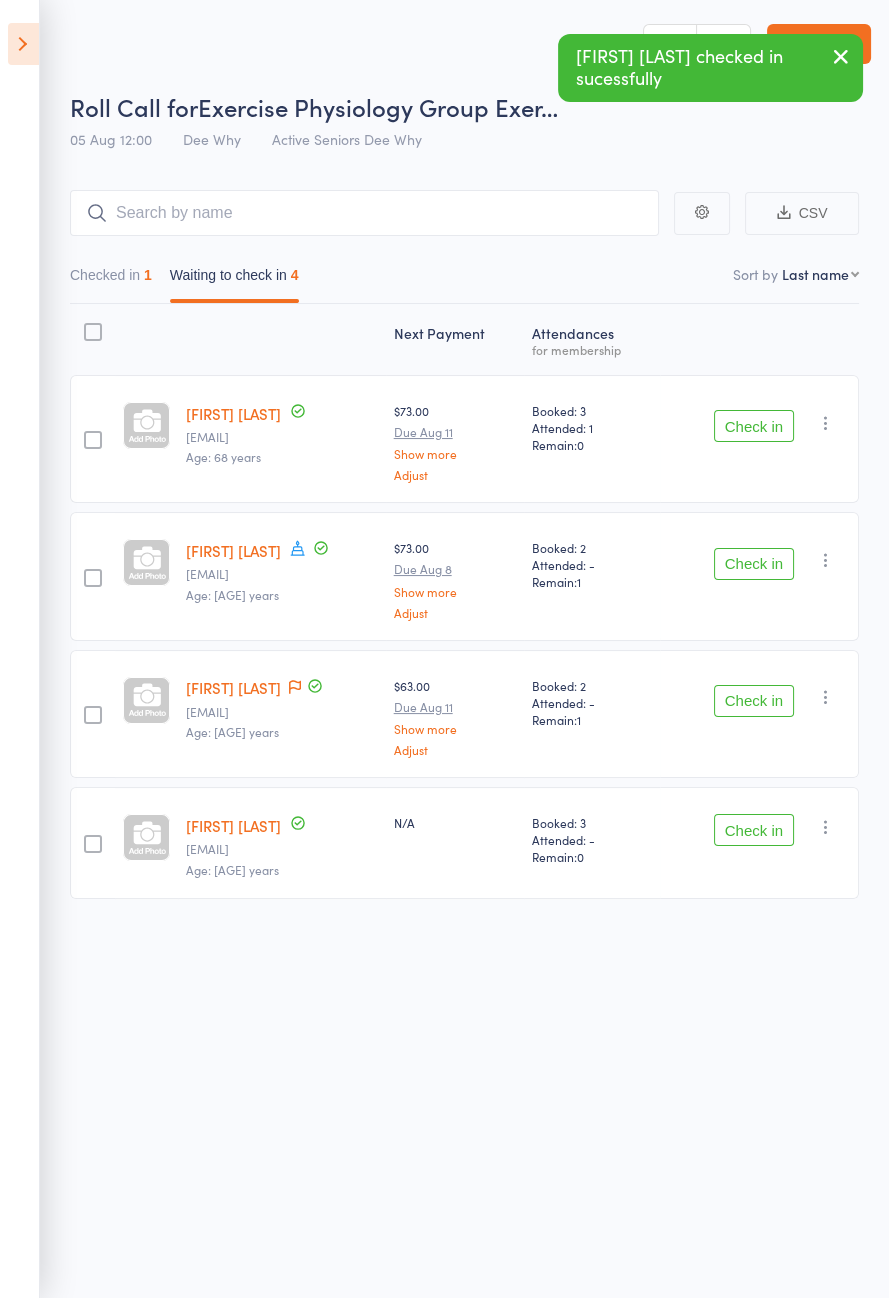 click on "Frank Perry" at bounding box center [233, 687] 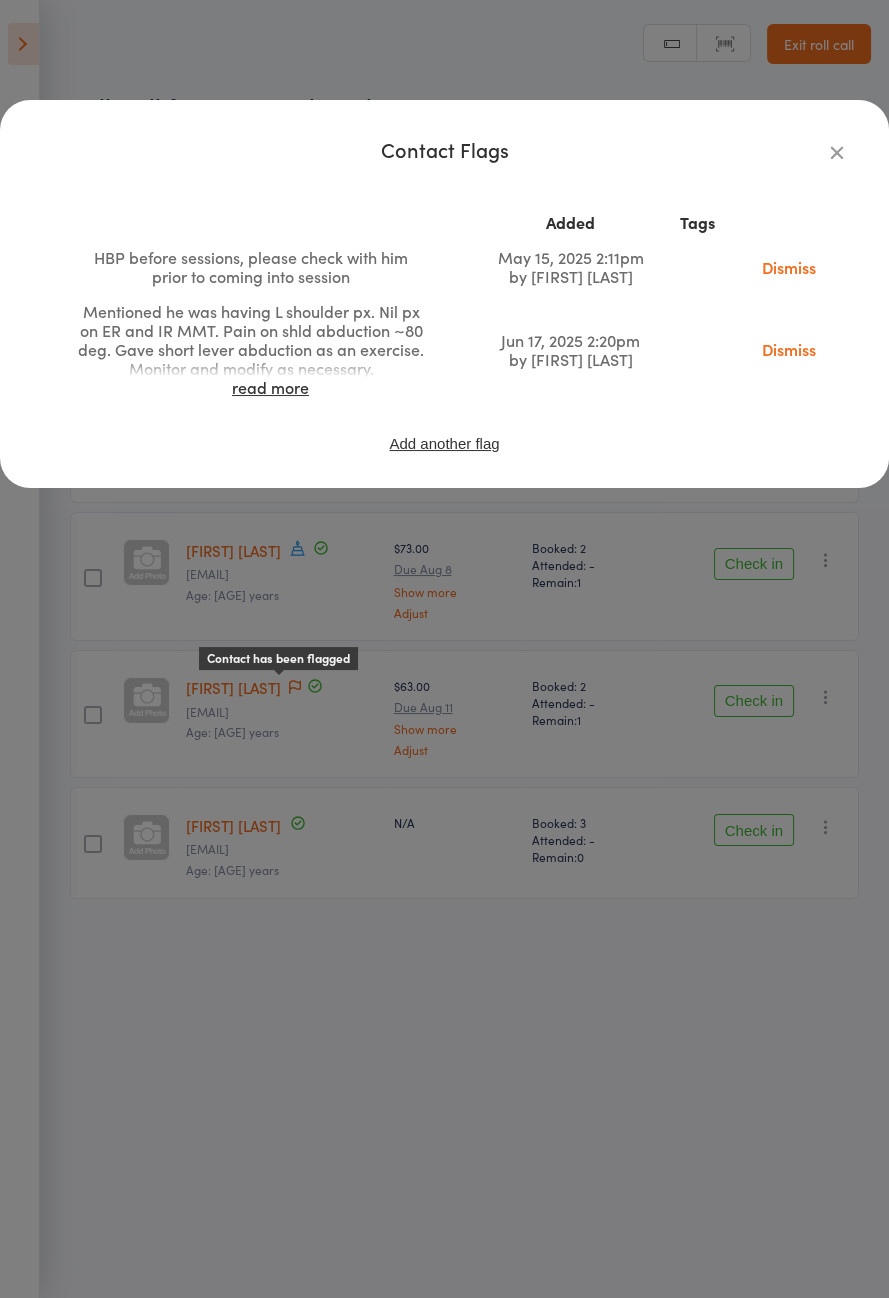 click on "Contact Flags Added Tags
HBP before sessions, please check with him prior to coming into session
May 15, 2025 2:11pm by Emma Cooper-Southam Dismiss
Mentioned he was having L shoulder px. Nil px on ER and IR MMT. Pain on shld abduction ~80 deg. Gave short lever abduction as an exercise. Monitor and modify as necessary.
read more
Jun 17, 2025 2:20pm by Aaron Kardash Dismiss Add another flag" at bounding box center (444, 649) 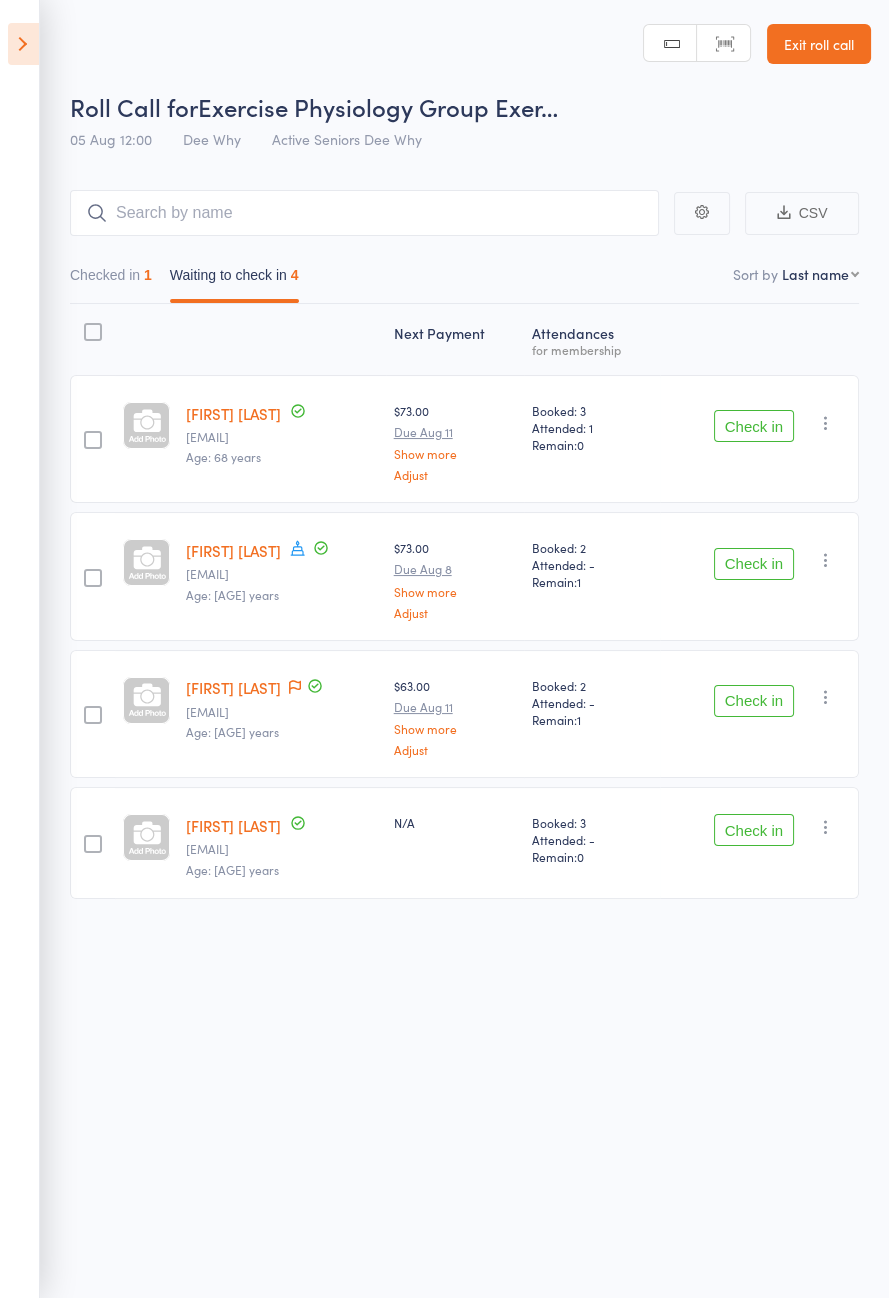 click on "Check in" at bounding box center (754, 701) 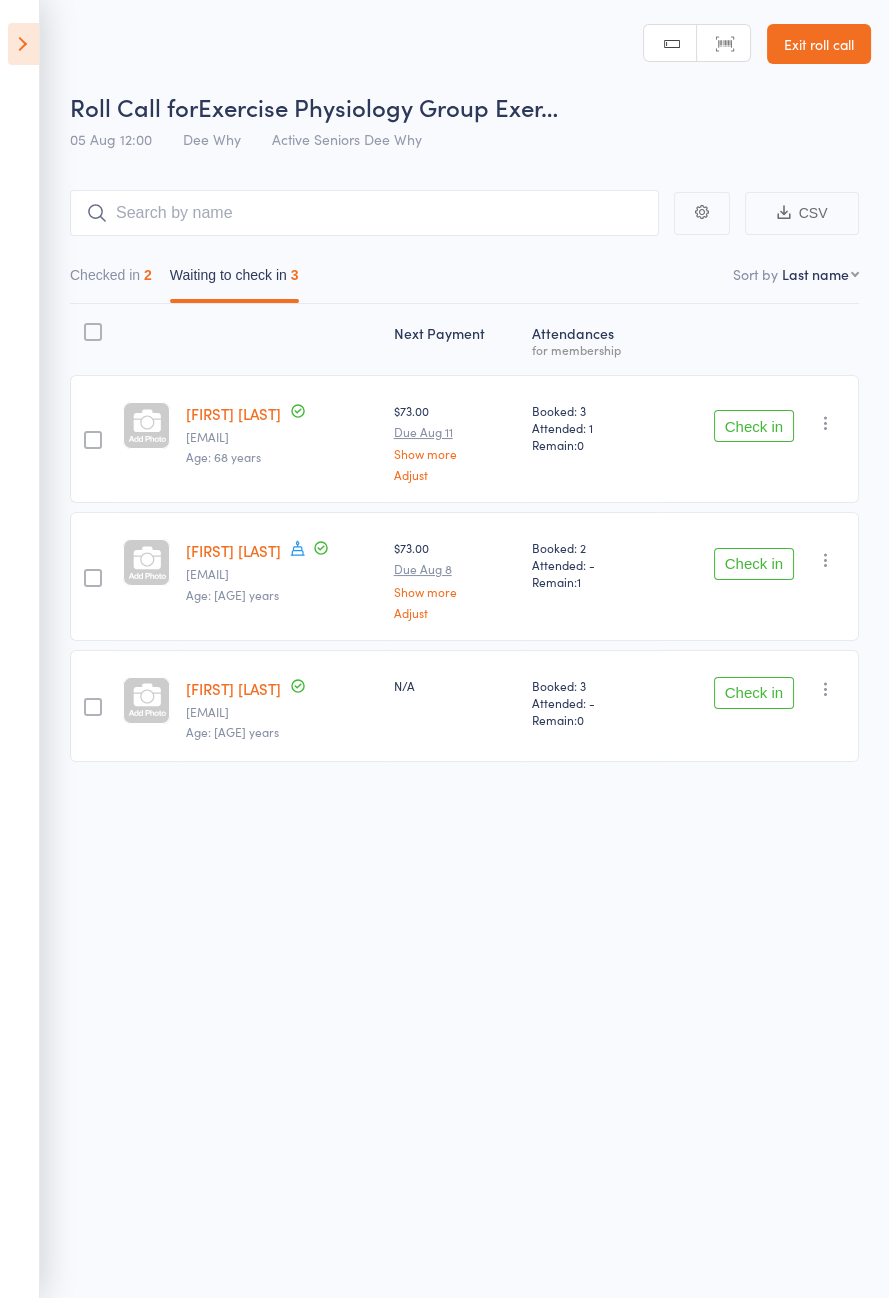 click on "Check in" at bounding box center [754, 426] 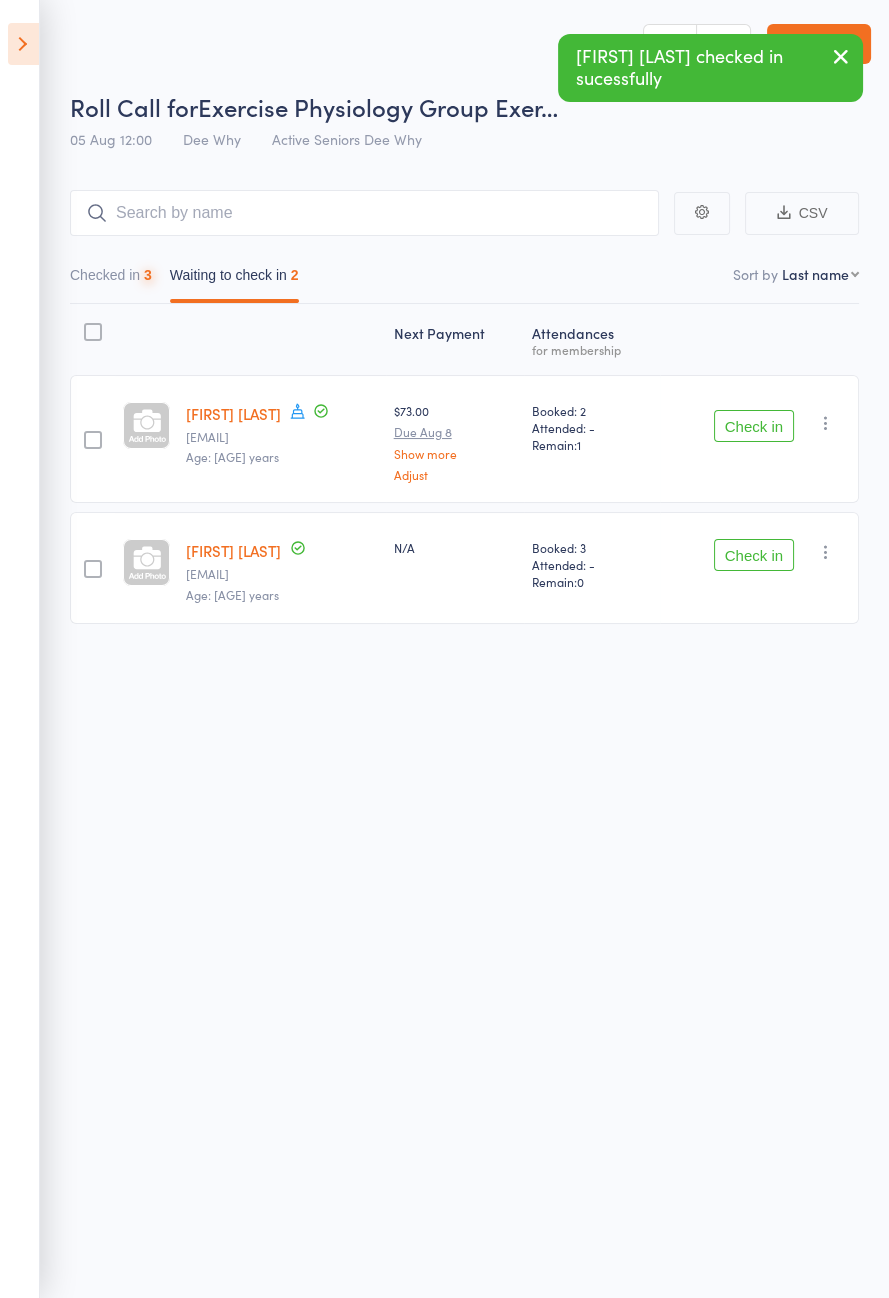 click on "Check in" at bounding box center [754, 426] 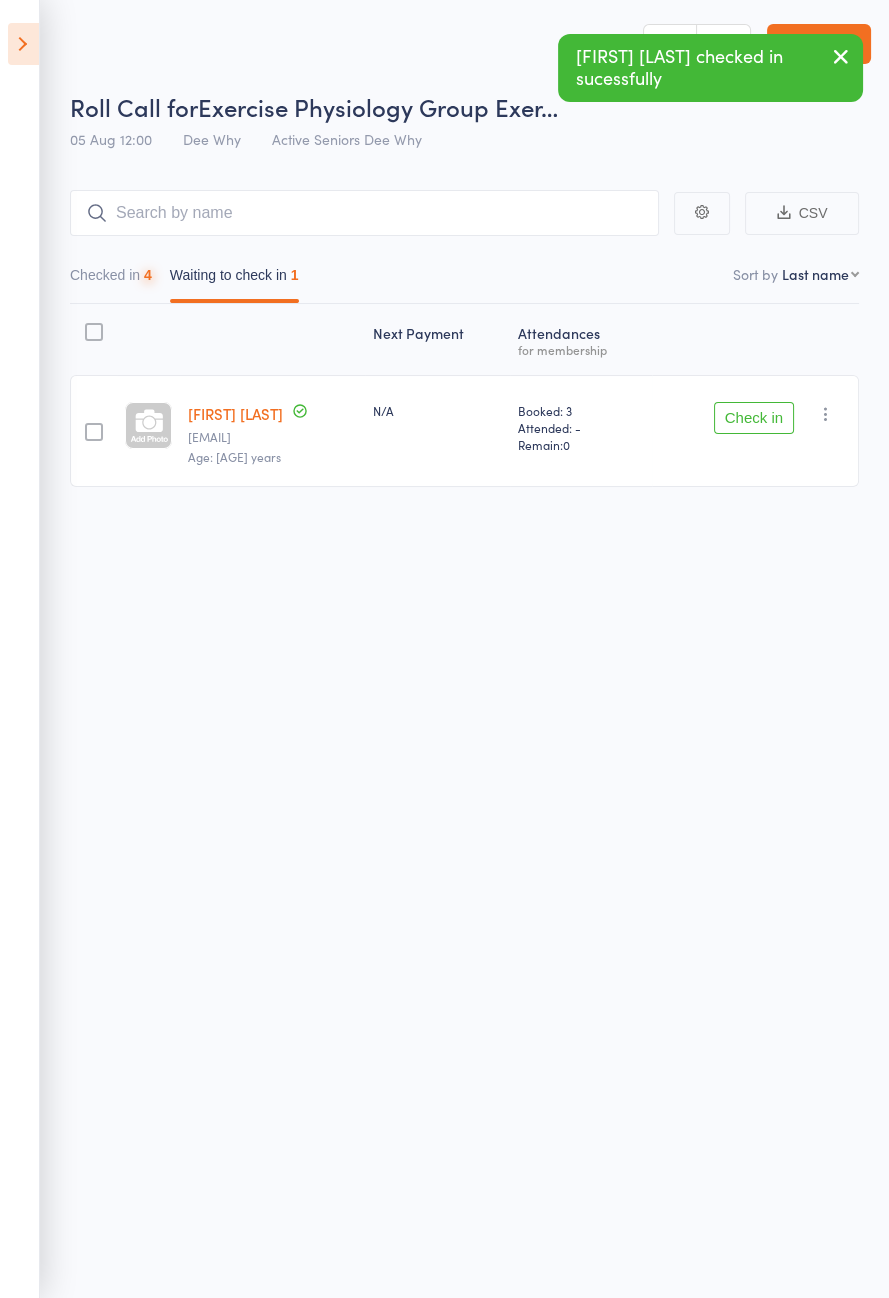 click on "Check in" at bounding box center [754, 418] 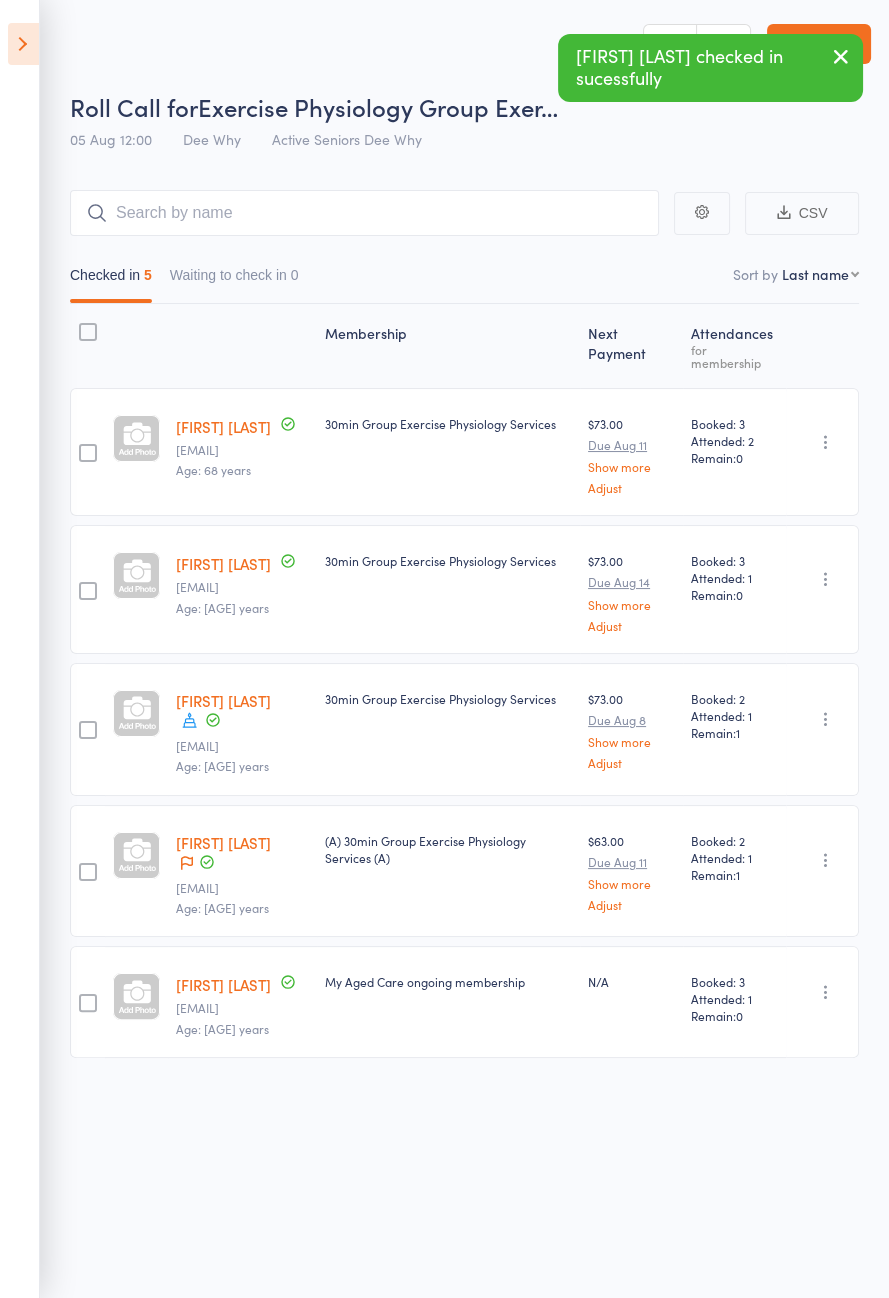 click on "Margaret Gibson" at bounding box center (223, 426) 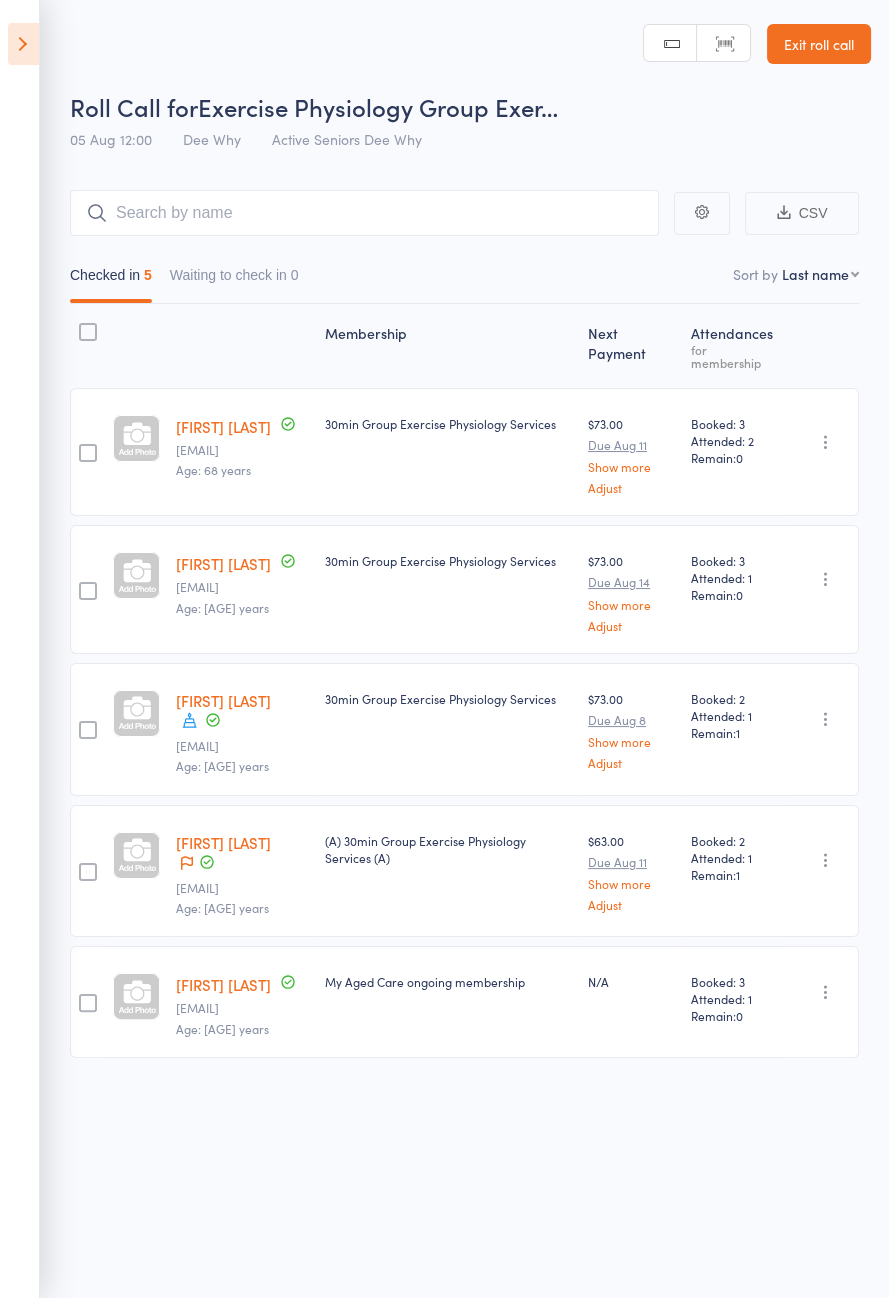 click at bounding box center [23, 44] 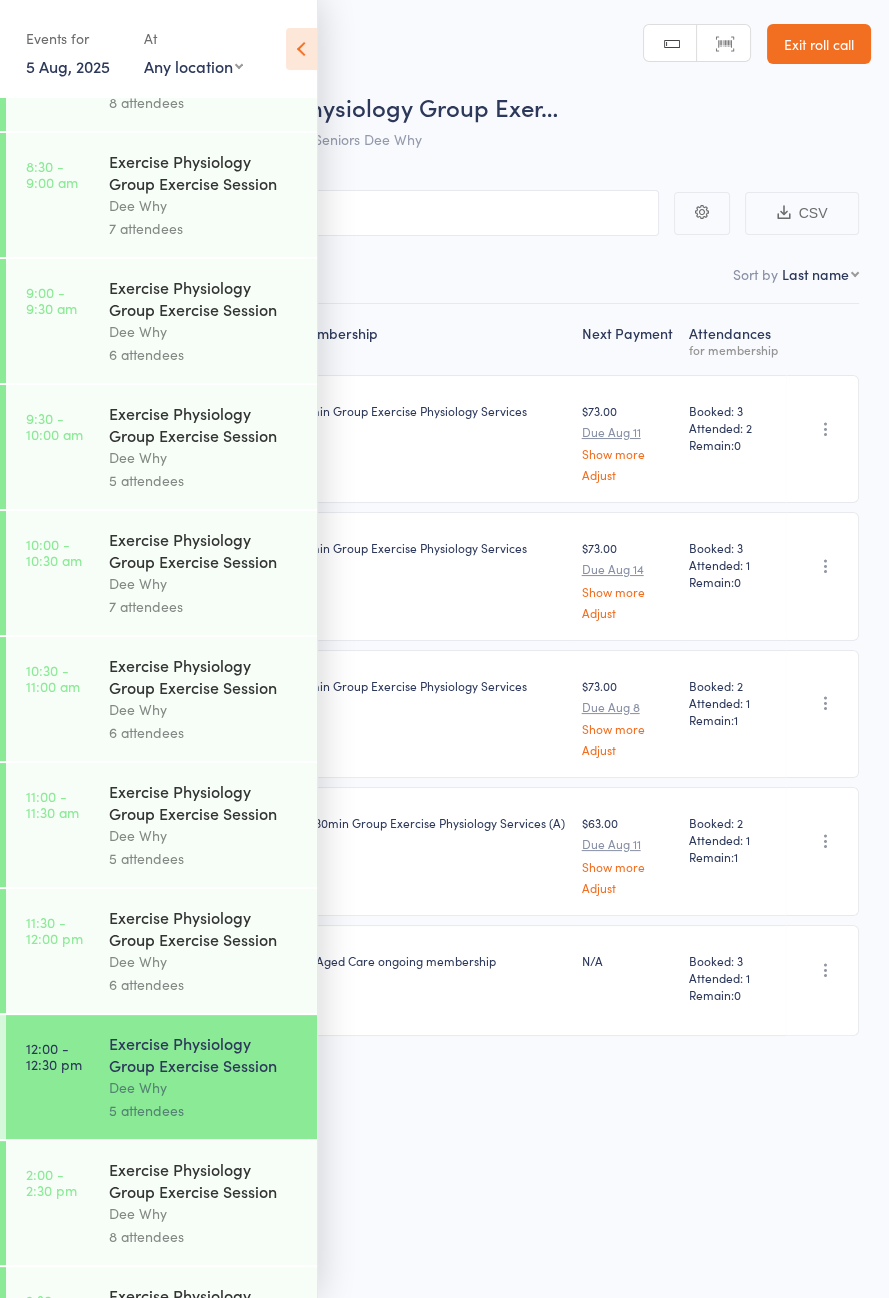 scroll, scrollTop: 1018, scrollLeft: 0, axis: vertical 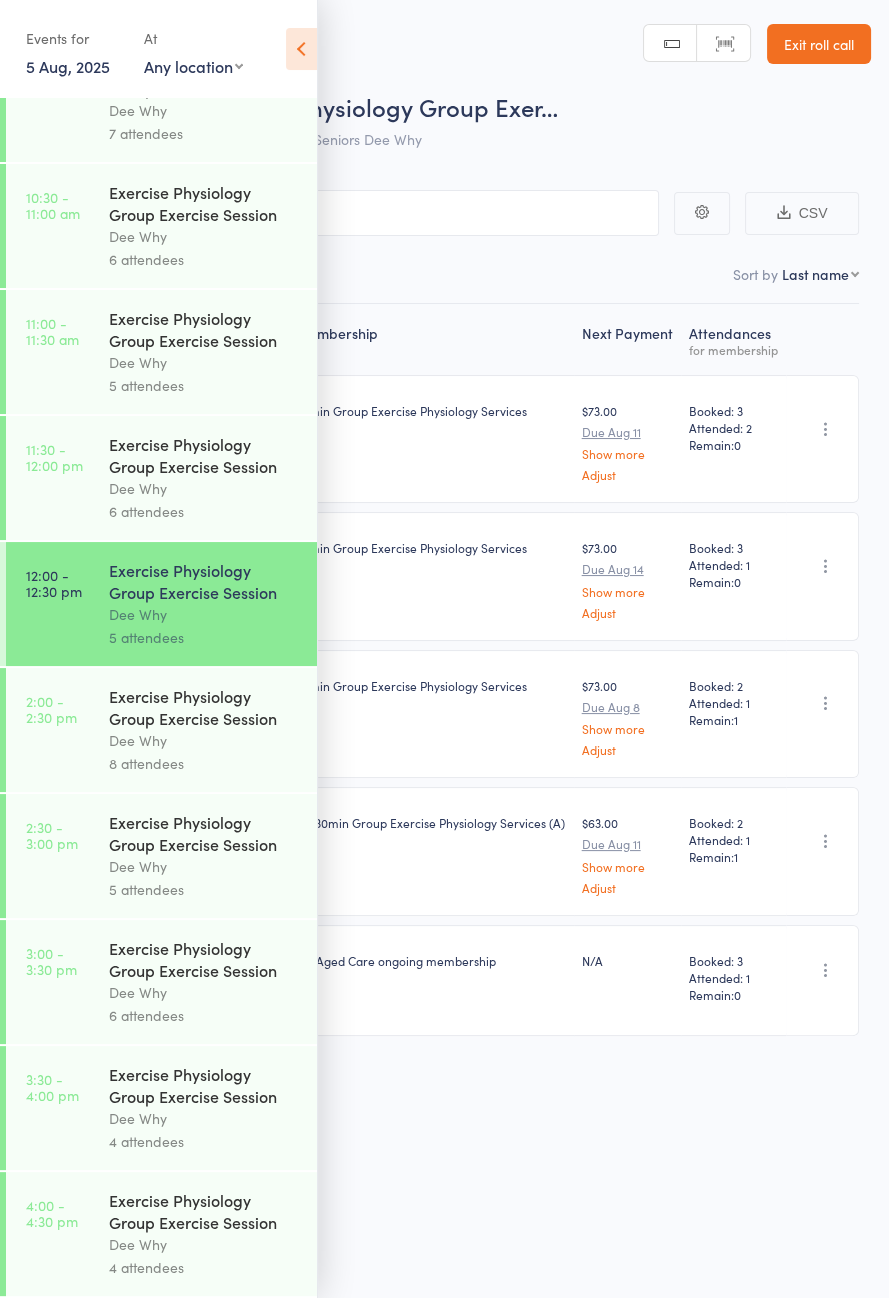 click on "Exercise Physiology Group Exercise Session" at bounding box center (204, 707) 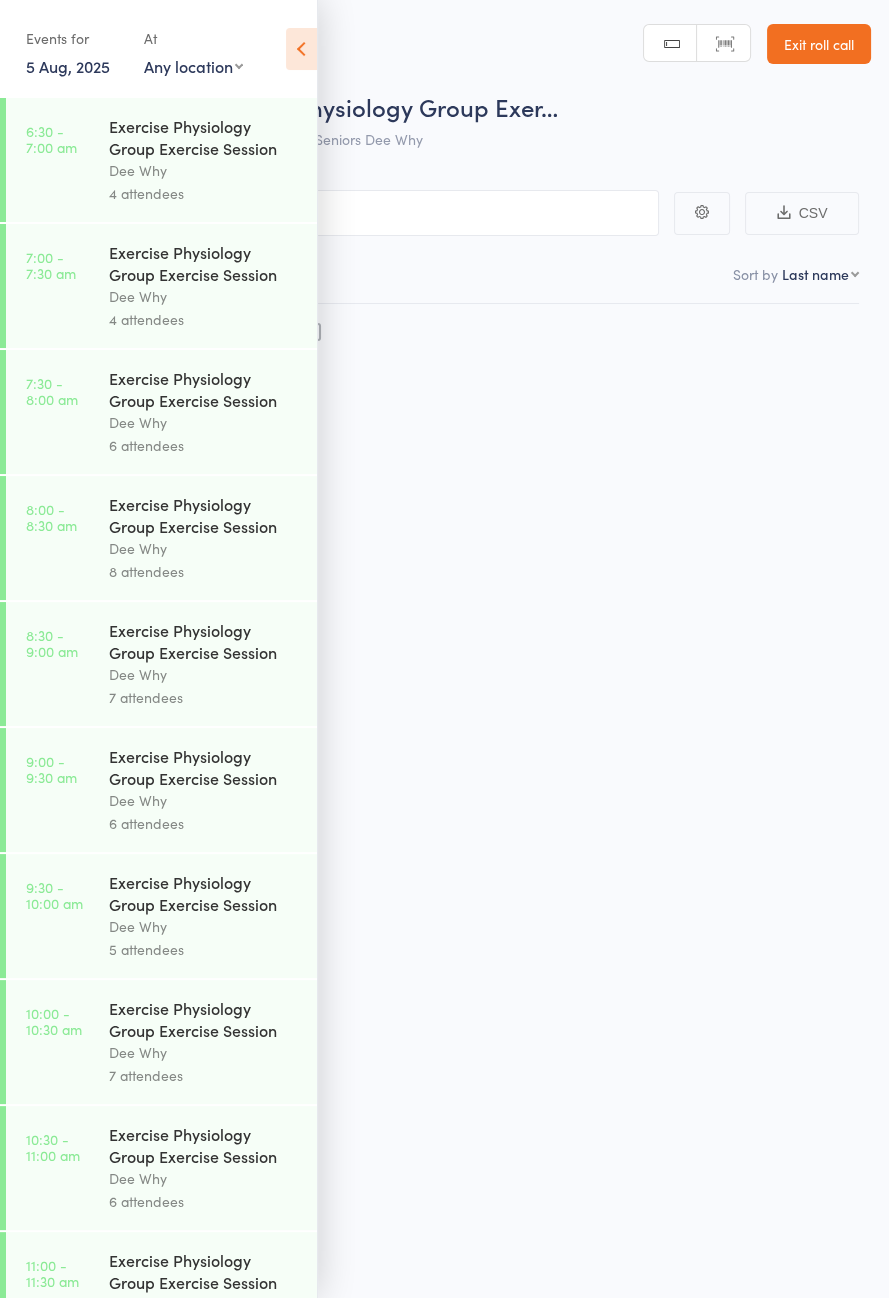 click at bounding box center (301, 49) 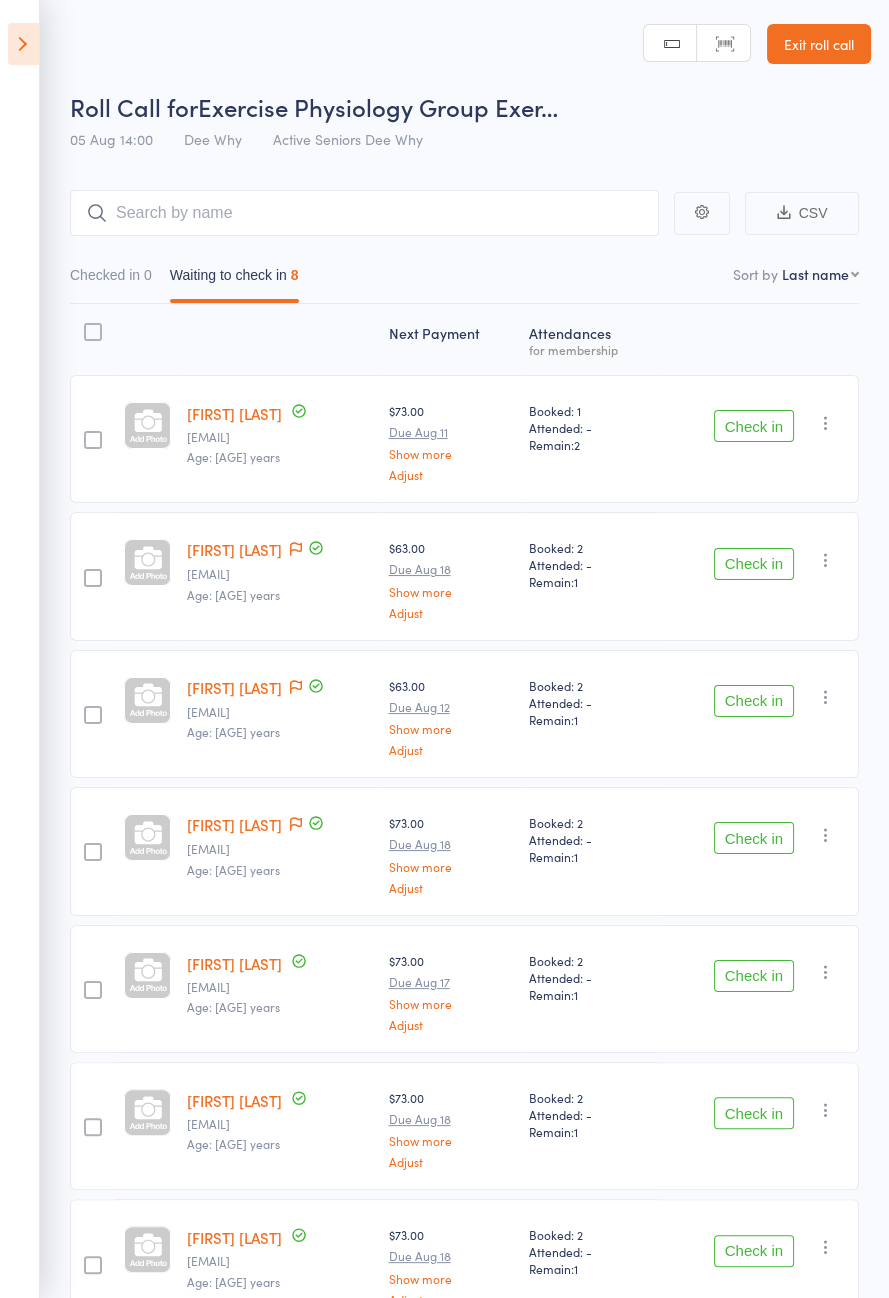 click 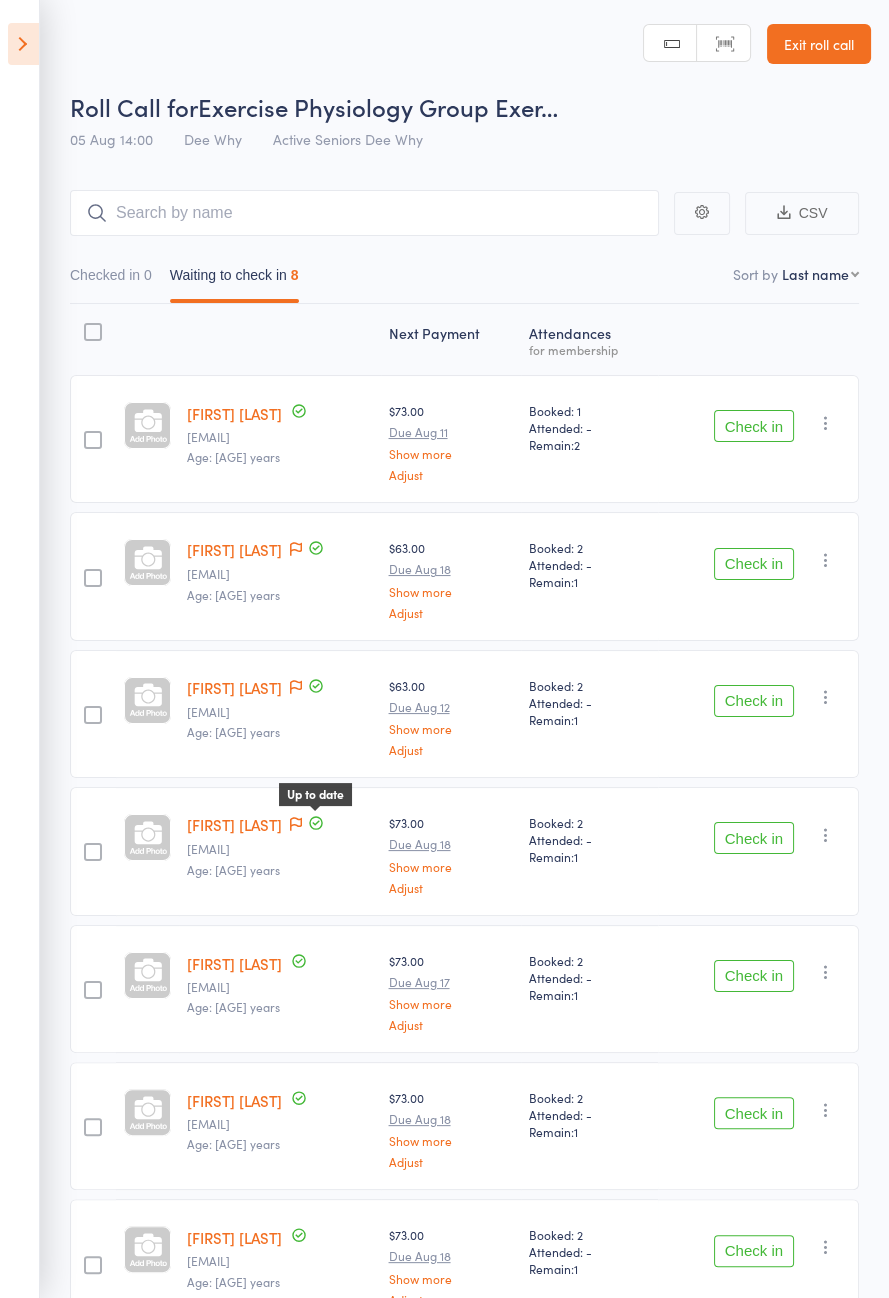 click 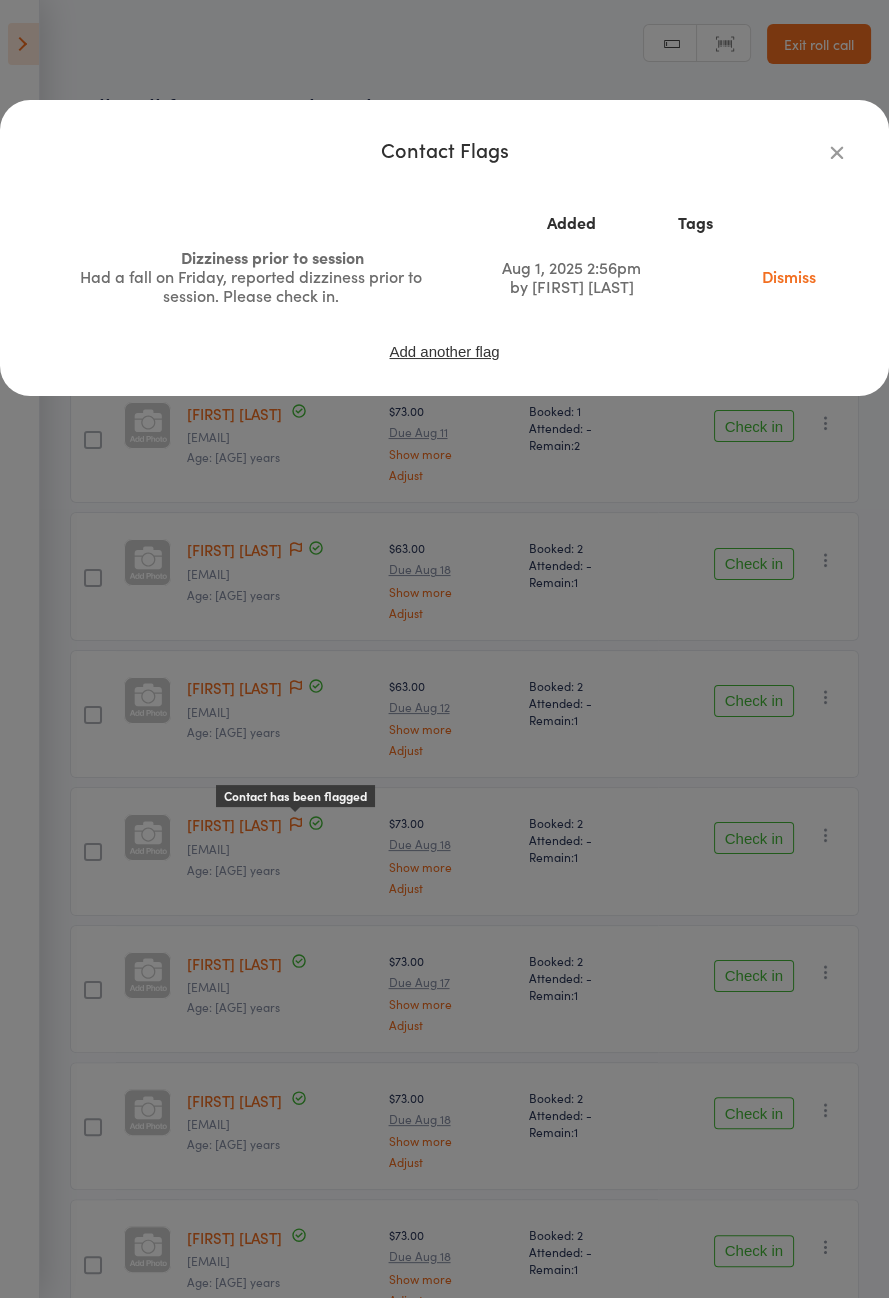 click on "Contact Flags Added Tags Dizziness prior to session
Had a fall on Friday, reported dizziness prior to session. Please check in.
Aug 1, 2025 2:56pm by Emma Cooper-Southam Dismiss Add another flag" at bounding box center (444, 649) 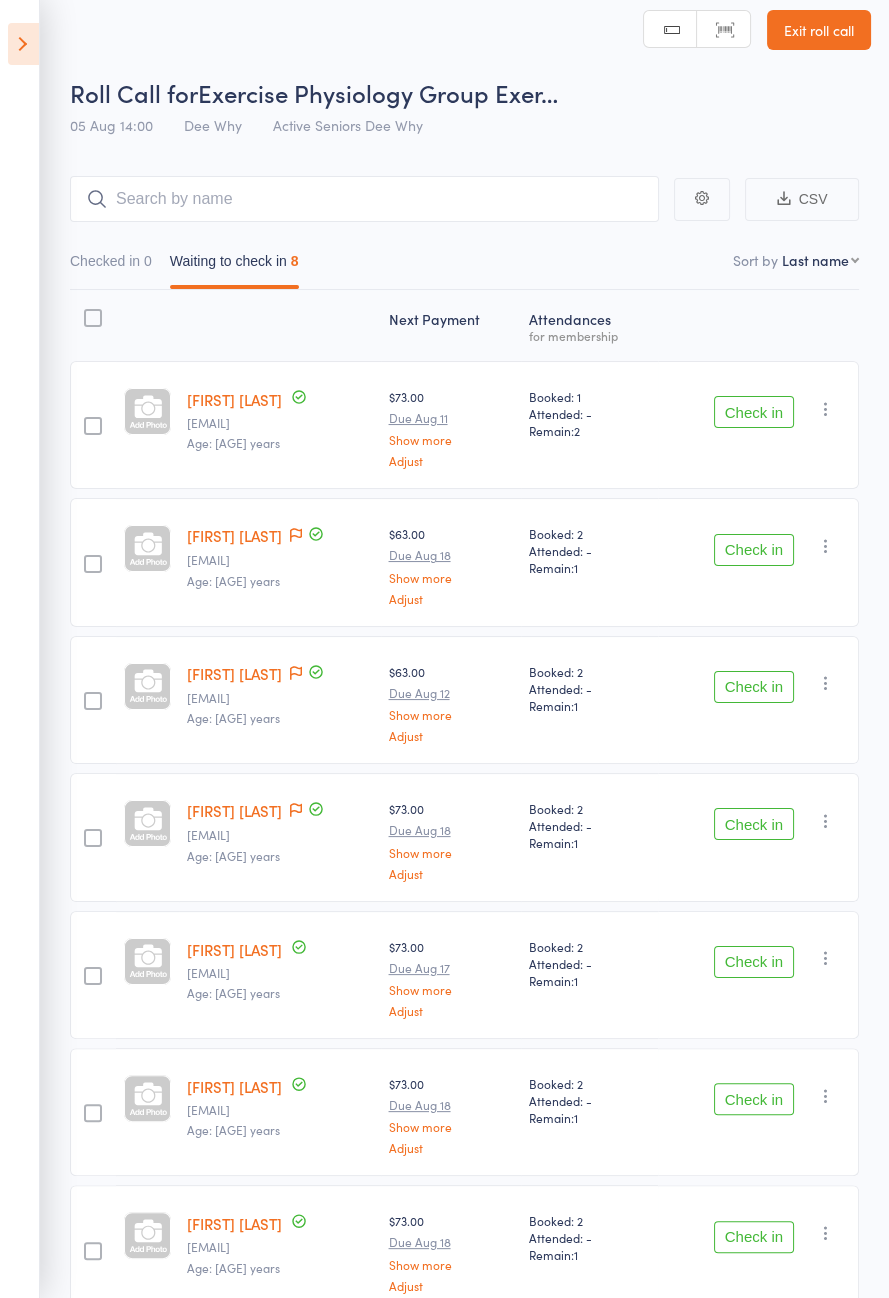 scroll, scrollTop: 0, scrollLeft: 0, axis: both 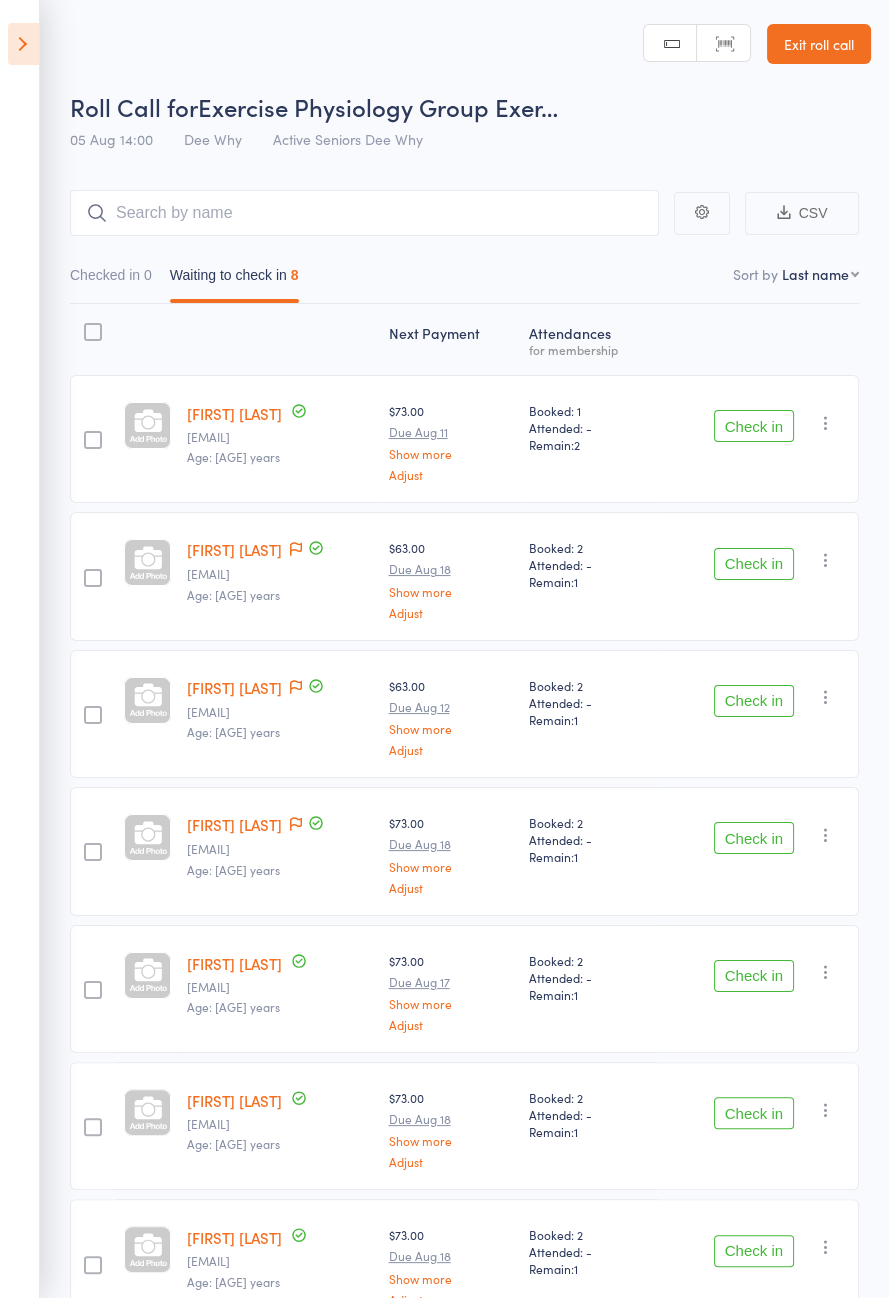 click 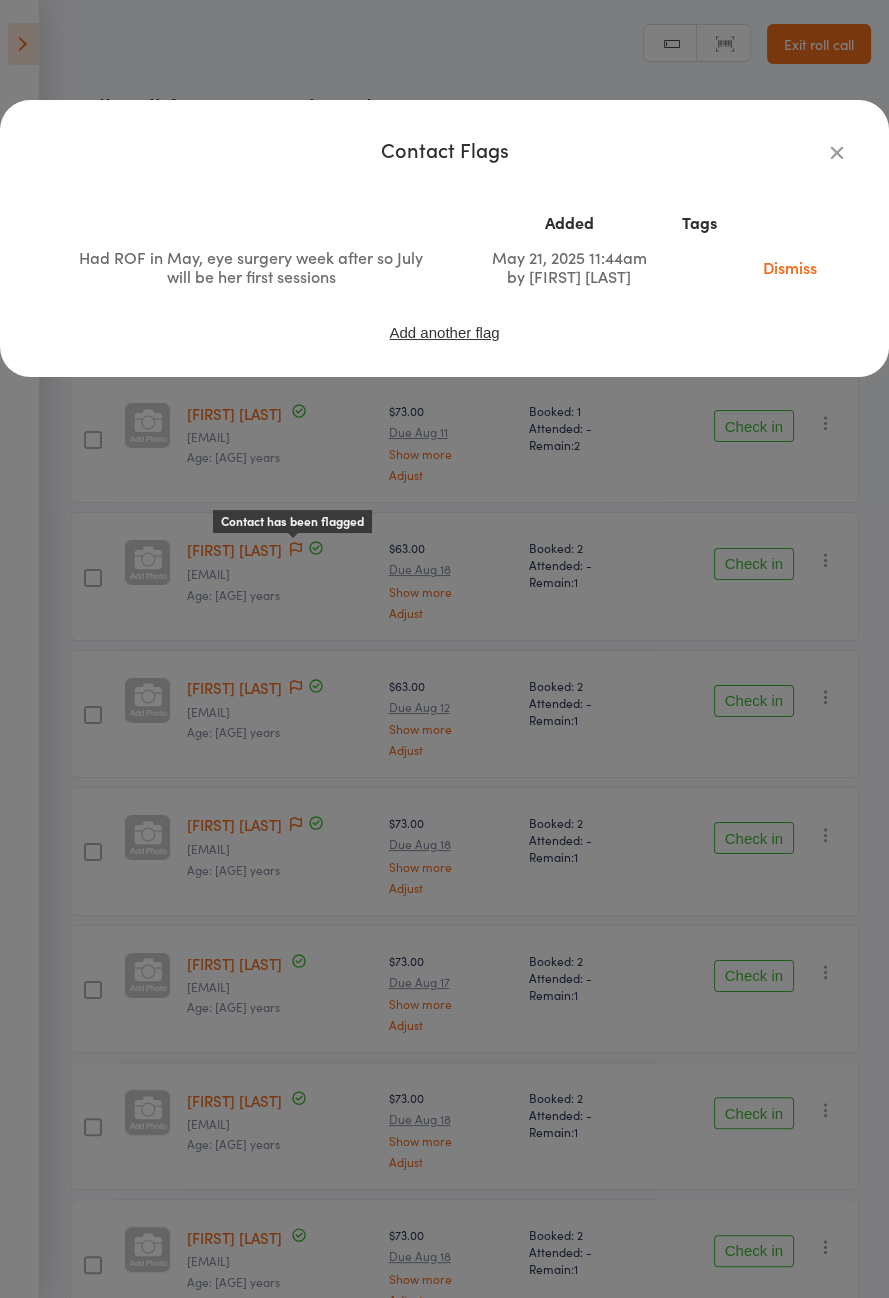 click on "Contact Flags Added Tags
Had ROF in May, eye surgery week after so July will be her first sessions
May 21, 2025 11:44am by Emma Cooper-Southam Dismiss Add another flag" at bounding box center [444, 649] 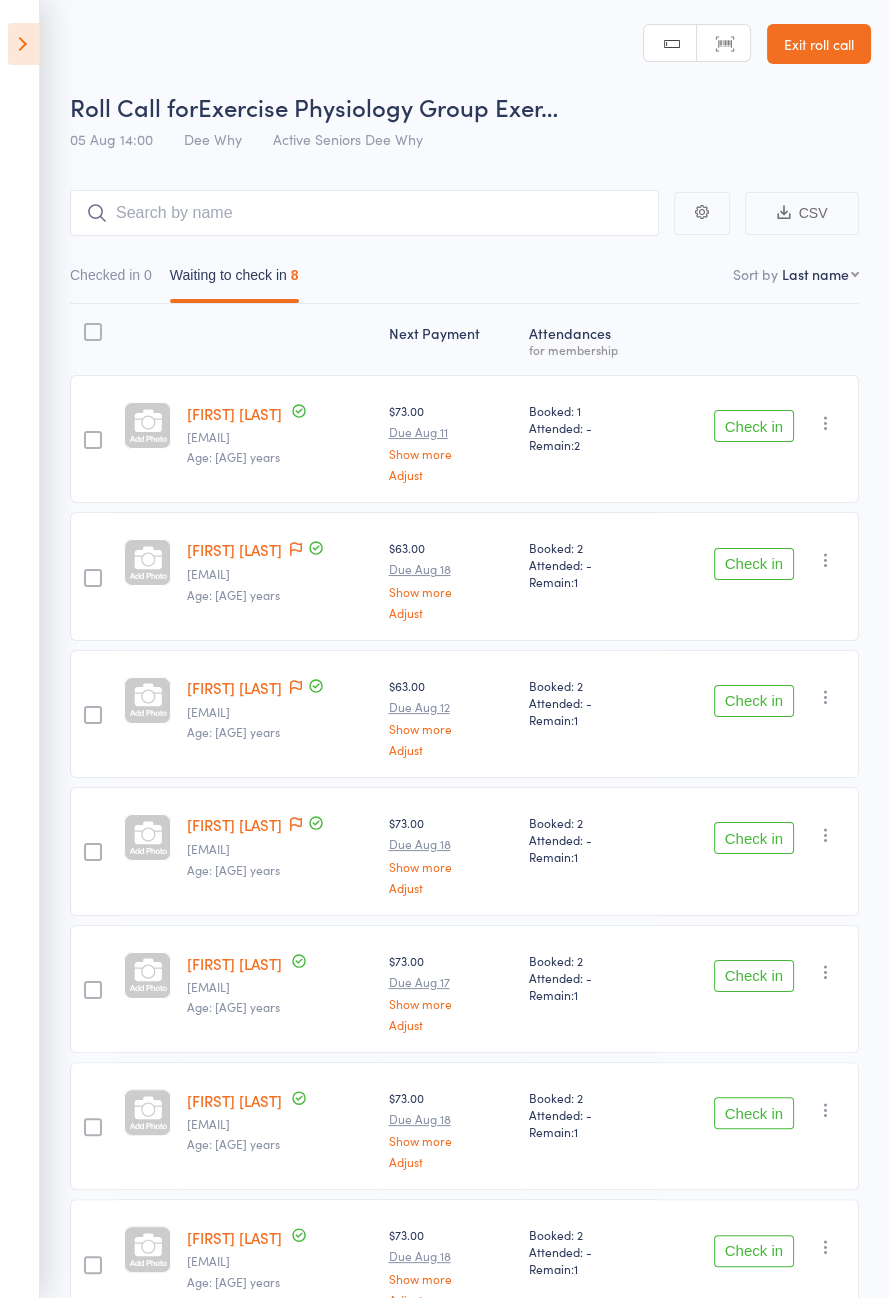 click 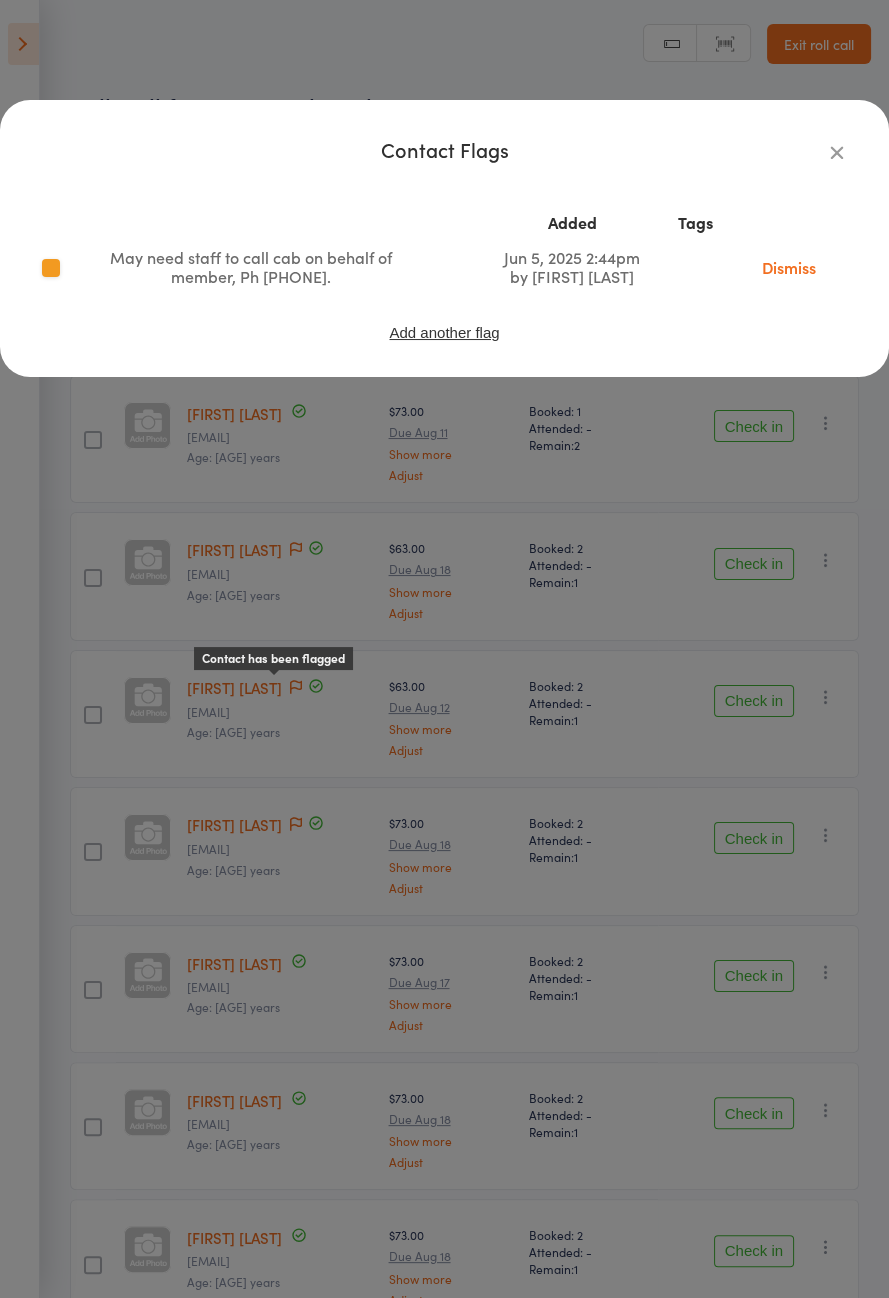 click on "Contact Flags Added Tags
May need staff to call cab on behalf of member, Ph 9972 5600.
Jun 5, 2025 2:44pm by Emma Cooper-Southam Dismiss Add another flag" at bounding box center (444, 649) 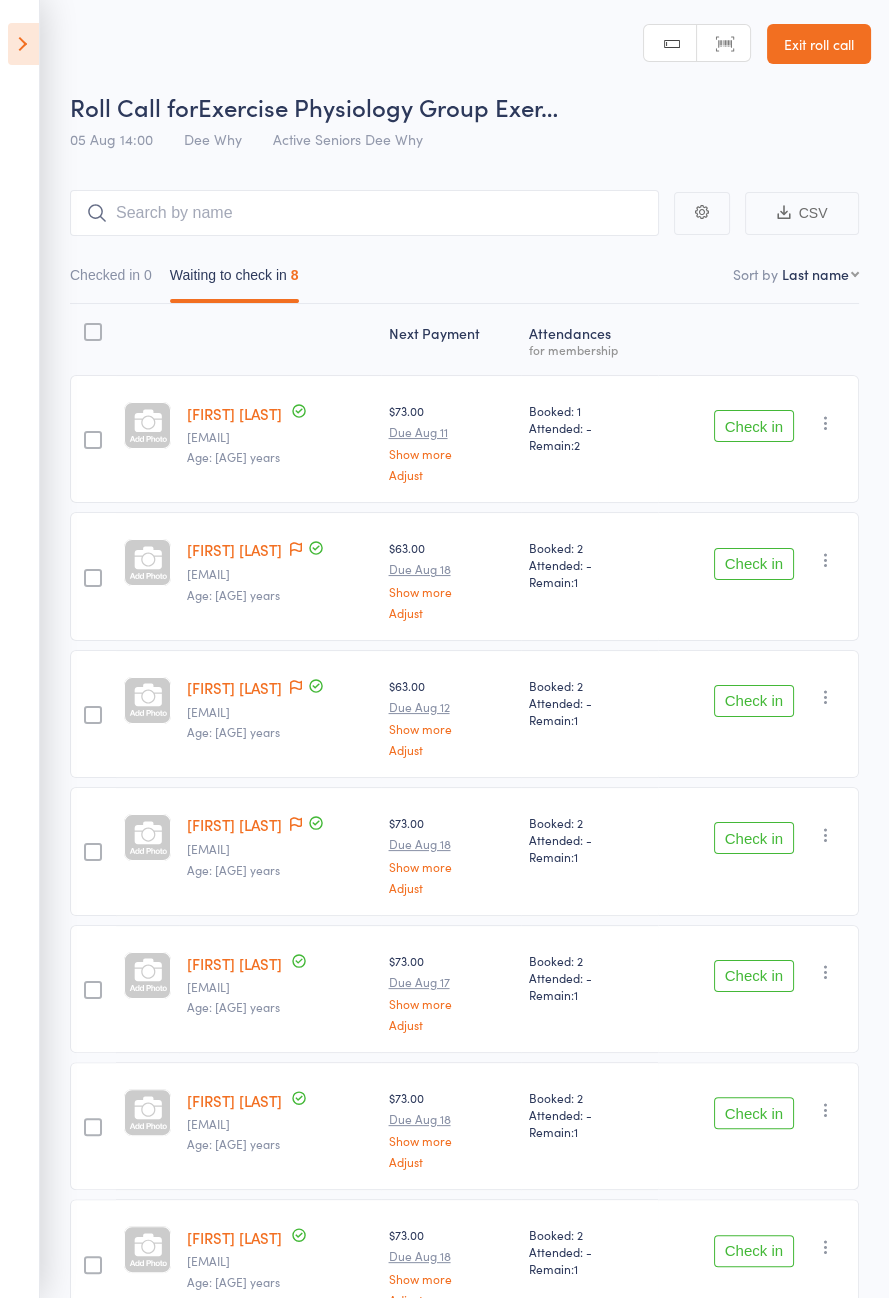 click 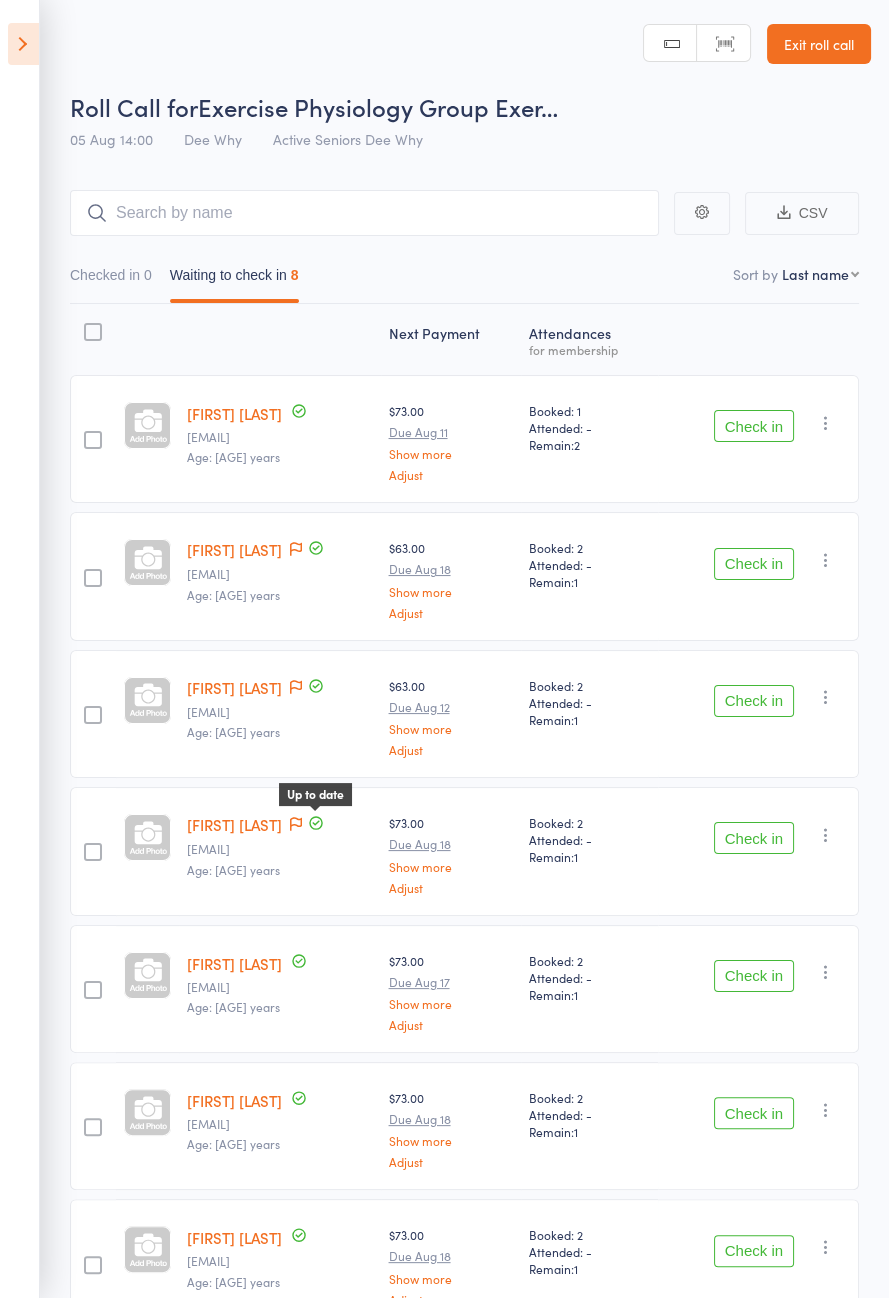 click 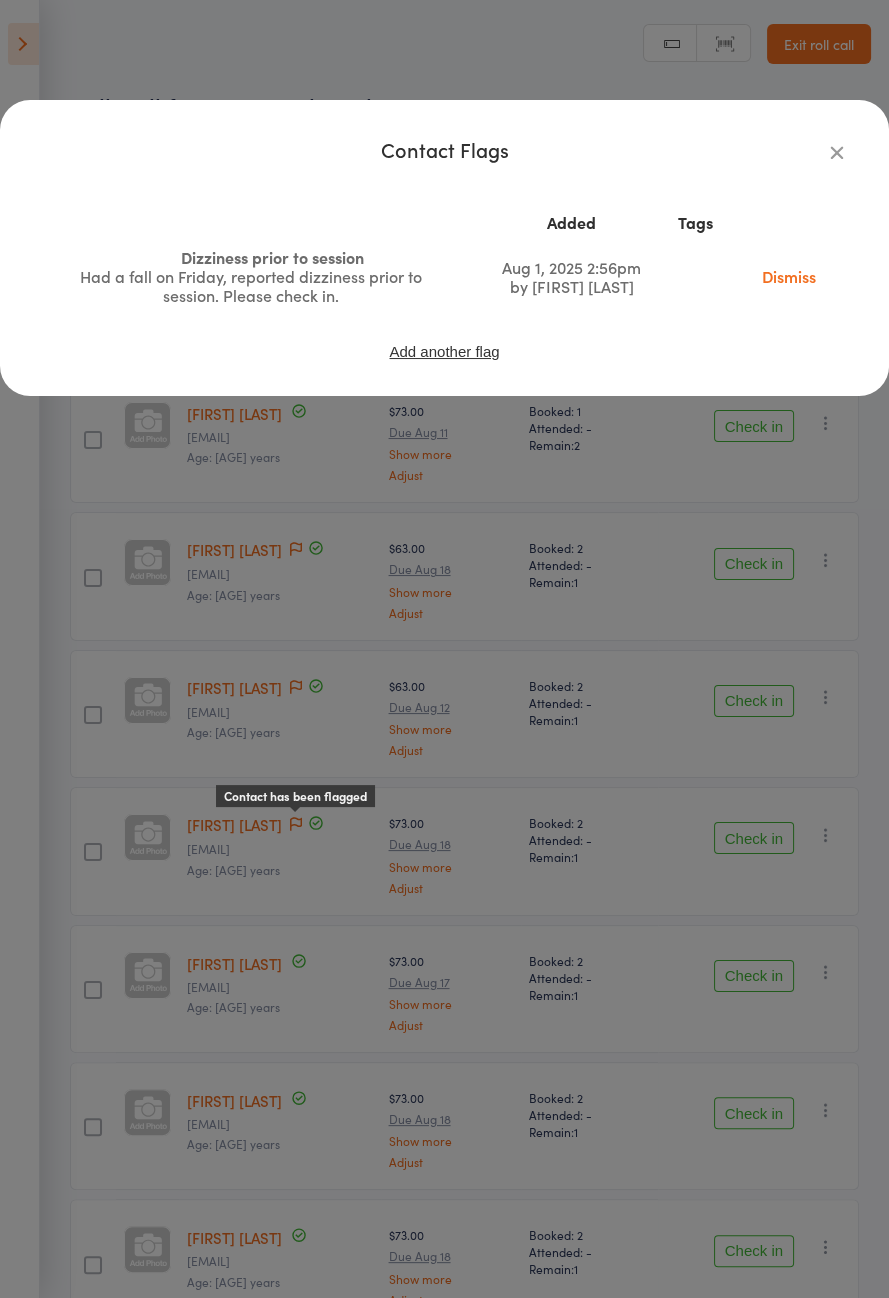 click on "Contact Flags Added Tags Dizziness prior to session
Had a fall on Friday, reported dizziness prior to session. Please check in.
Aug 1, 2025 2:56pm by Emma Cooper-Southam Dismiss Add another flag" at bounding box center [444, 649] 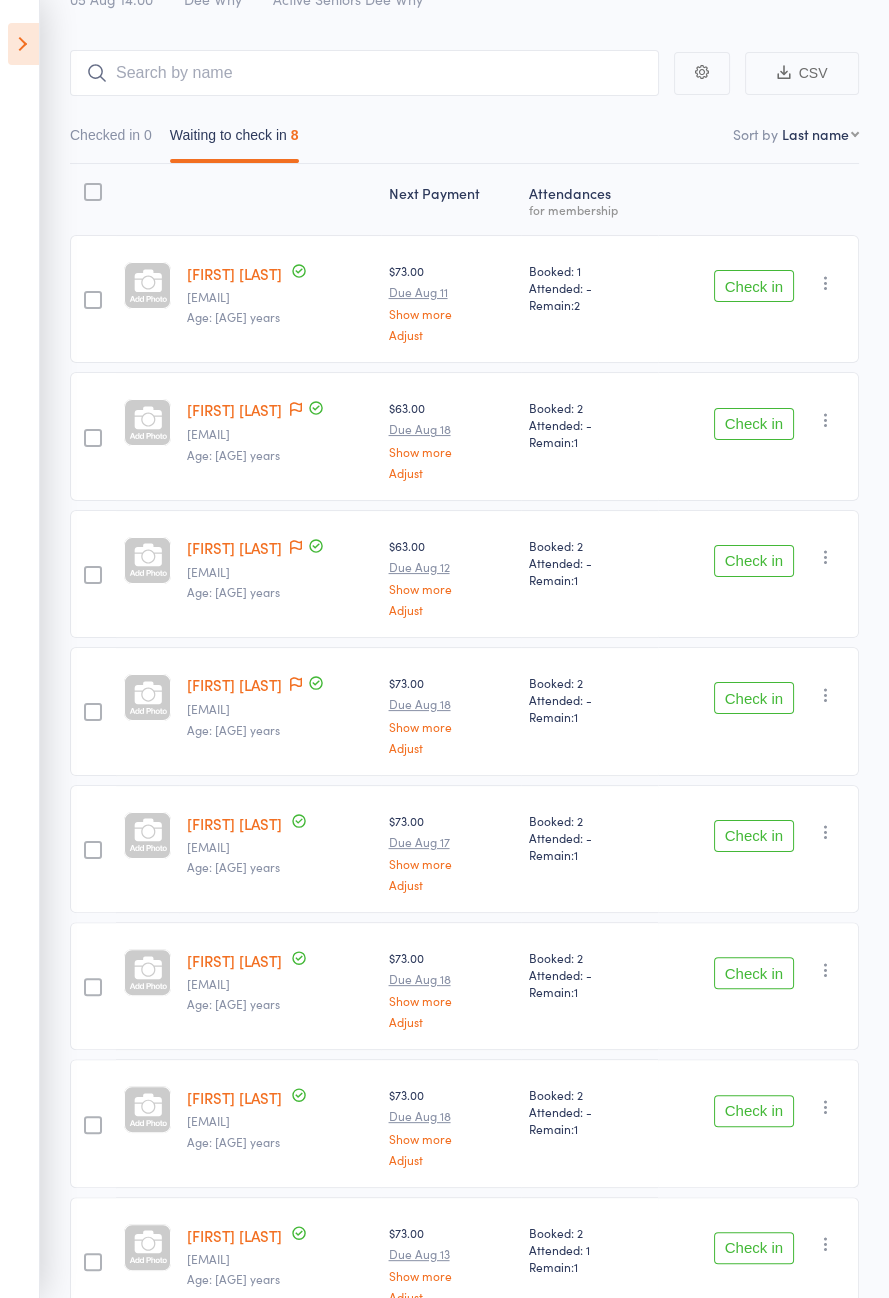 scroll, scrollTop: 0, scrollLeft: 0, axis: both 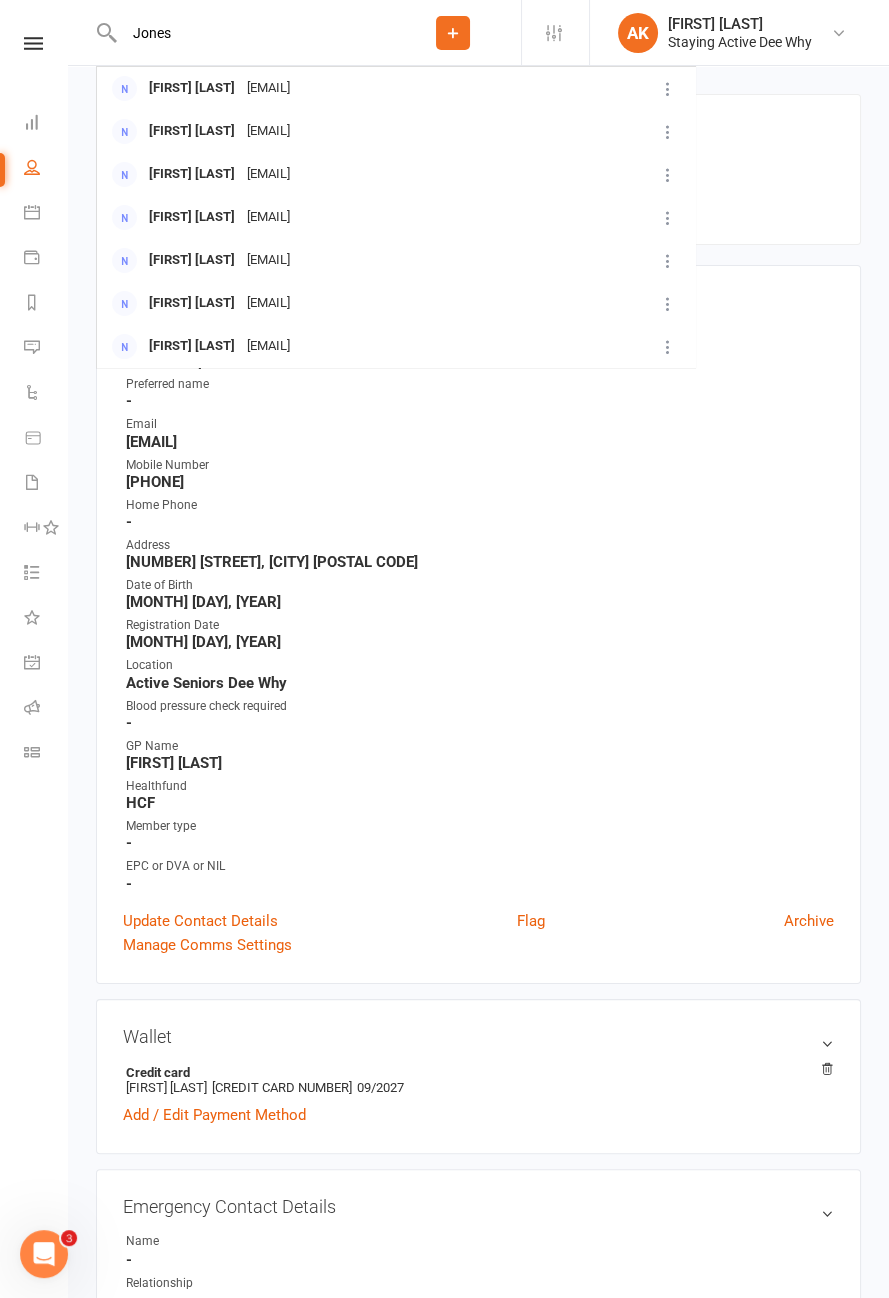 click on "Jones" at bounding box center (251, 33) 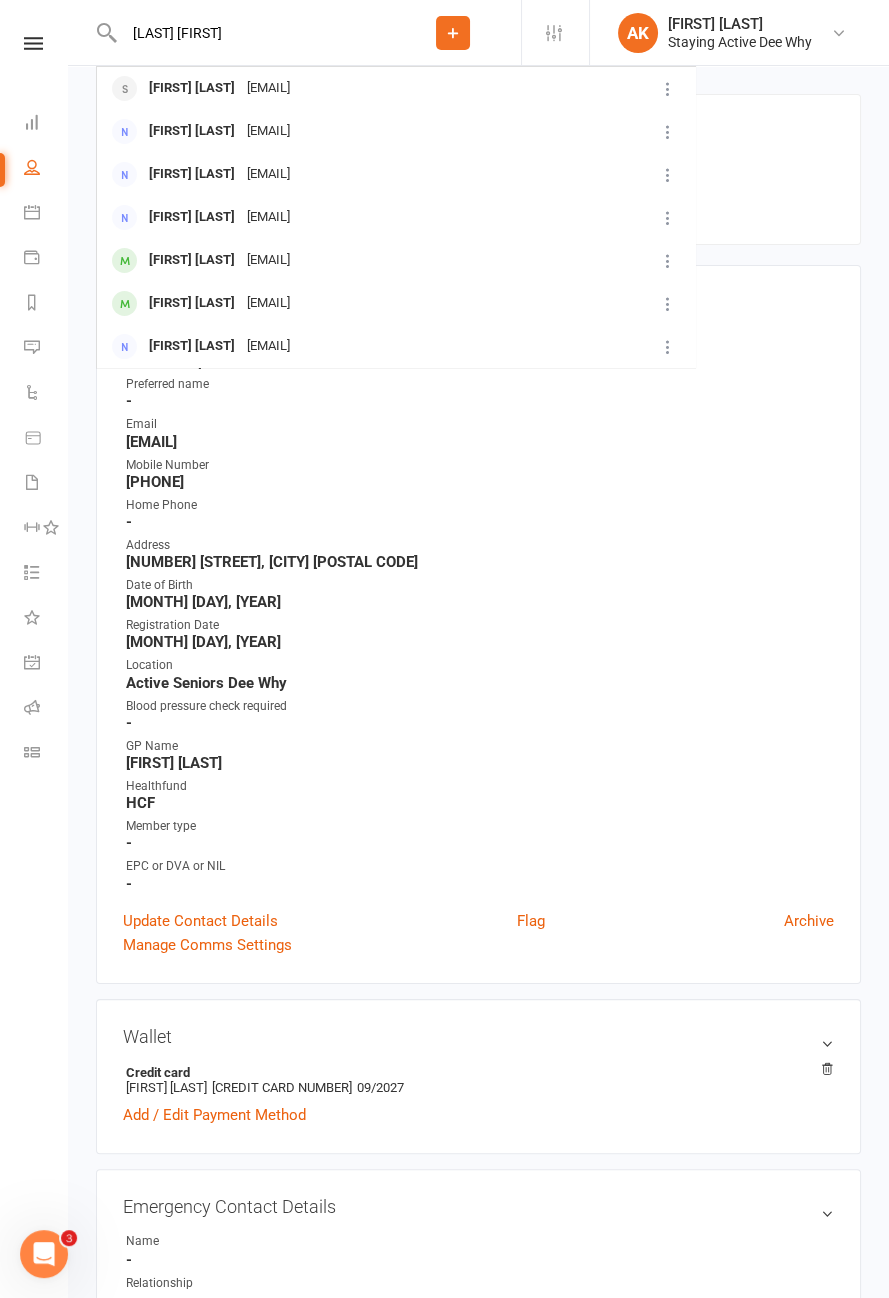 type on "[LAST] [FIRST]" 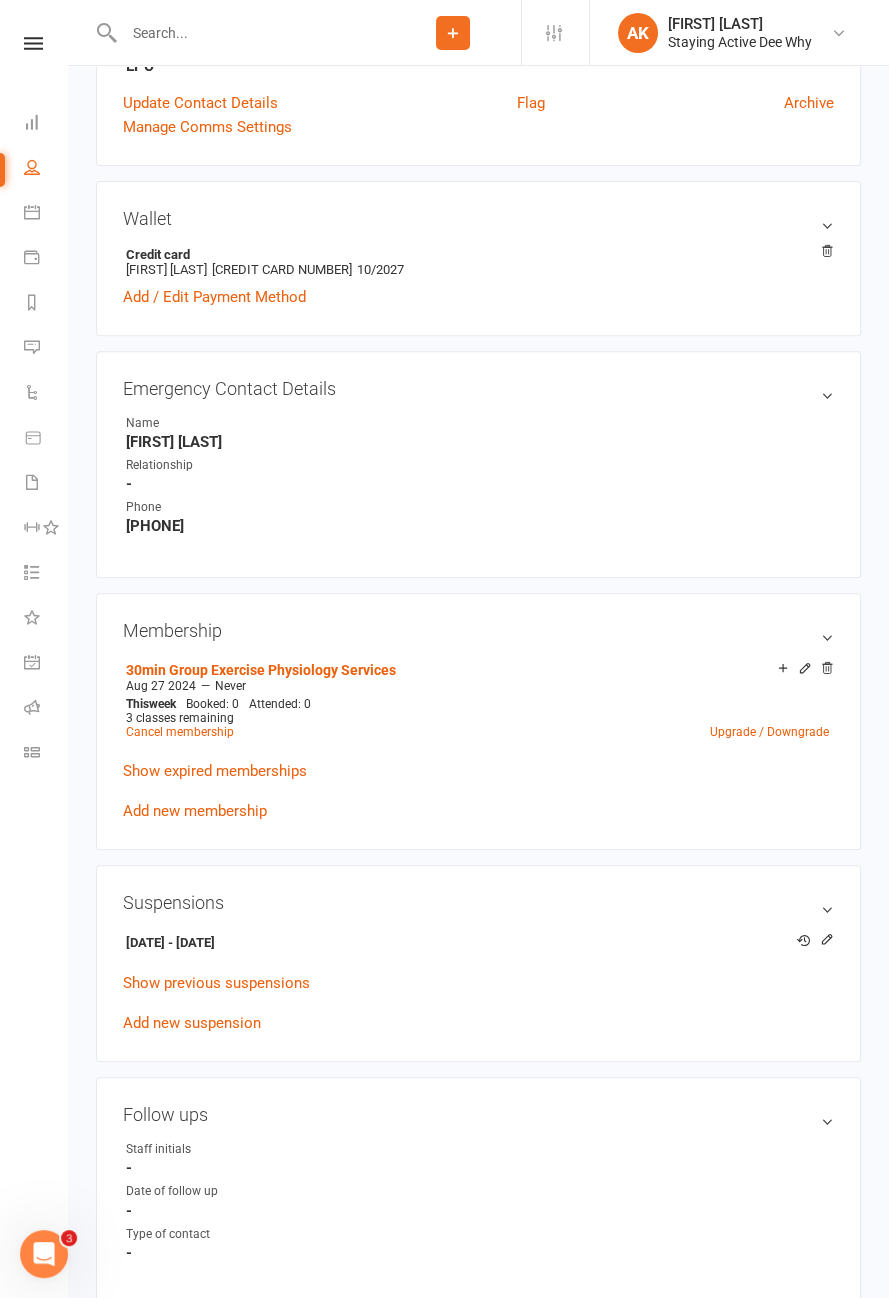 scroll, scrollTop: 807, scrollLeft: 0, axis: vertical 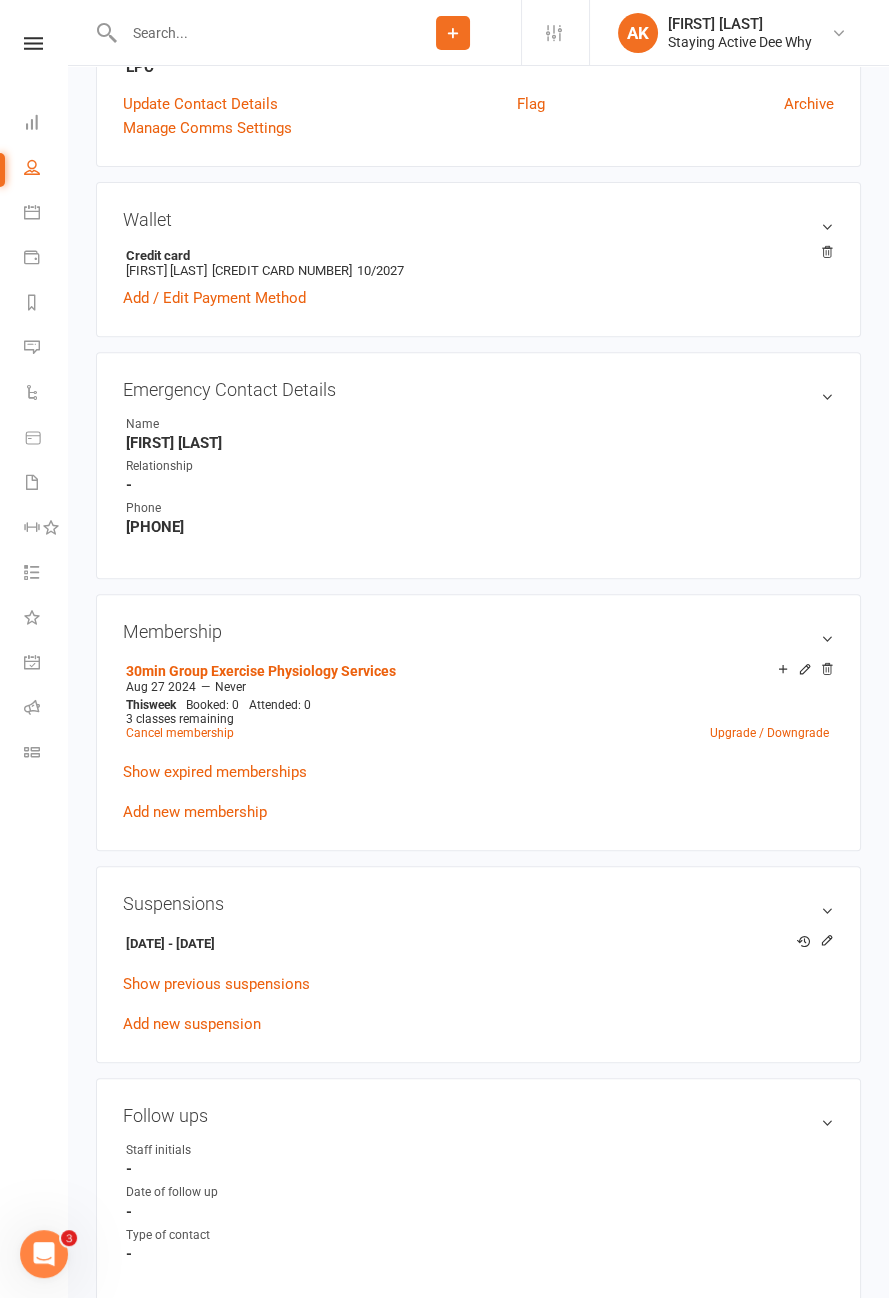 click on "Show previous suspensions" at bounding box center (216, 984) 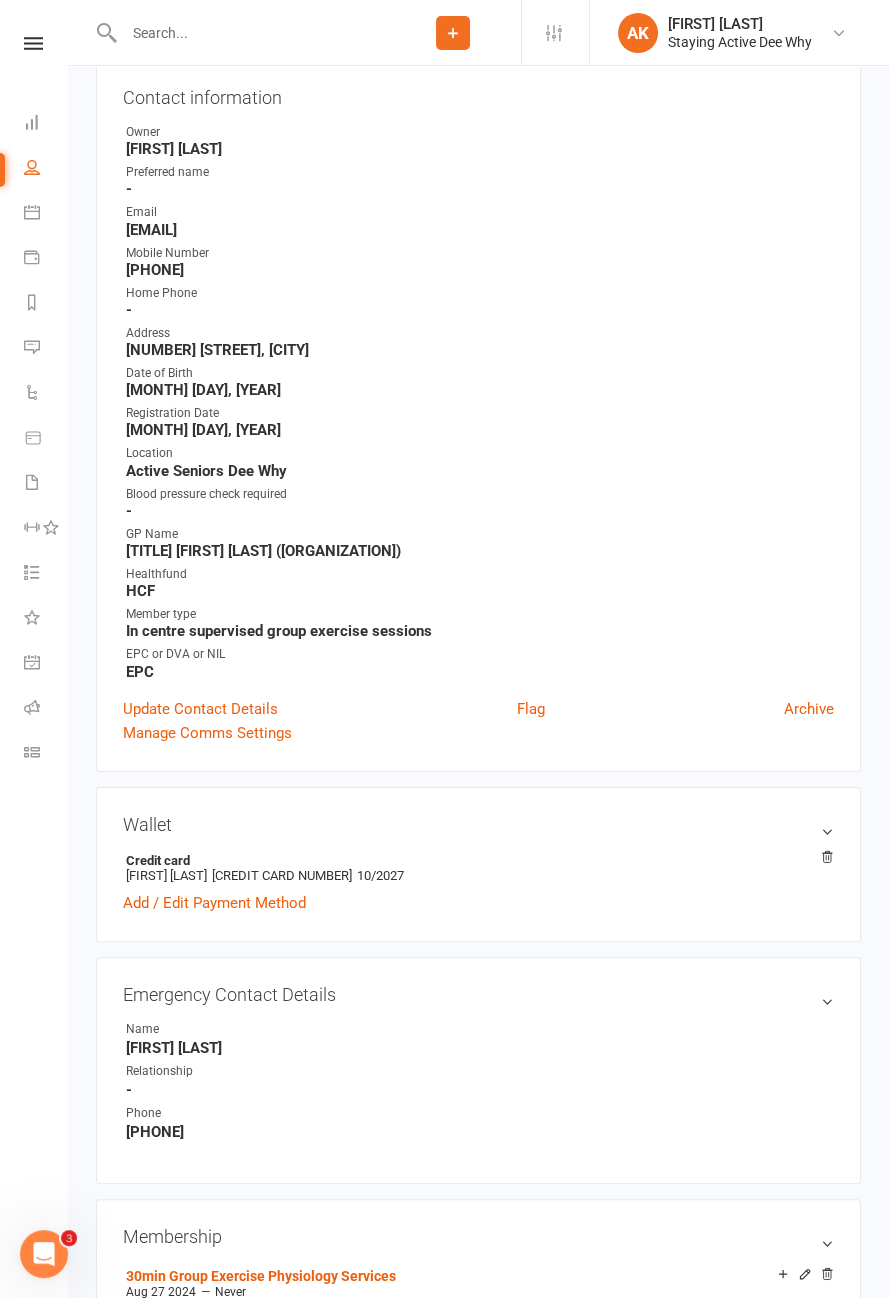 scroll, scrollTop: 0, scrollLeft: 0, axis: both 